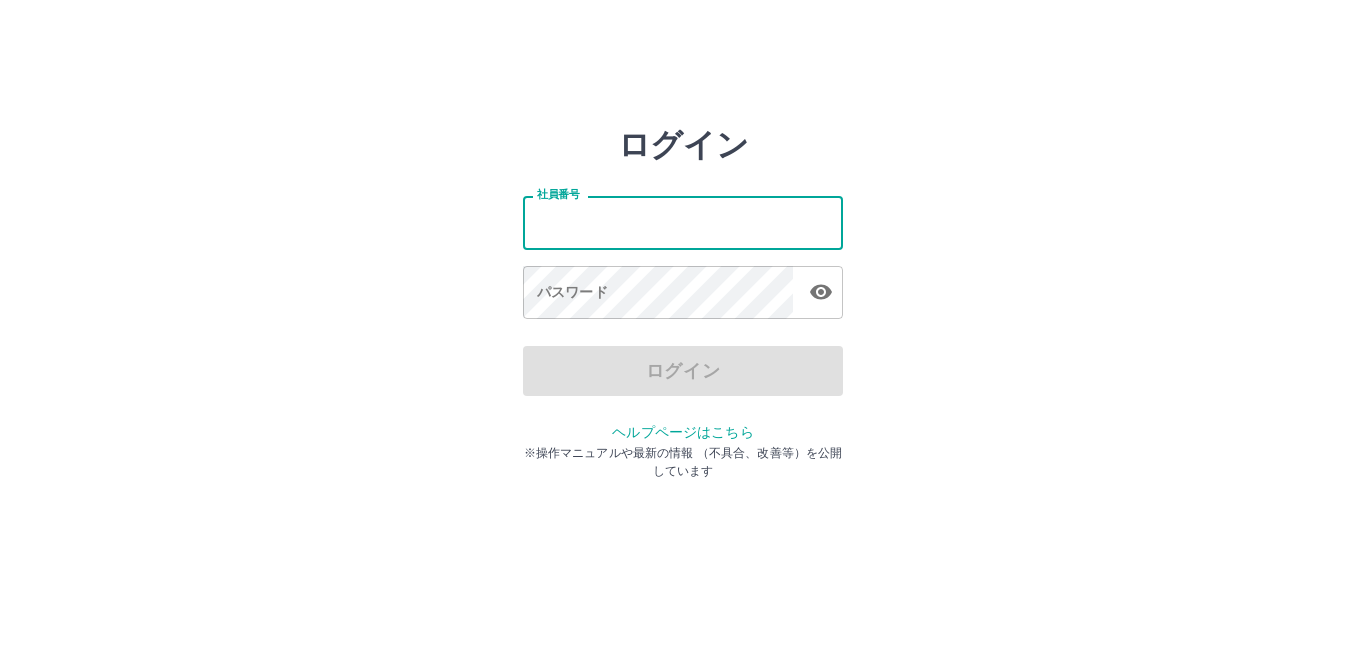 scroll, scrollTop: 0, scrollLeft: 0, axis: both 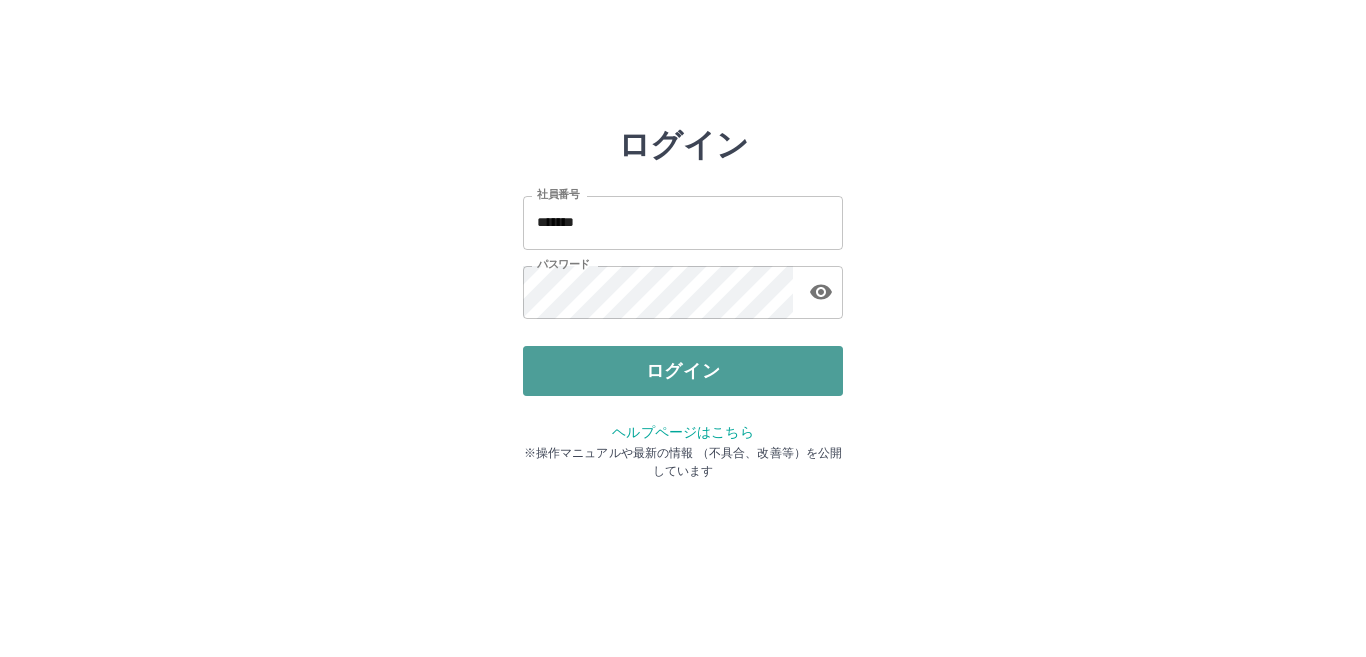 click on "ログイン" at bounding box center [683, 371] 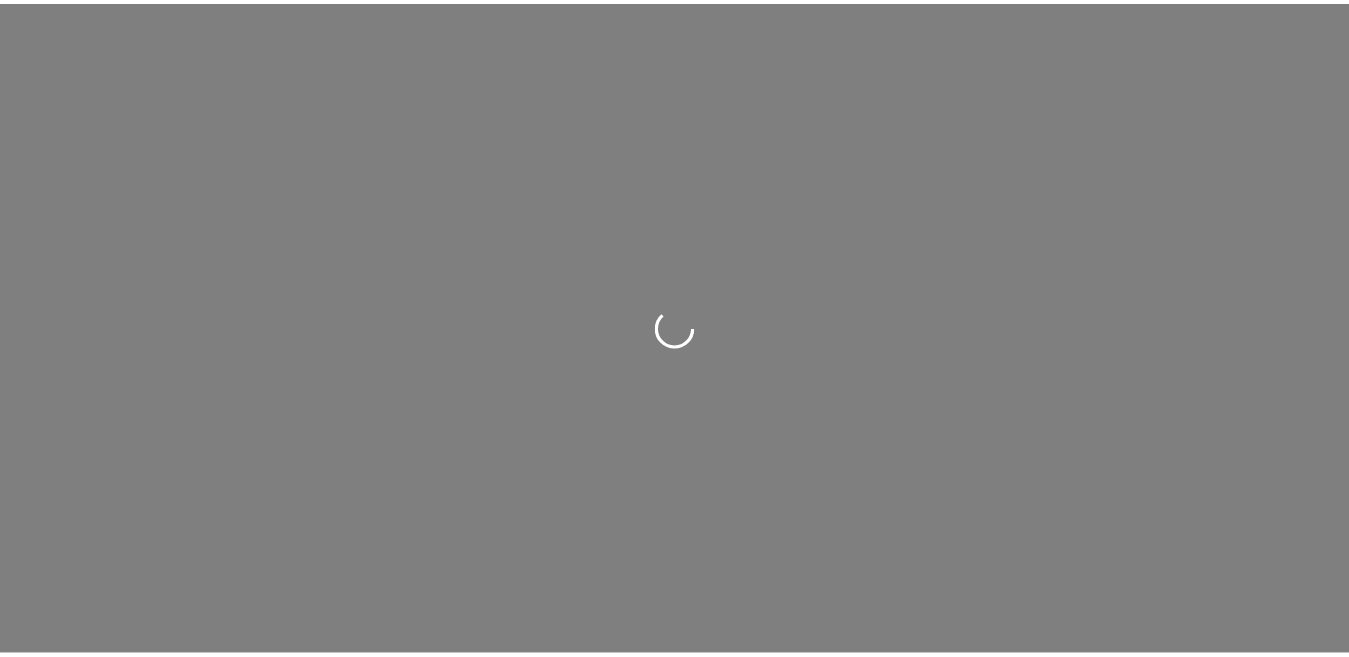 scroll, scrollTop: 0, scrollLeft: 0, axis: both 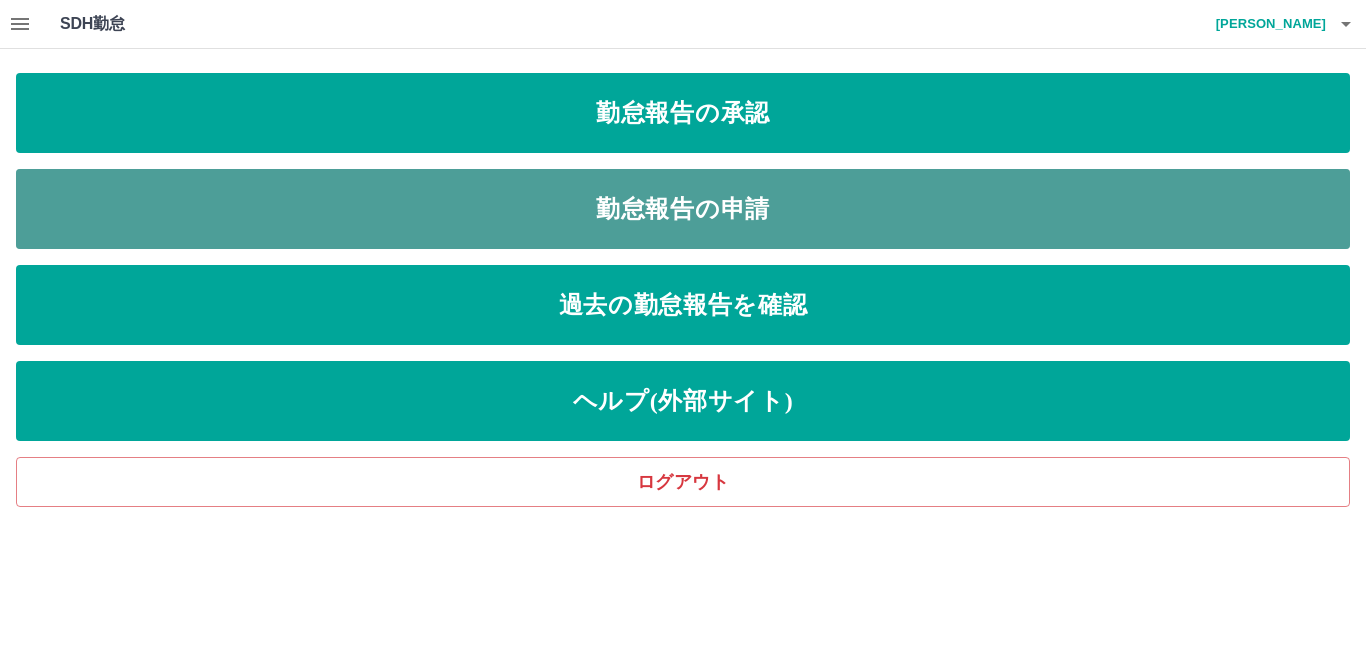 click on "勤怠報告の申請" at bounding box center (683, 209) 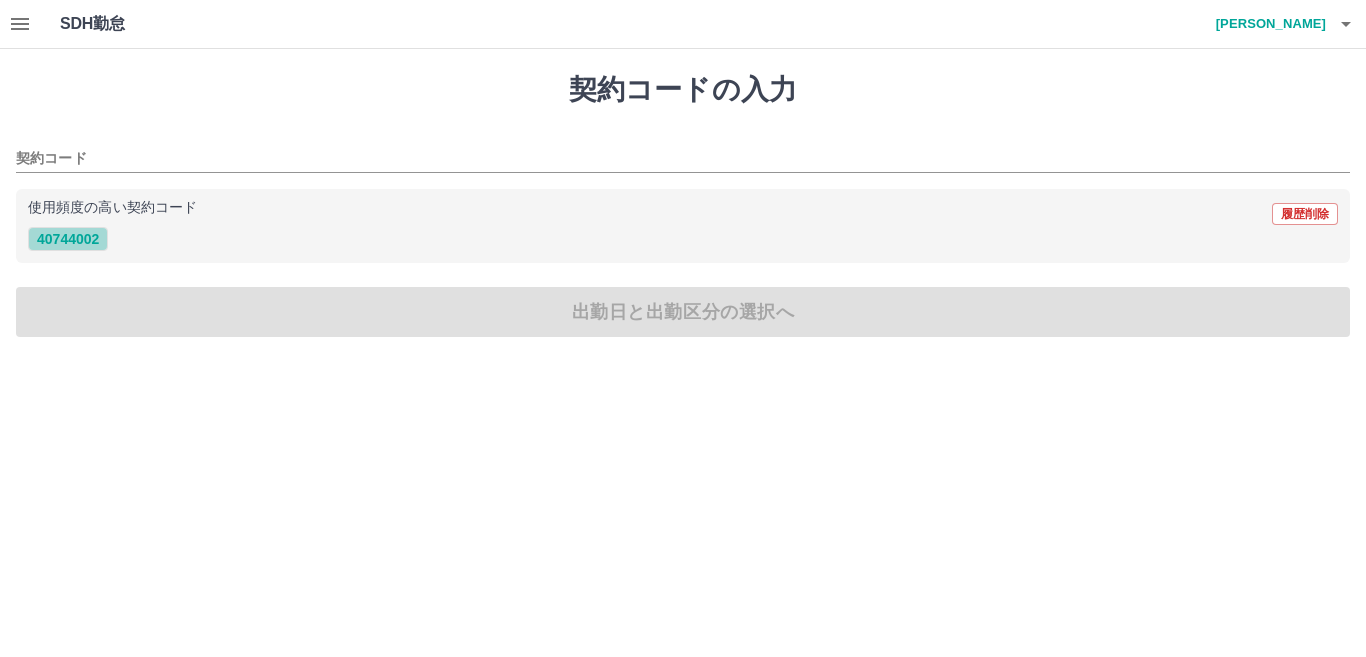 click on "40744002" at bounding box center (68, 239) 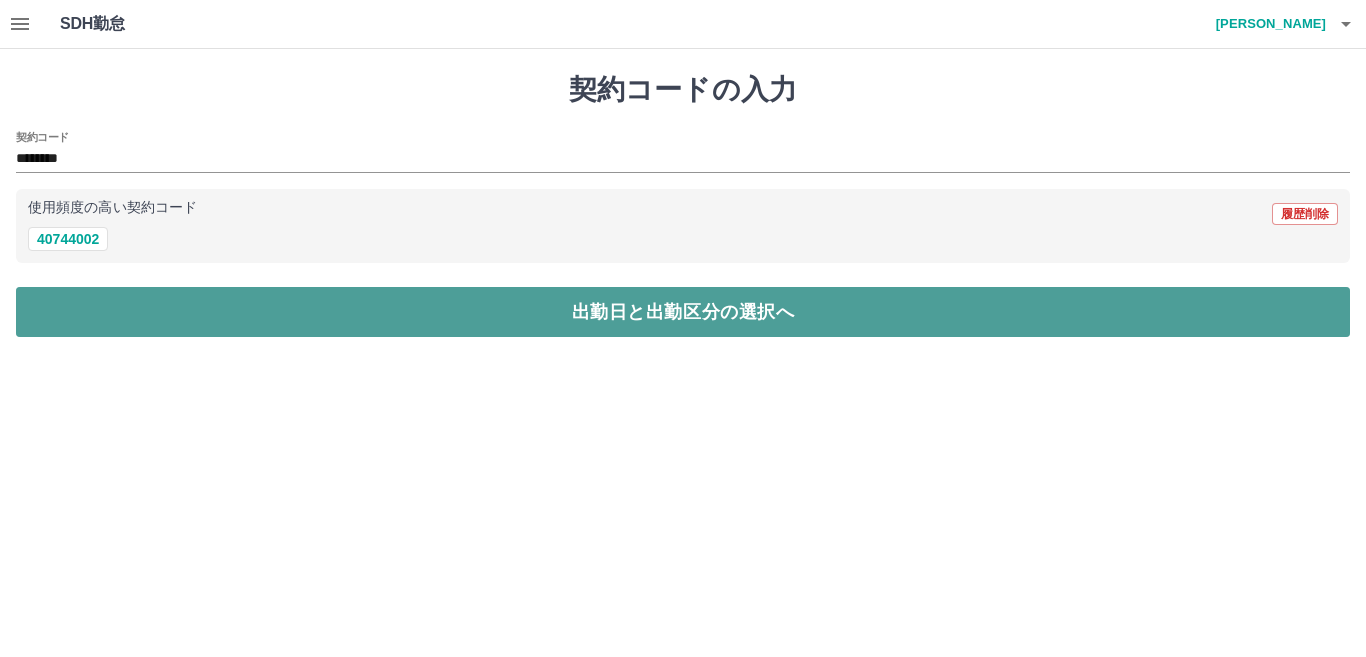 click on "出勤日と出勤区分の選択へ" at bounding box center [683, 312] 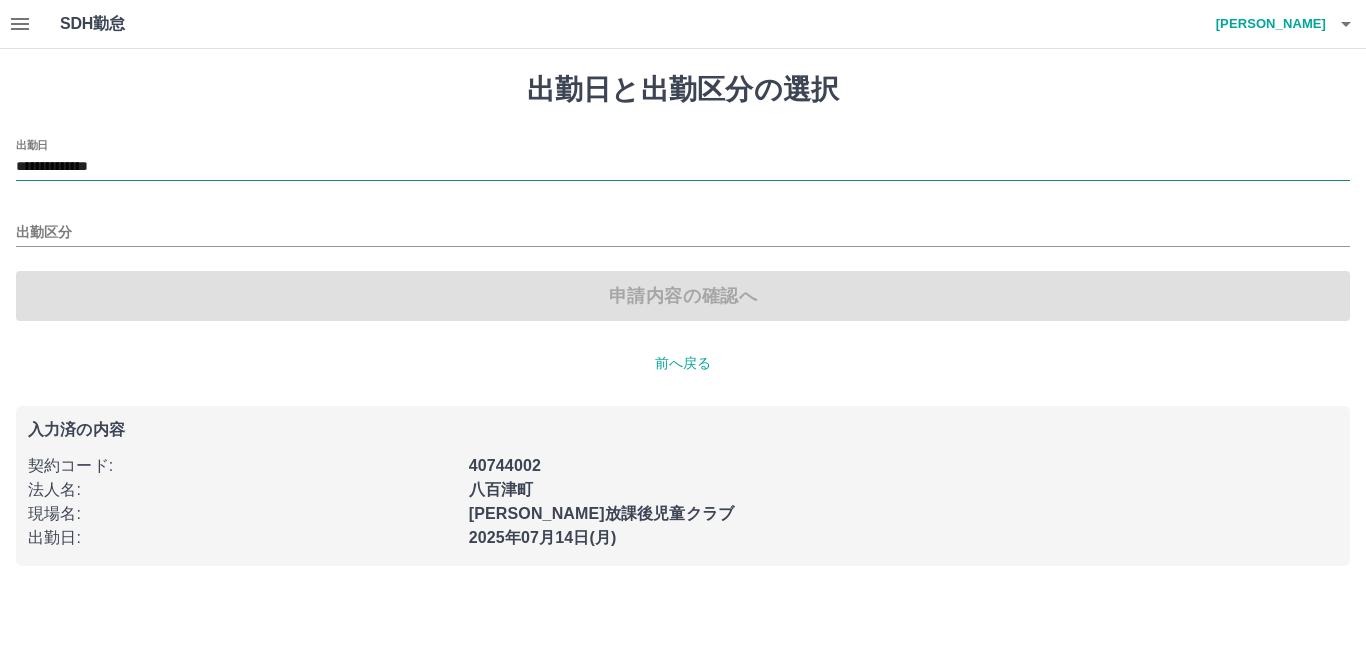 click on "**********" at bounding box center (683, 167) 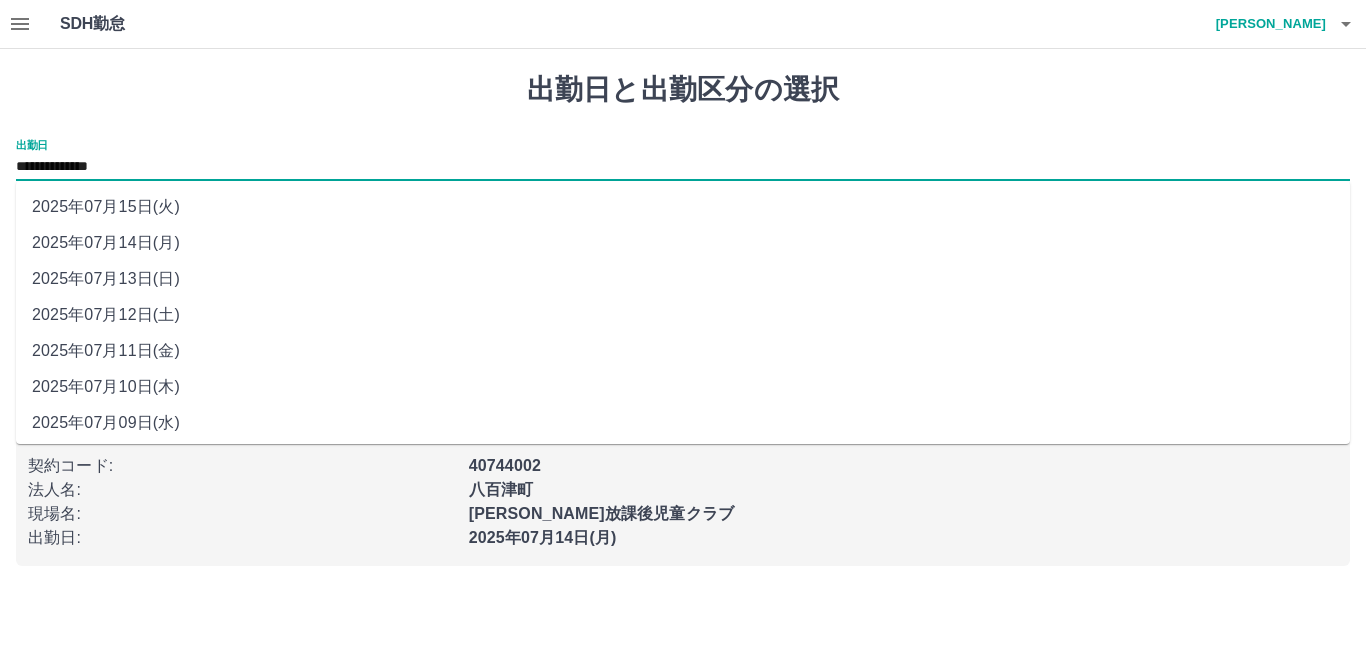 click on "2025年07月10日(木)" at bounding box center [683, 387] 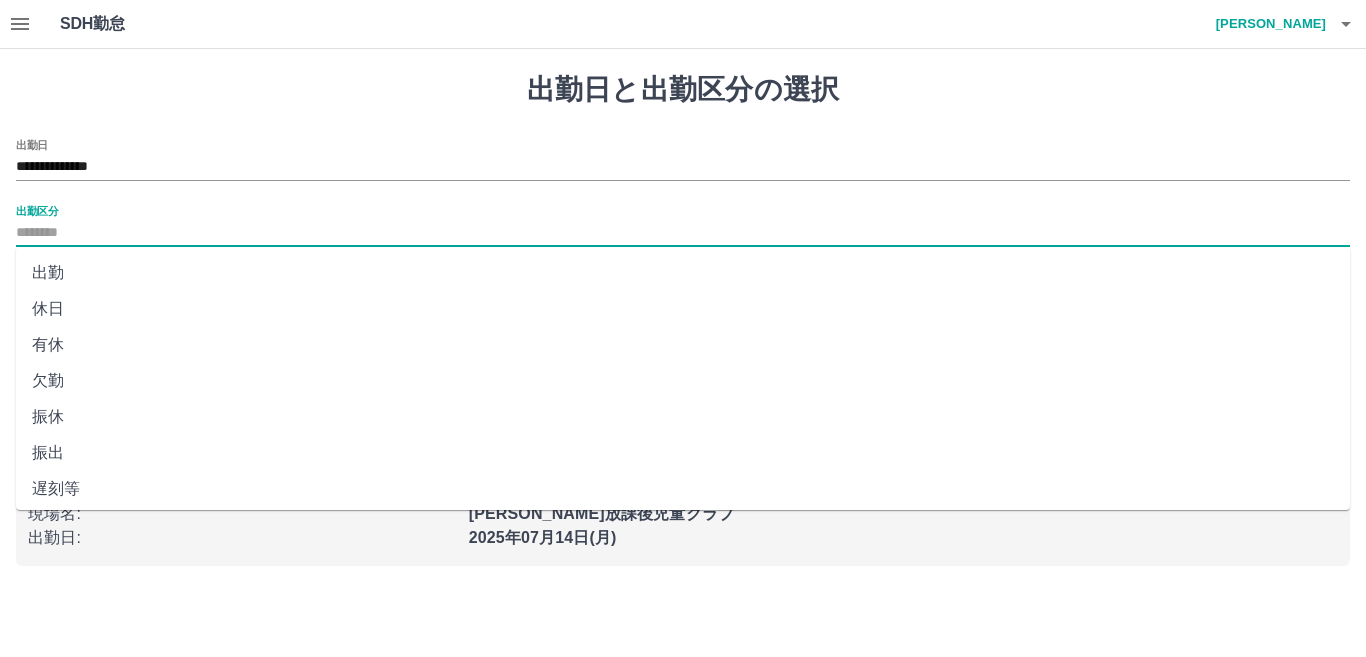 click on "出勤区分" at bounding box center [683, 233] 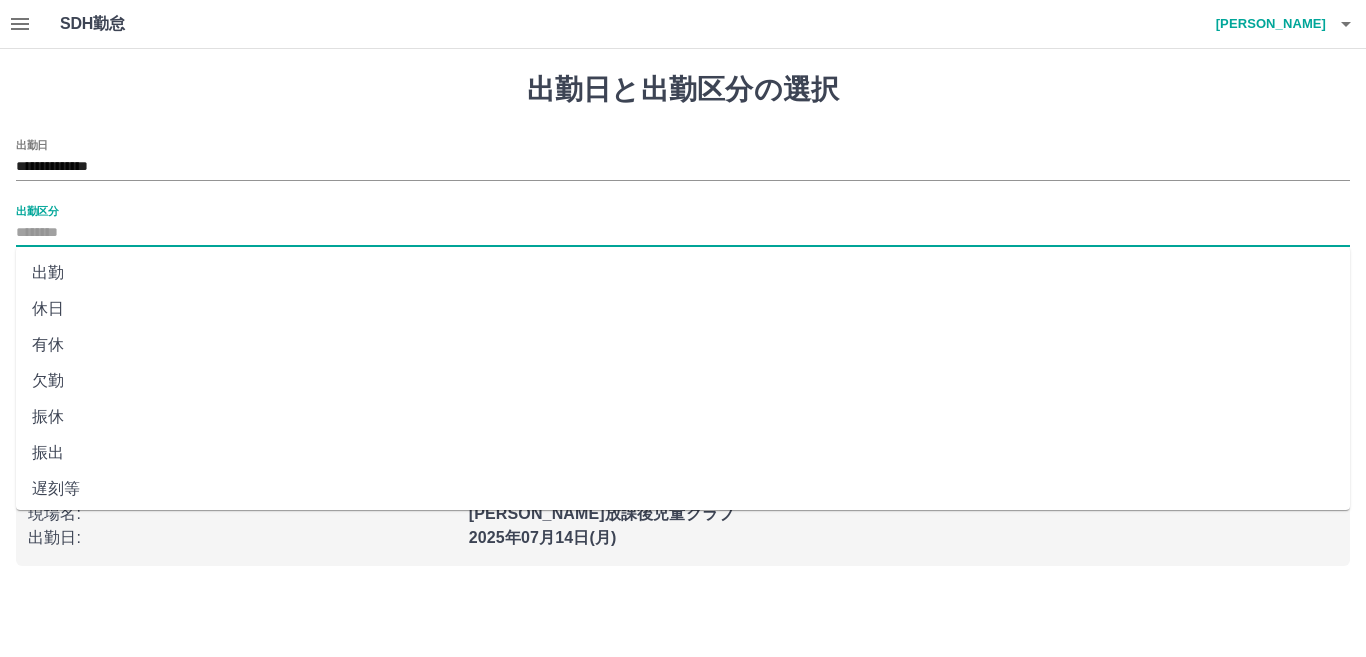 click on "出勤" at bounding box center (683, 273) 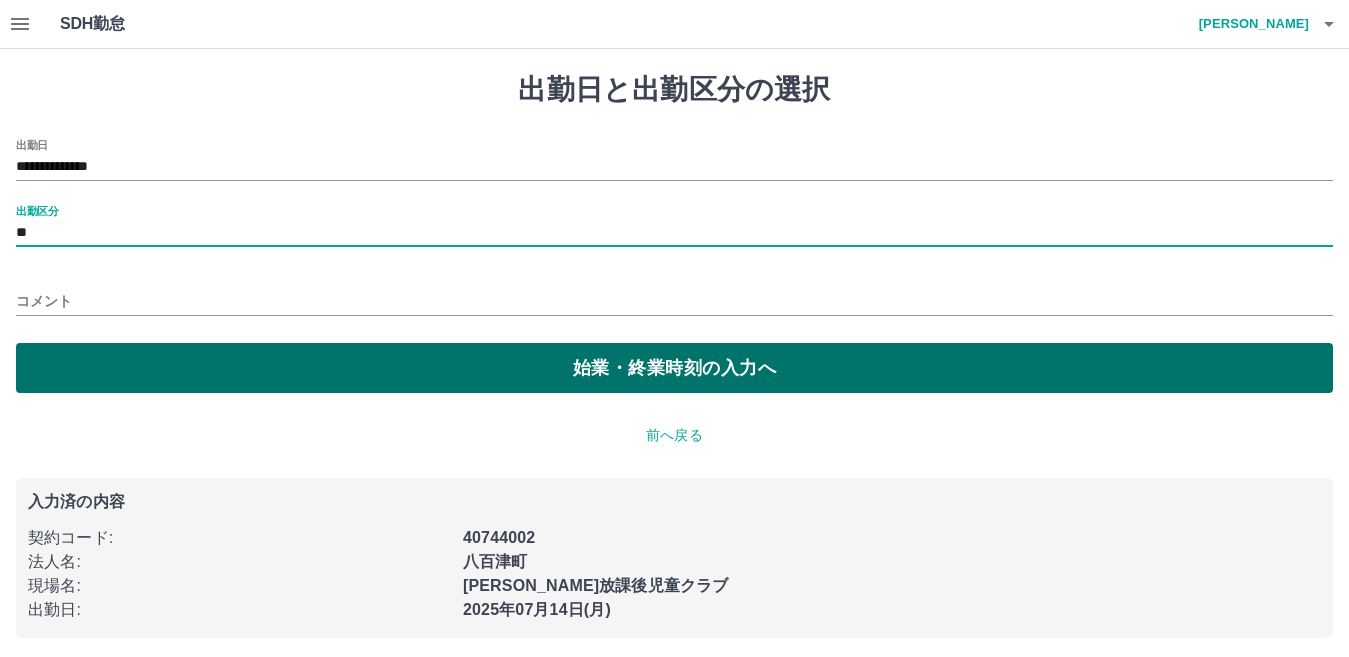 click on "始業・終業時刻の入力へ" at bounding box center [674, 368] 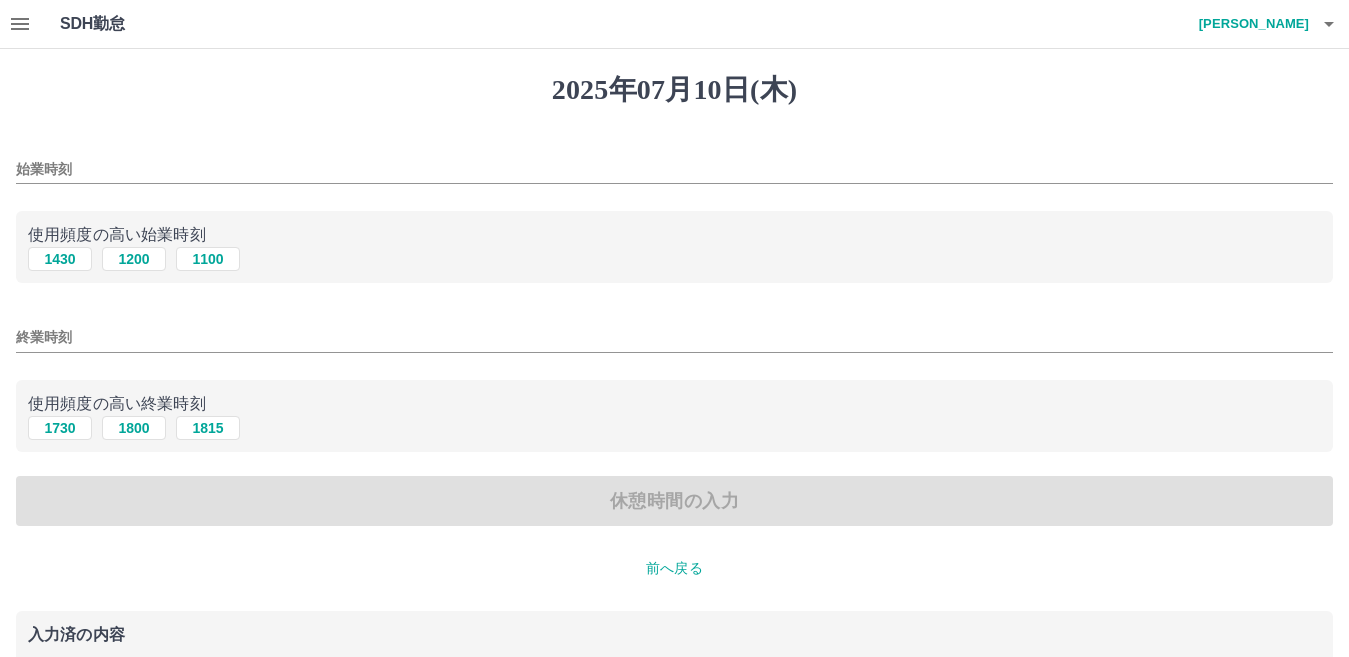 click on "始業時刻" at bounding box center [674, 169] 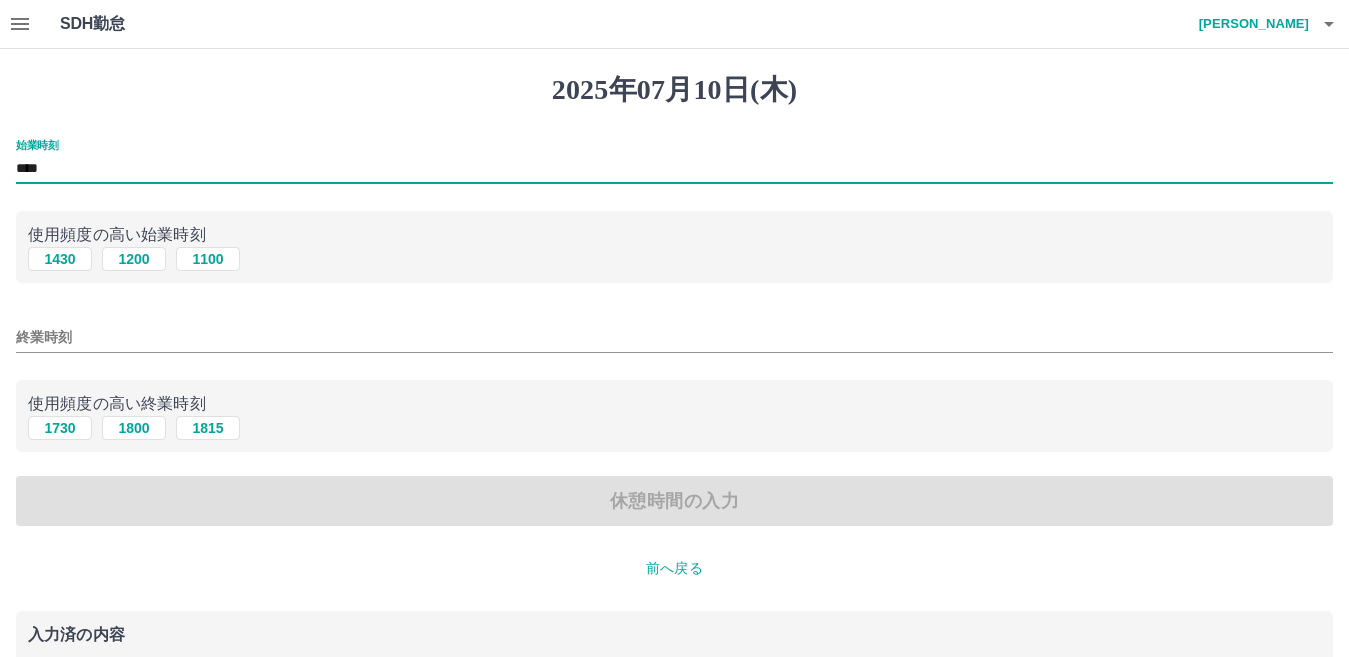 type on "****" 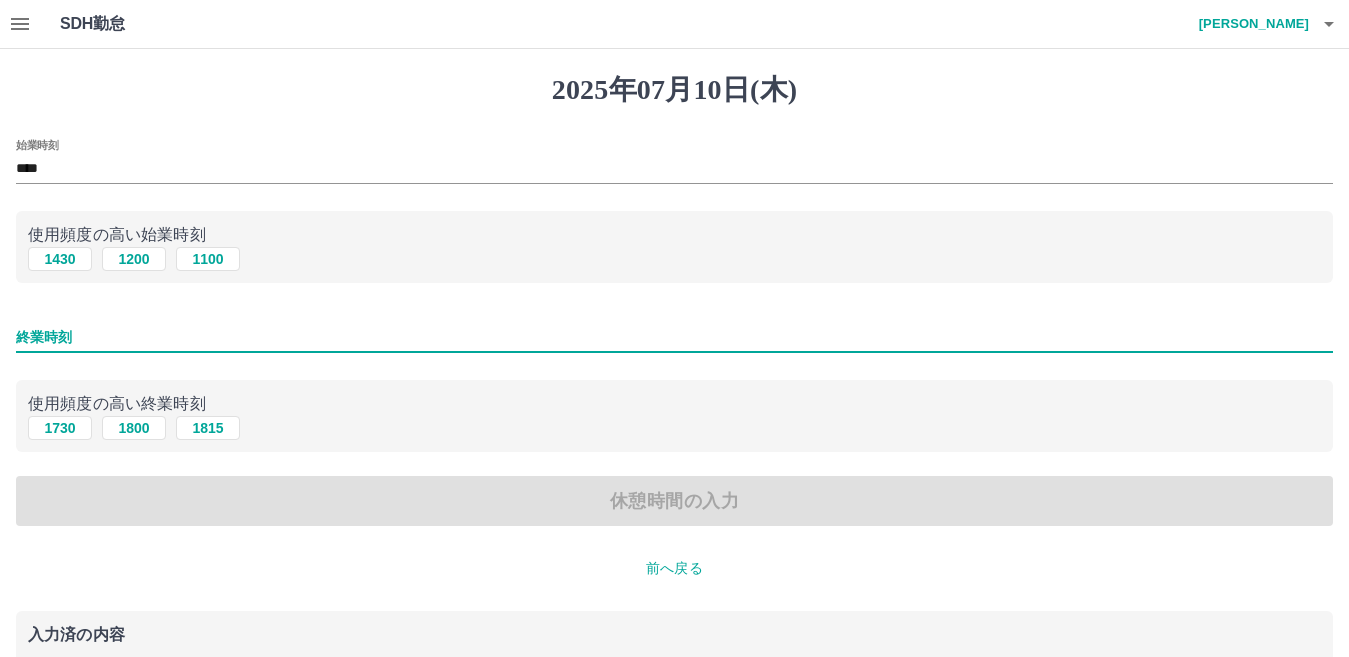 type on "****" 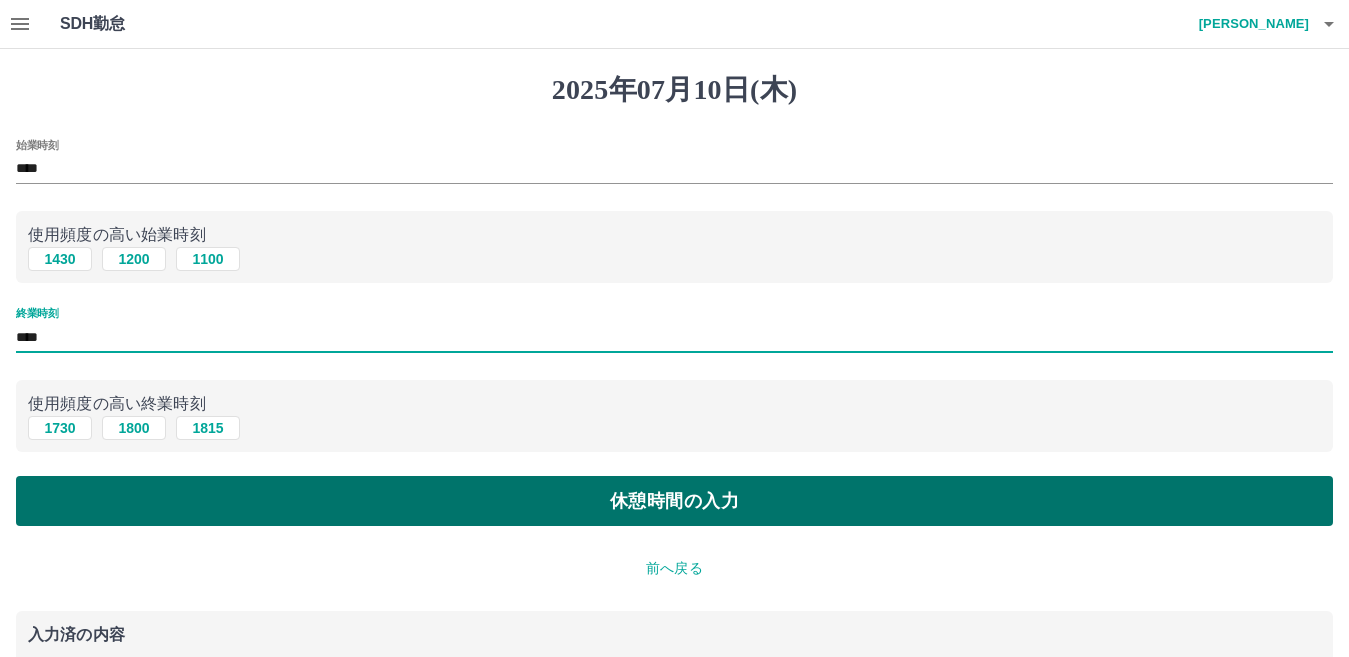 click on "休憩時間の入力" at bounding box center (674, 501) 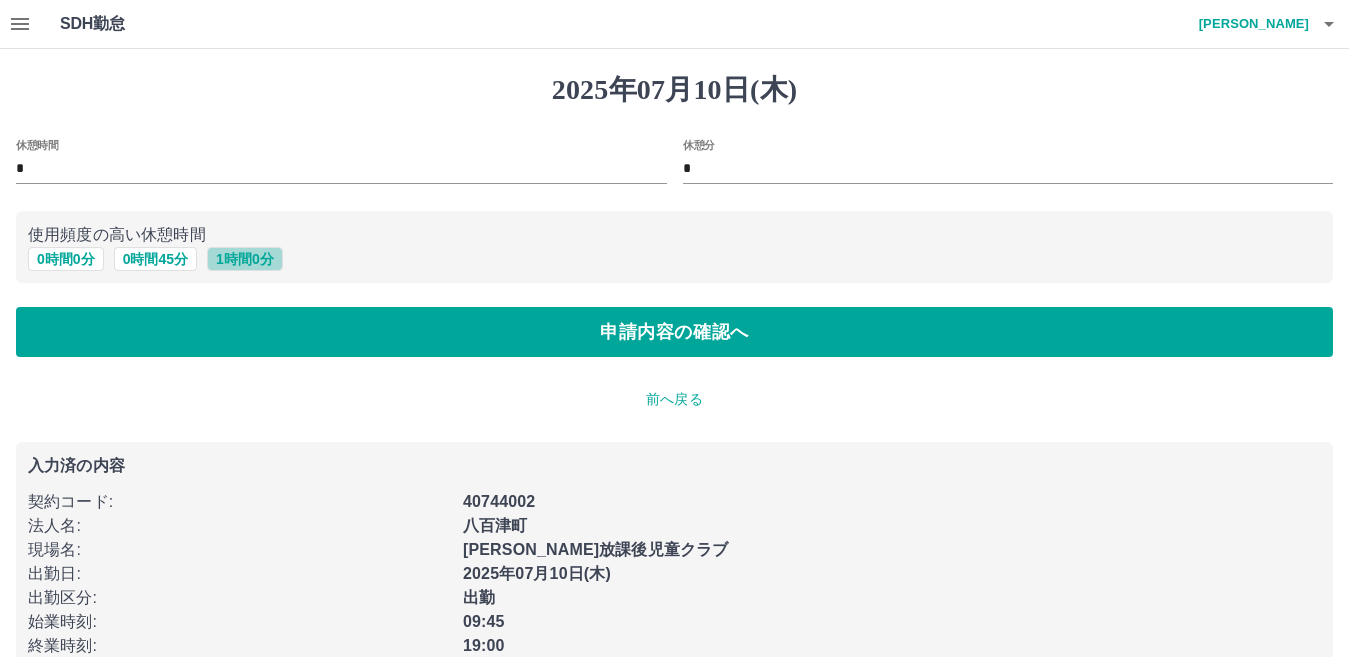 click on "1 時間 0 分" at bounding box center (245, 259) 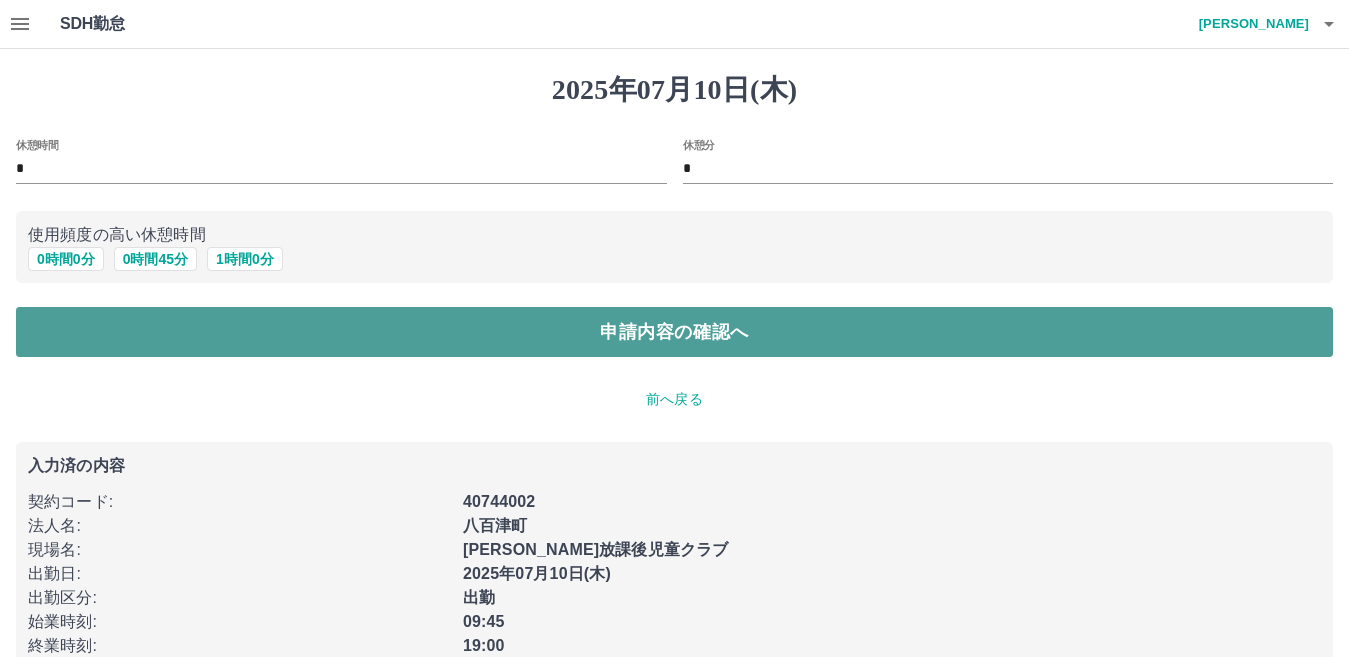 click on "申請内容の確認へ" at bounding box center [674, 332] 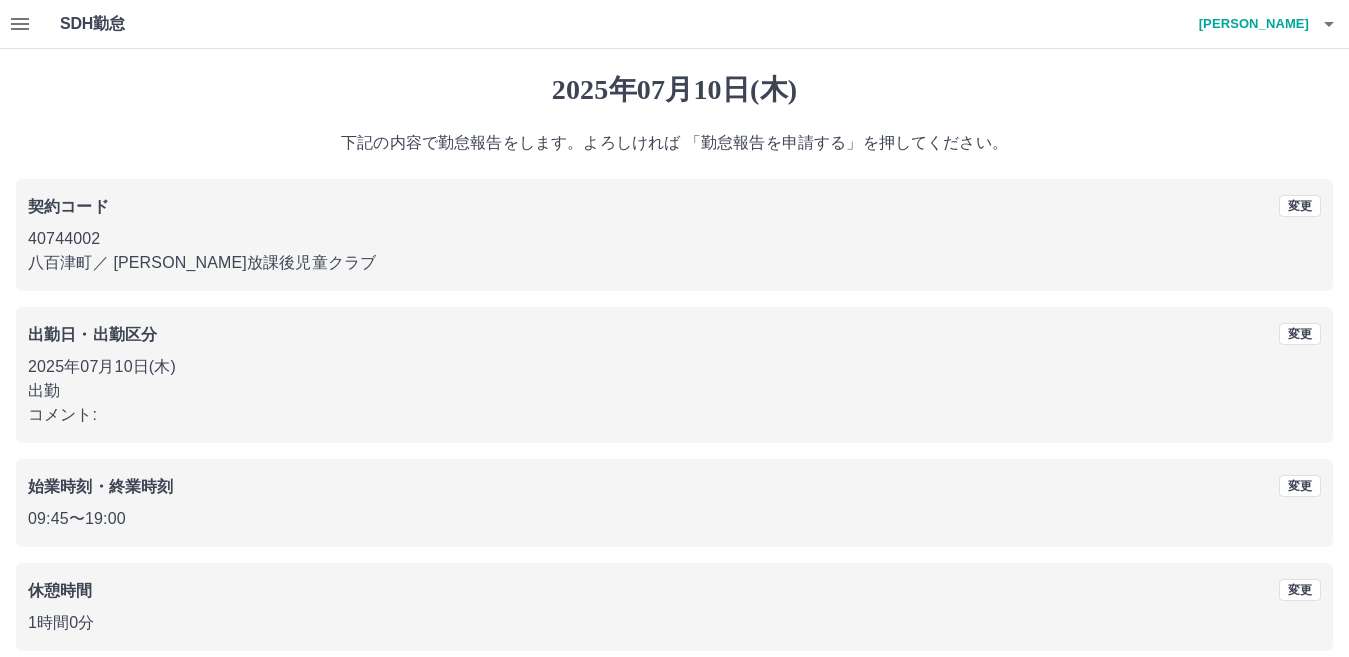 click on "コメント:" at bounding box center [674, 415] 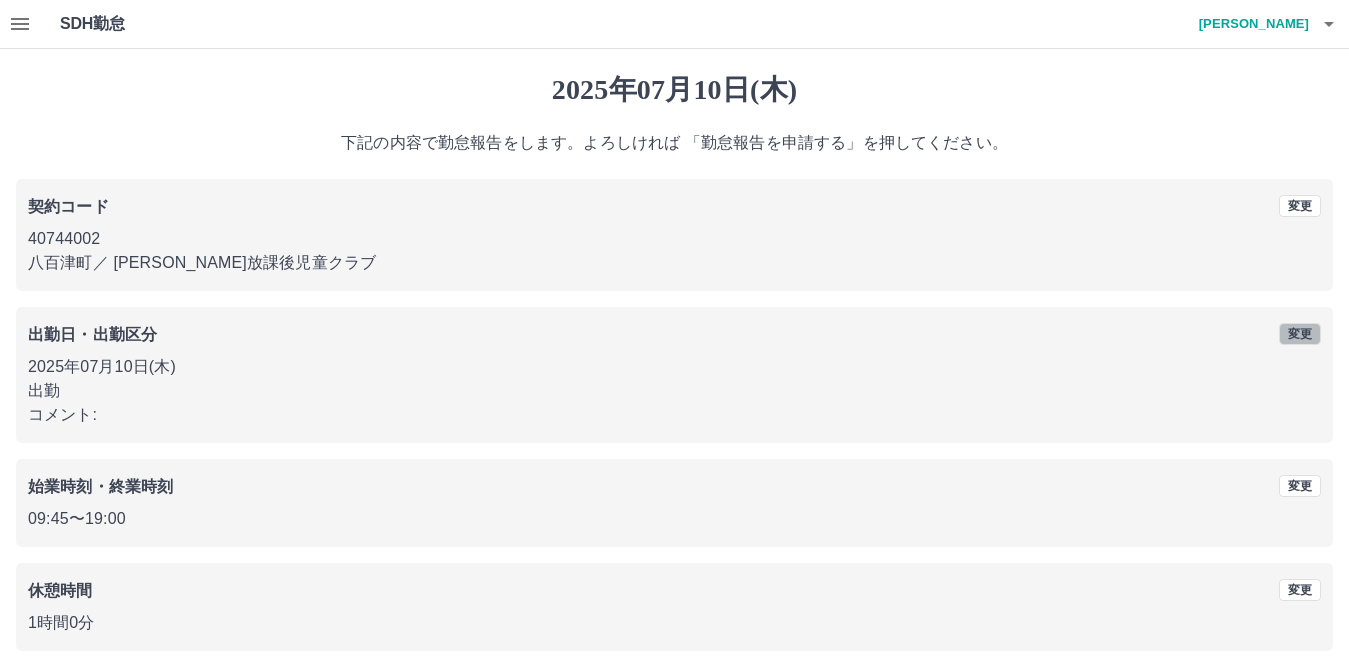 click on "変更" at bounding box center [1300, 334] 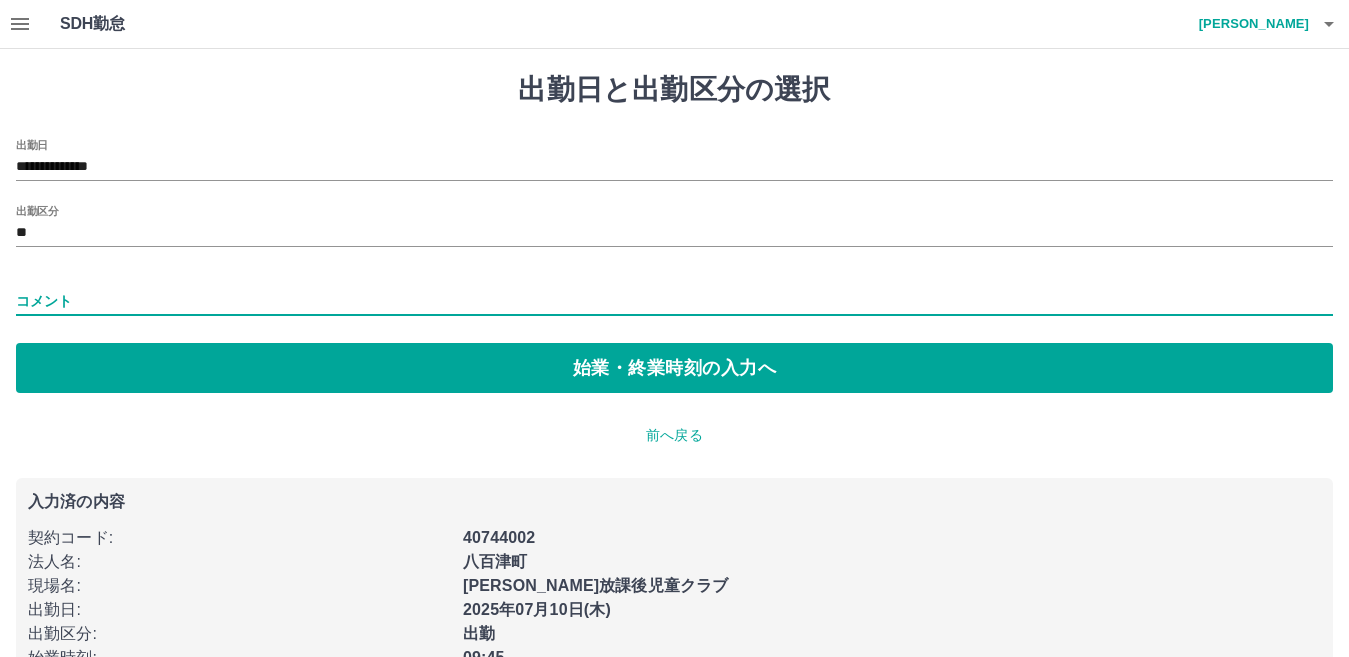 click on "コメント" at bounding box center [674, 301] 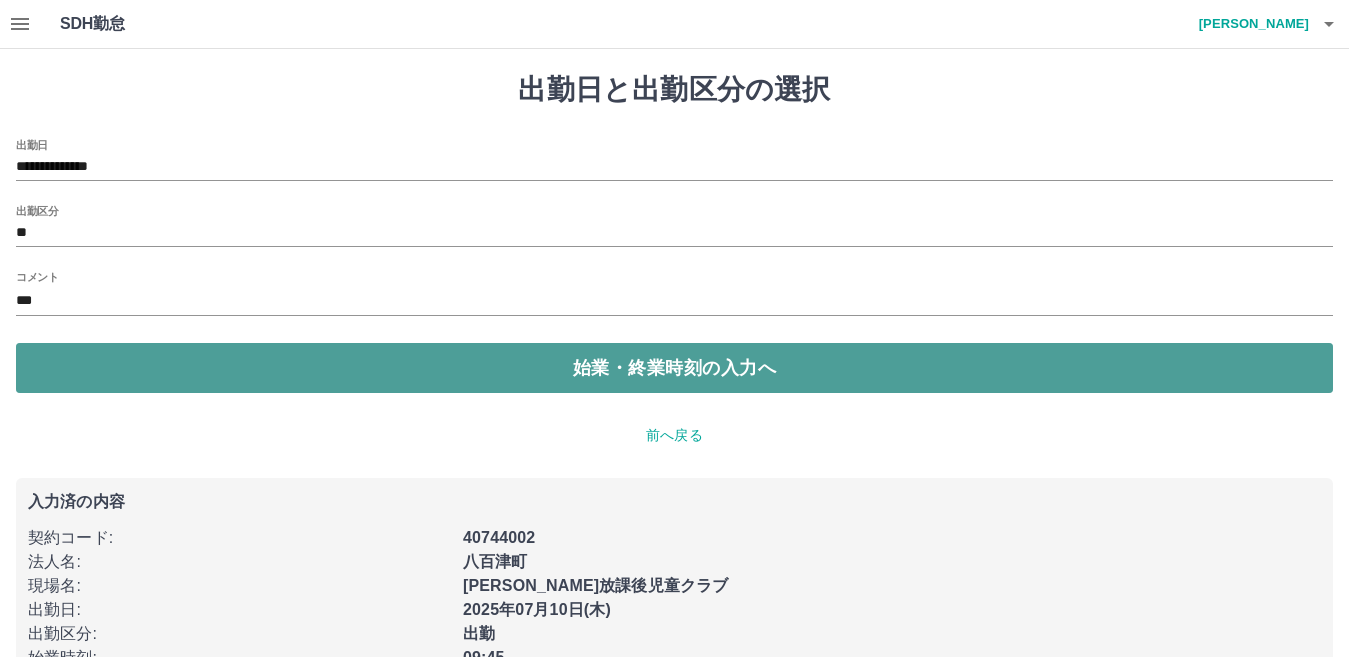 click on "始業・終業時刻の入力へ" at bounding box center (674, 368) 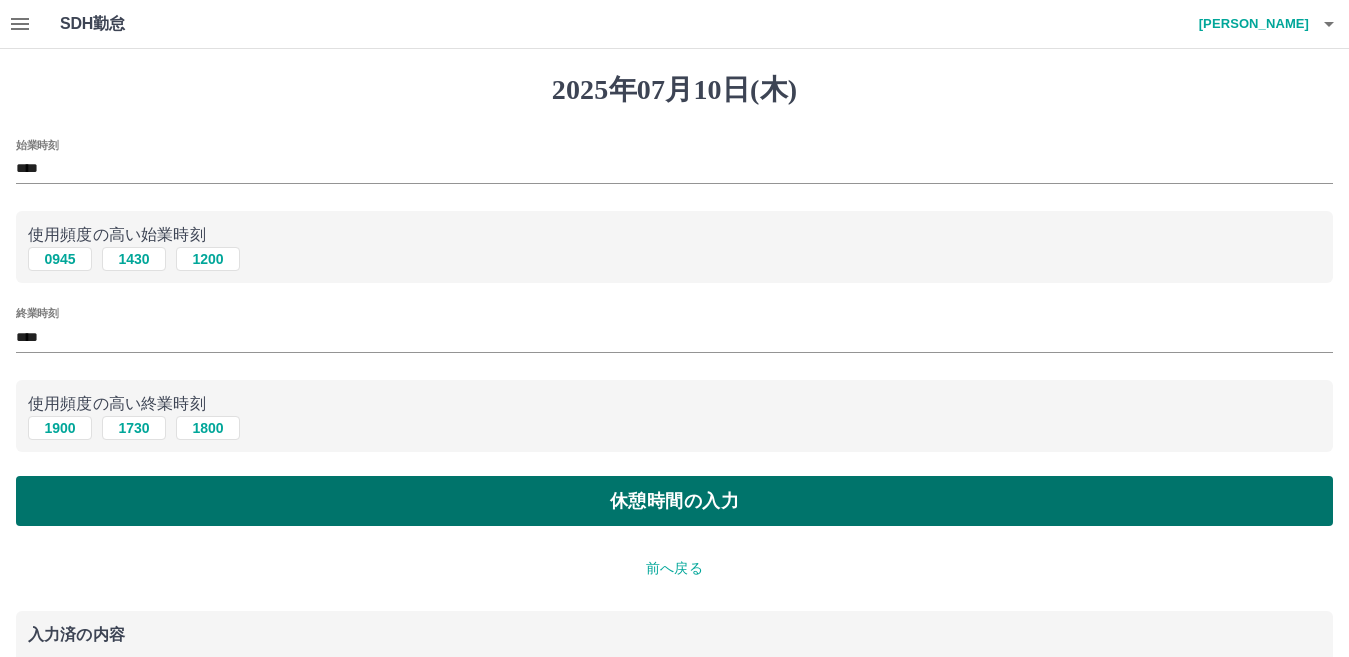 click on "休憩時間の入力" at bounding box center (674, 501) 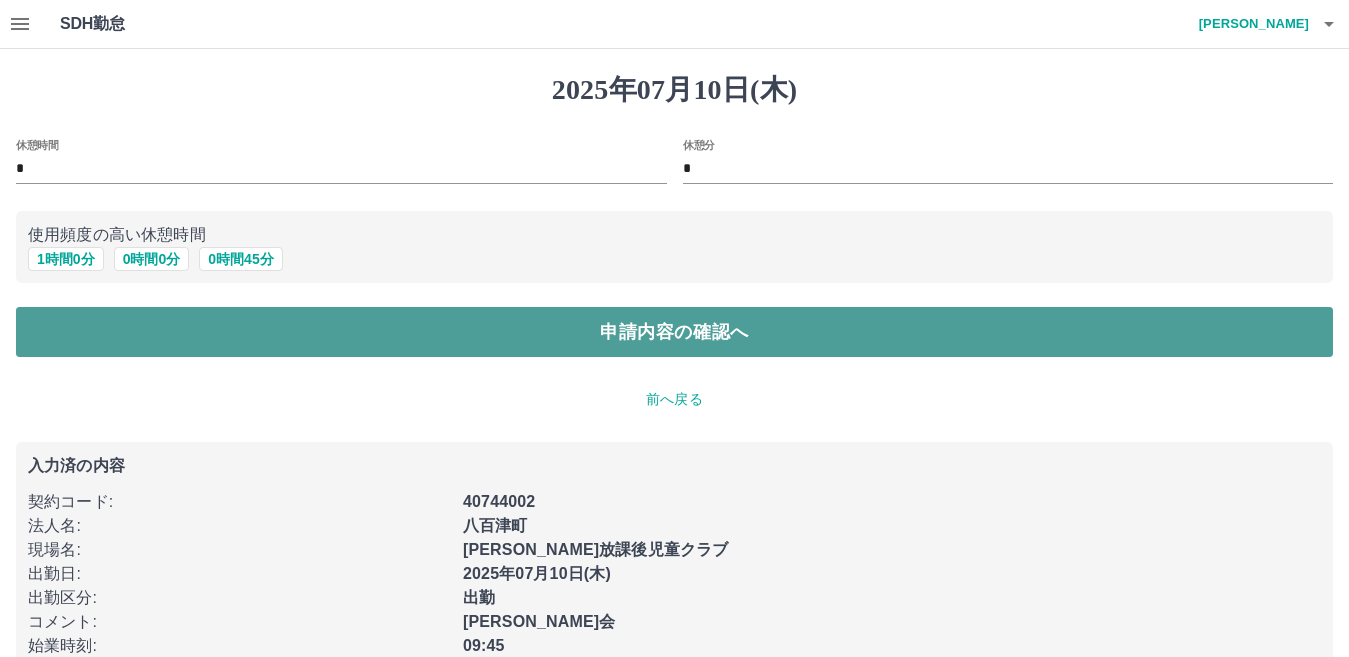 click on "申請内容の確認へ" at bounding box center [674, 332] 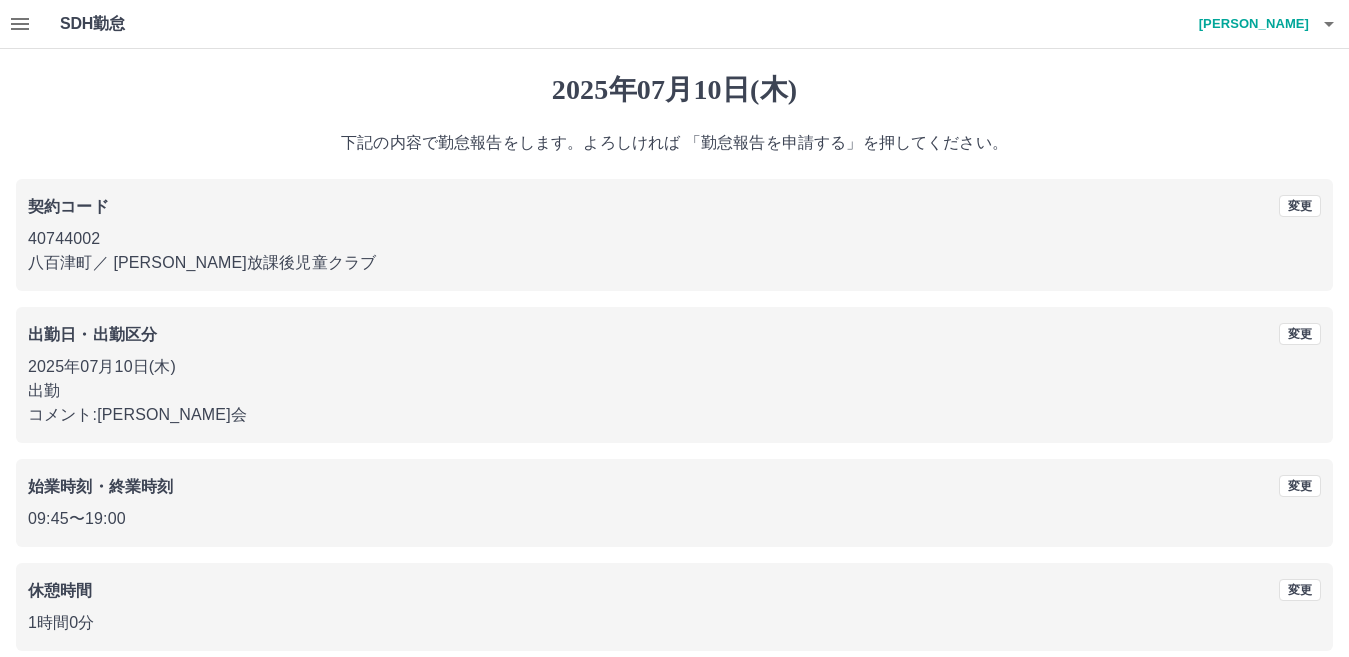 scroll, scrollTop: 92, scrollLeft: 0, axis: vertical 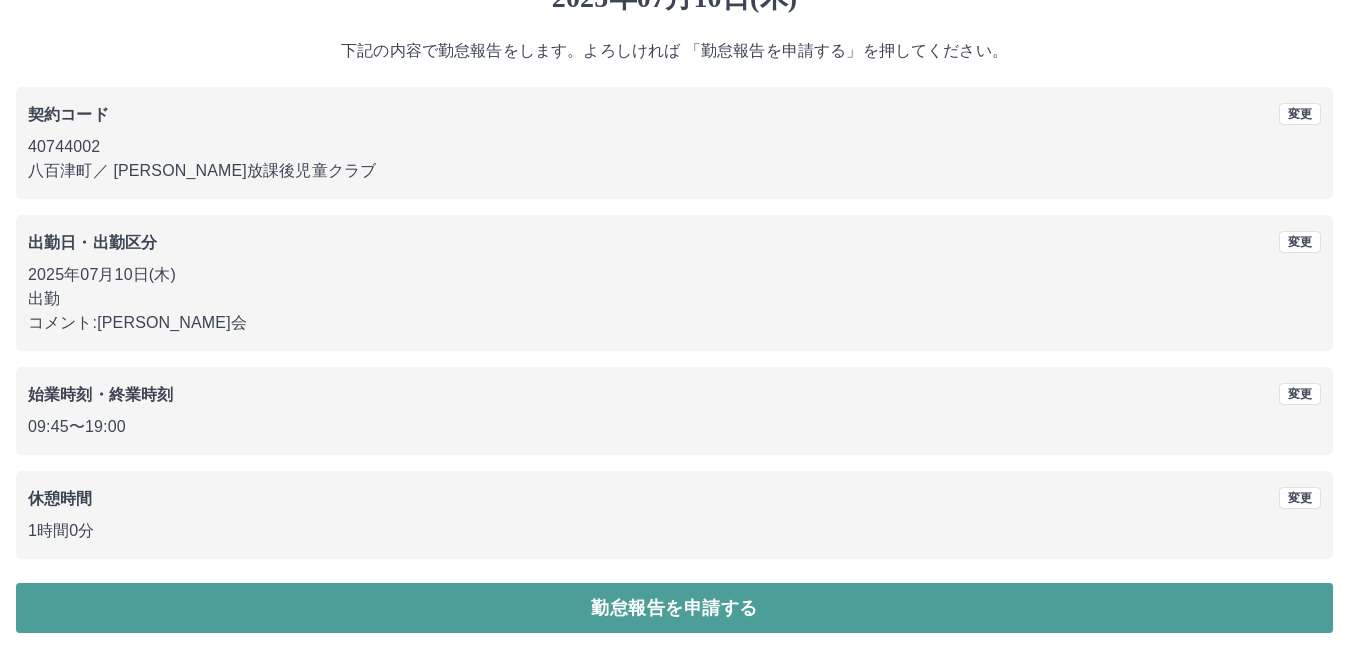 click on "勤怠報告を申請する" at bounding box center [674, 608] 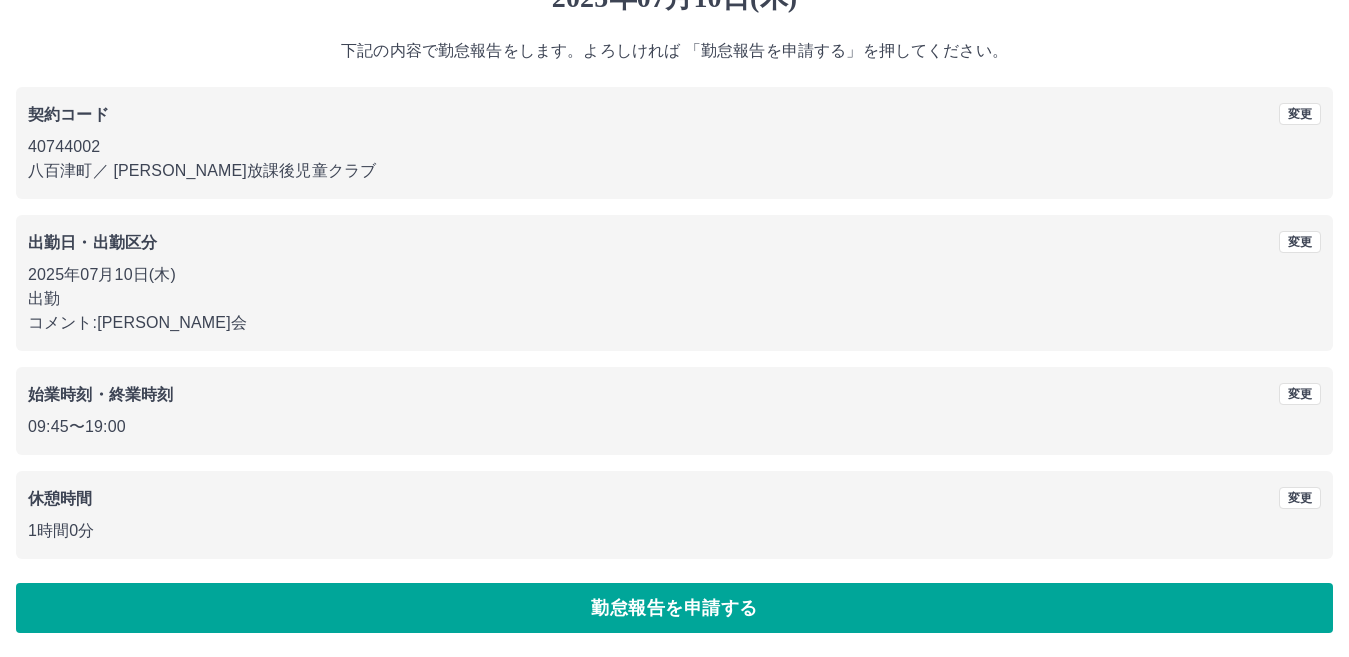 scroll, scrollTop: 0, scrollLeft: 0, axis: both 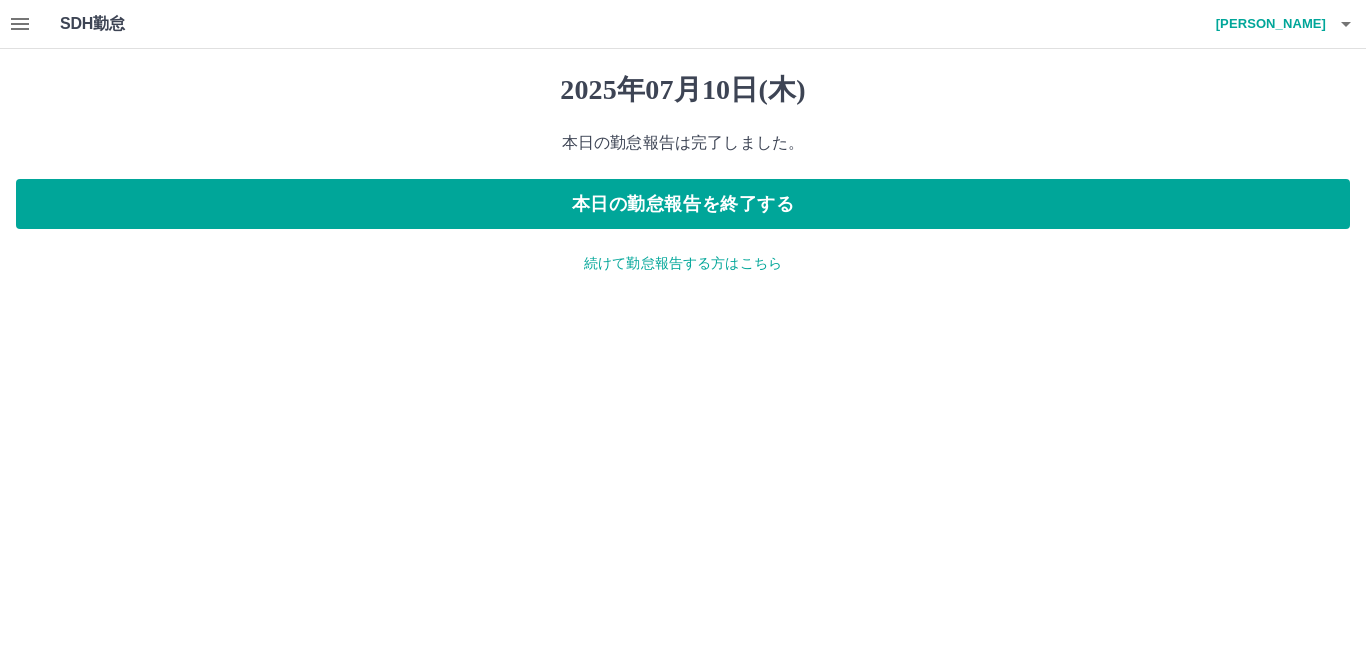 click on "続けて勤怠報告する方はこちら" at bounding box center [683, 263] 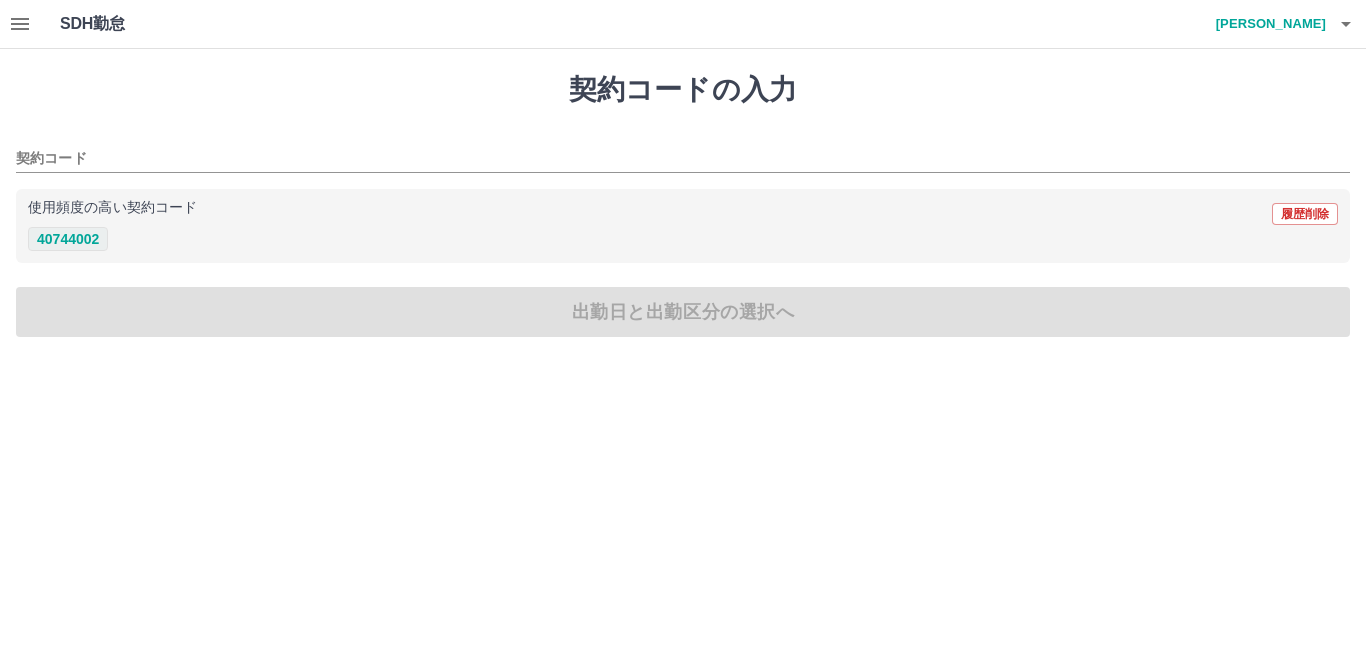 click on "40744002" at bounding box center (68, 239) 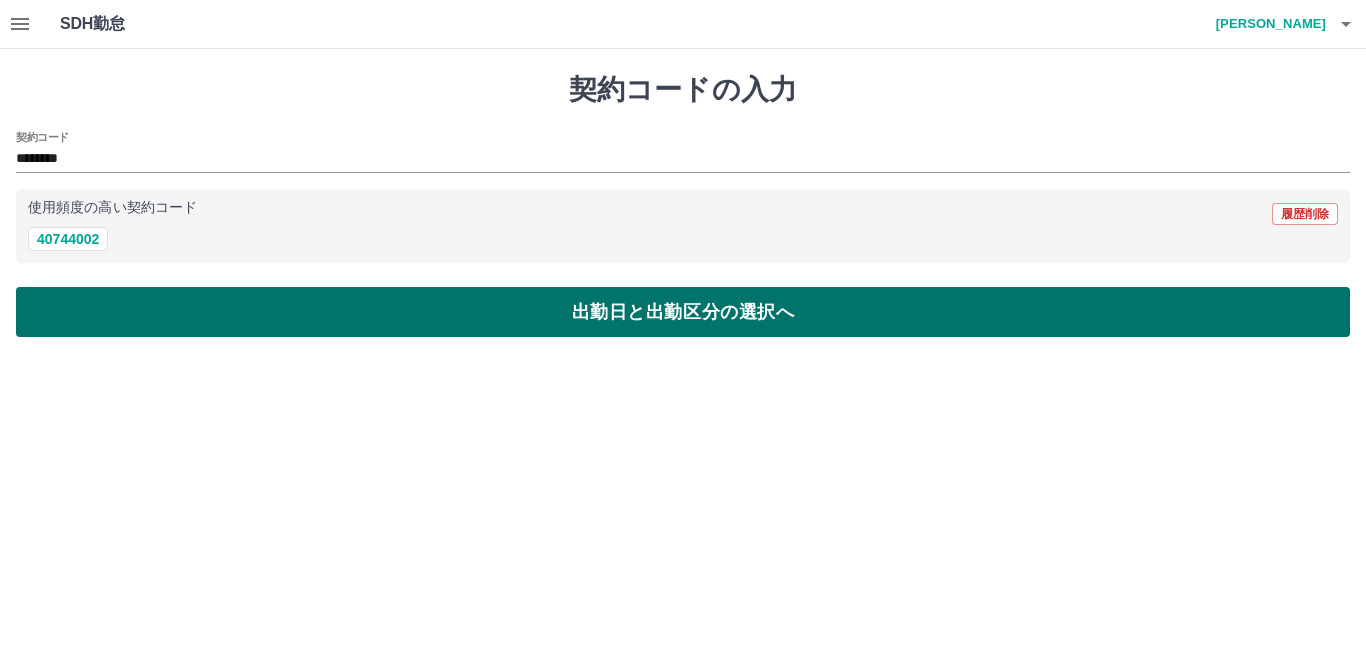 click on "出勤日と出勤区分の選択へ" at bounding box center (683, 312) 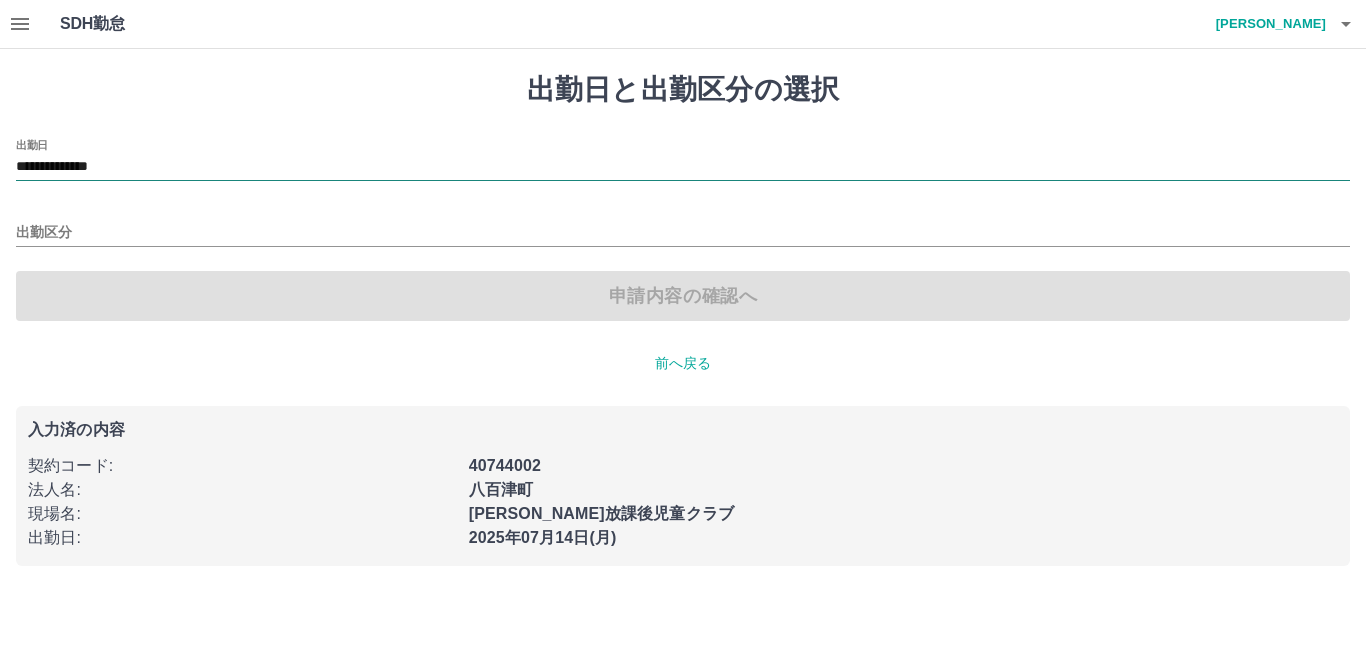click on "**********" at bounding box center (683, 167) 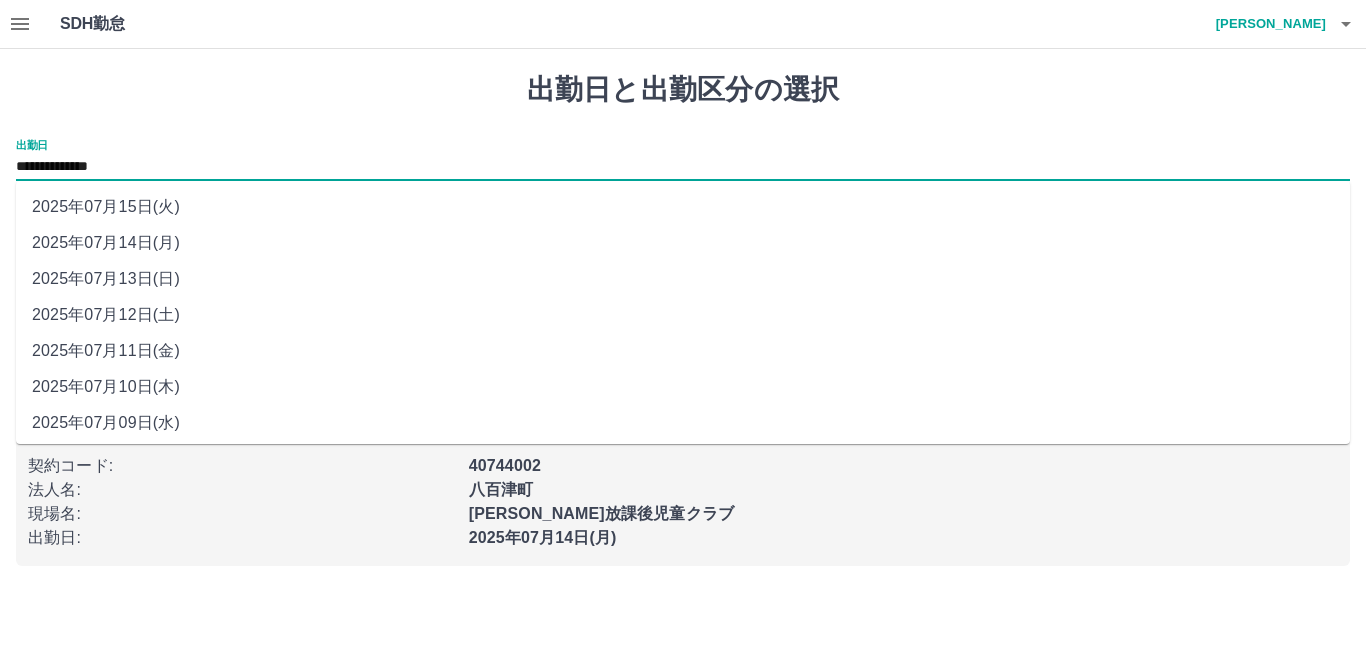 click on "**********" at bounding box center [683, 167] 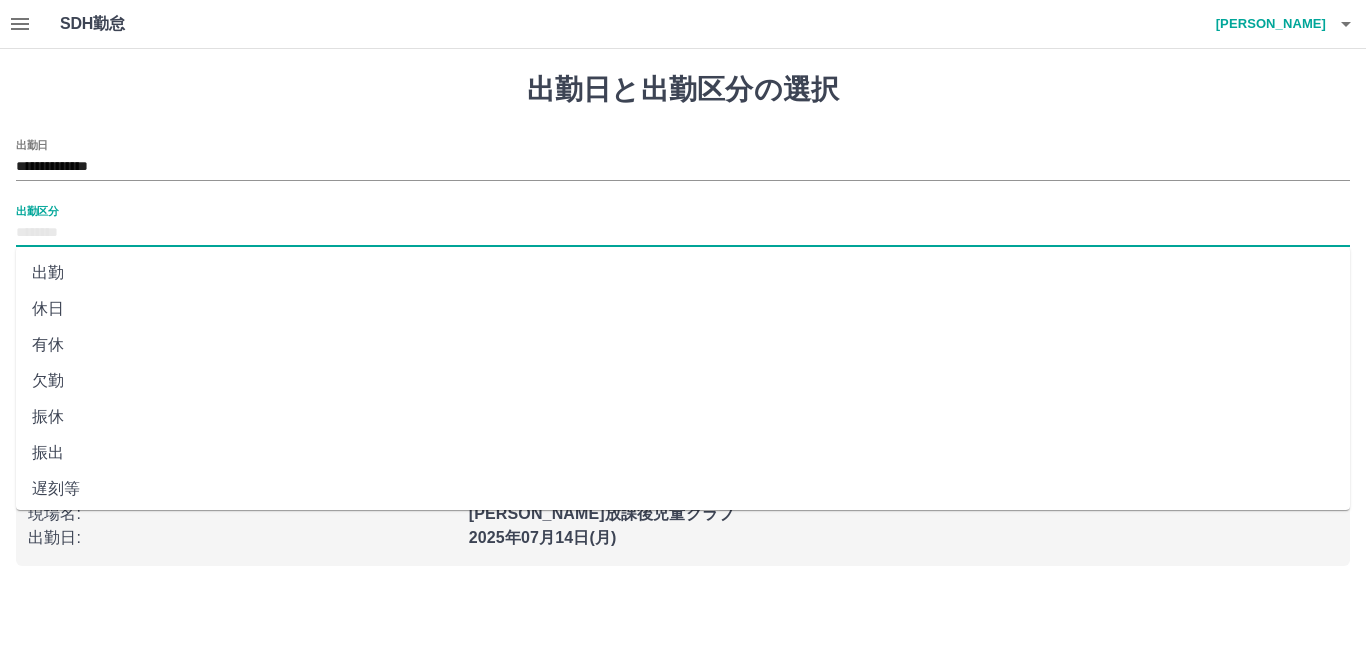 click on "出勤区分" at bounding box center (683, 233) 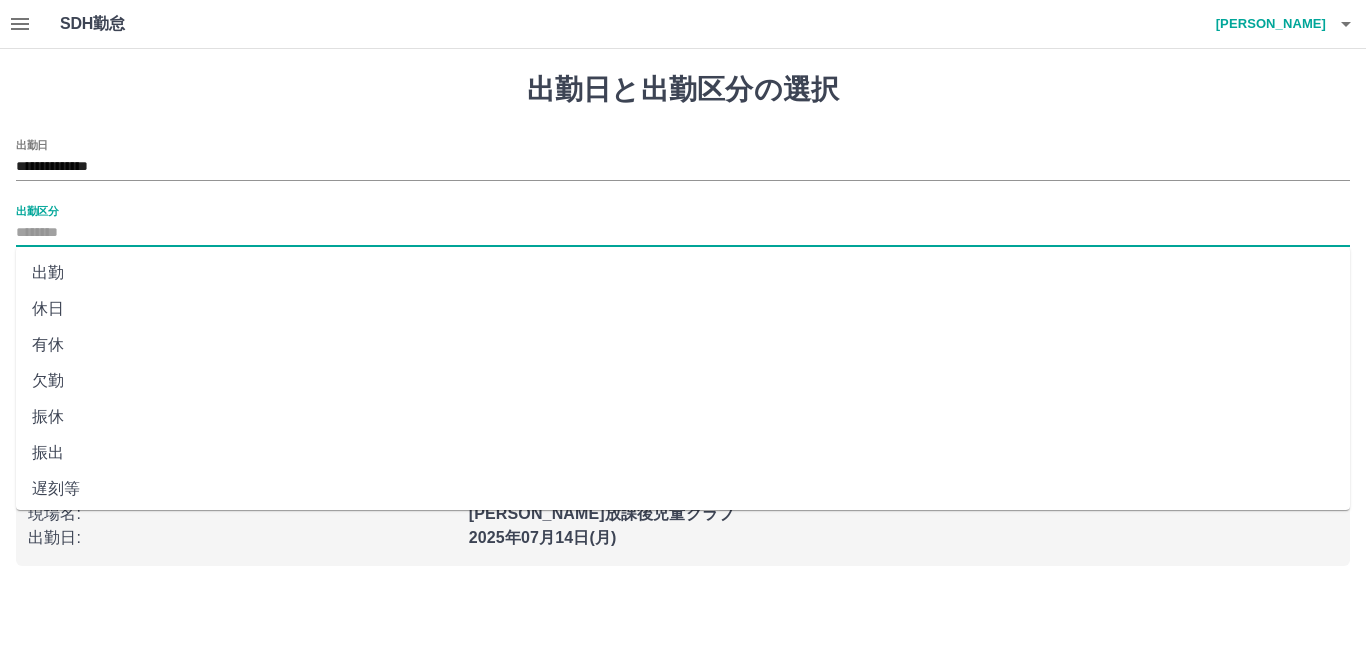 click on "出勤" at bounding box center [683, 273] 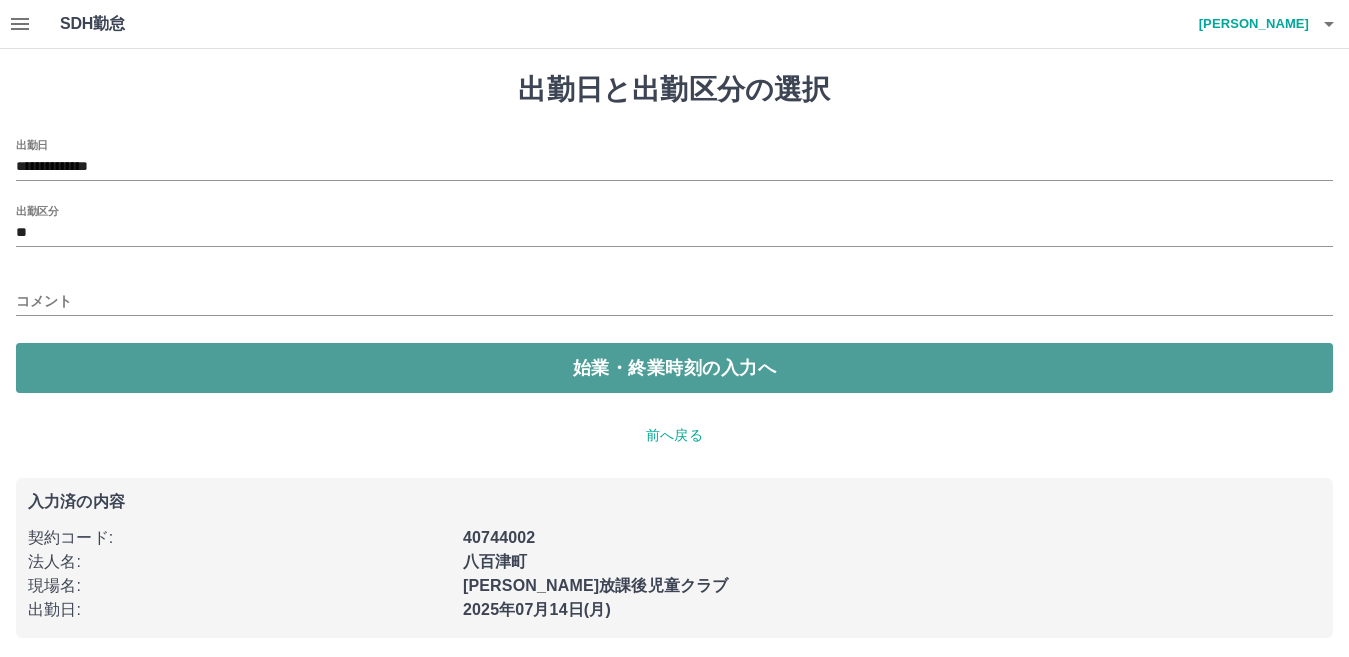 click on "始業・終業時刻の入力へ" at bounding box center (674, 368) 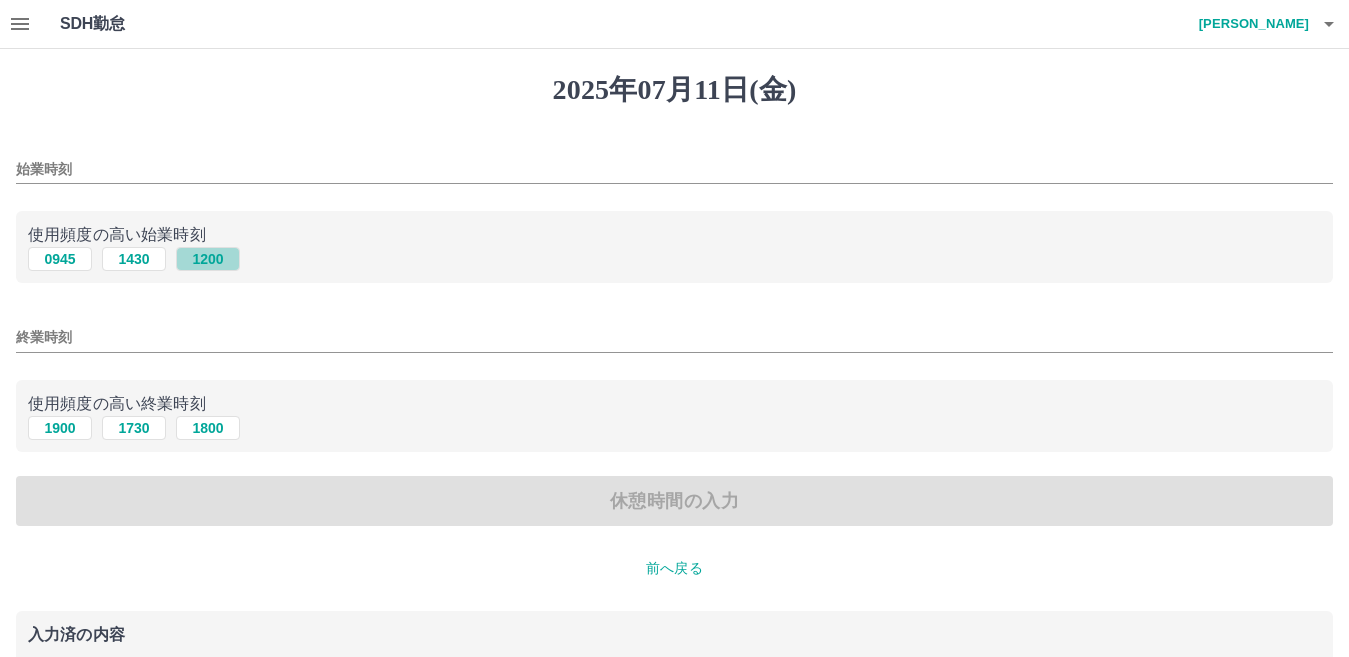 click on "1200" at bounding box center [208, 259] 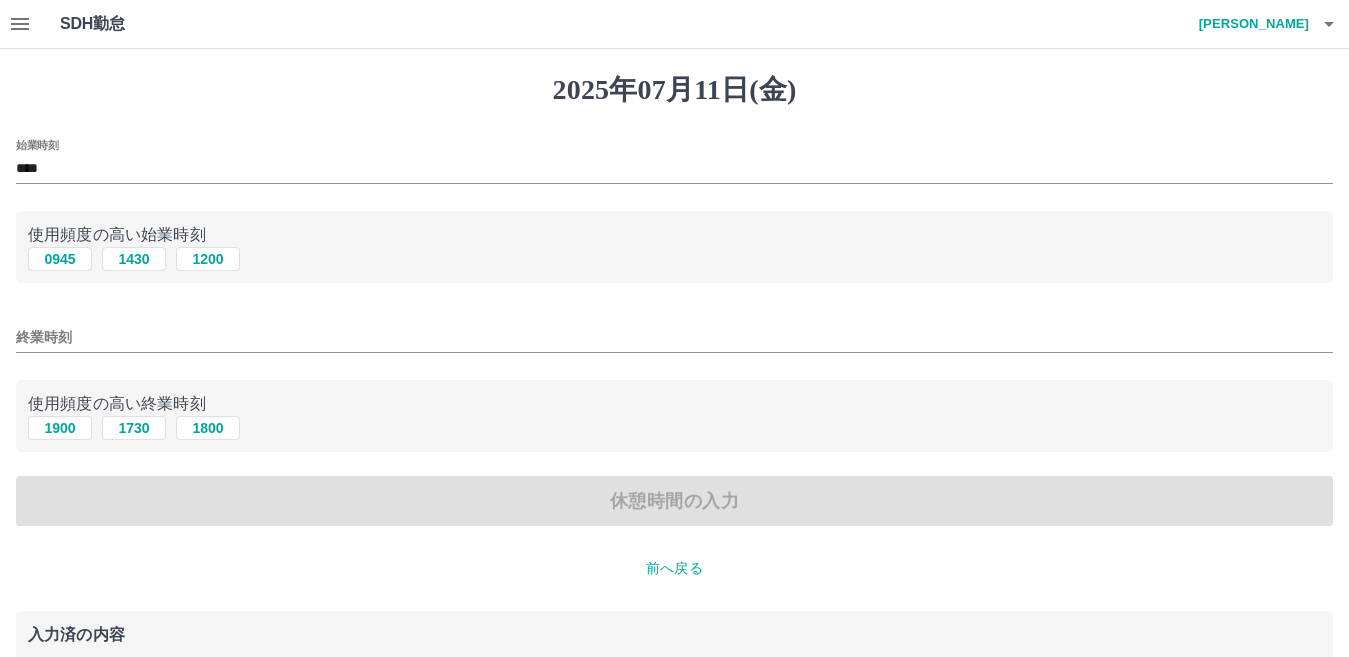 click on "終業時刻" at bounding box center (674, 337) 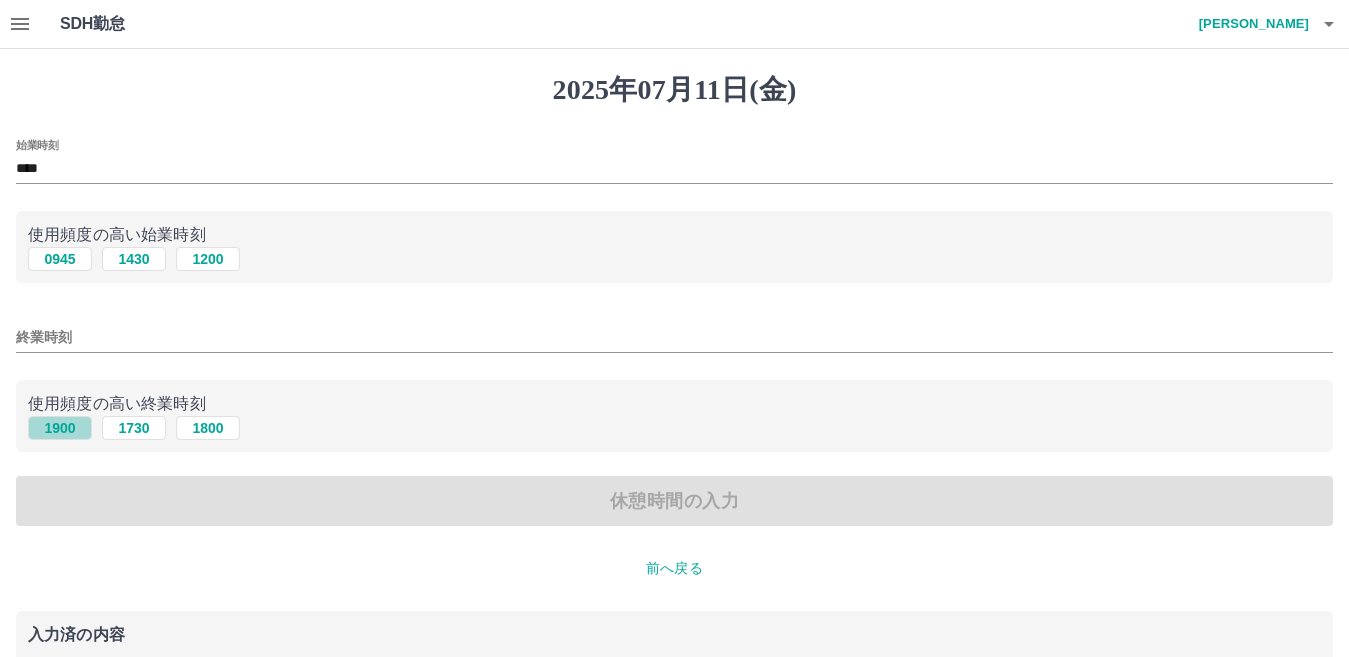 click on "1900" at bounding box center [60, 428] 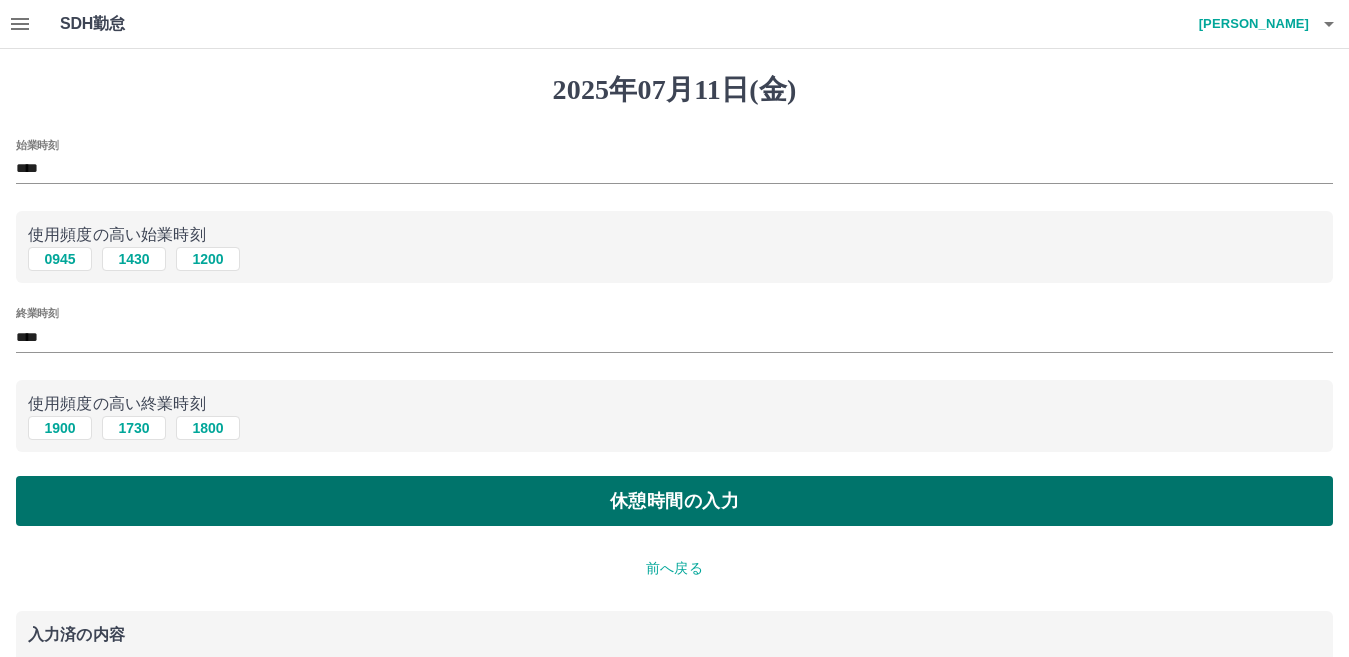 click on "休憩時間の入力" at bounding box center [674, 501] 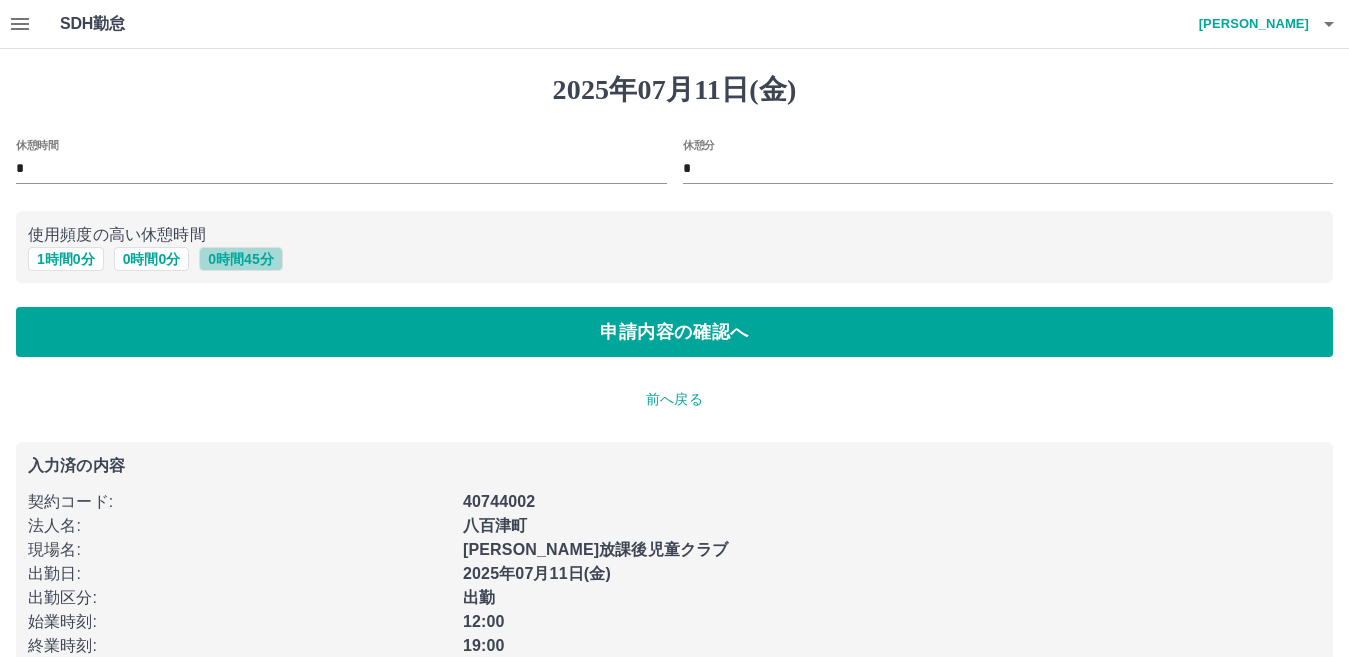 click on "0 時間 45 分" at bounding box center [240, 259] 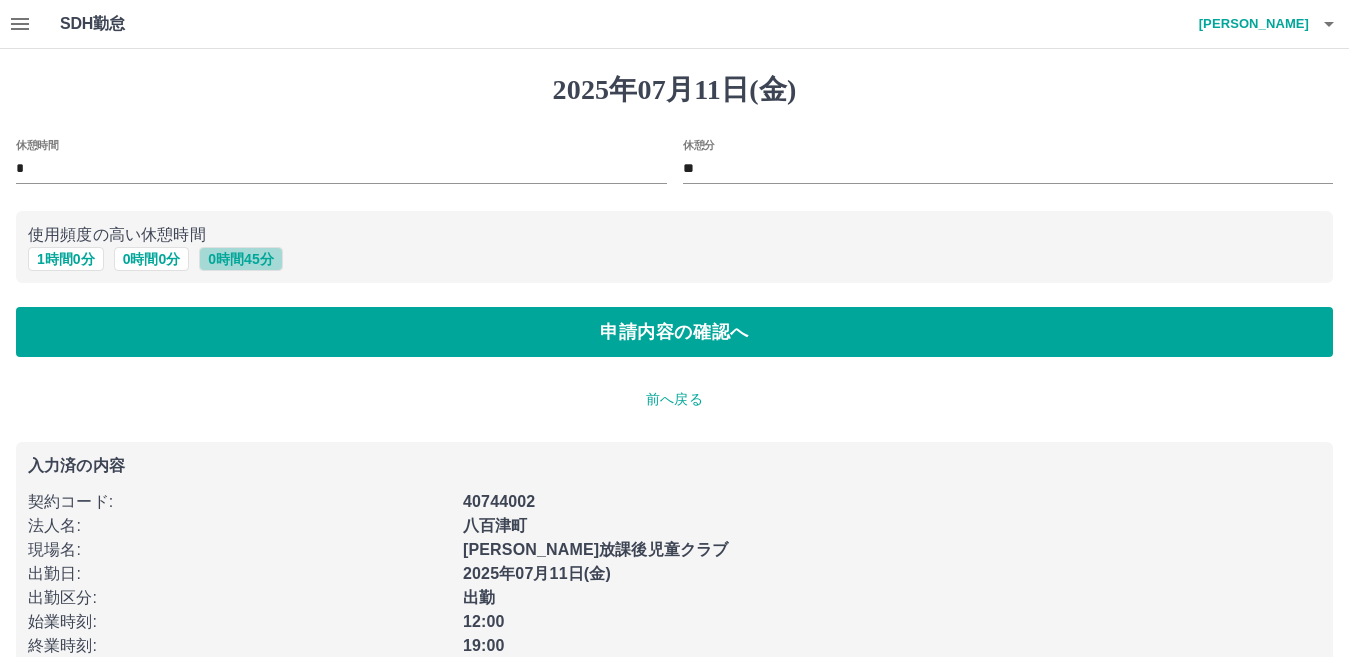 click on "0 時間 45 分" at bounding box center [240, 259] 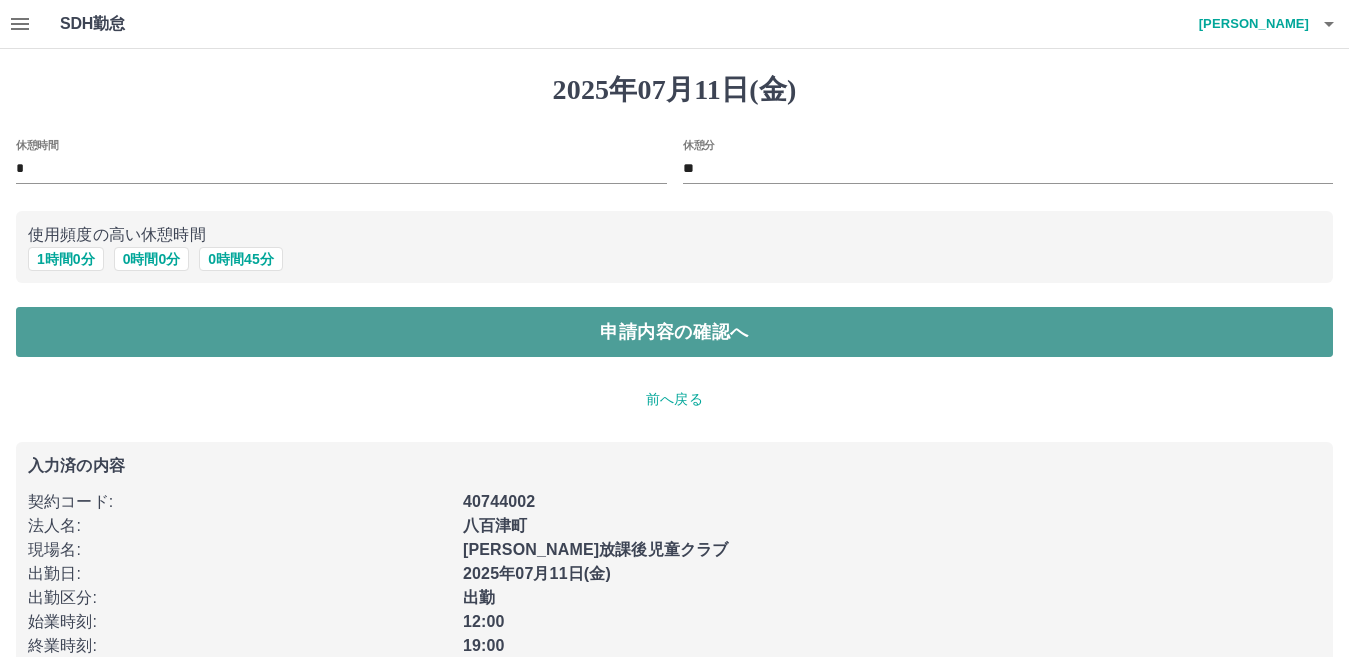 click on "申請内容の確認へ" at bounding box center (674, 332) 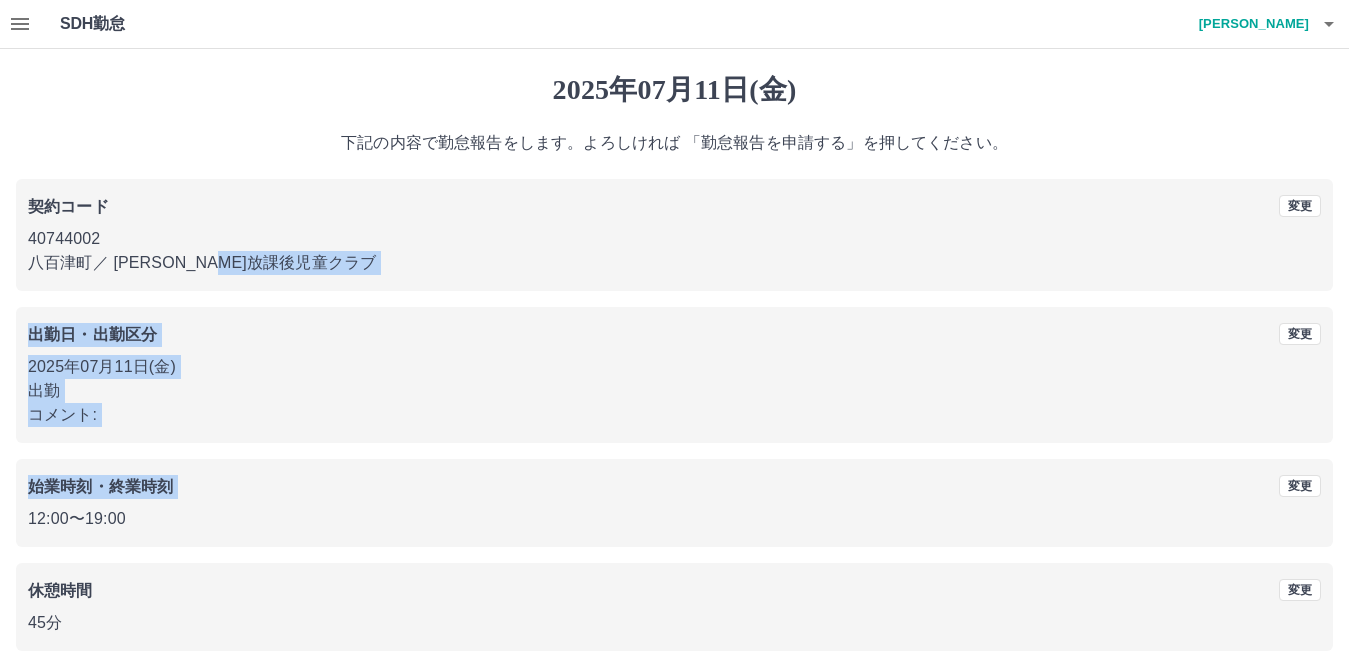 drag, startPoint x: 1348, startPoint y: 256, endPoint x: 1365, endPoint y: 494, distance: 238.60637 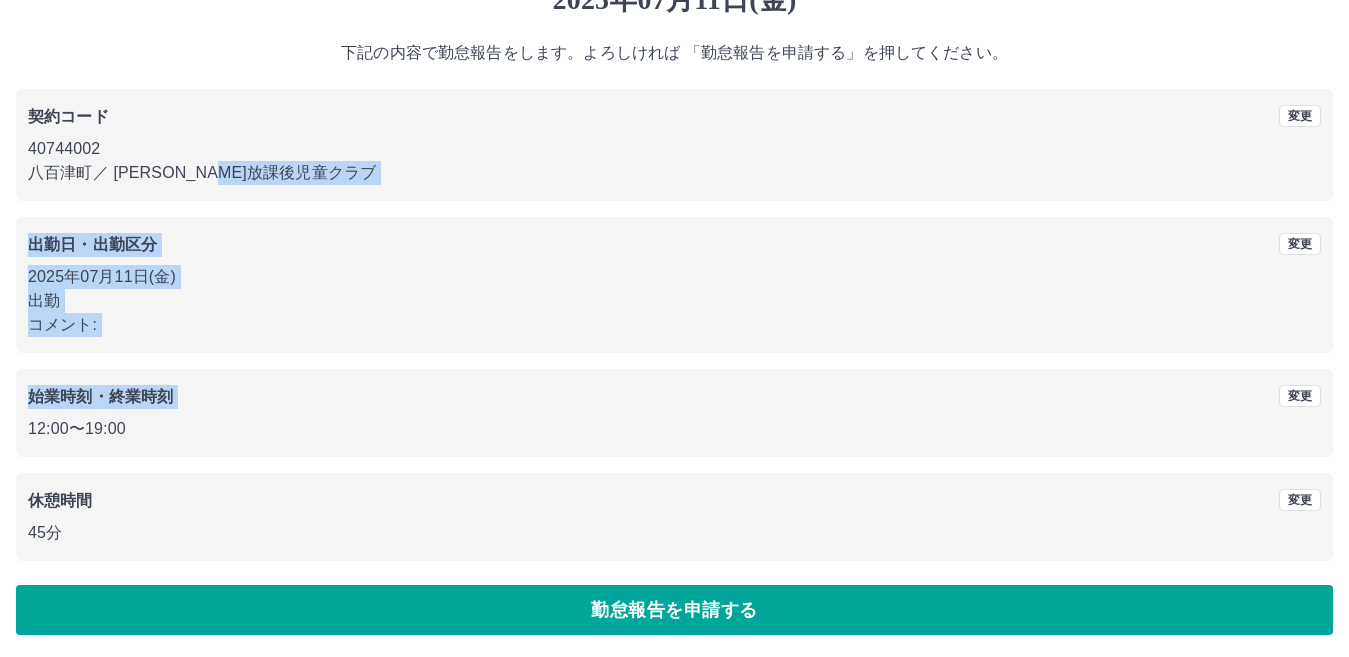 scroll, scrollTop: 92, scrollLeft: 0, axis: vertical 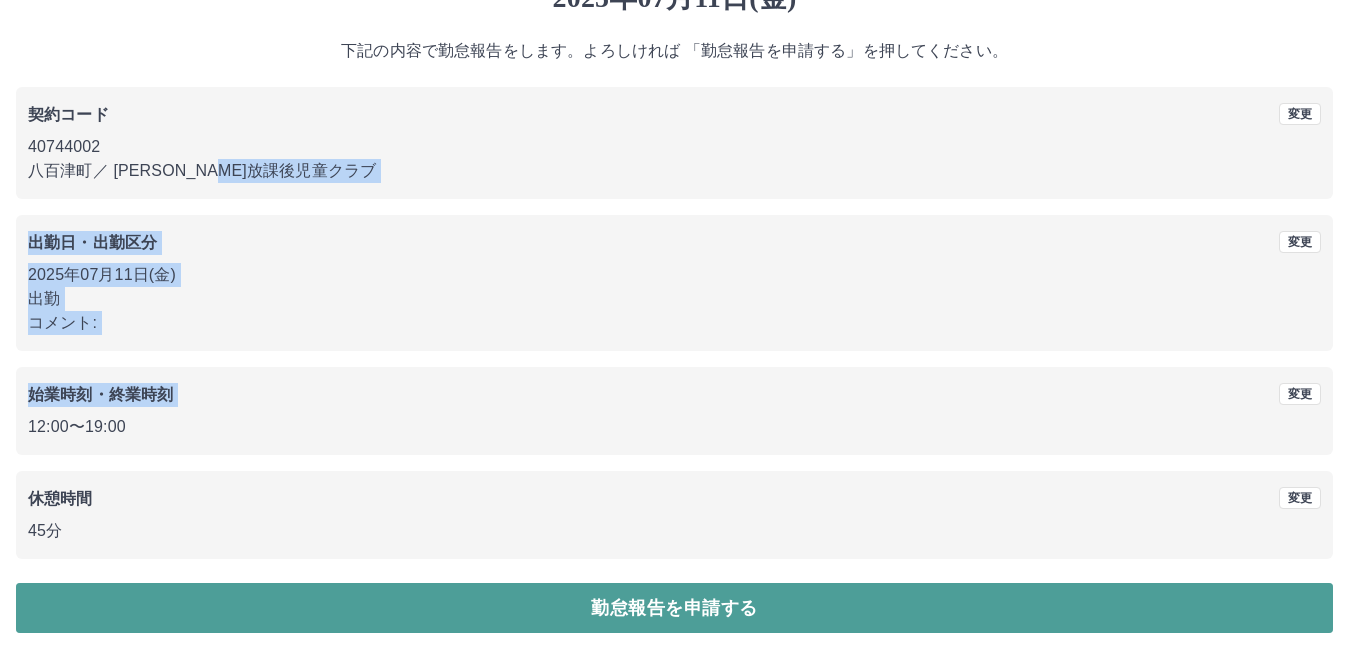 click on "勤怠報告を申請する" at bounding box center [674, 608] 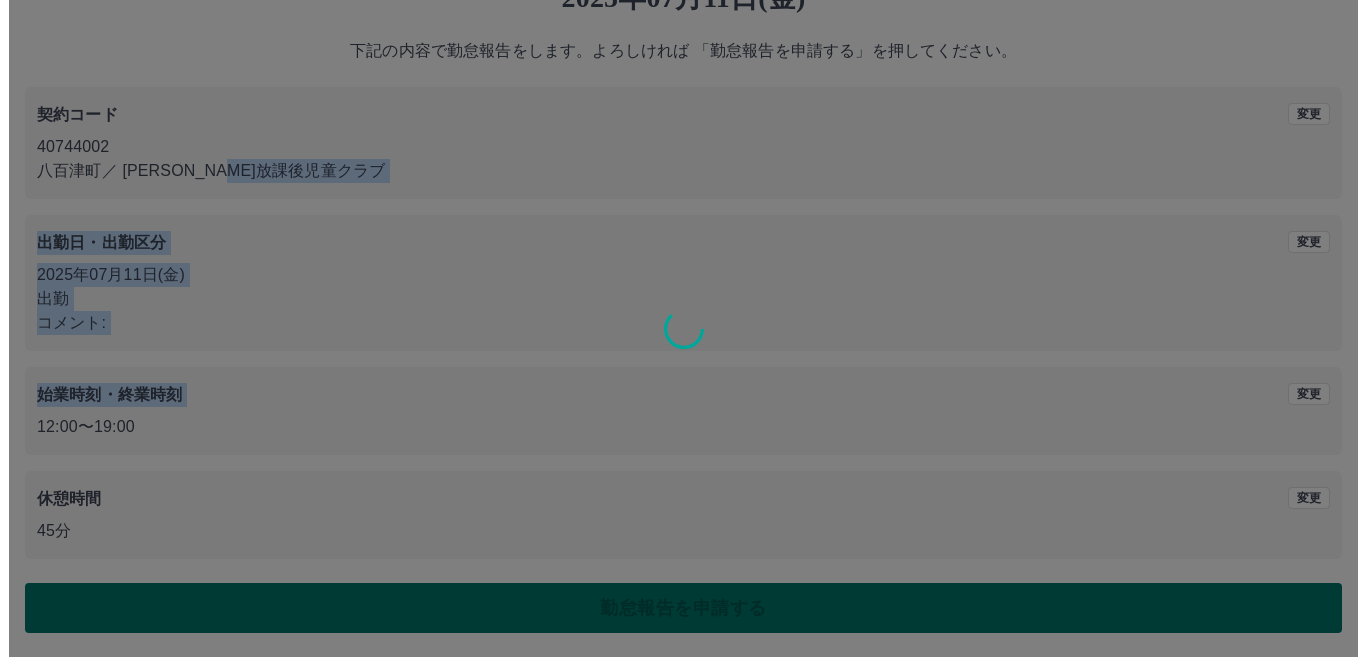 scroll, scrollTop: 0, scrollLeft: 0, axis: both 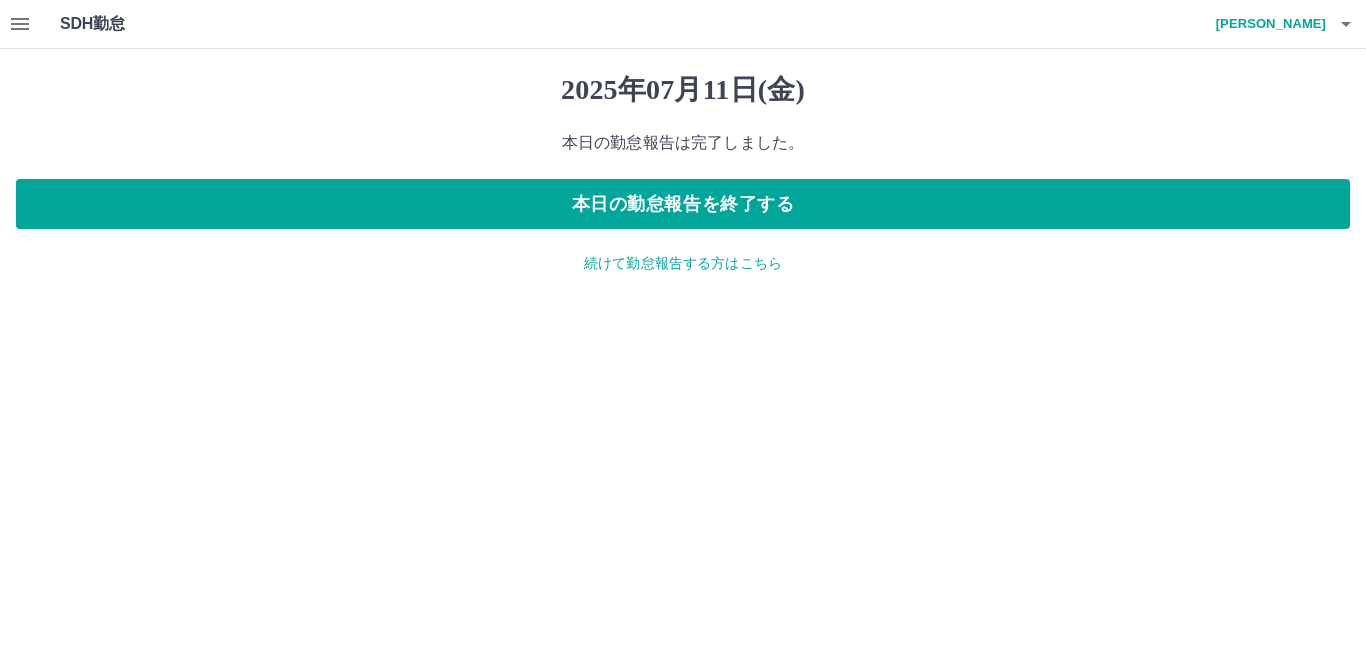 click on "続けて勤怠報告する方はこちら" at bounding box center (683, 263) 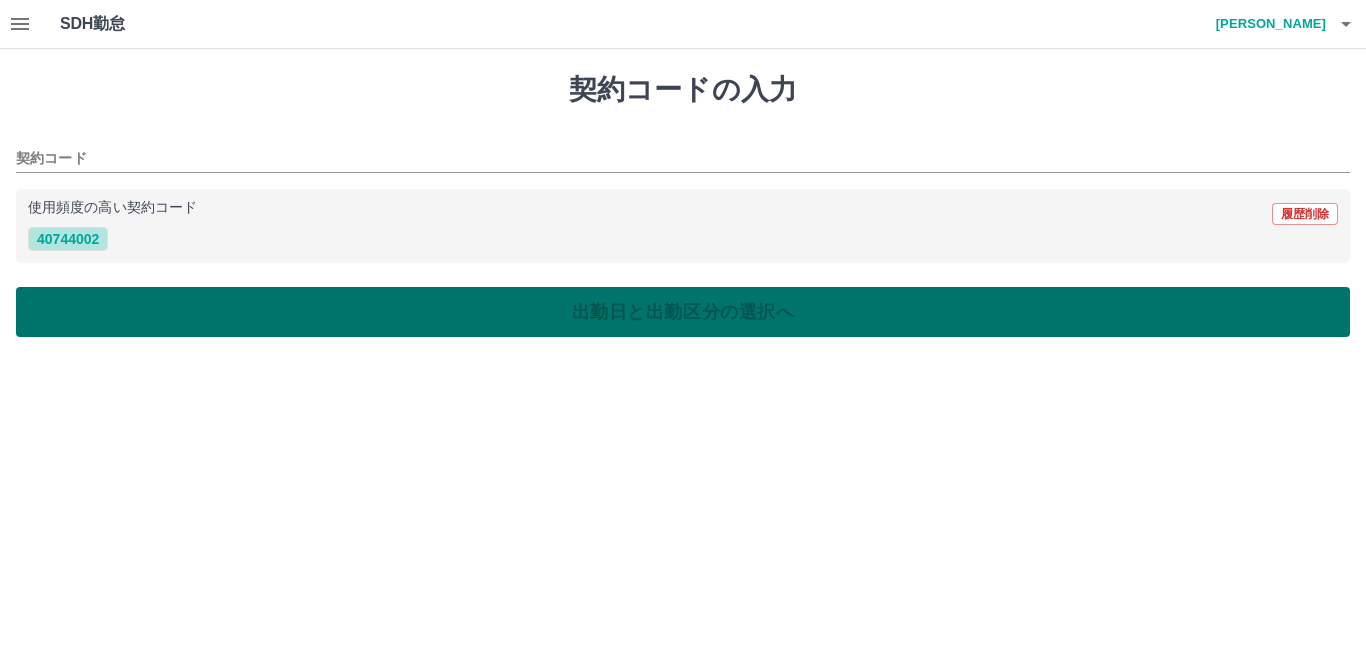drag, startPoint x: 95, startPoint y: 243, endPoint x: 134, endPoint y: 305, distance: 73.24616 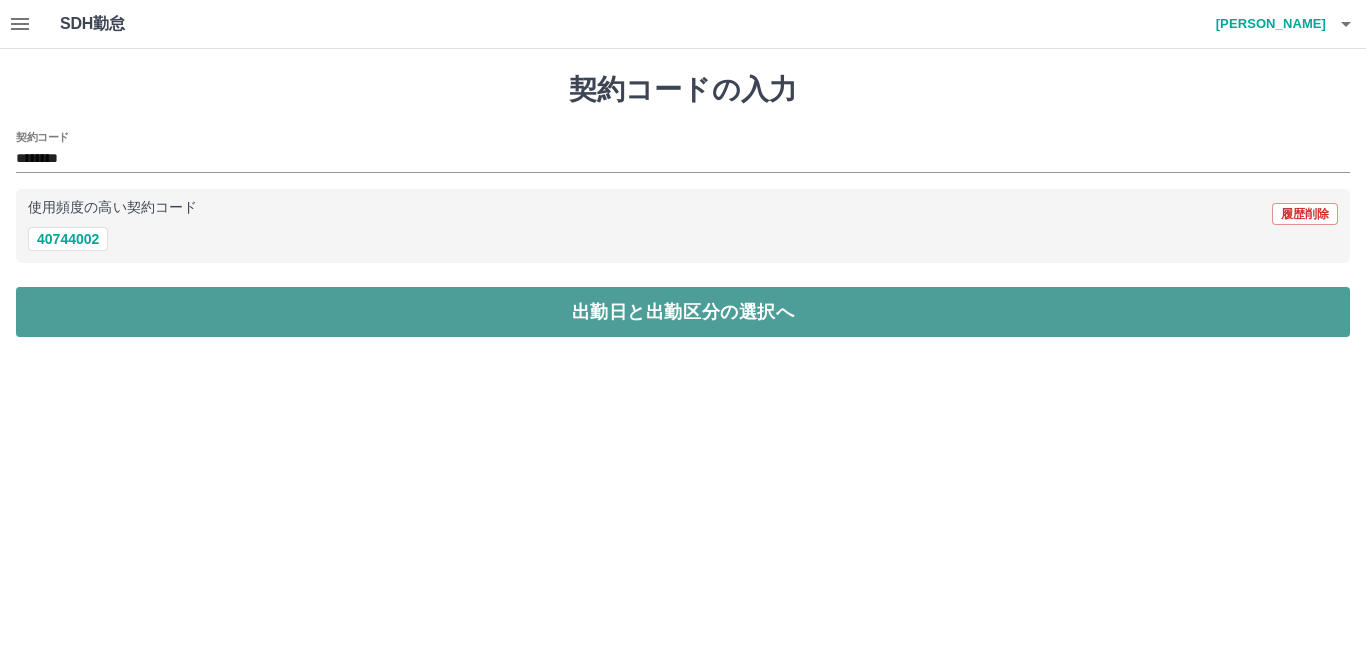click on "出勤日と出勤区分の選択へ" at bounding box center [683, 312] 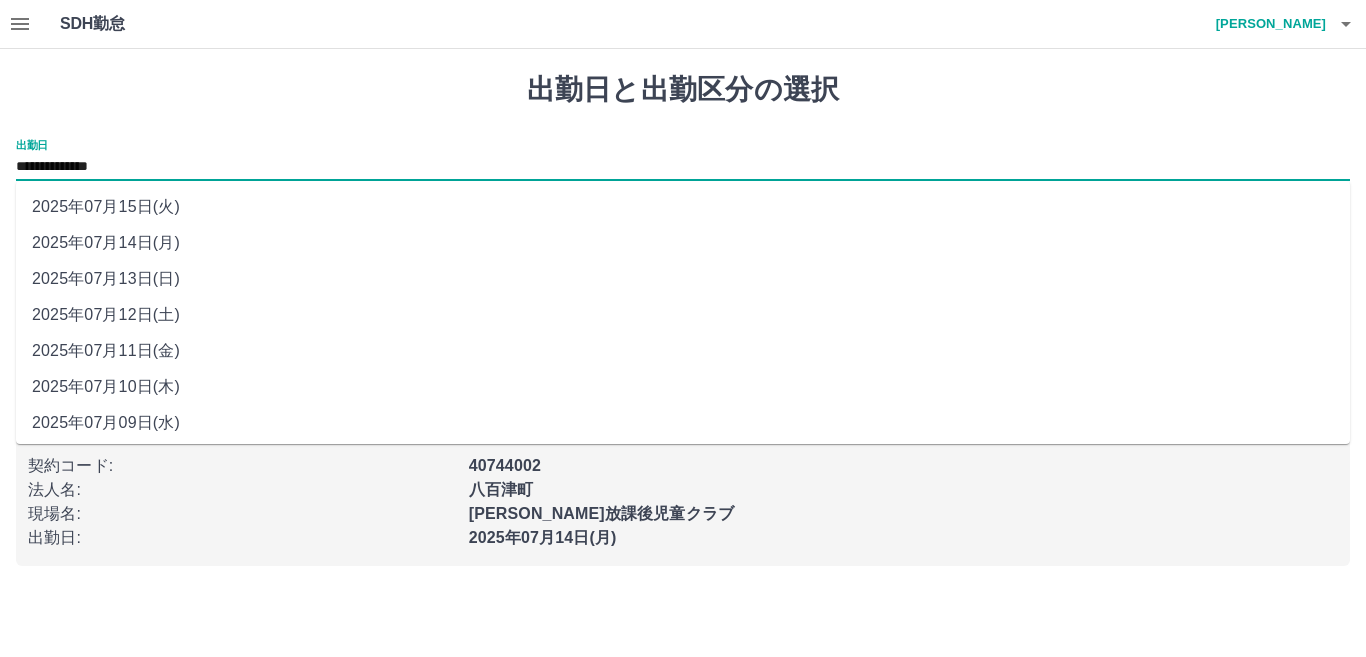 click on "**********" at bounding box center (683, 167) 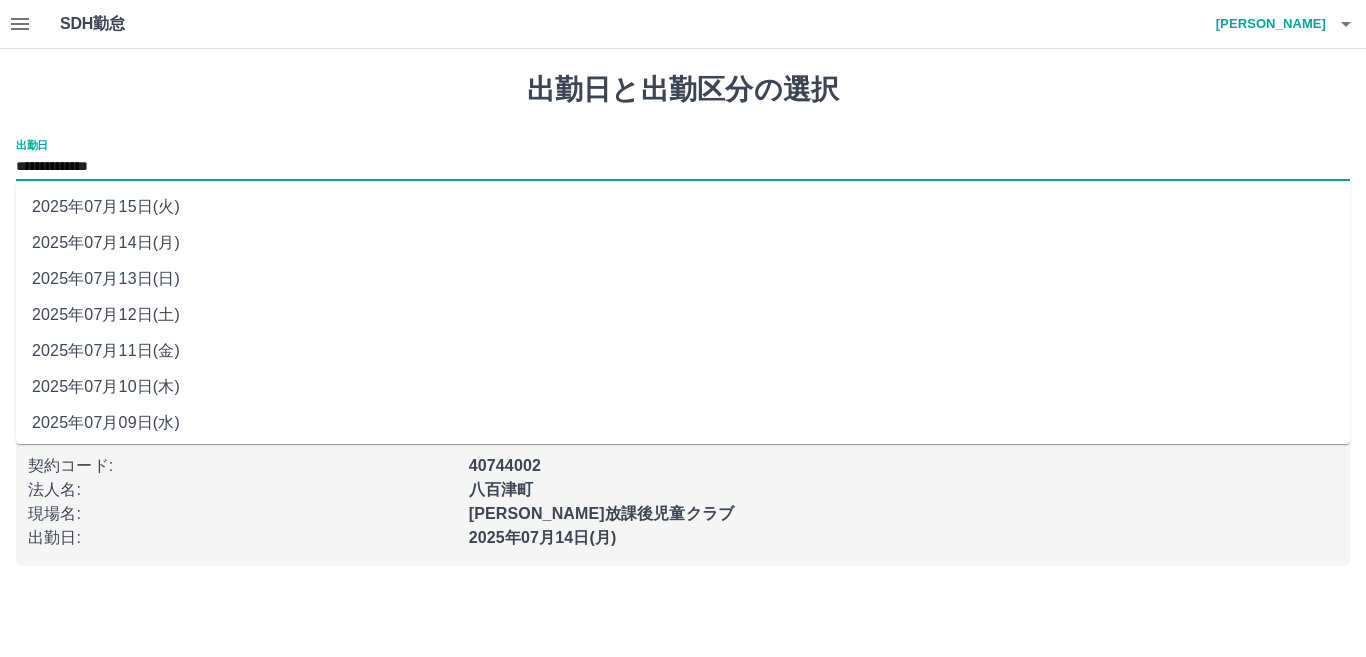 click on "2025年07月12日(土)" at bounding box center [683, 315] 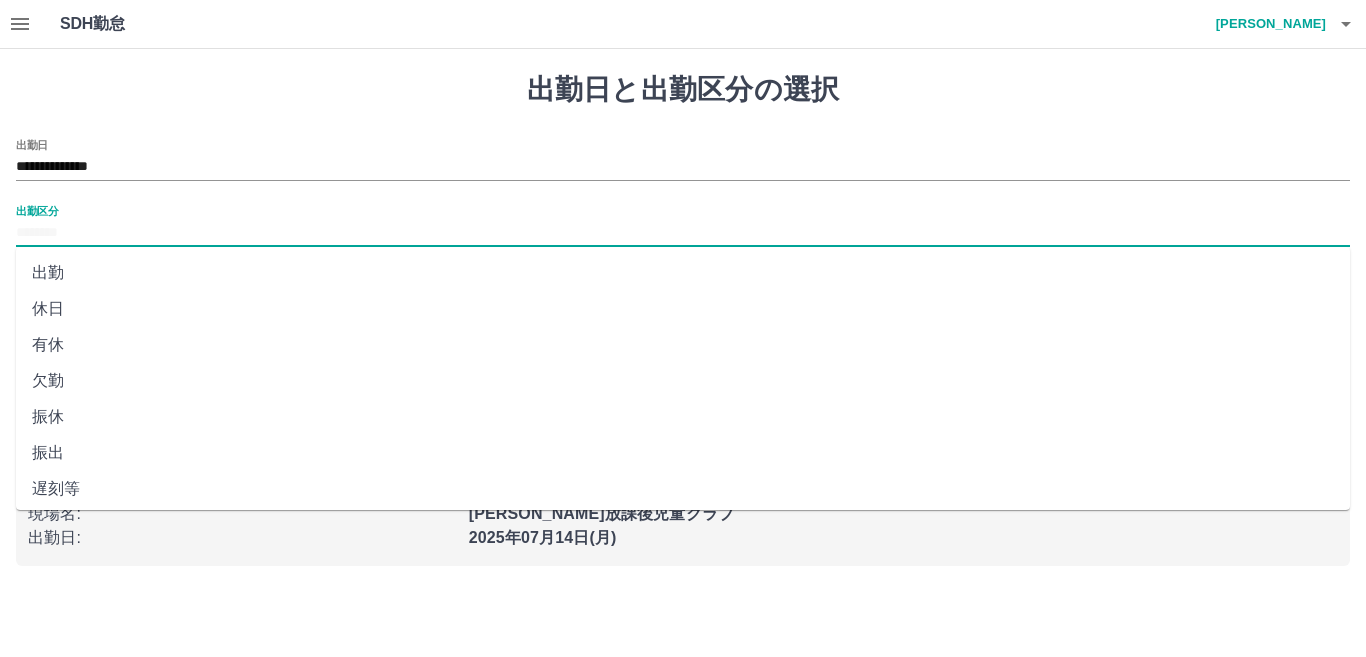 click on "出勤区分" at bounding box center (683, 233) 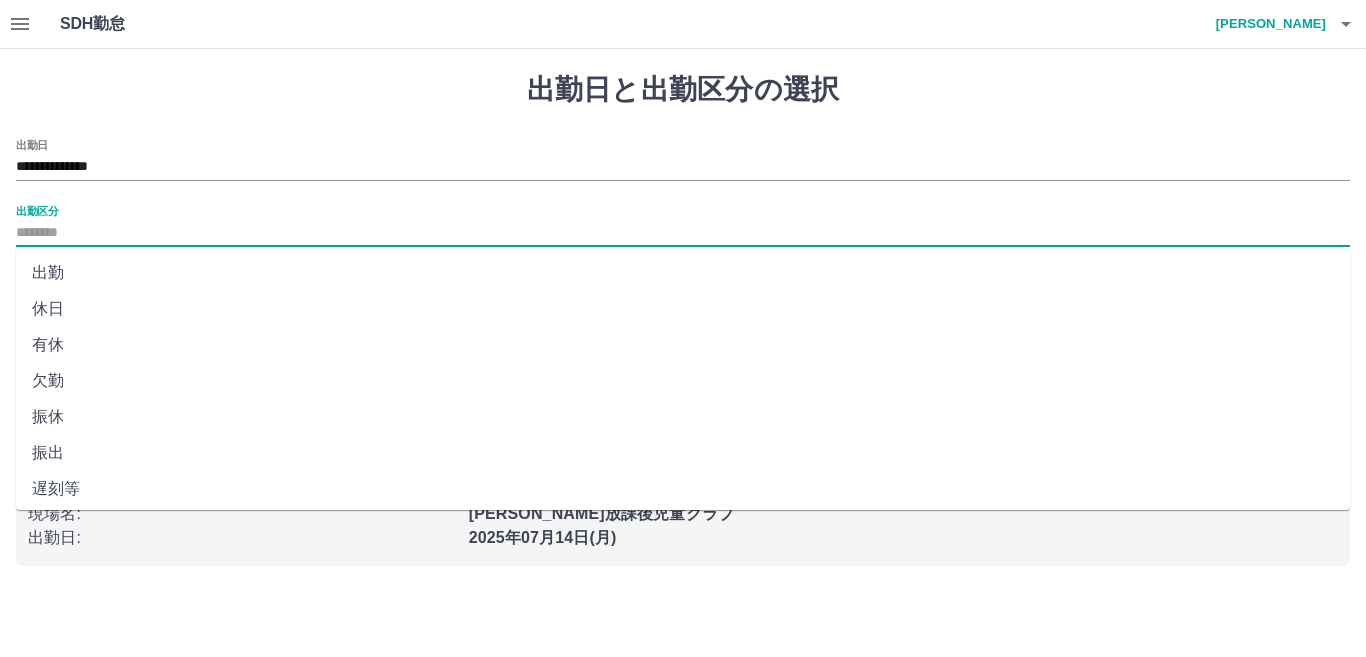 click on "休日" at bounding box center [683, 309] 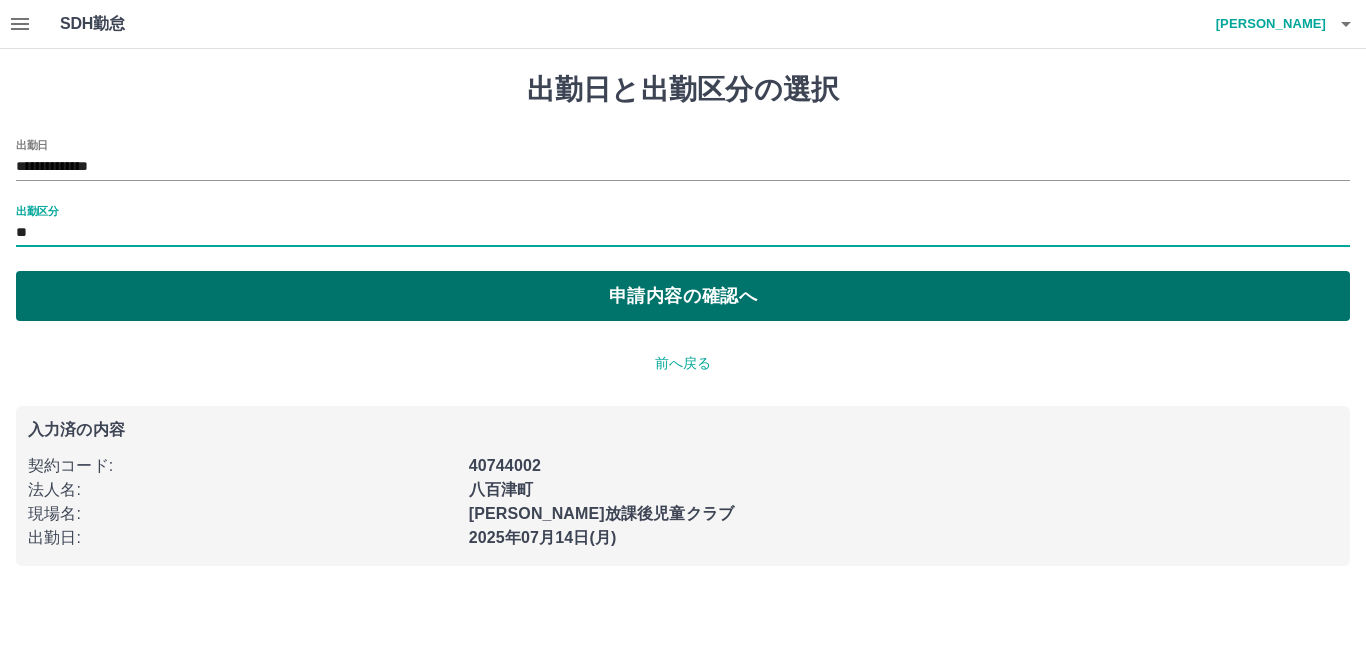 click on "申請内容の確認へ" at bounding box center (683, 296) 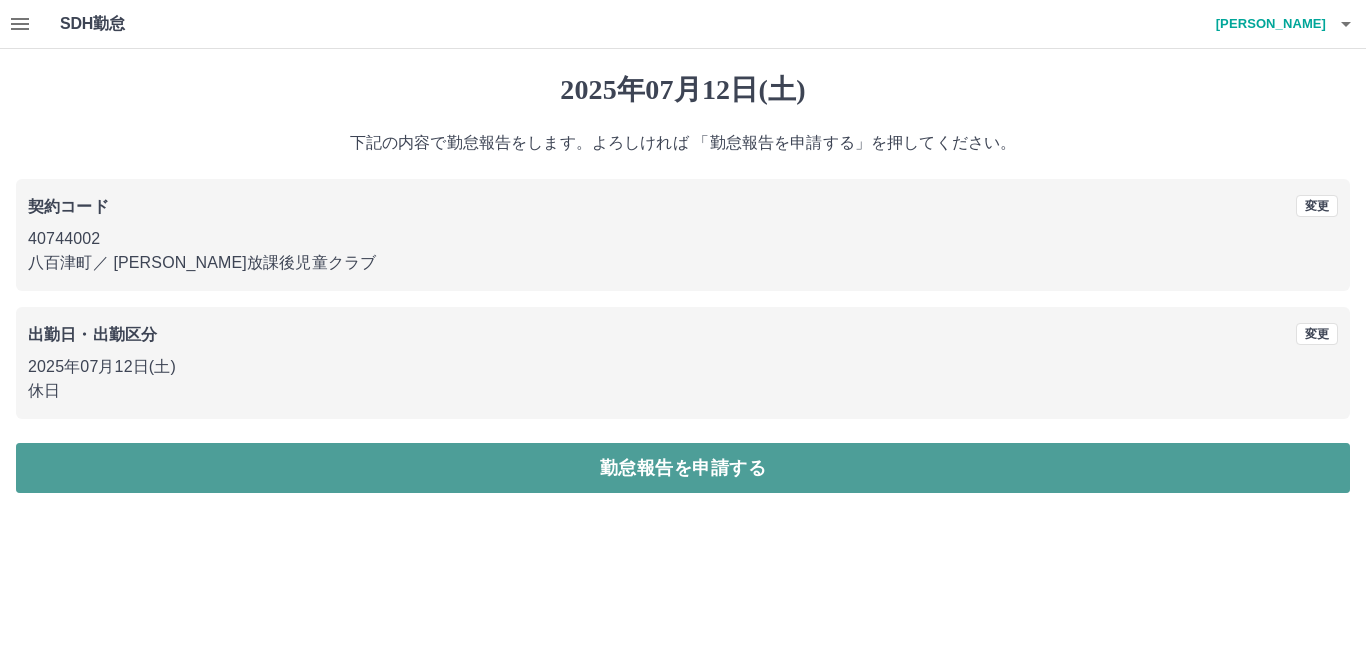 click on "勤怠報告を申請する" at bounding box center [683, 468] 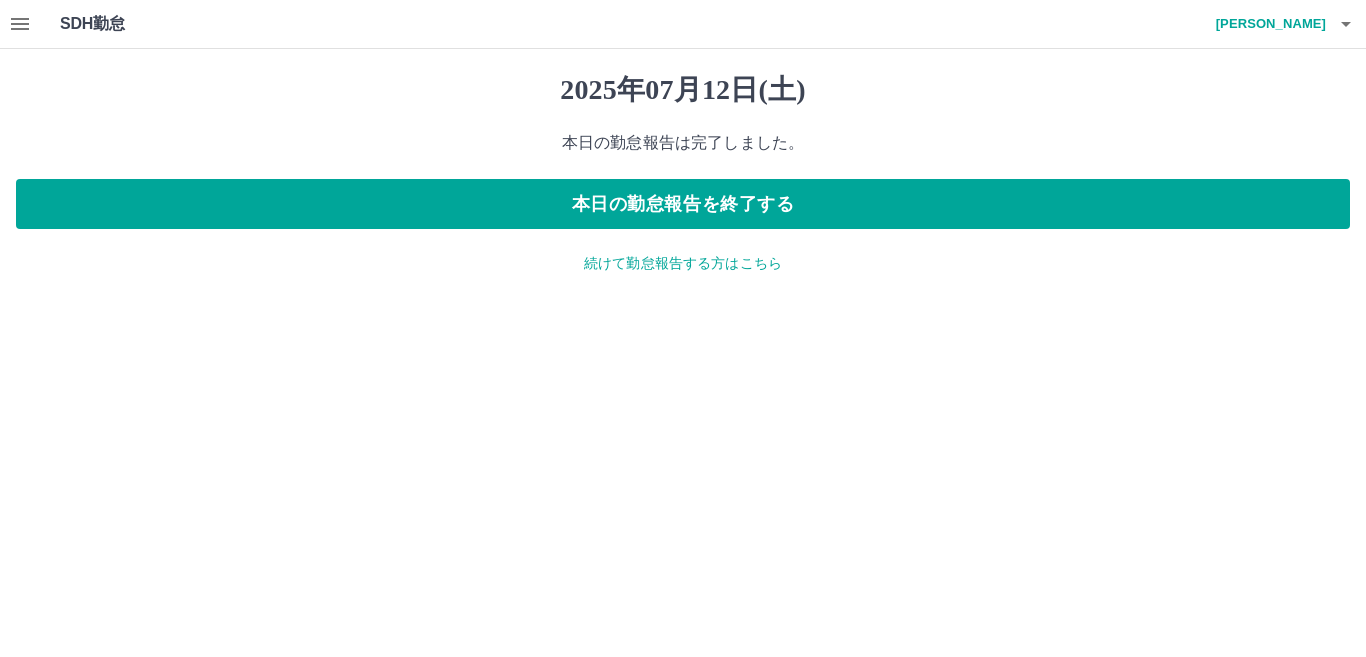 click on "続けて勤怠報告する方はこちら" at bounding box center (683, 263) 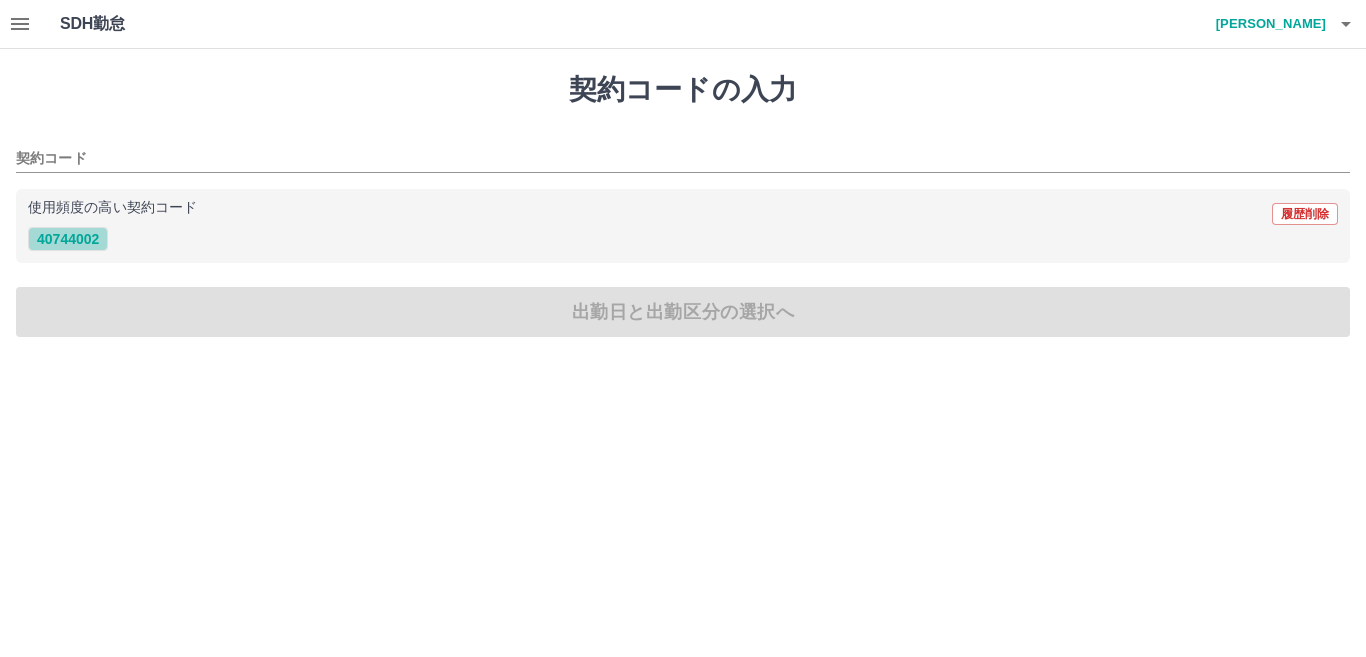 click on "40744002" at bounding box center [68, 239] 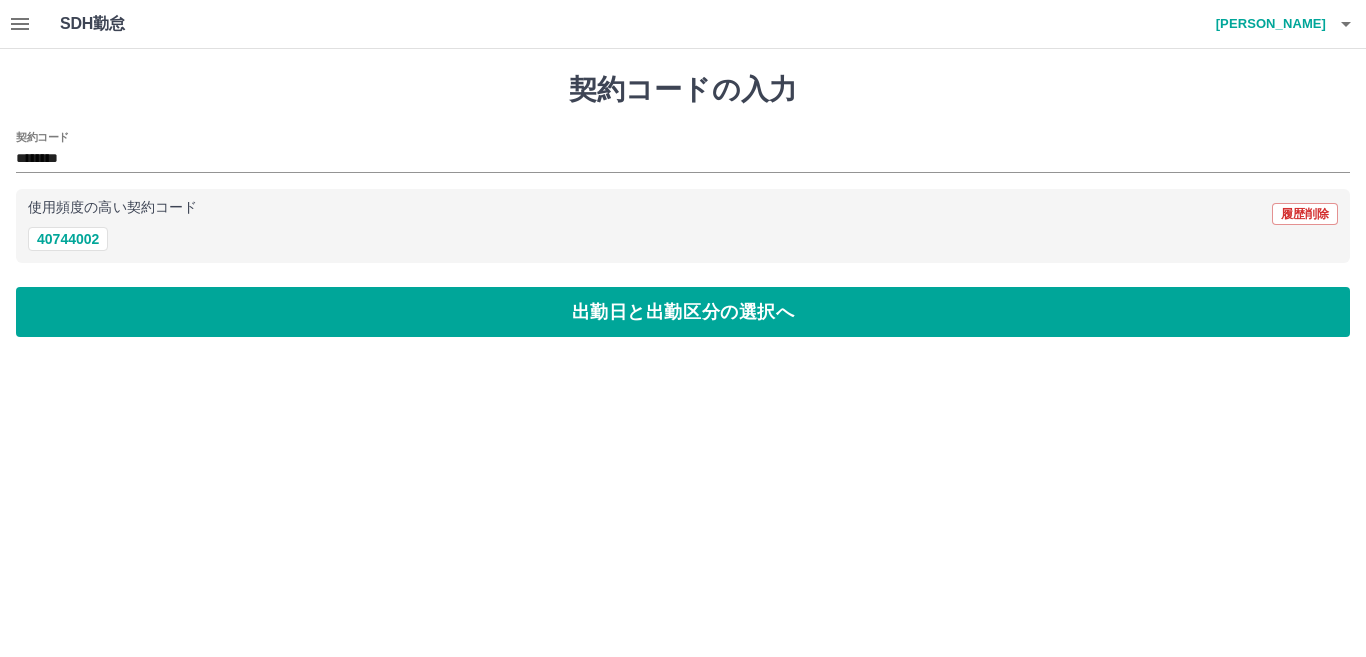 click on "契約コードの入力 契約コード ******** 使用頻度の高い契約コード 履歴削除 40744002 出勤日と出勤区分の選択へ" at bounding box center [683, 205] 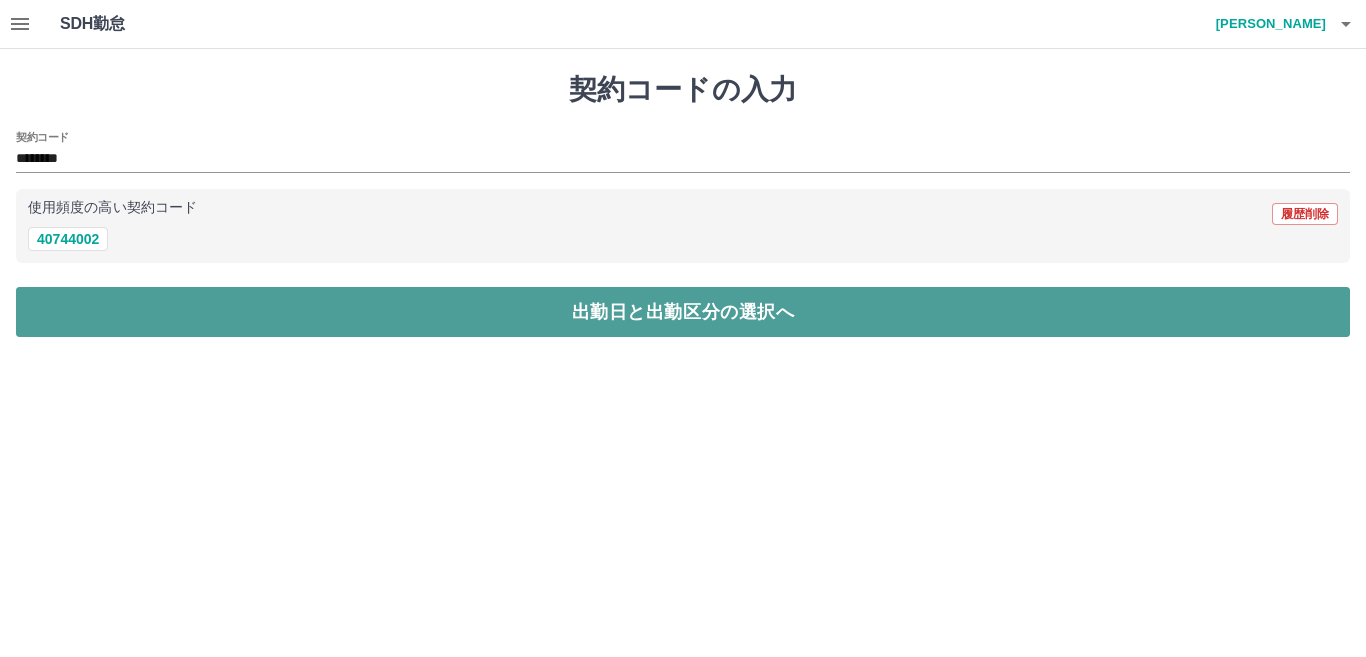 click on "出勤日と出勤区分の選択へ" at bounding box center [683, 312] 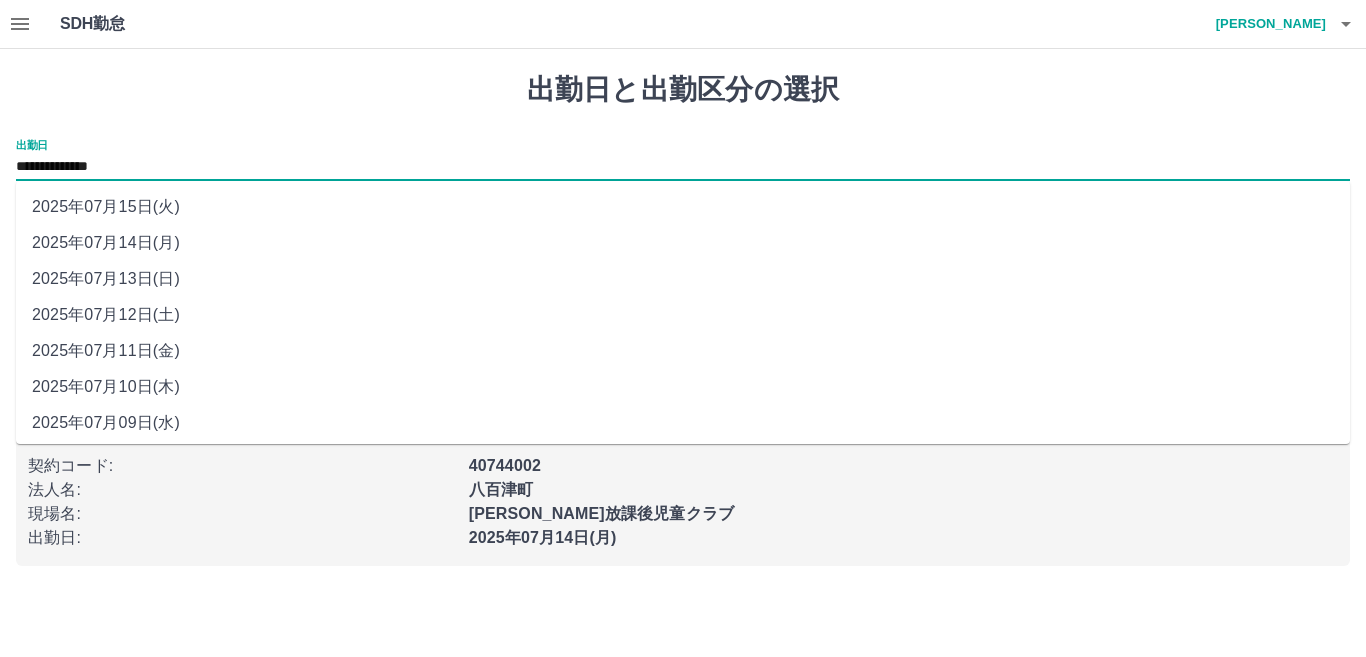 click on "**********" at bounding box center (683, 167) 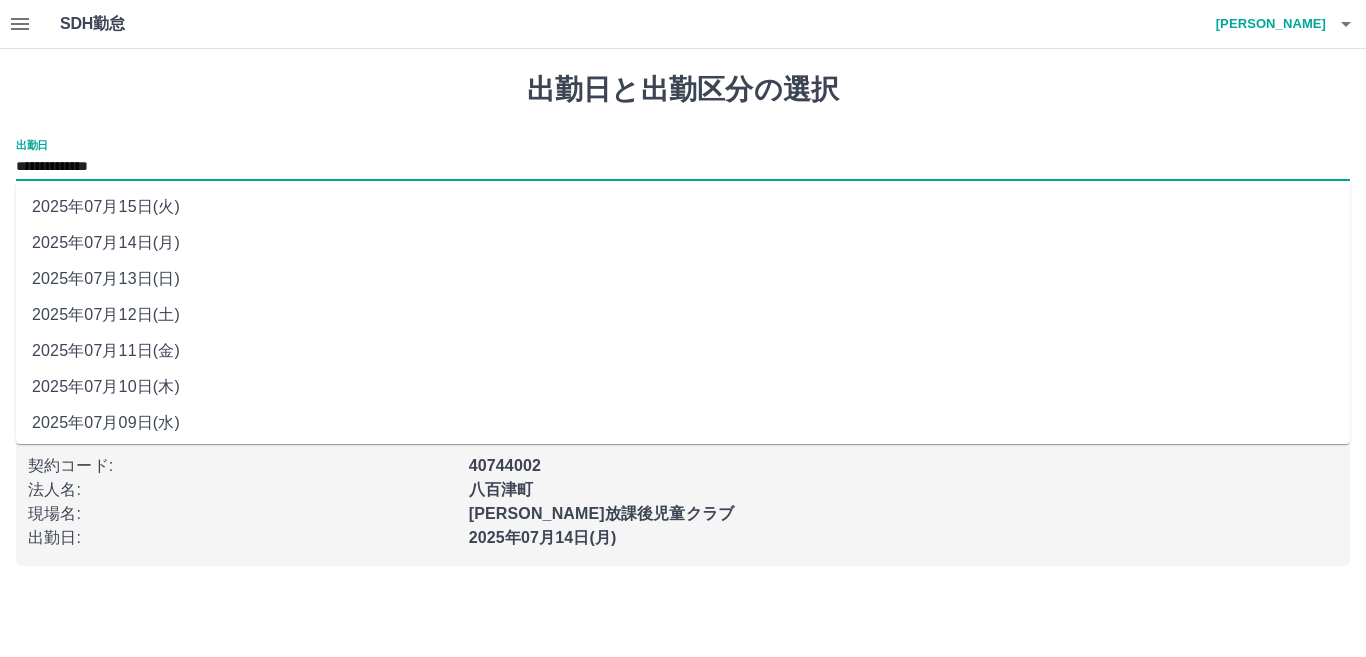 click on "2025年07月13日(日)" at bounding box center [683, 279] 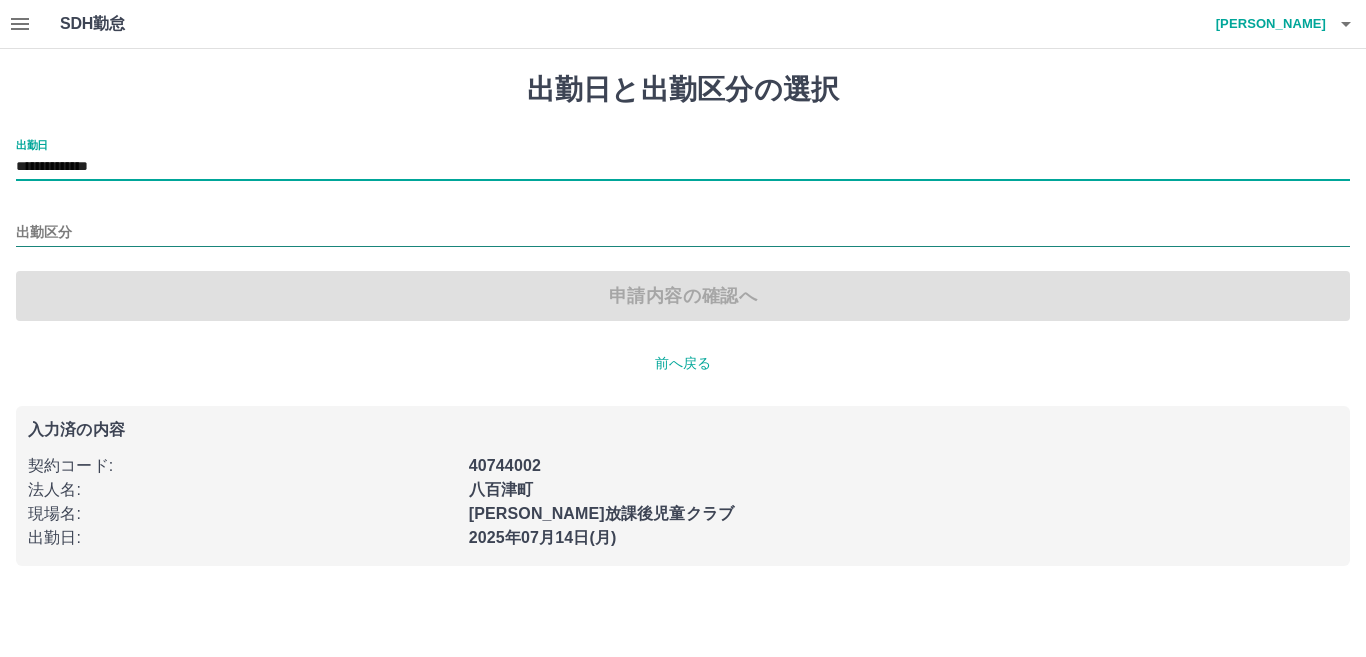 click on "出勤区分" at bounding box center (683, 233) 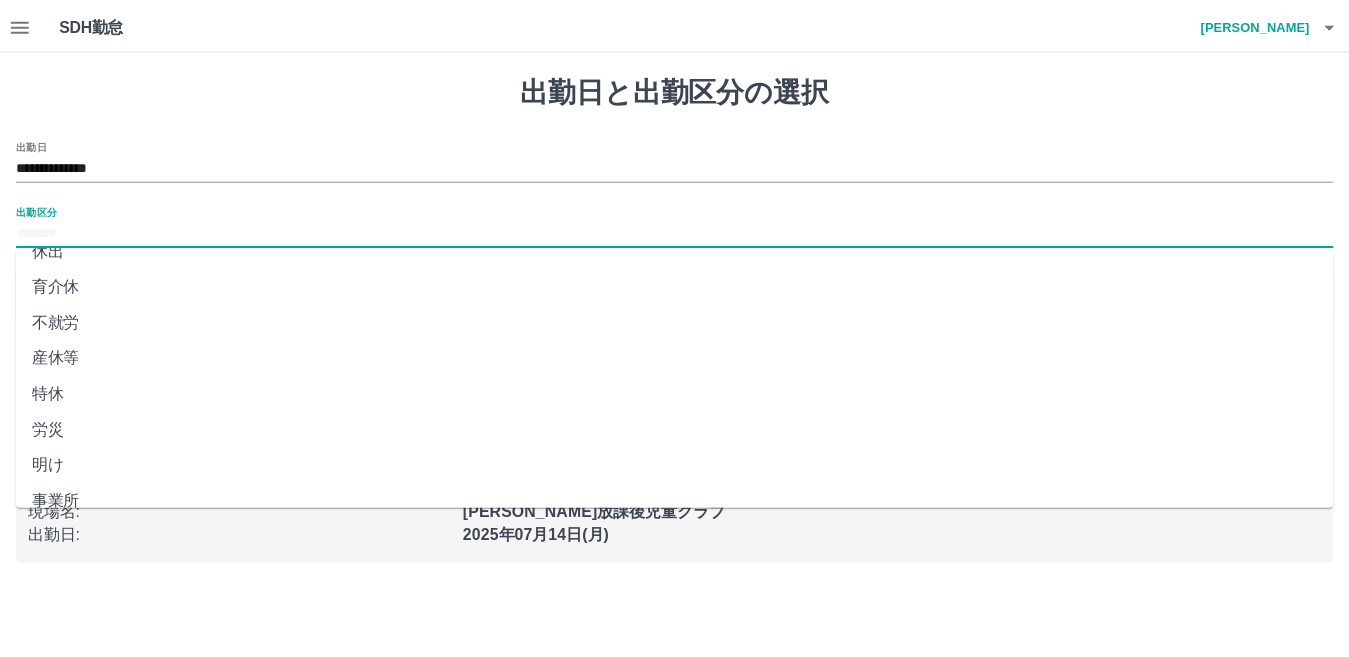 scroll, scrollTop: 401, scrollLeft: 0, axis: vertical 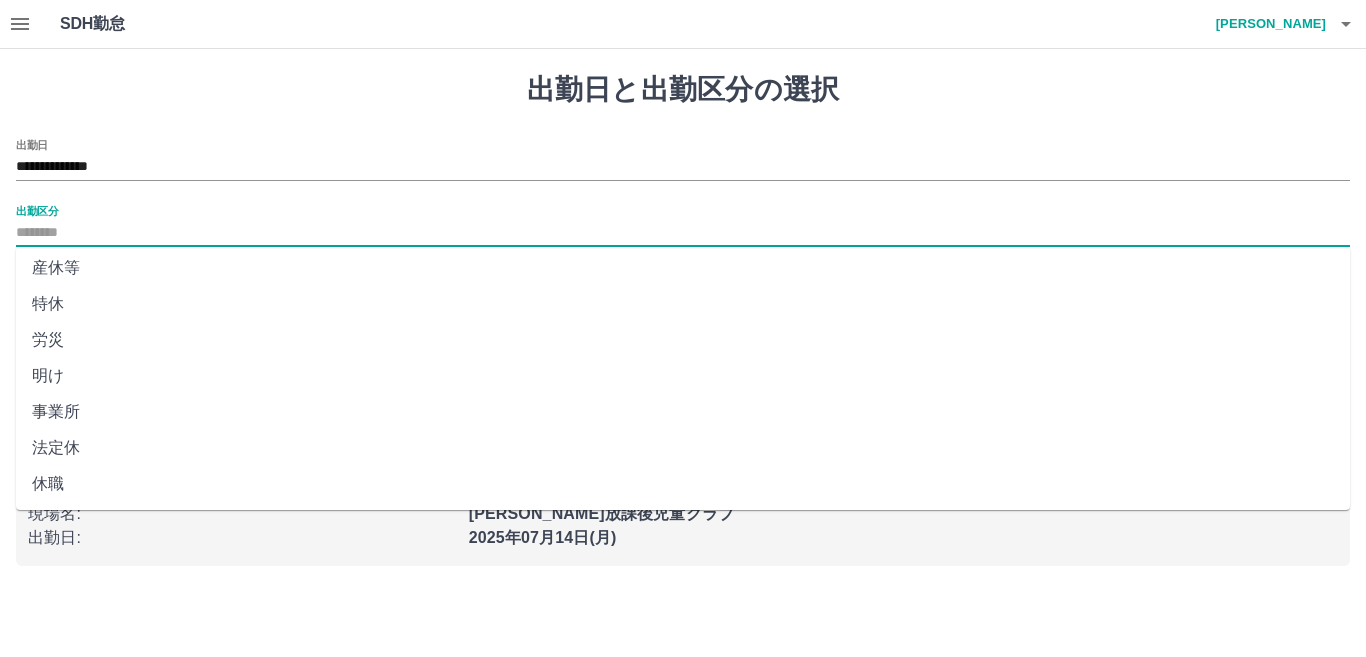 click on "法定休" at bounding box center (683, 448) 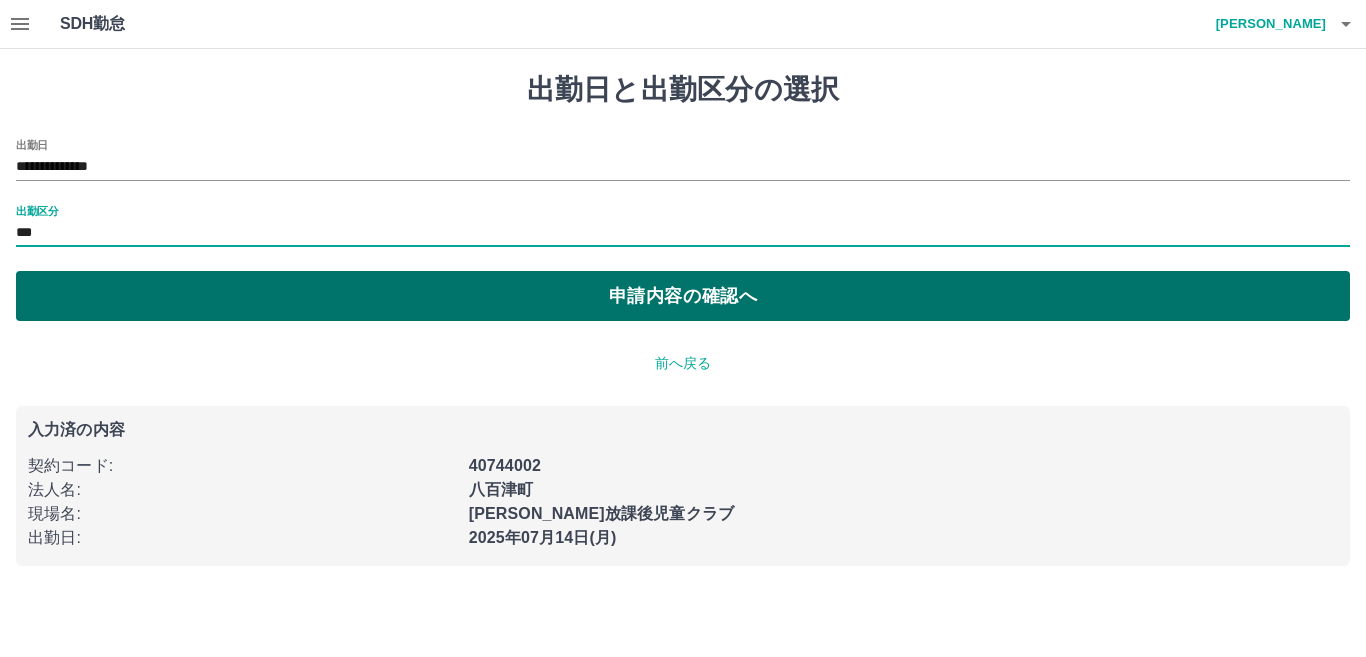 click on "申請内容の確認へ" at bounding box center [683, 296] 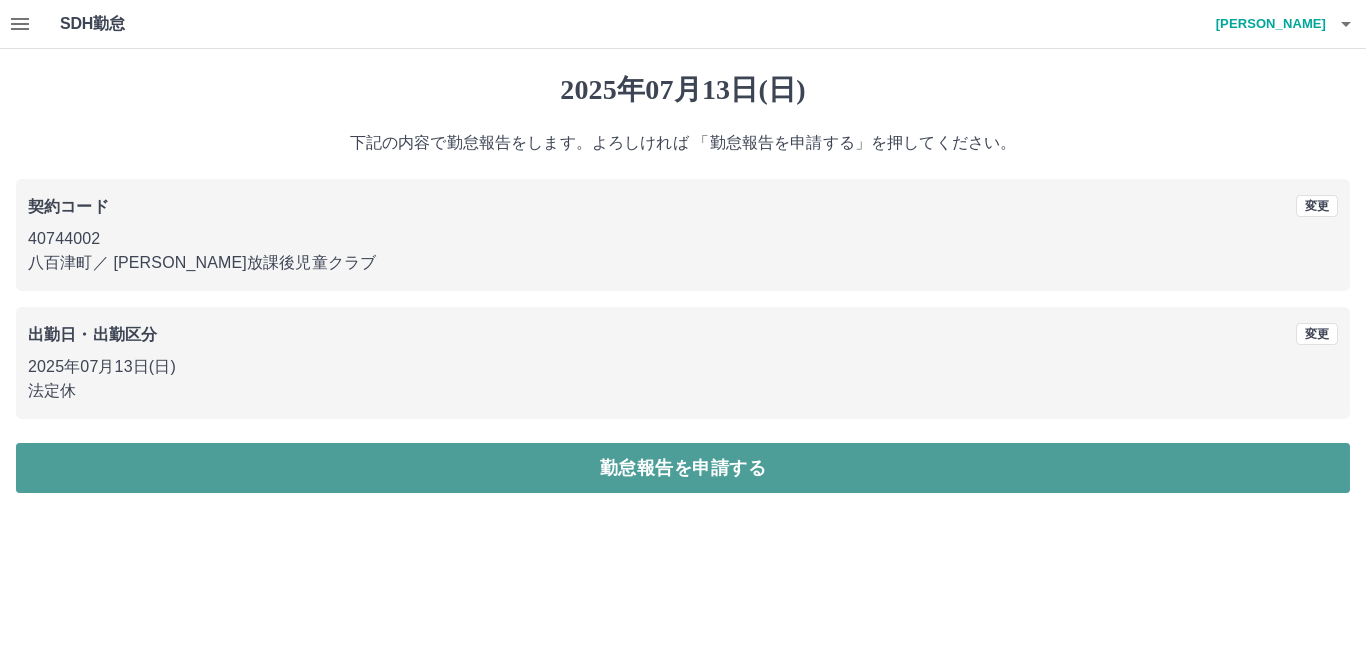click on "勤怠報告を申請する" at bounding box center [683, 468] 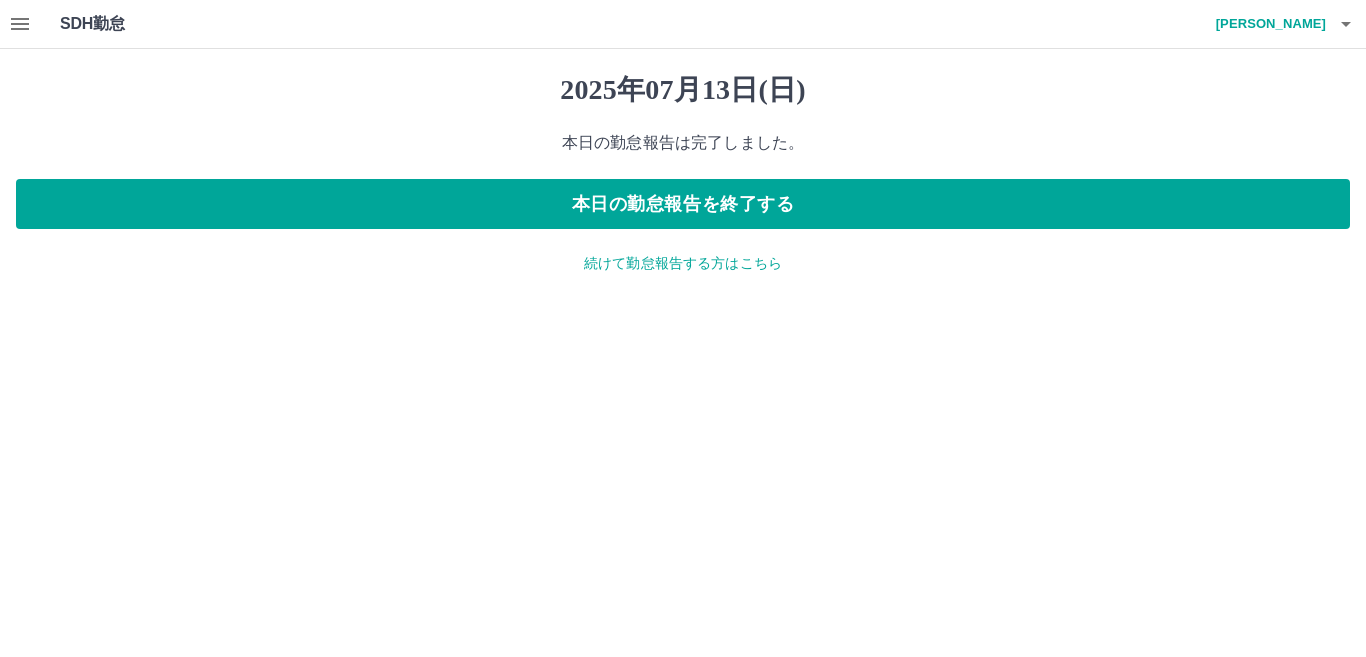 click on "続けて勤怠報告する方はこちら" at bounding box center [683, 263] 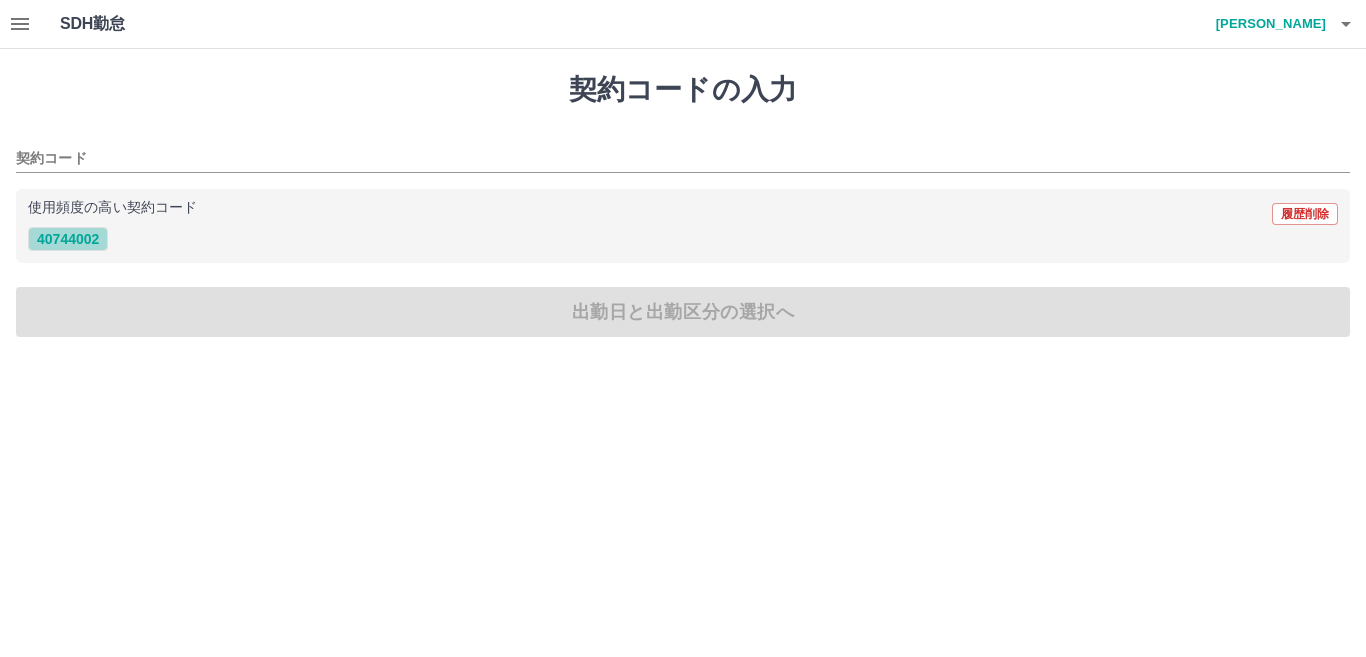 click on "40744002" at bounding box center (68, 239) 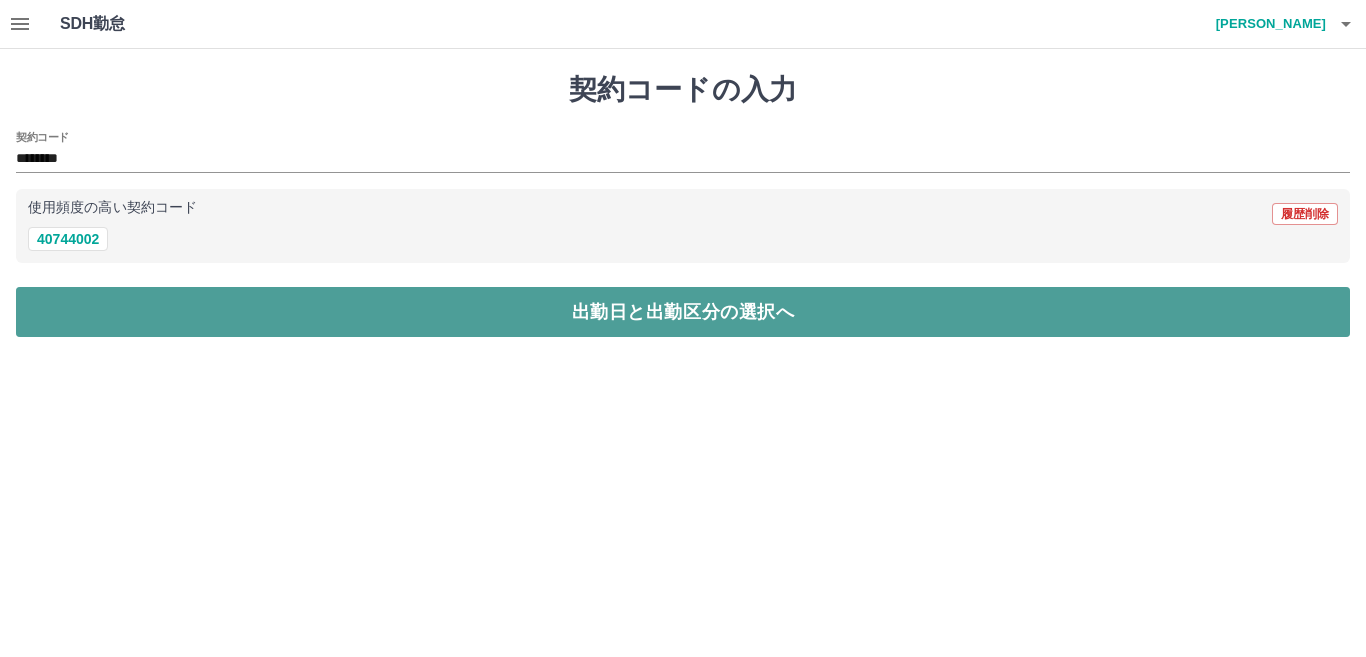 click on "出勤日と出勤区分の選択へ" at bounding box center [683, 312] 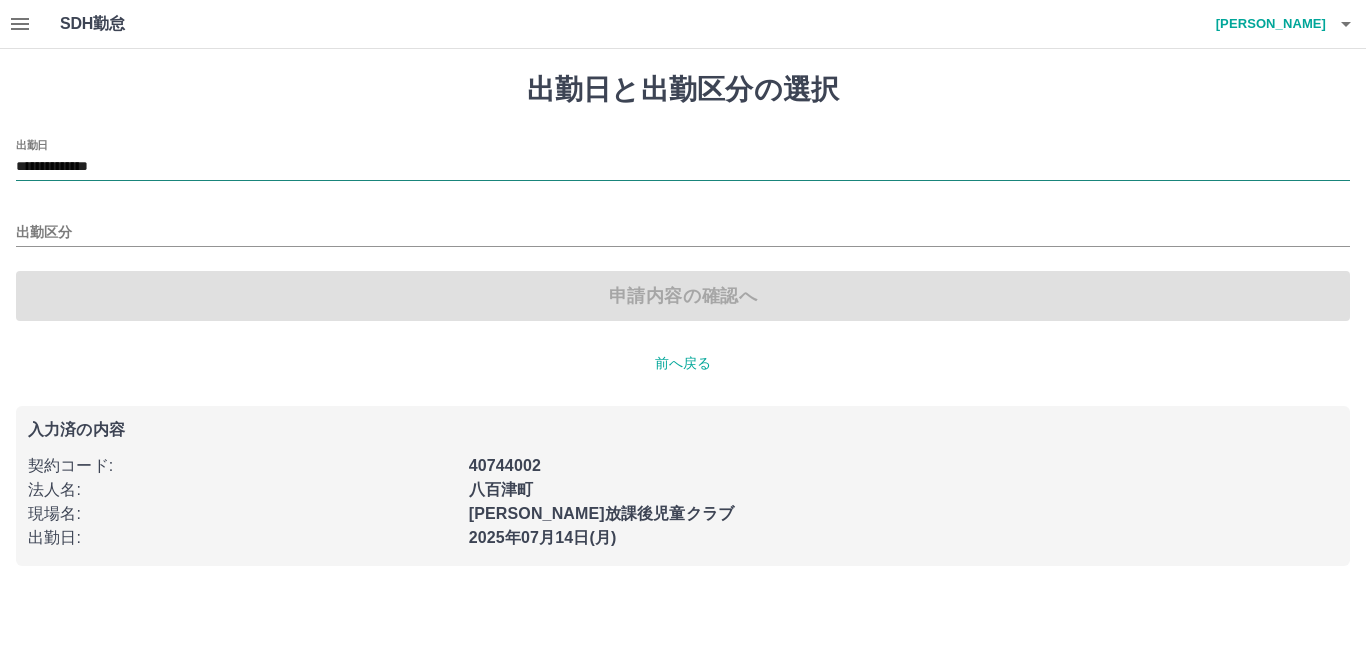 click on "**********" at bounding box center (683, 167) 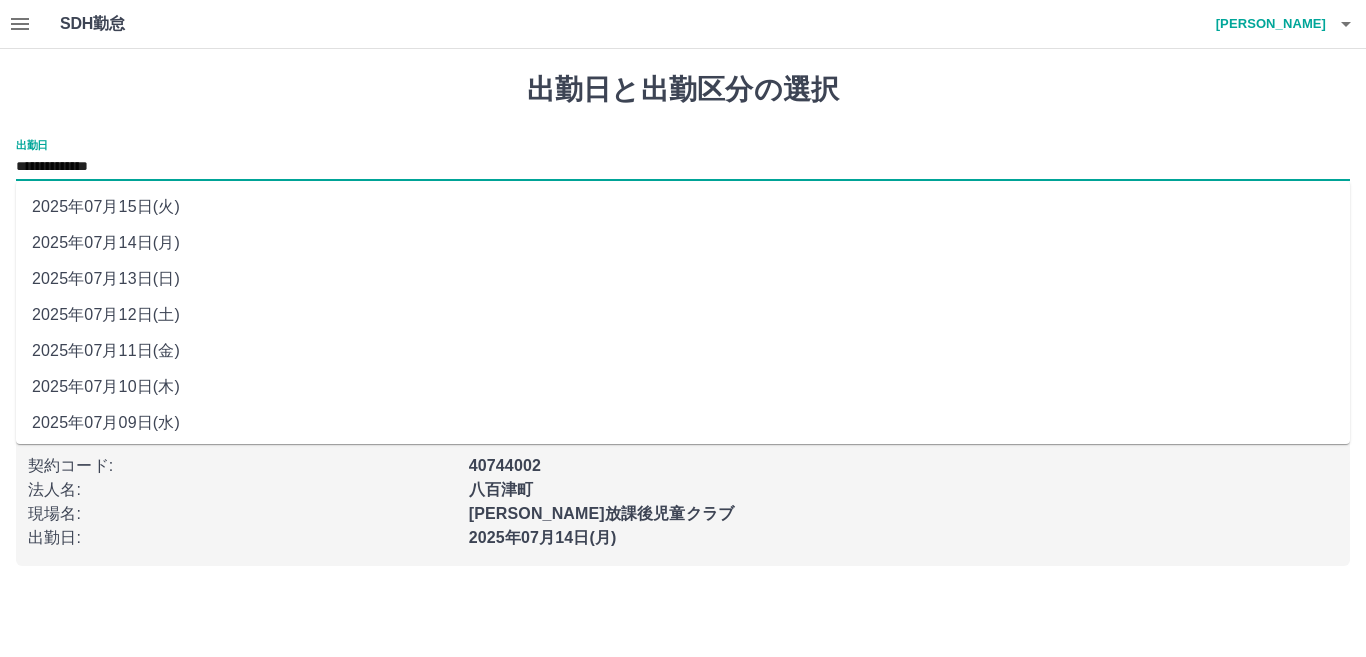 click on "2025年07月09日(水)" at bounding box center (683, 423) 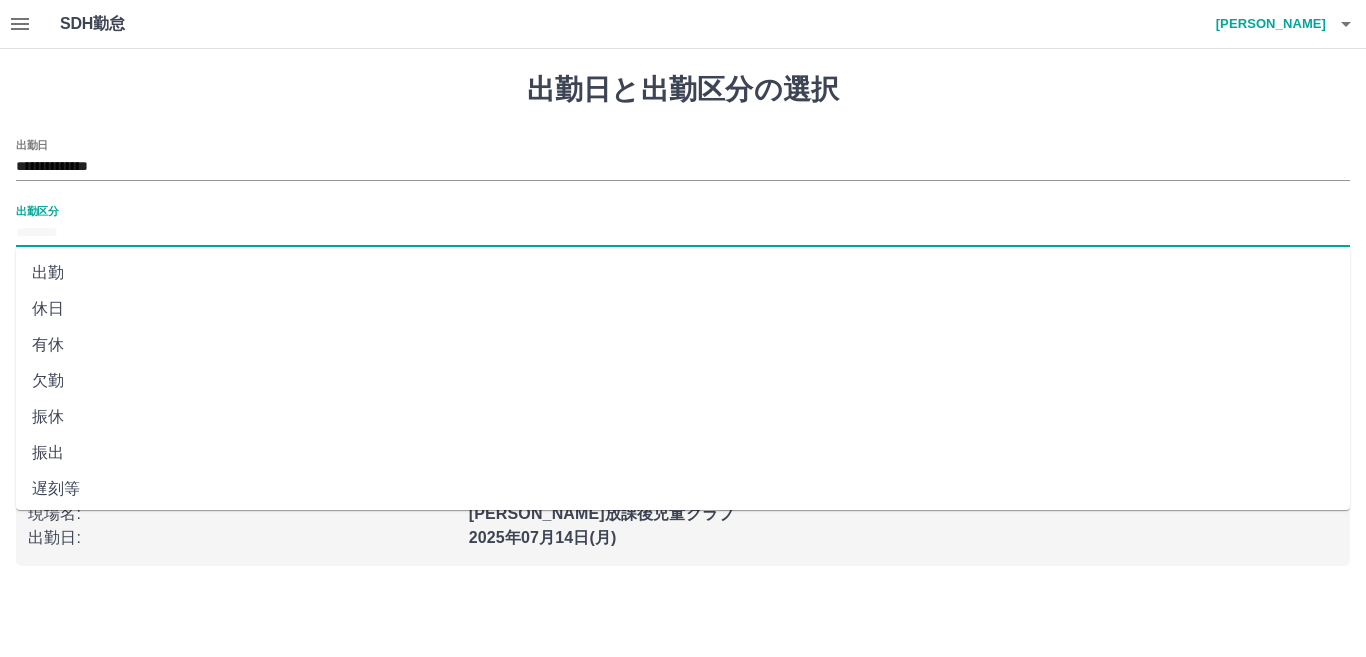 click on "出勤区分" at bounding box center [683, 233] 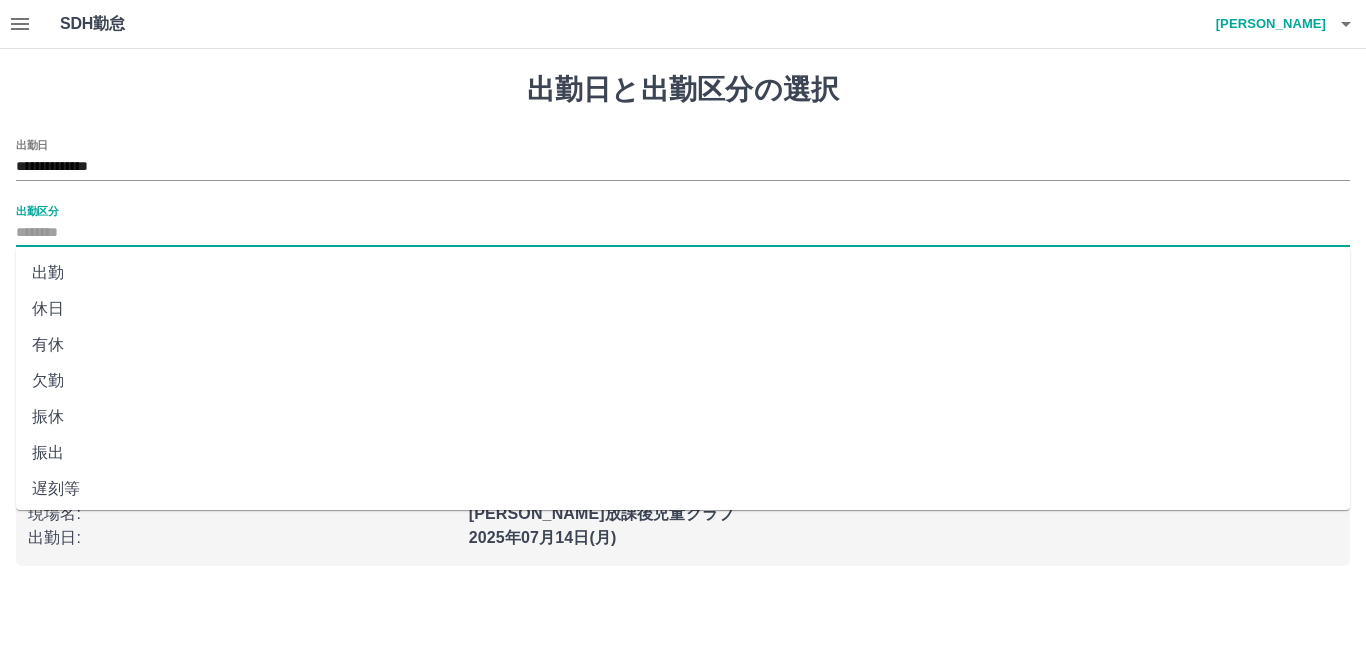 click on "出勤" at bounding box center (683, 273) 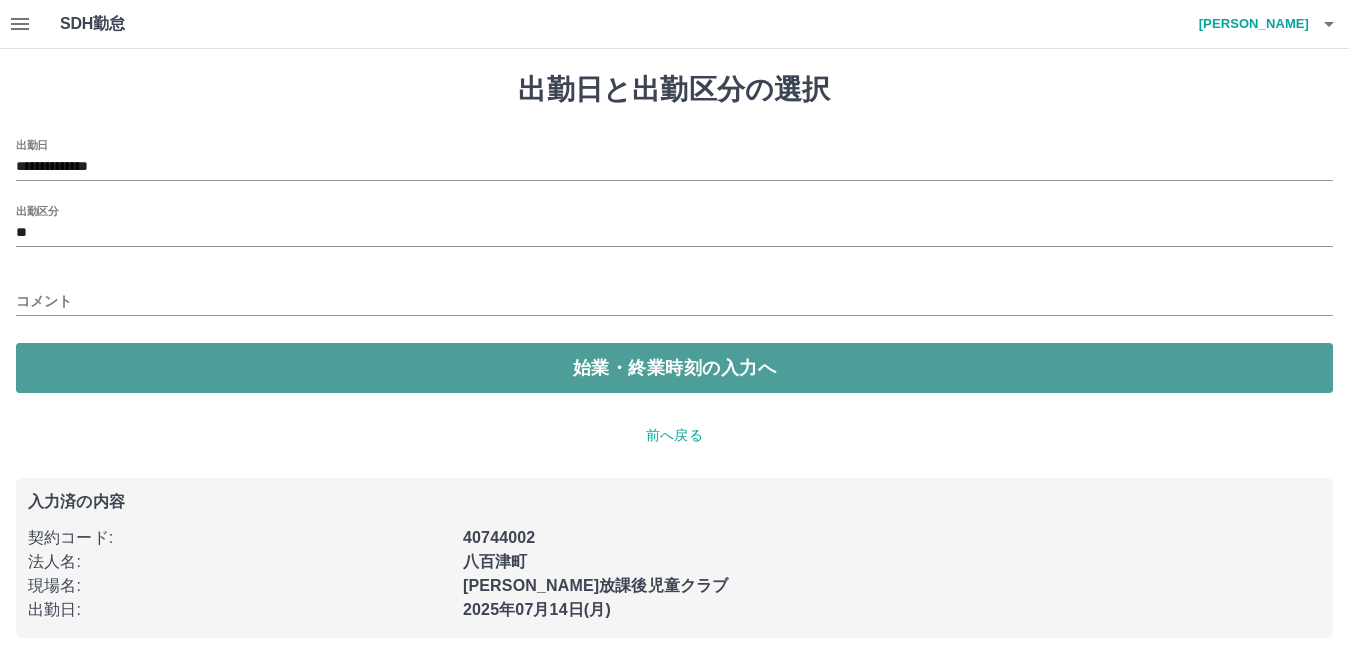 click on "始業・終業時刻の入力へ" at bounding box center [674, 368] 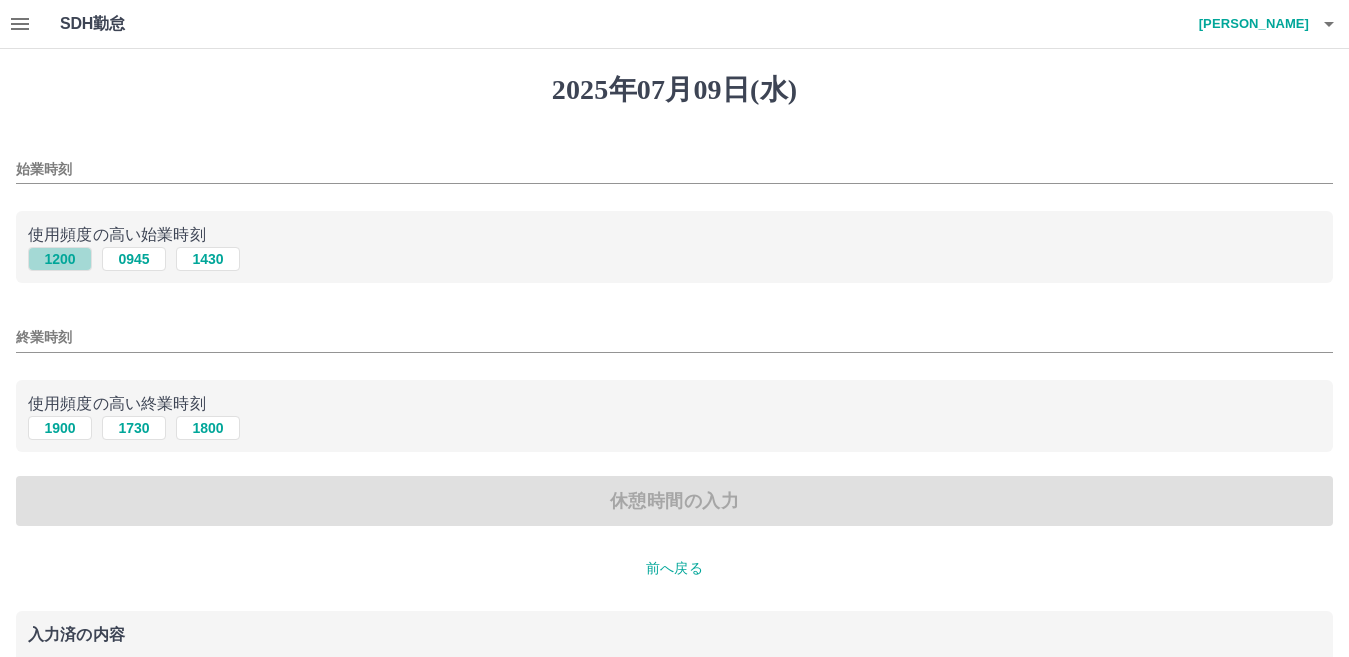 click on "1200" at bounding box center [60, 259] 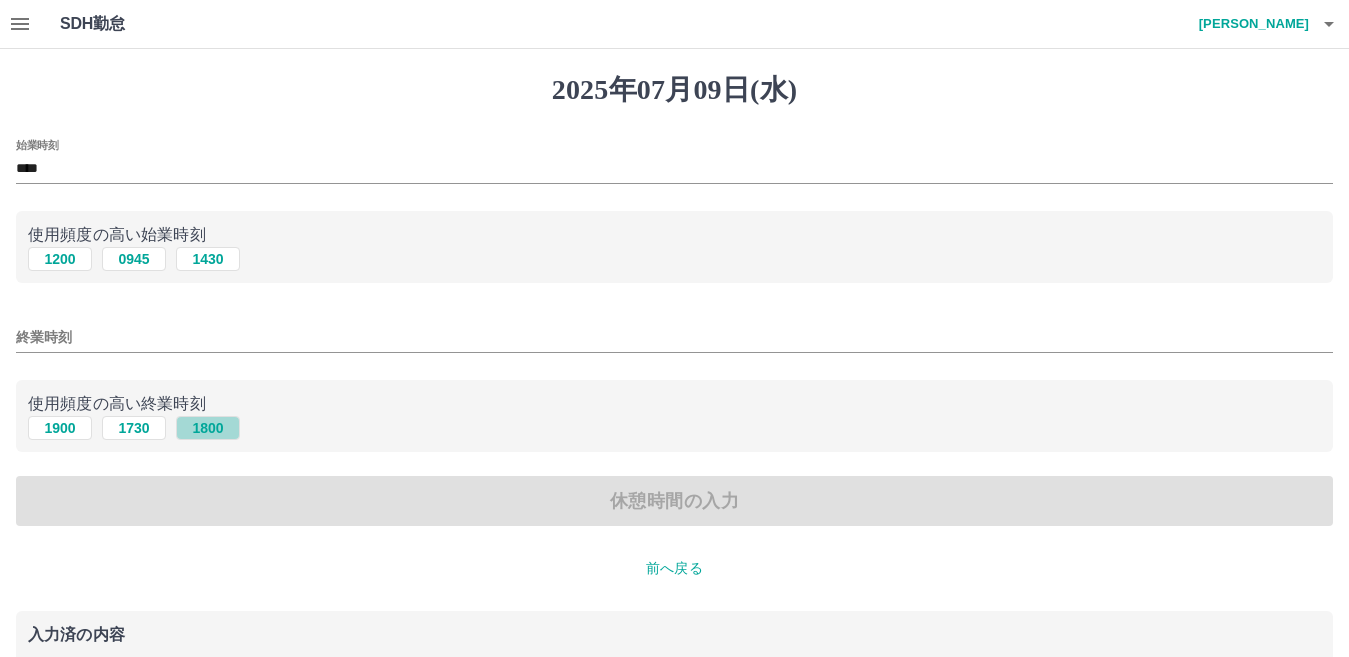 click on "1800" at bounding box center [208, 428] 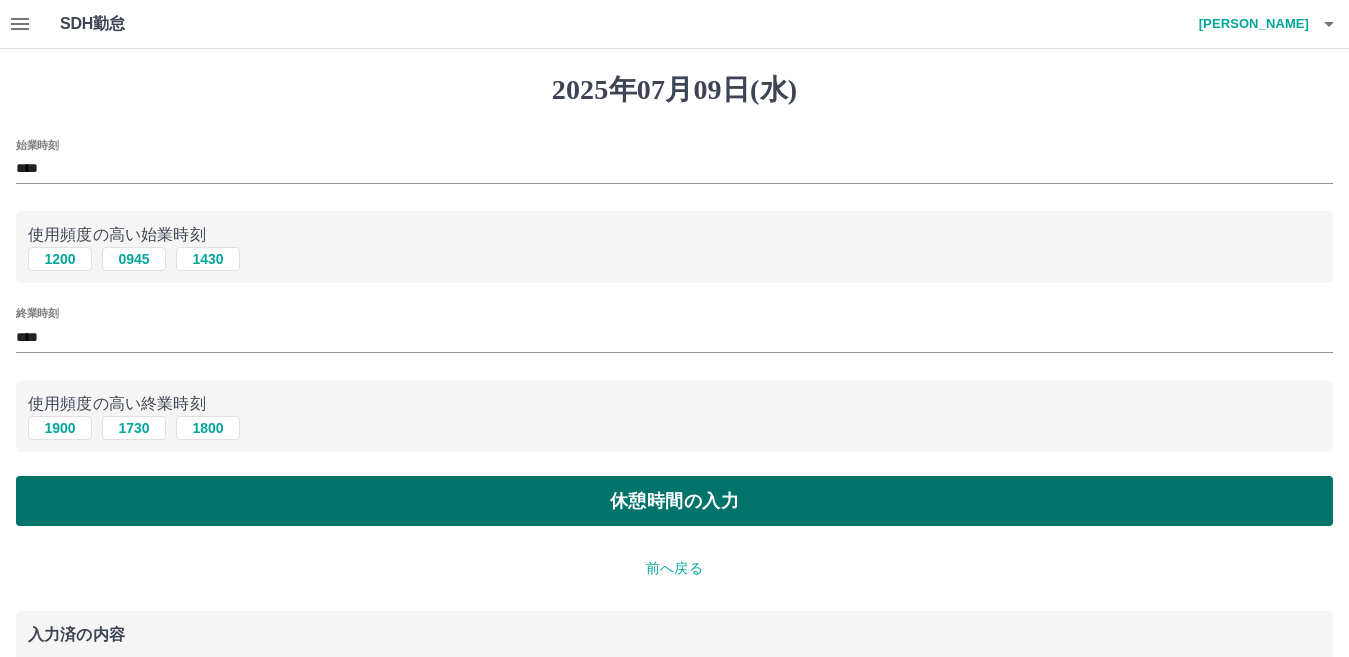 click on "休憩時間の入力" at bounding box center (674, 501) 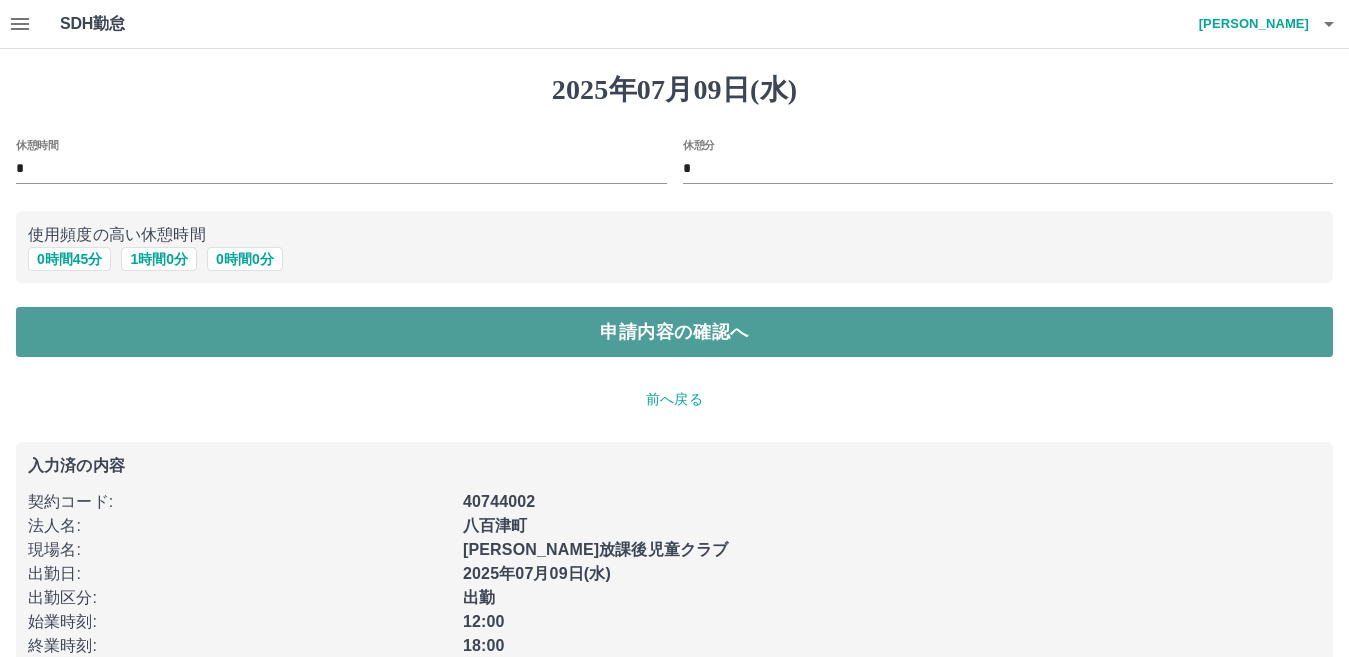 click on "申請内容の確認へ" at bounding box center [674, 332] 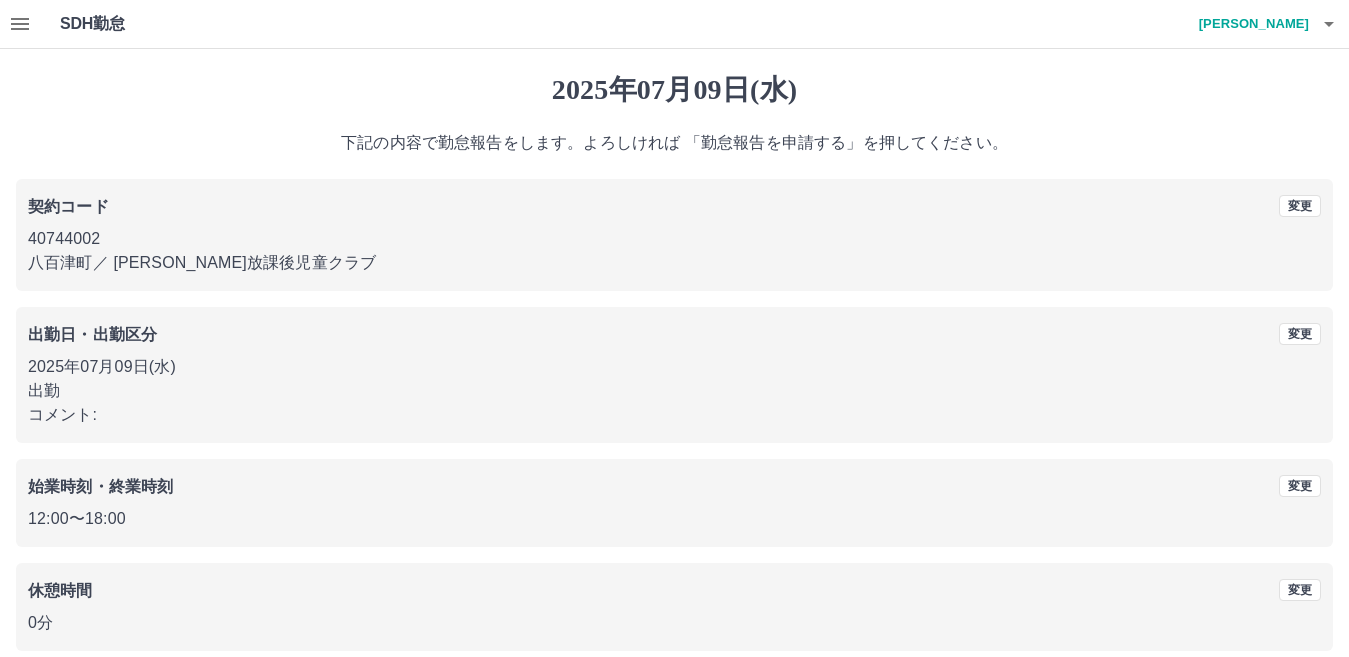 scroll, scrollTop: 92, scrollLeft: 0, axis: vertical 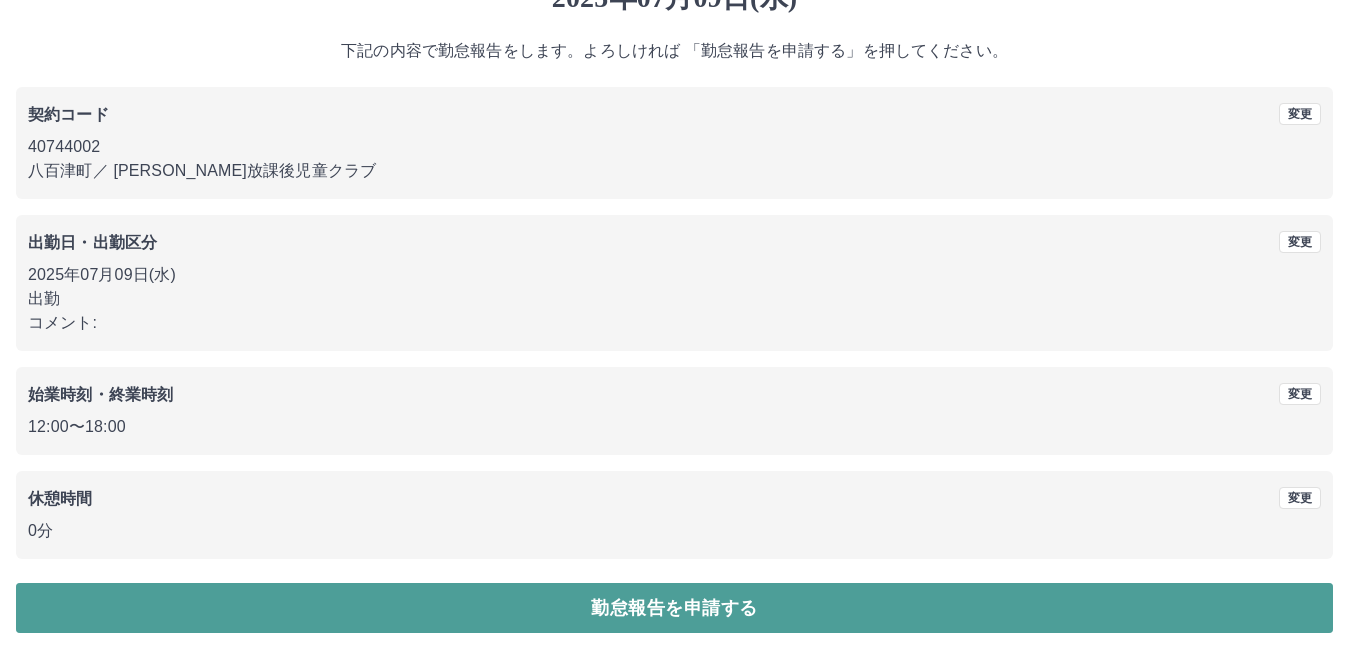 click on "勤怠報告を申請する" at bounding box center [674, 608] 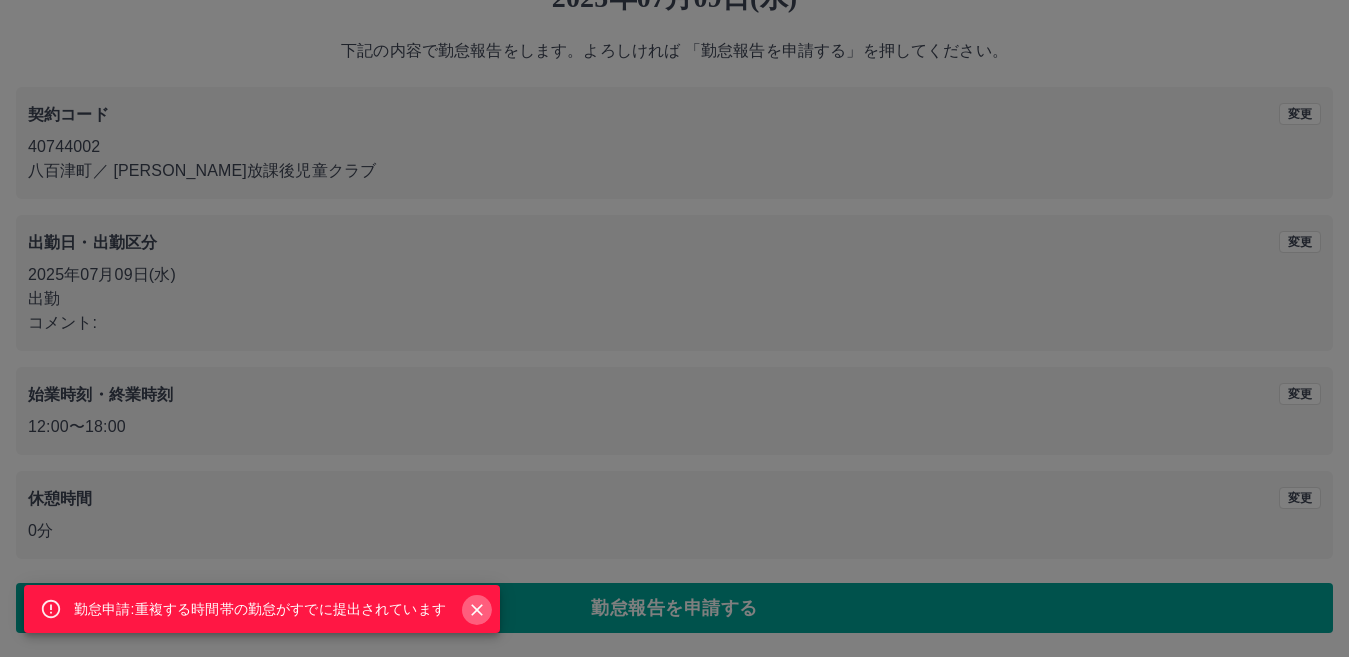 click 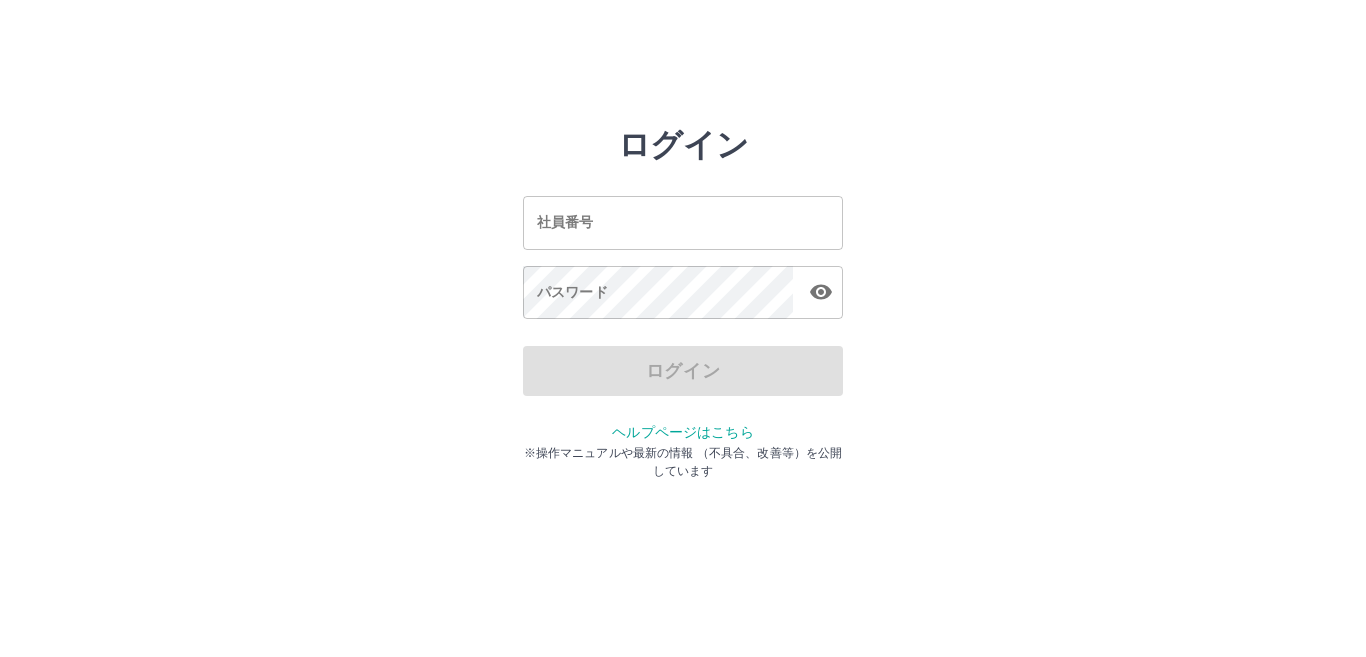 scroll, scrollTop: 0, scrollLeft: 0, axis: both 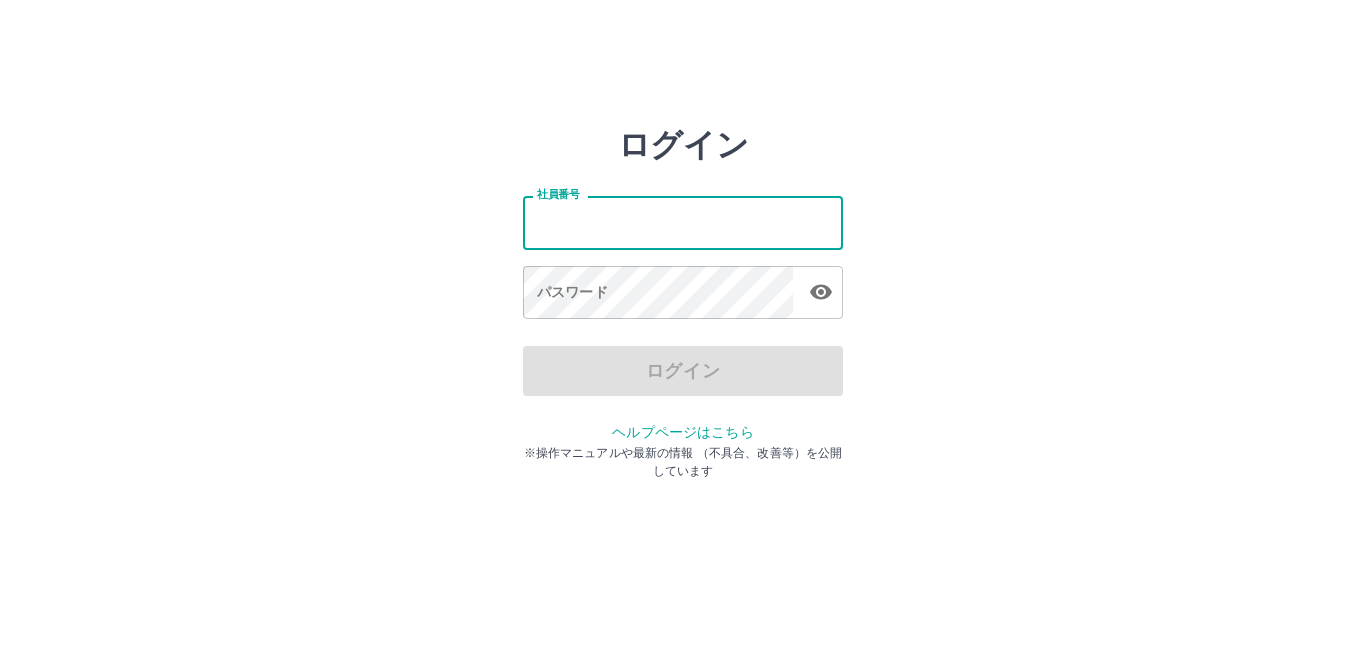 click on "社員番号" at bounding box center [683, 222] 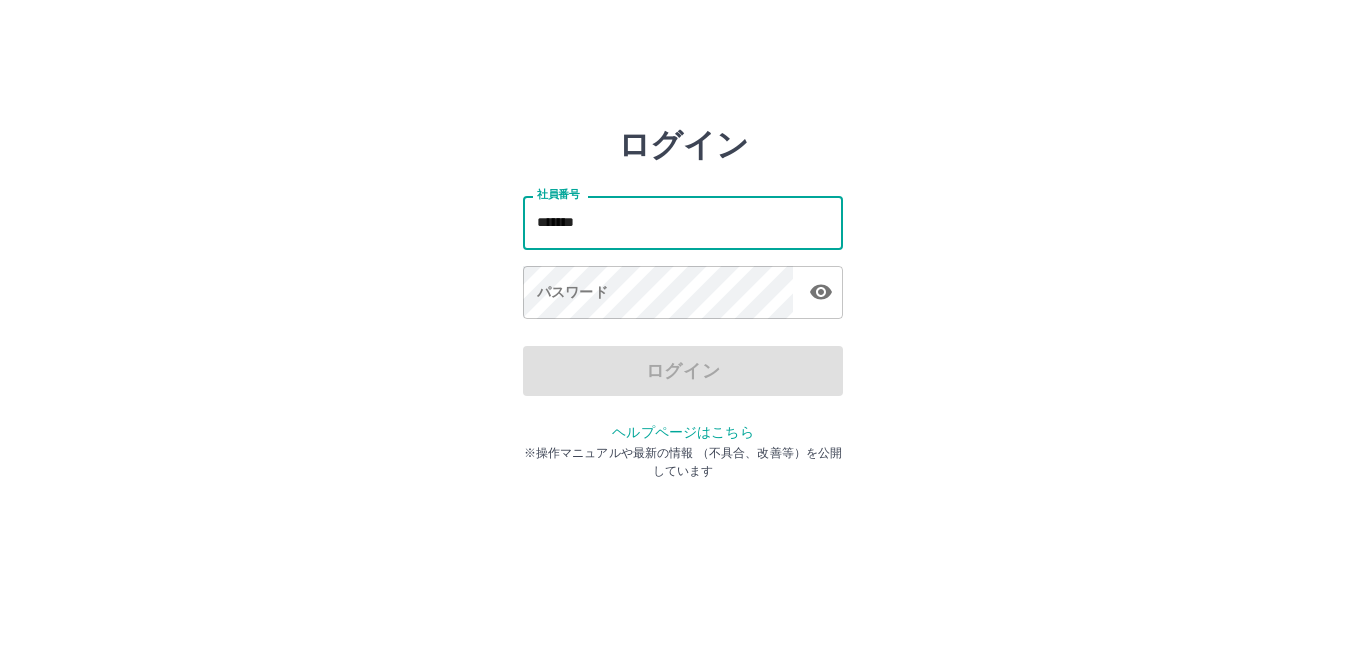 type on "*******" 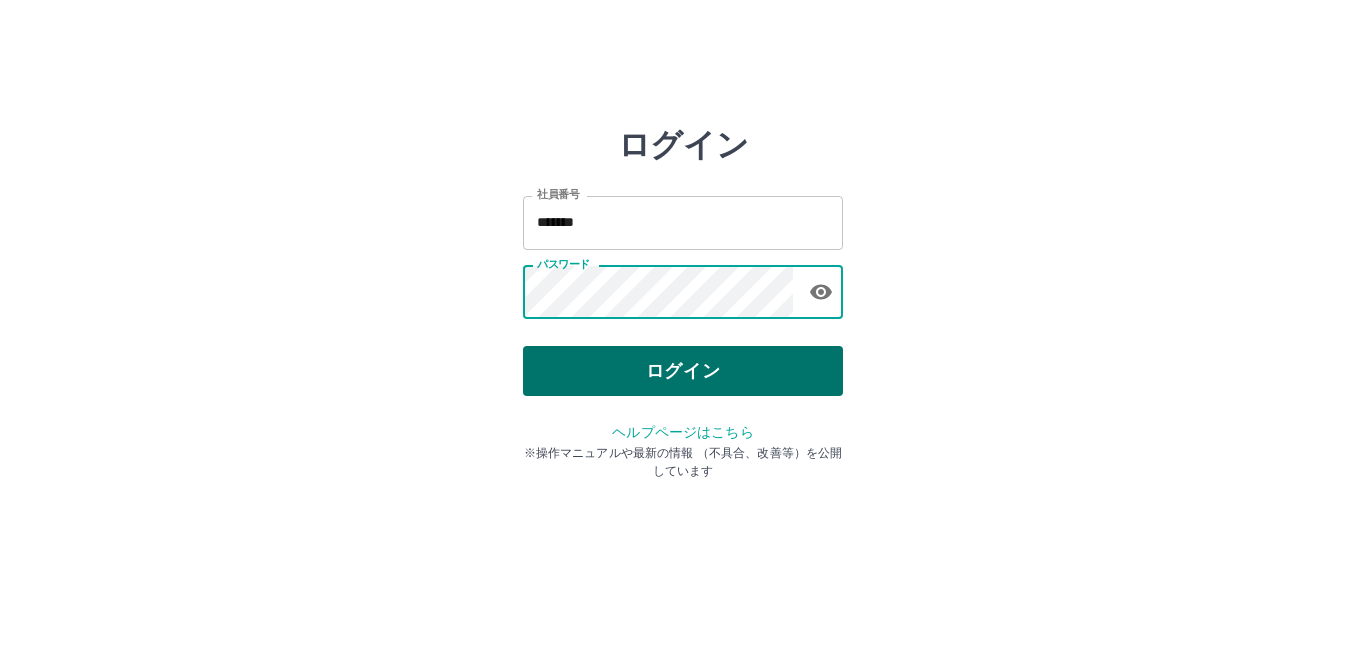 click on "ログイン" at bounding box center [683, 371] 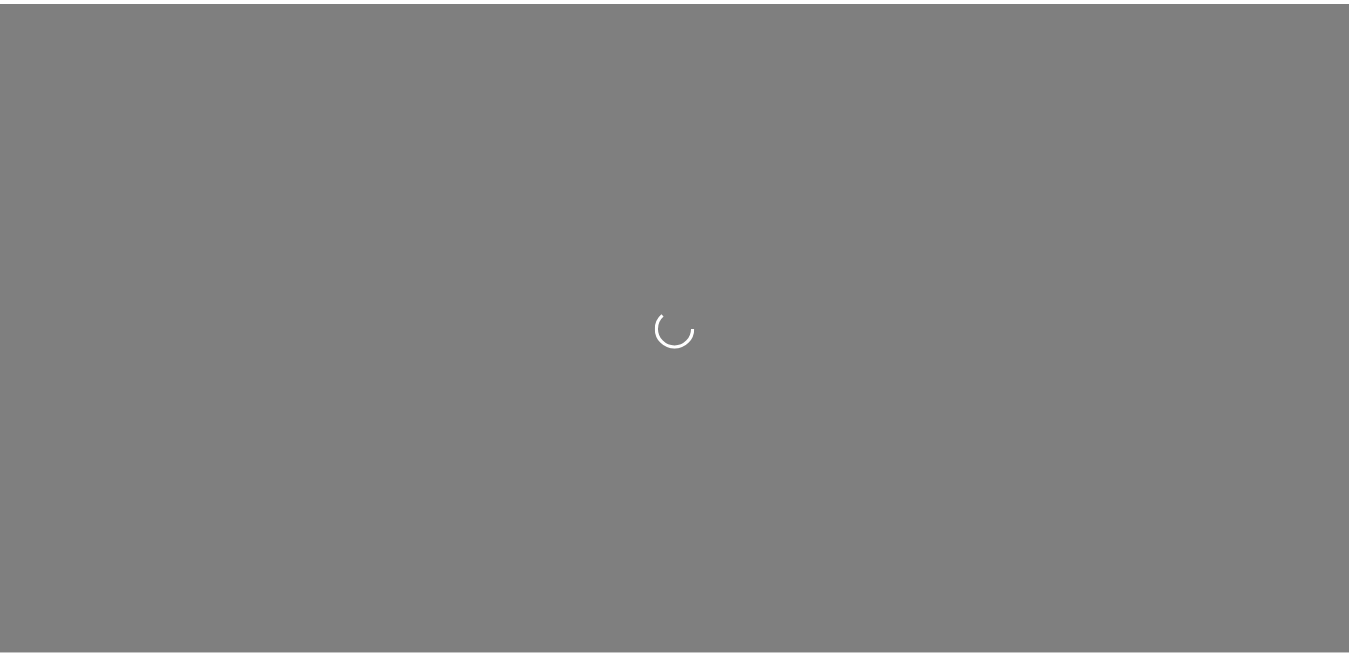 scroll, scrollTop: 0, scrollLeft: 0, axis: both 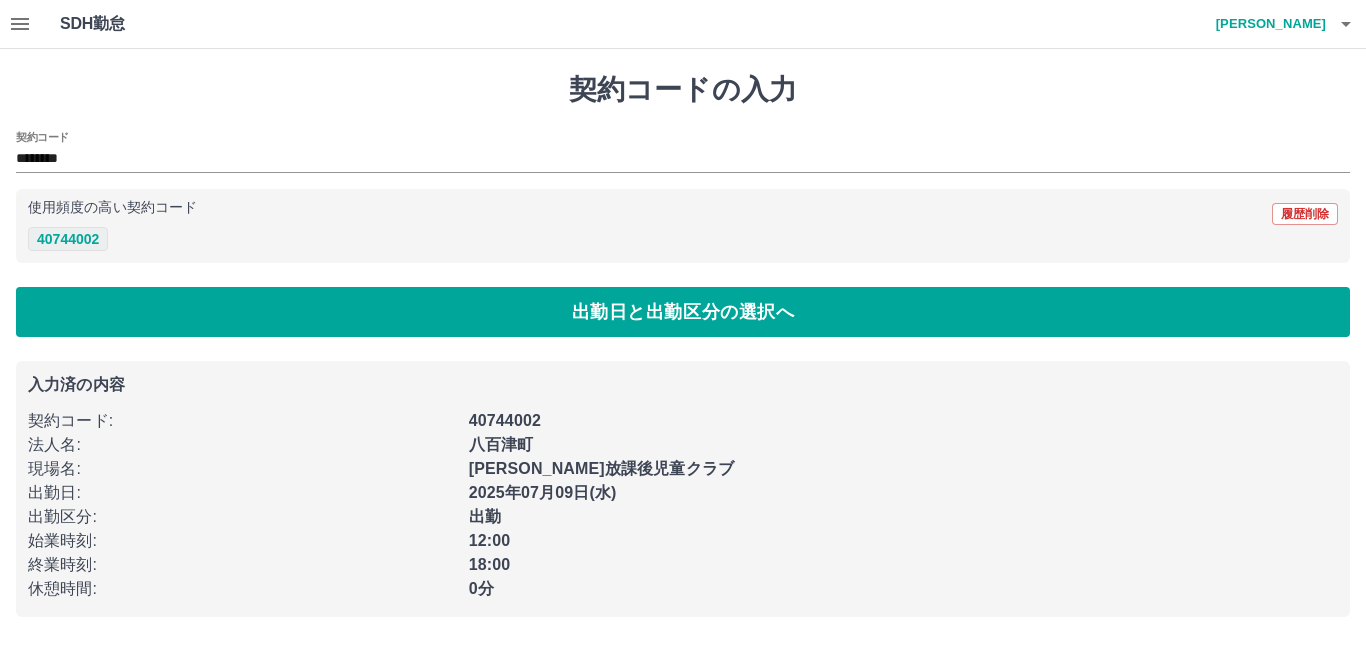 click on "40744002" at bounding box center [68, 239] 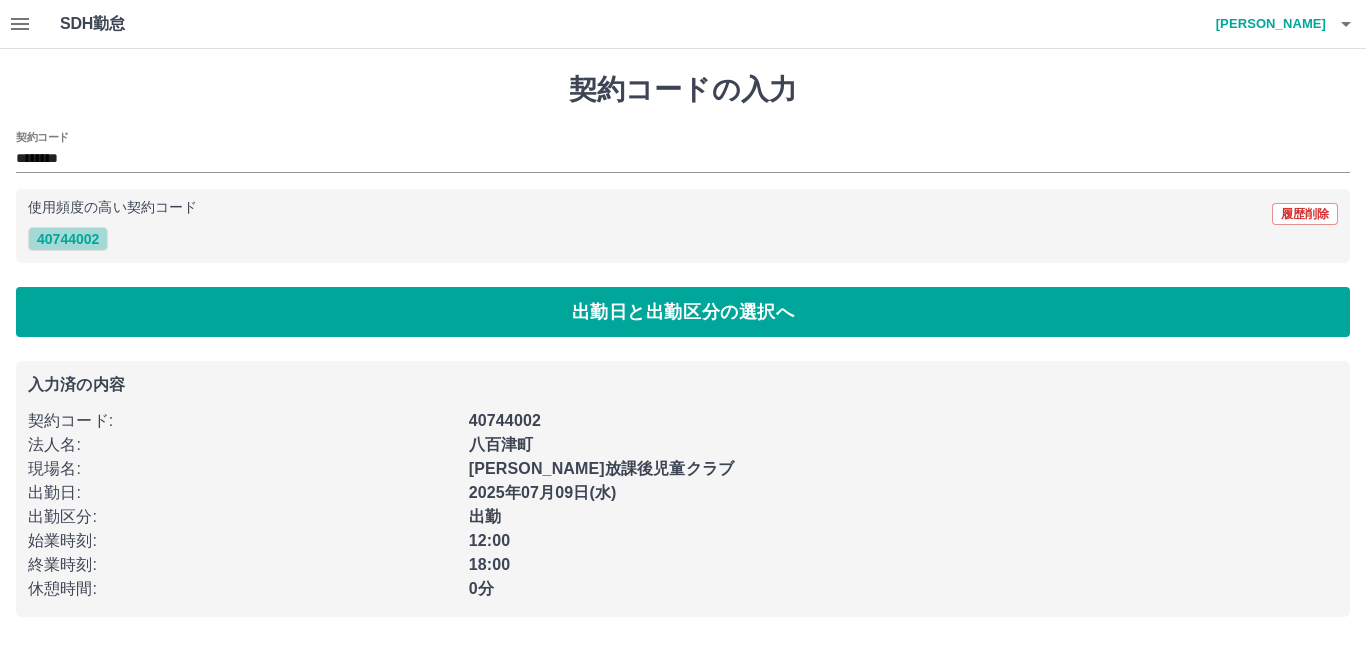 click on "40744002" at bounding box center (68, 239) 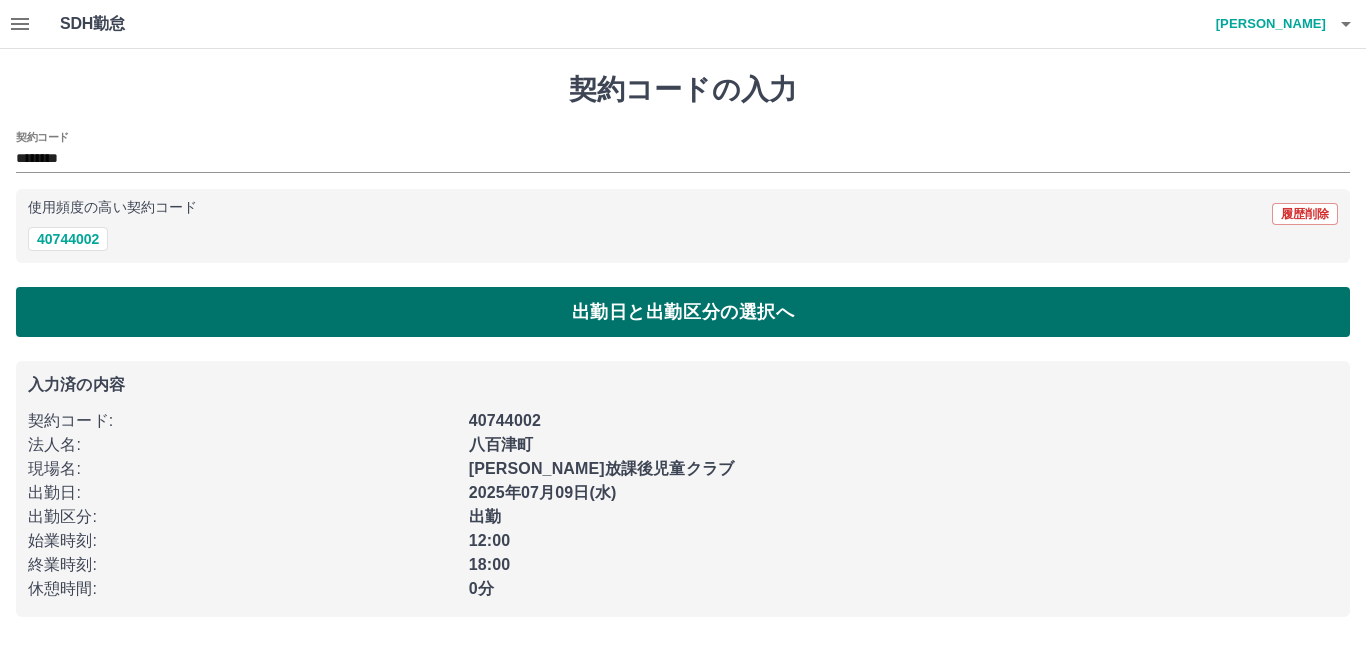 click on "出勤日と出勤区分の選択へ" at bounding box center [683, 312] 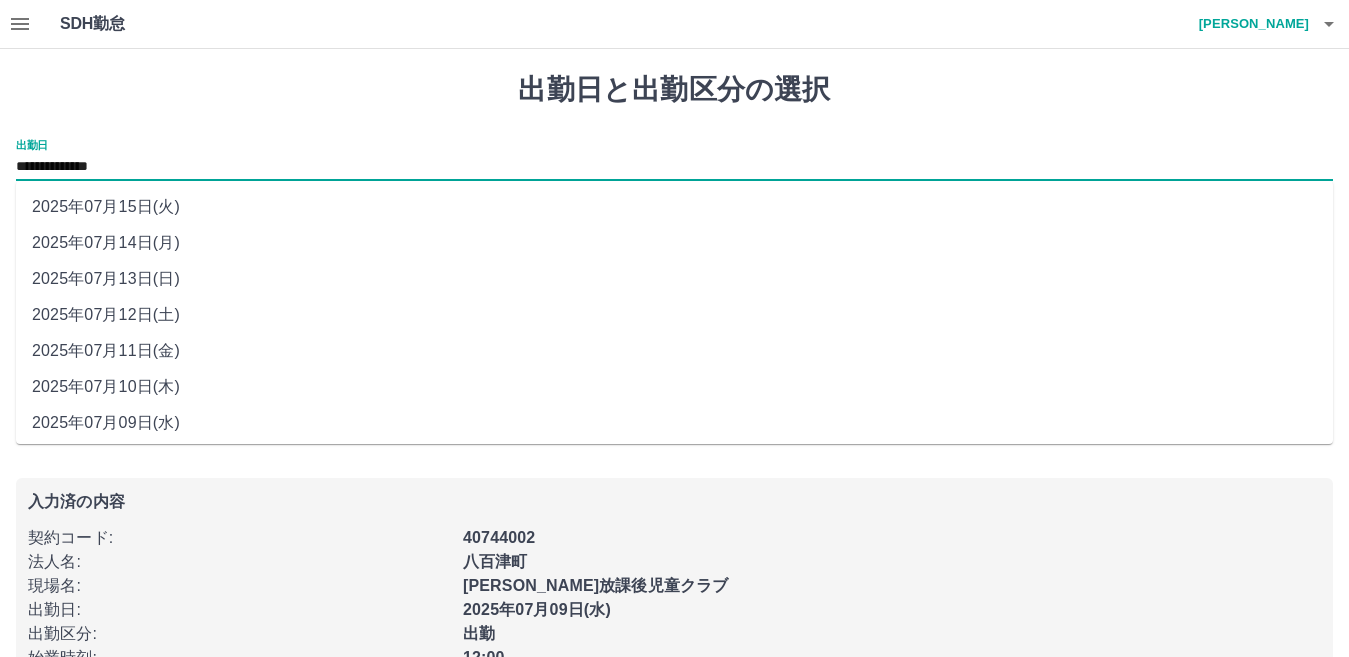 click on "**********" at bounding box center (674, 167) 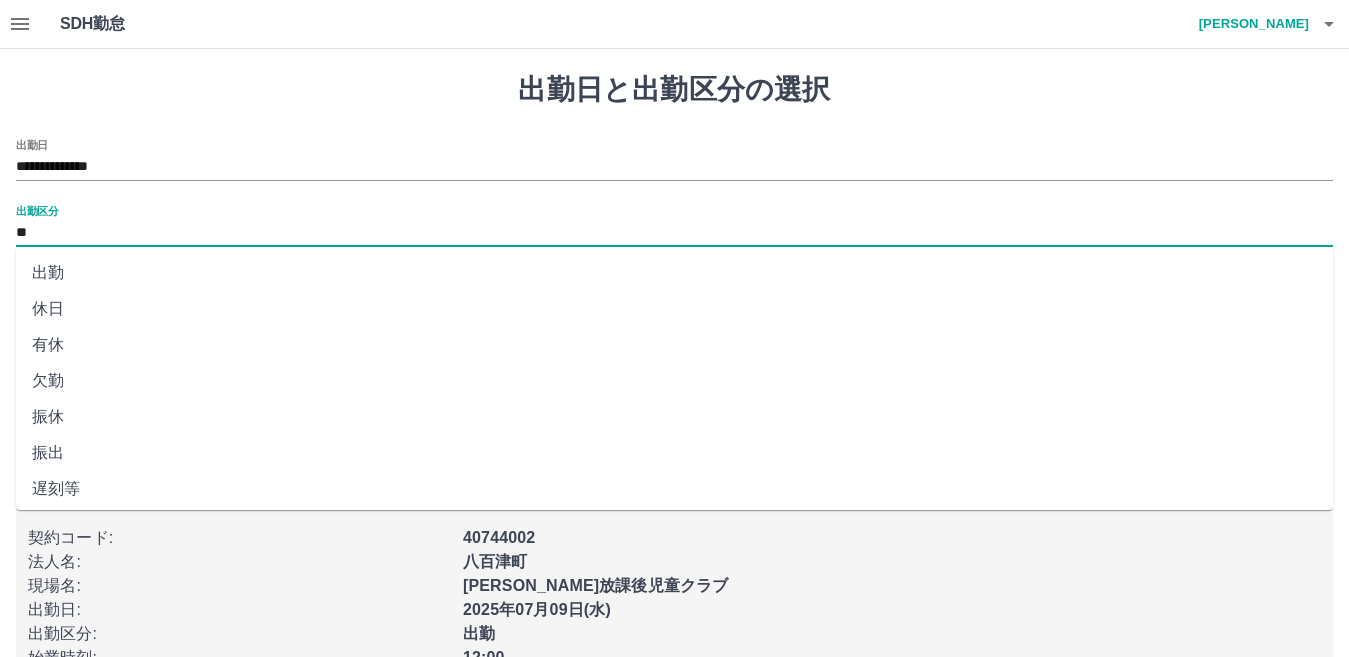 click on "**" at bounding box center [674, 233] 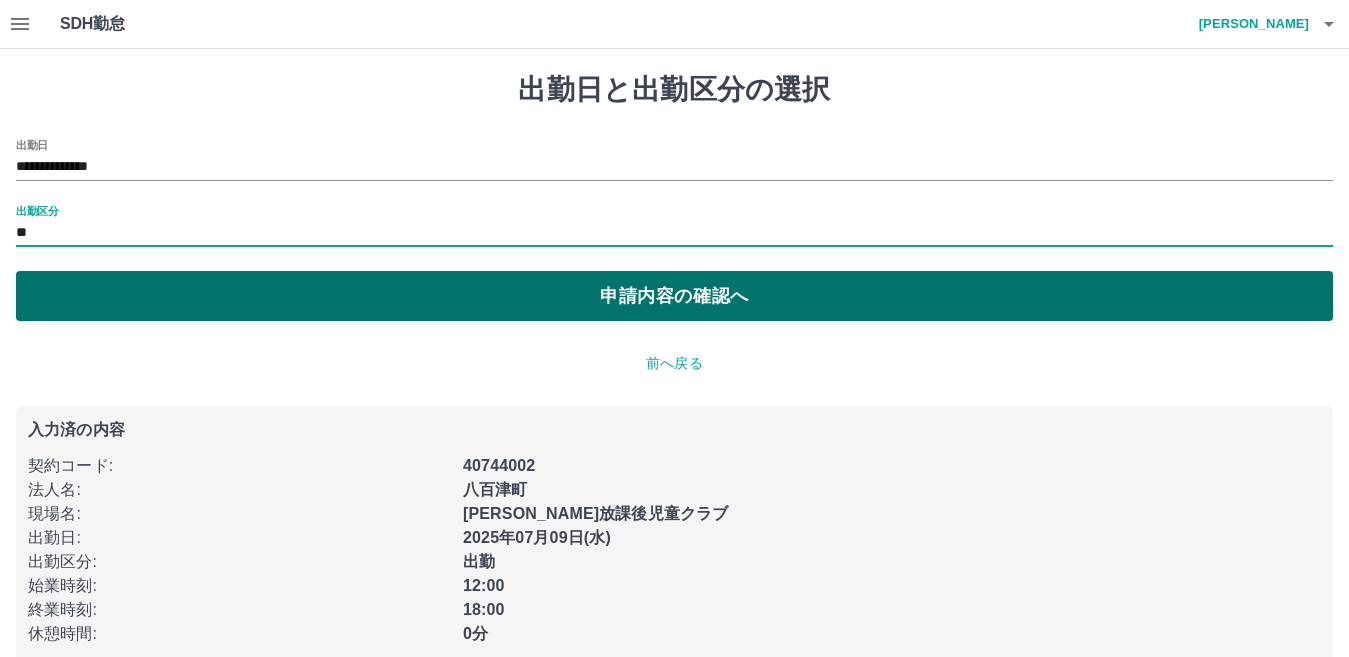 click on "申請内容の確認へ" at bounding box center [674, 296] 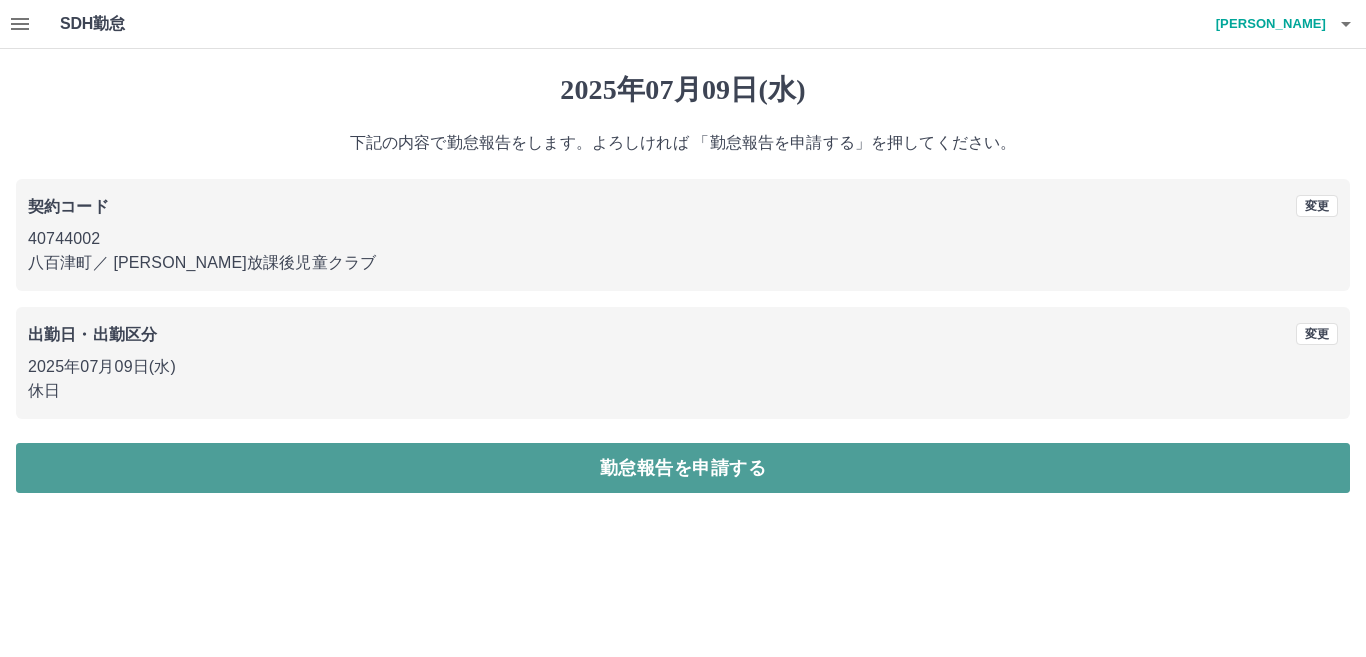 click on "勤怠報告を申請する" at bounding box center [683, 468] 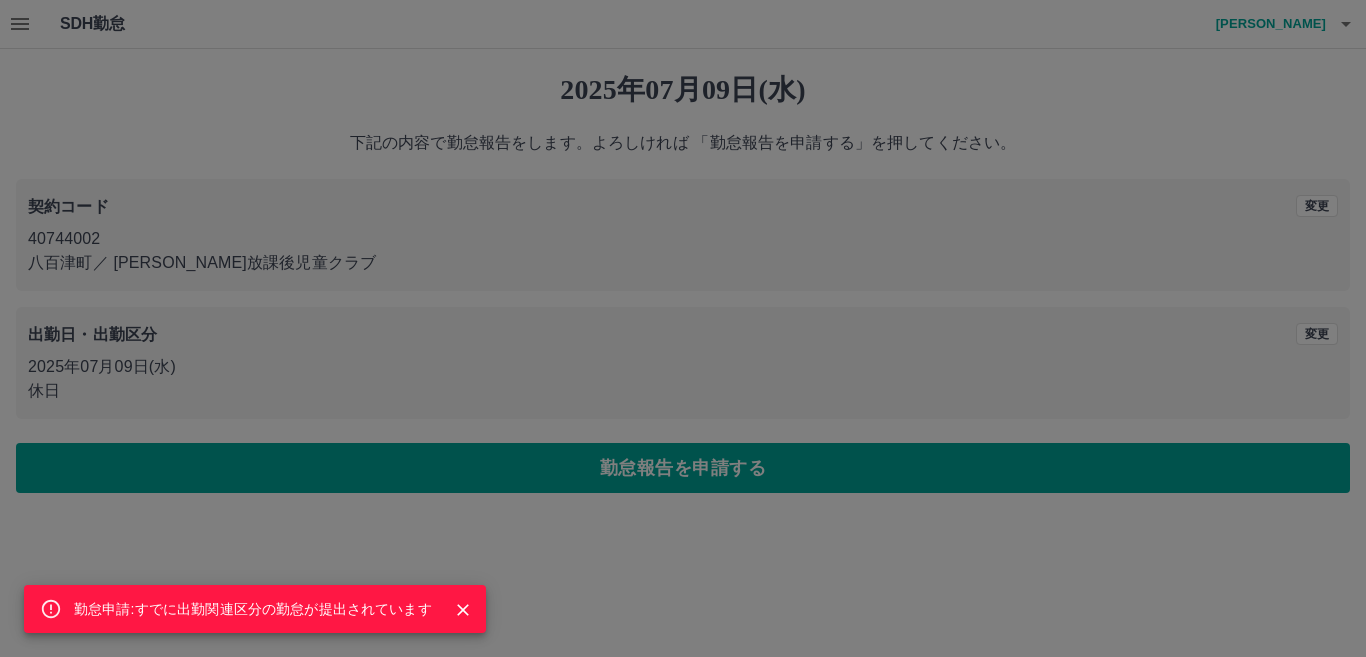 click 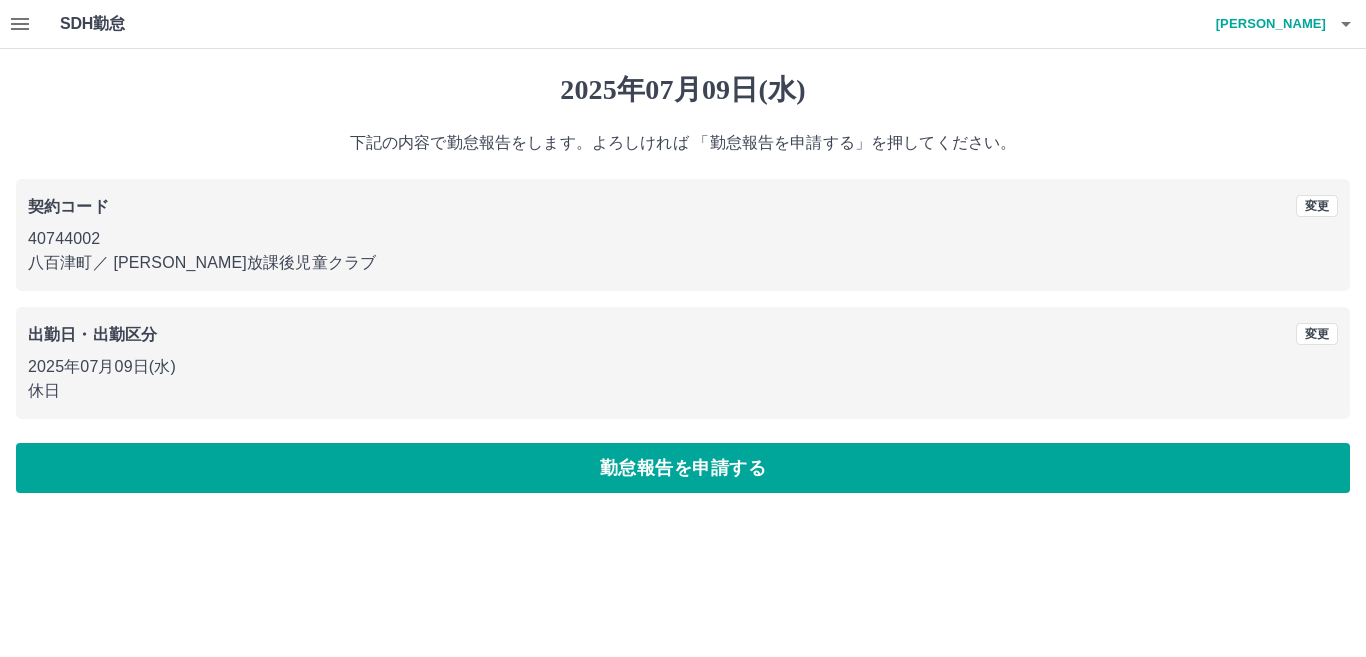 drag, startPoint x: 32, startPoint y: 69, endPoint x: 103, endPoint y: 103, distance: 78.72102 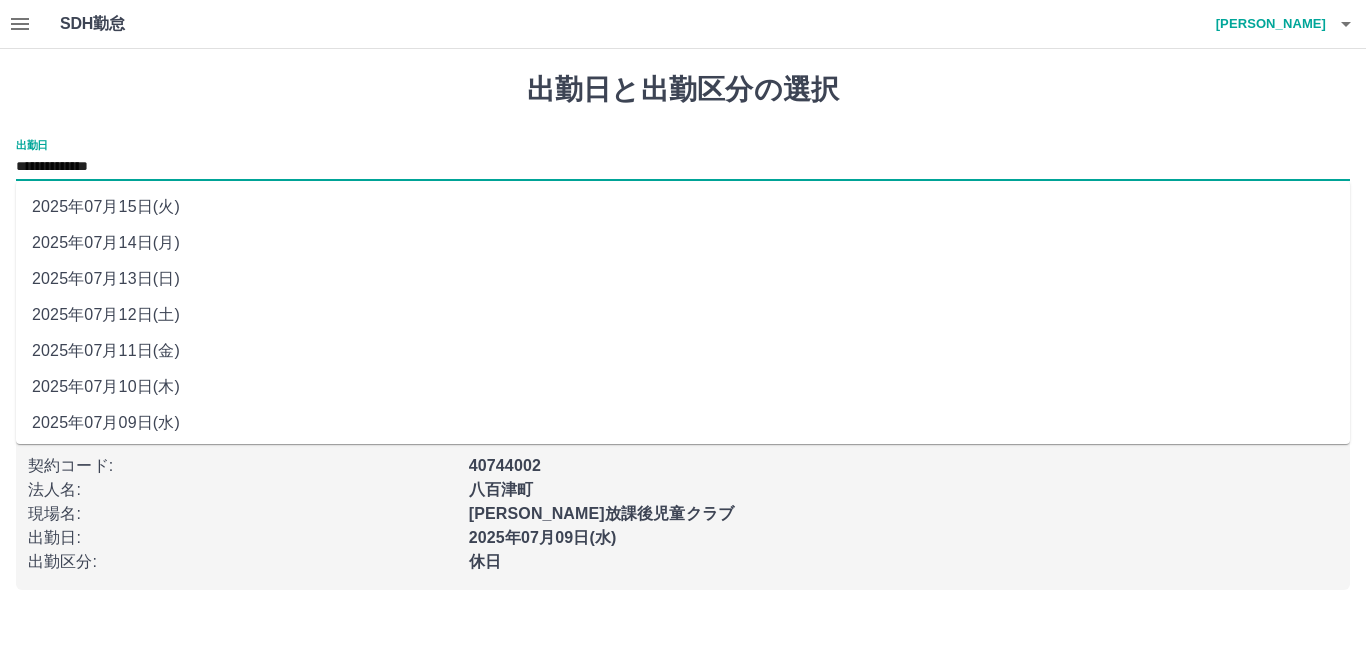click on "**********" at bounding box center [683, 167] 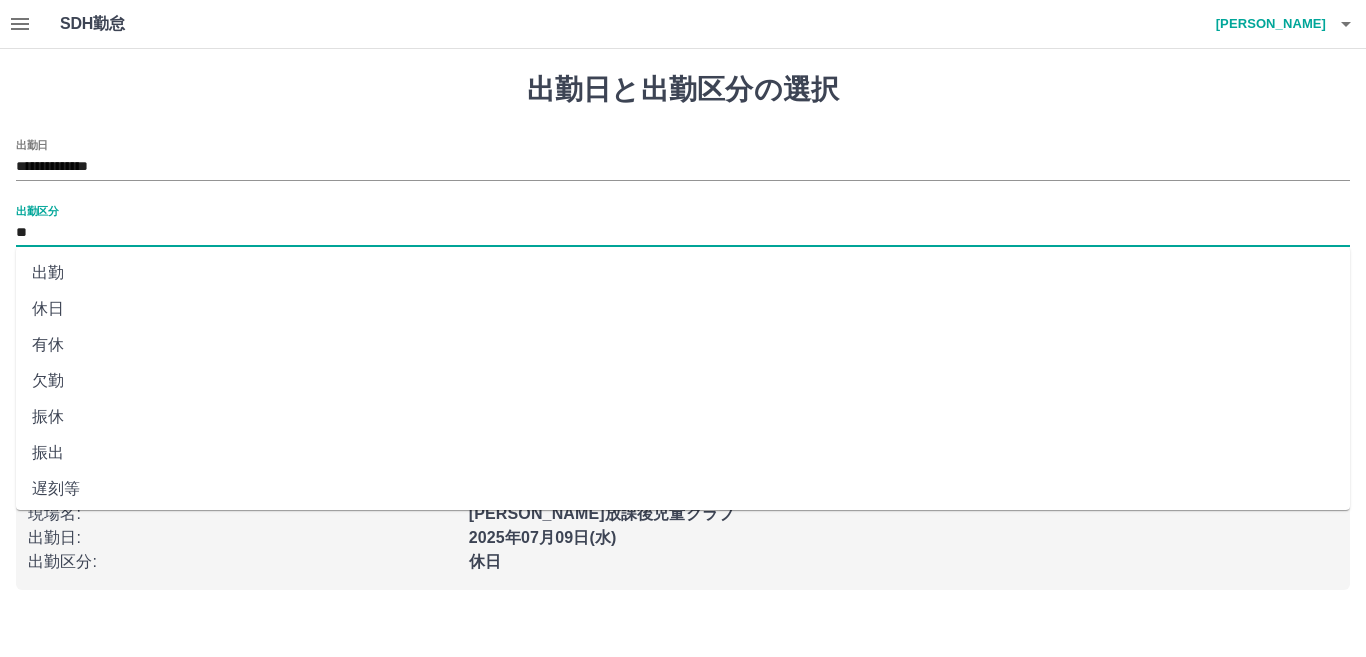 click on "**" at bounding box center (683, 233) 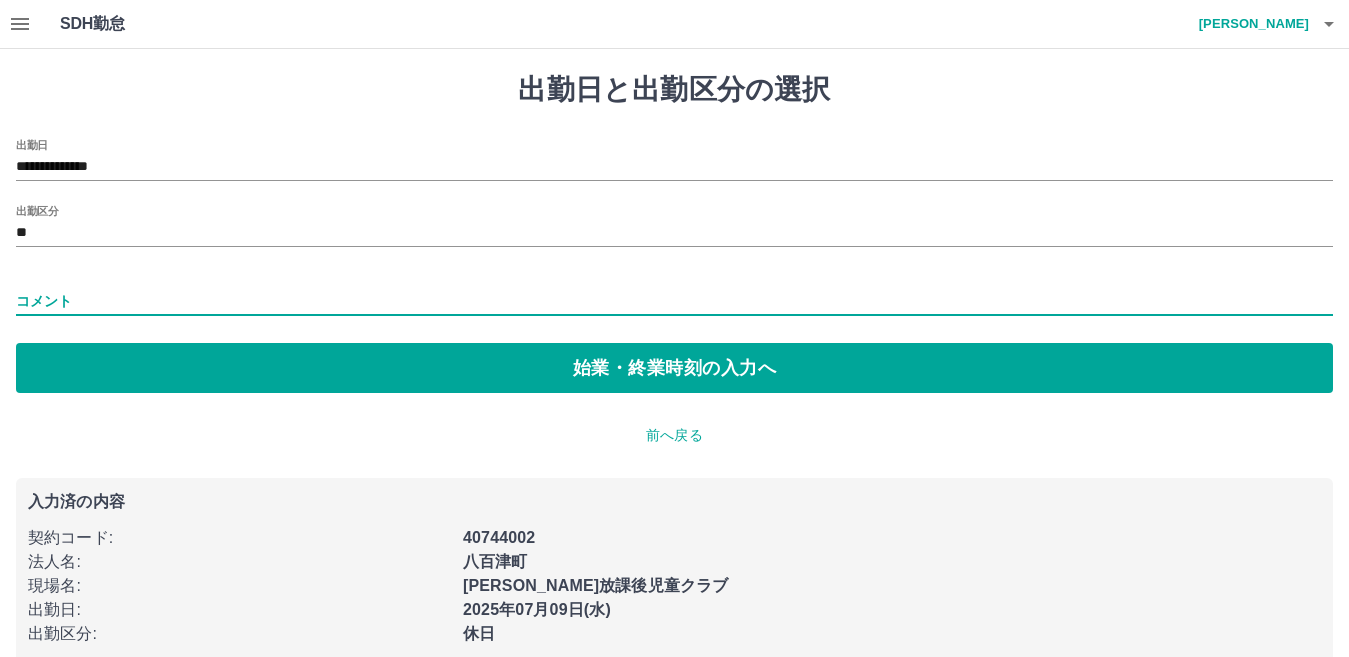 click on "コメント" at bounding box center (674, 301) 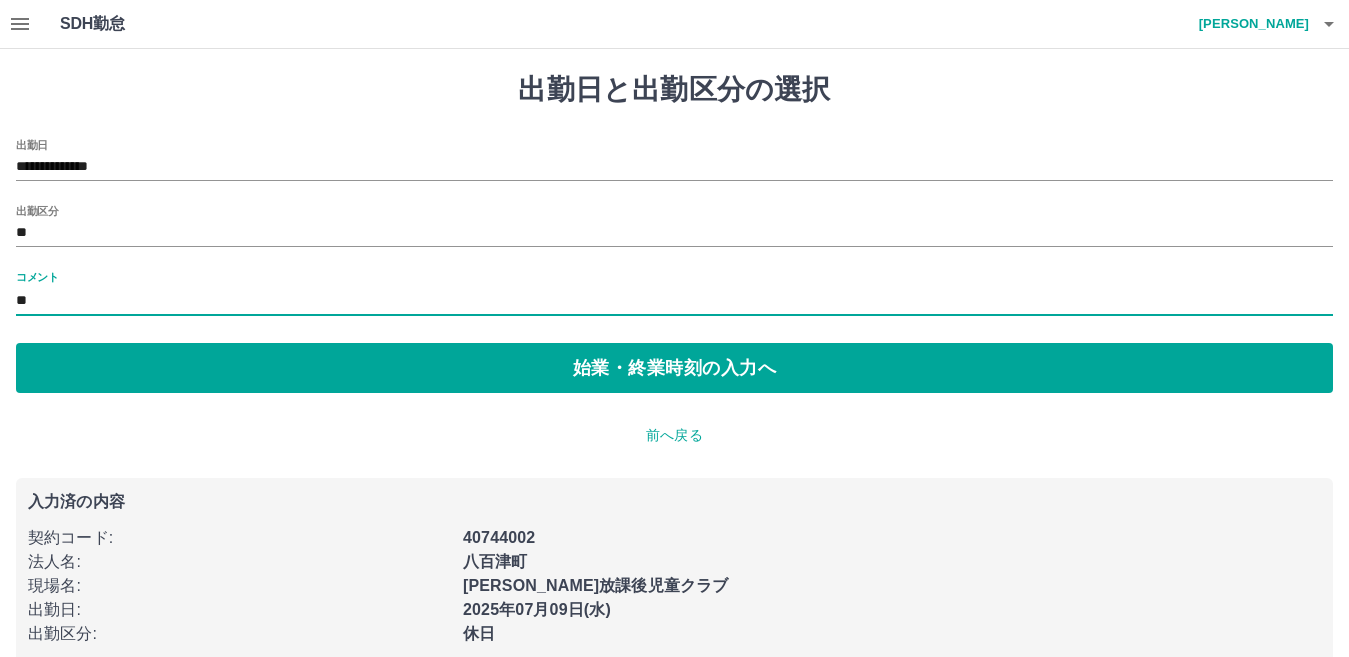 type on "*" 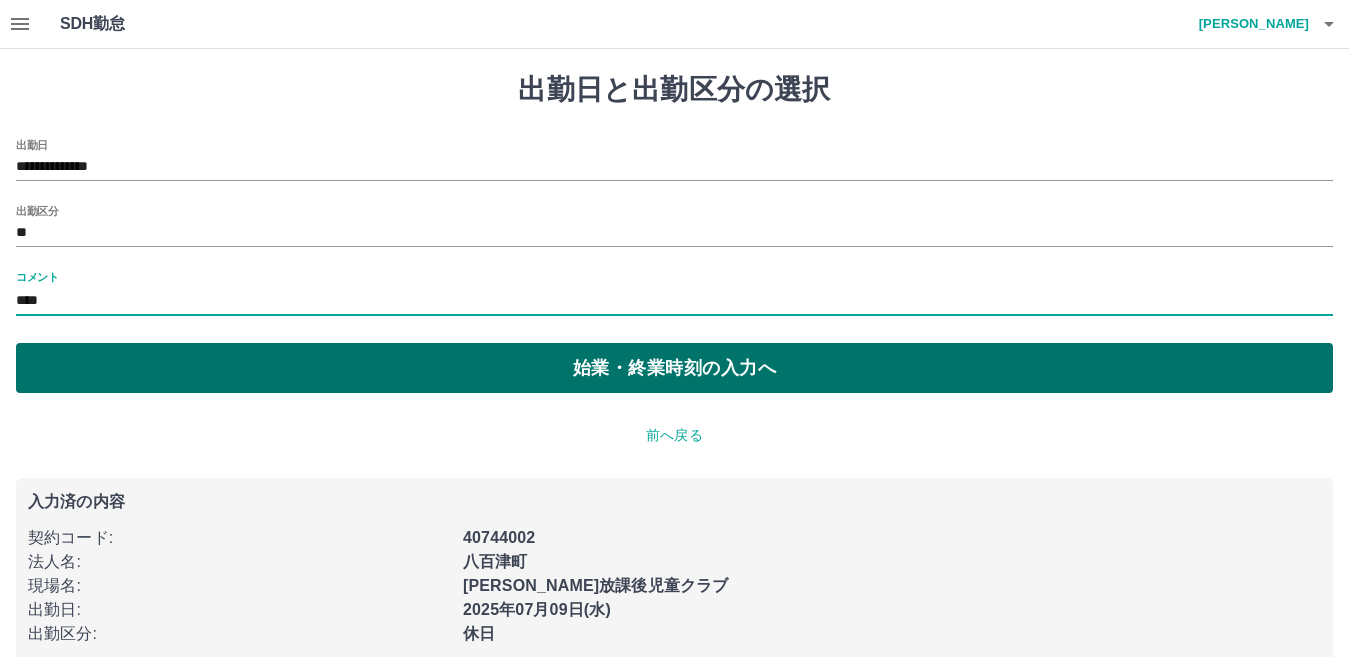 type on "****" 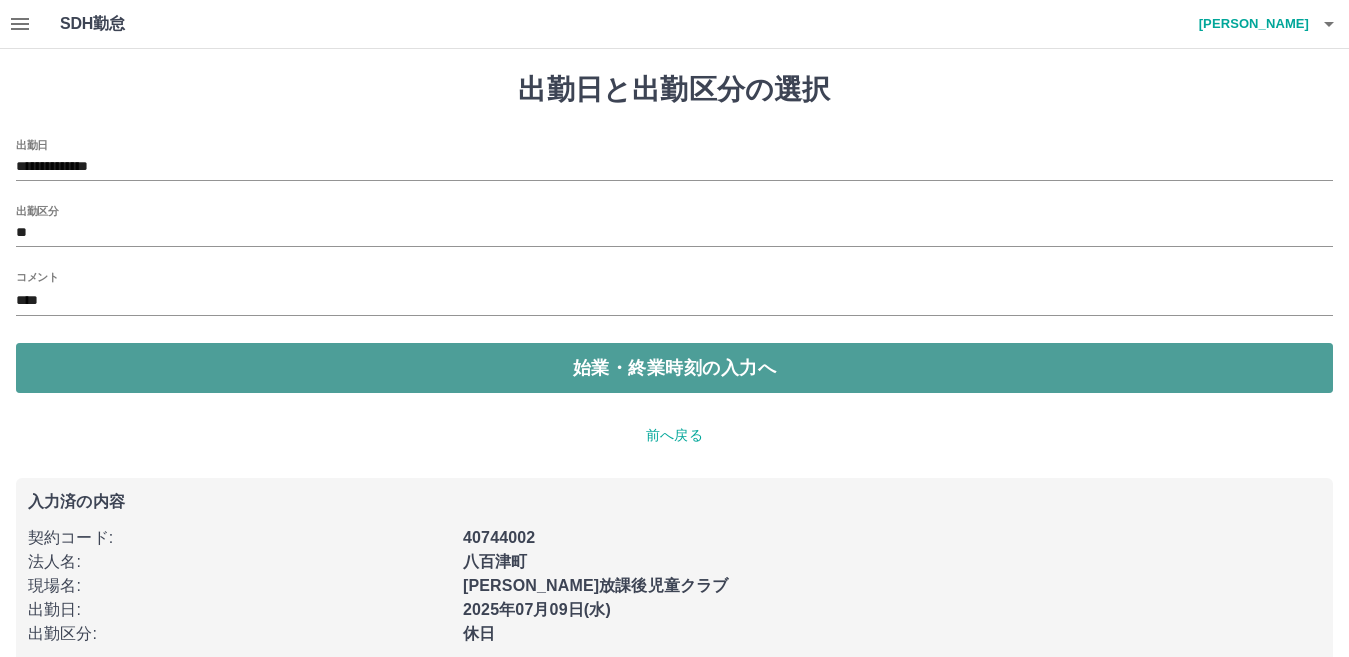 click on "始業・終業時刻の入力へ" at bounding box center [674, 368] 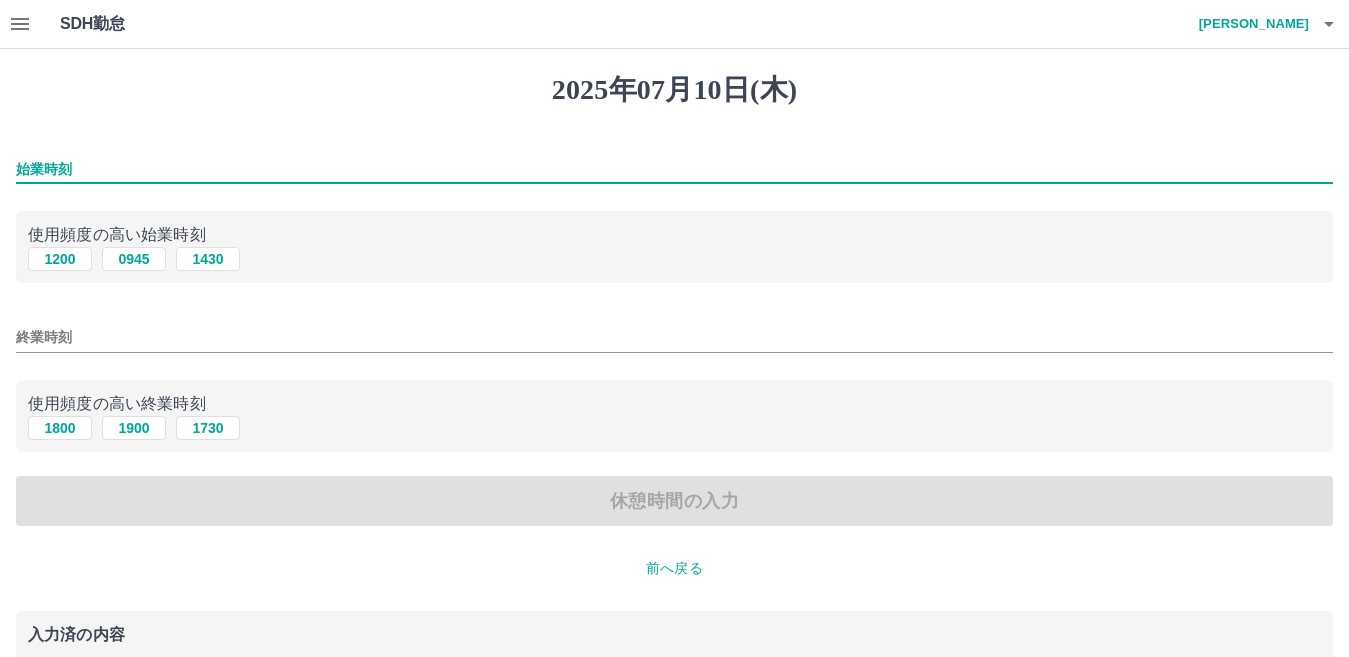 click on "始業時刻" at bounding box center [674, 169] 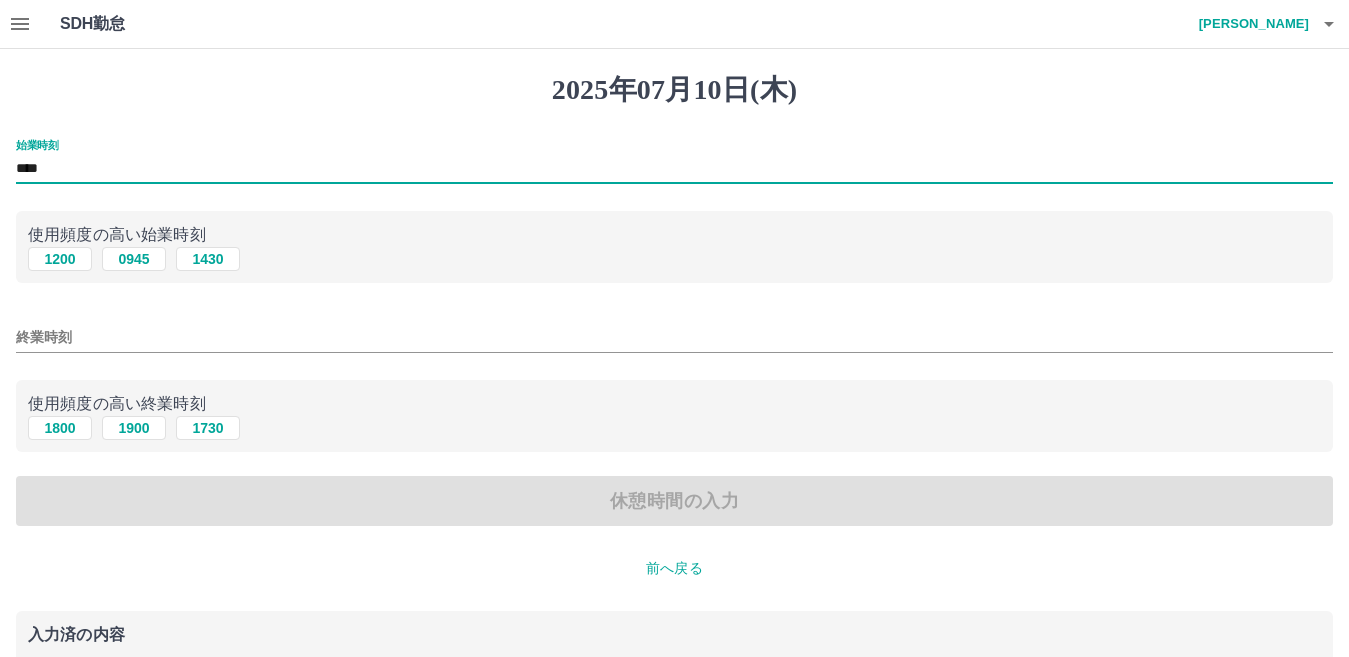 type on "****" 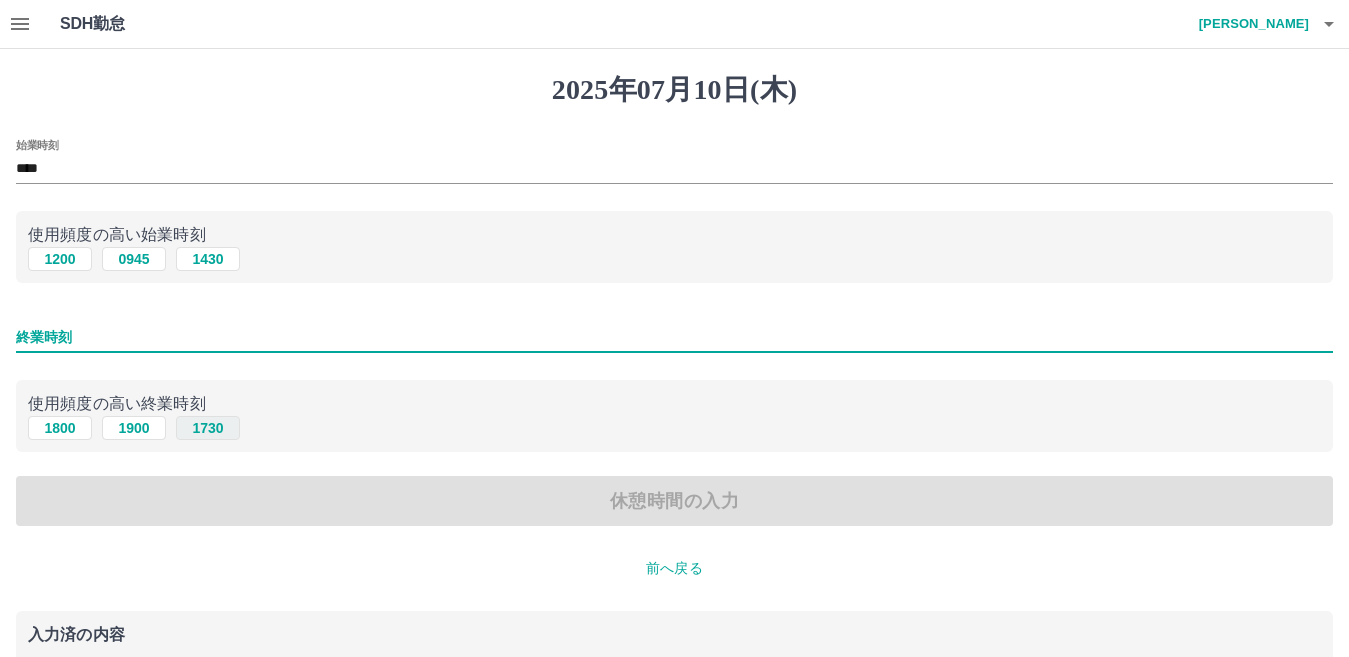 click on "1730" at bounding box center (208, 428) 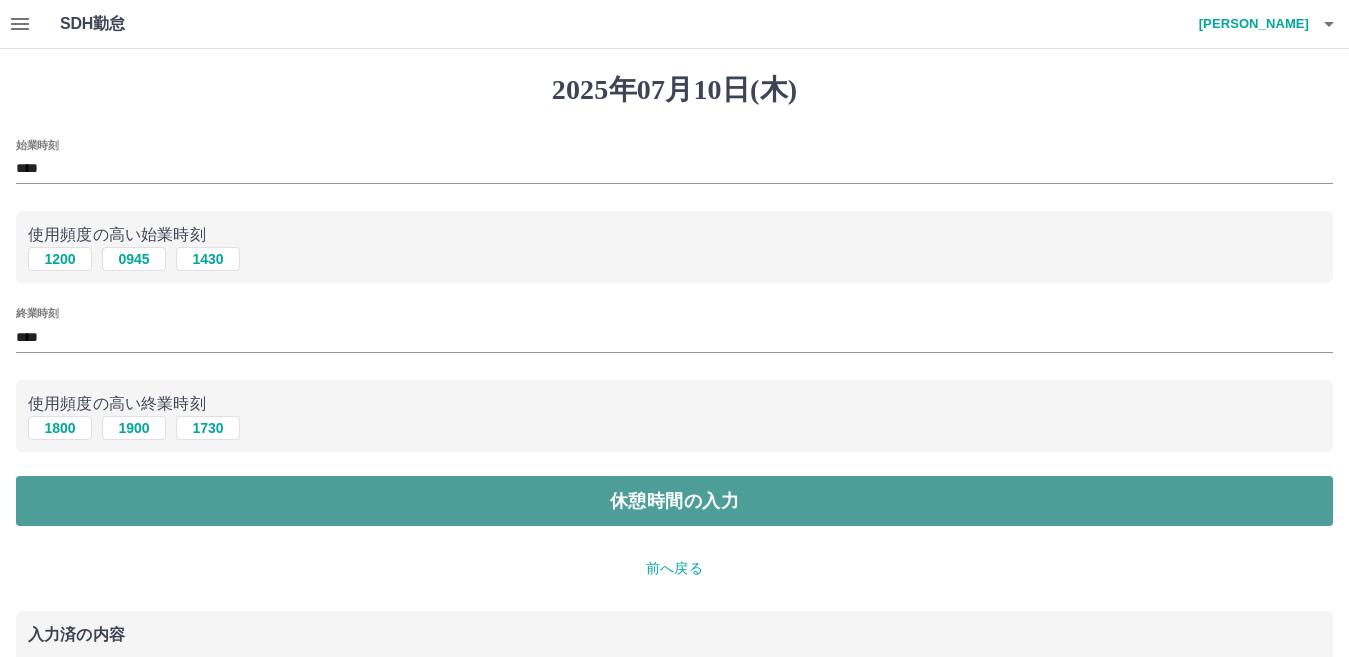 click on "休憩時間の入力" at bounding box center [674, 501] 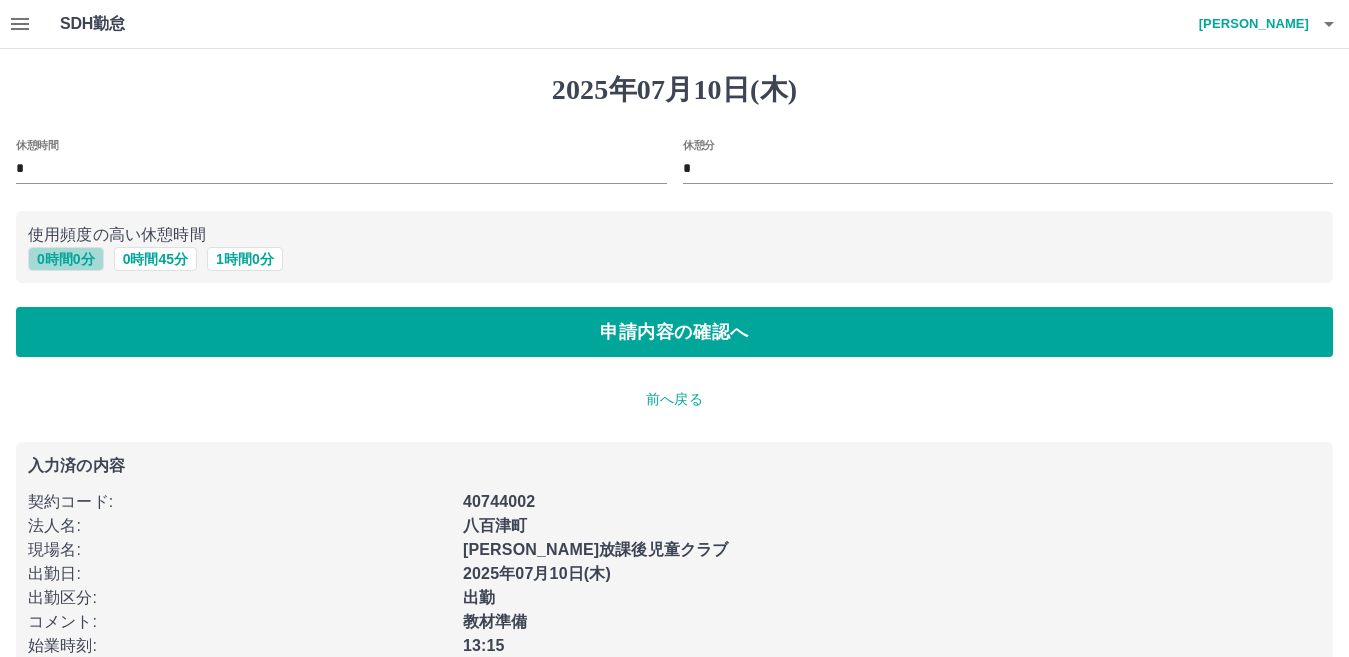 click on "0 時間 0 分" at bounding box center (66, 259) 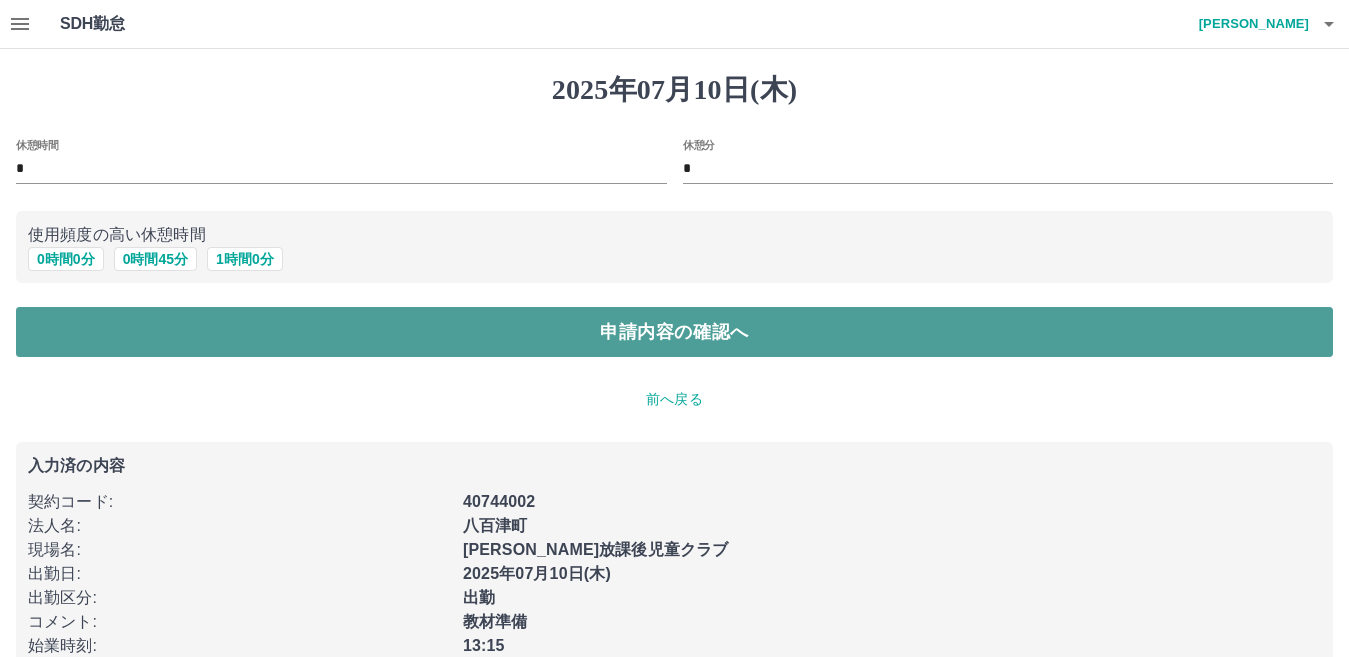 click on "申請内容の確認へ" at bounding box center [674, 332] 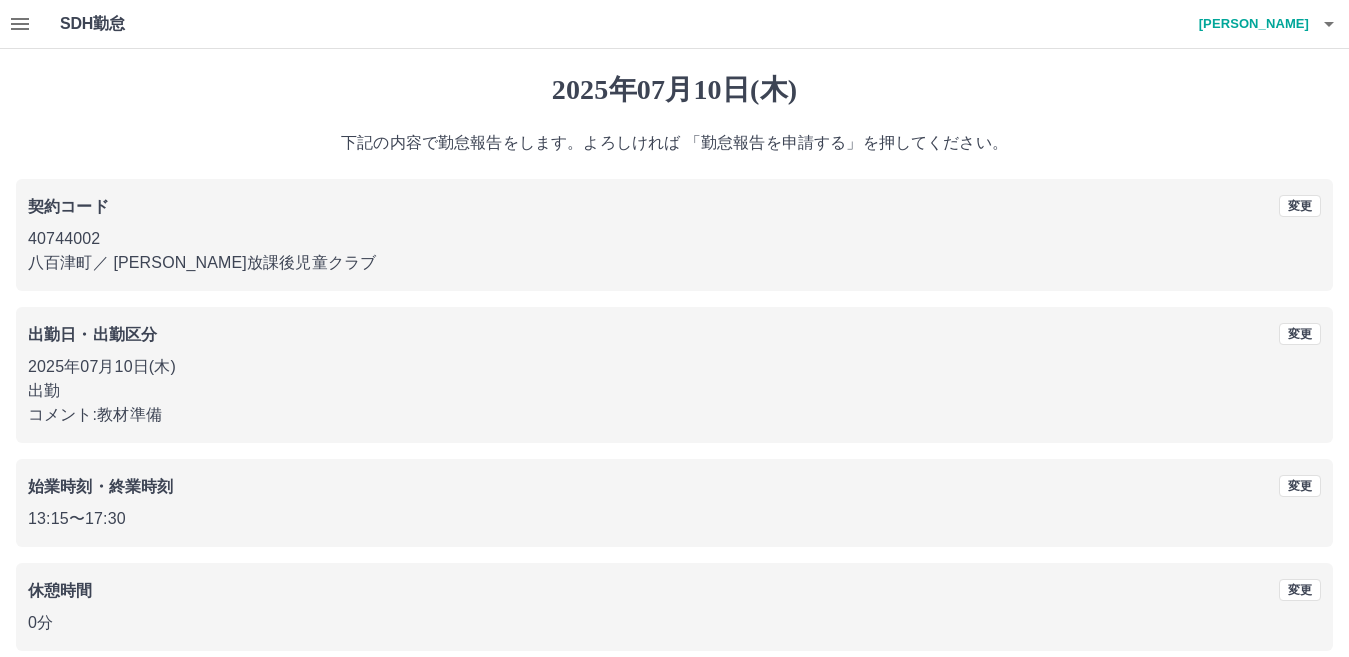 scroll, scrollTop: 92, scrollLeft: 0, axis: vertical 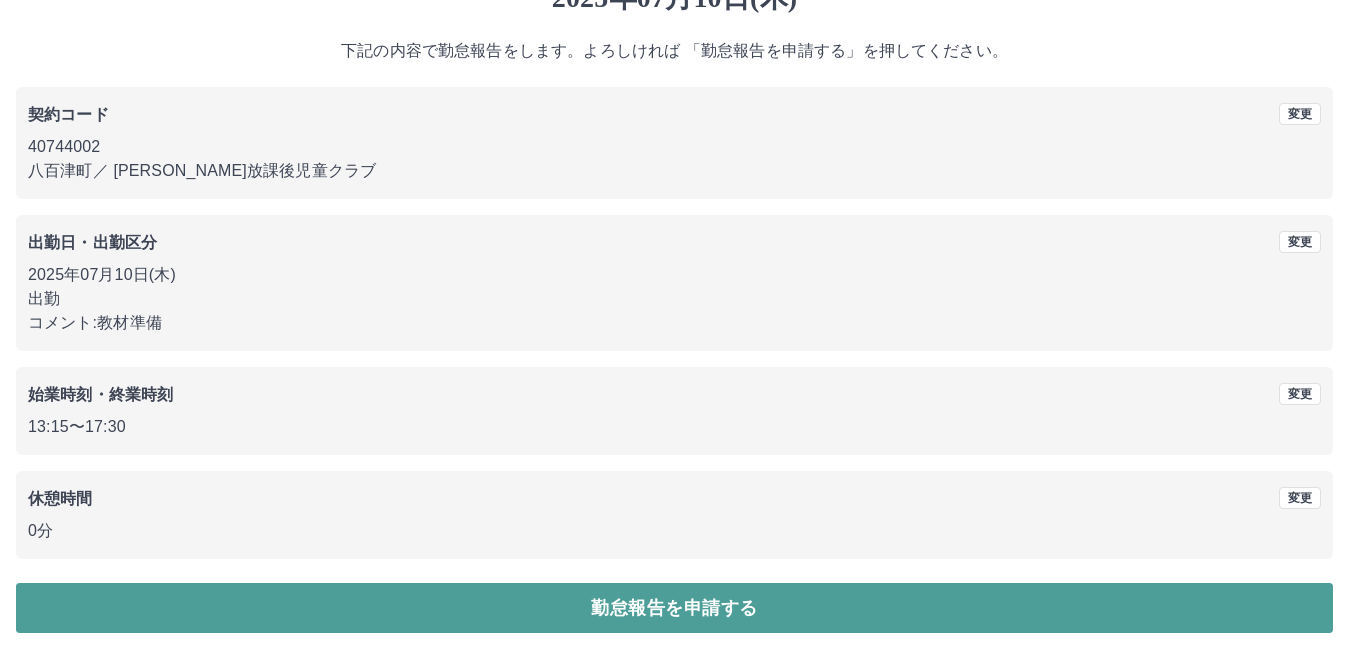 click on "勤怠報告を申請する" at bounding box center [674, 608] 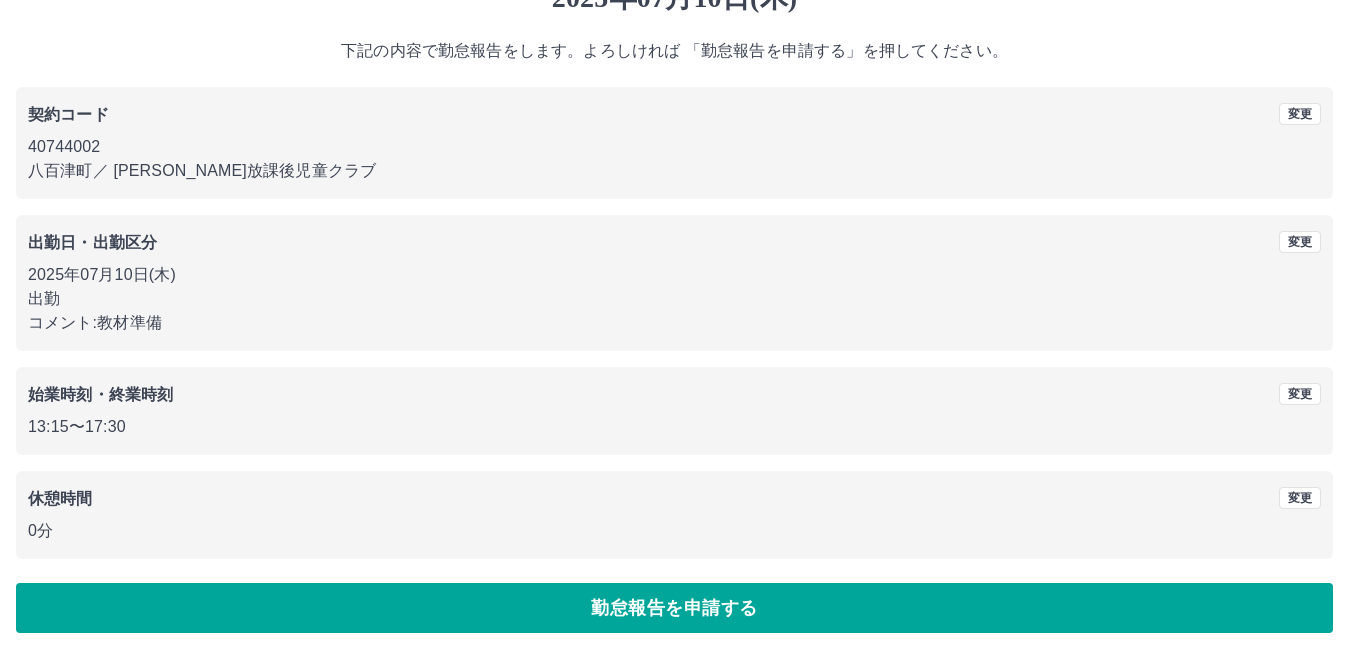 scroll, scrollTop: 0, scrollLeft: 0, axis: both 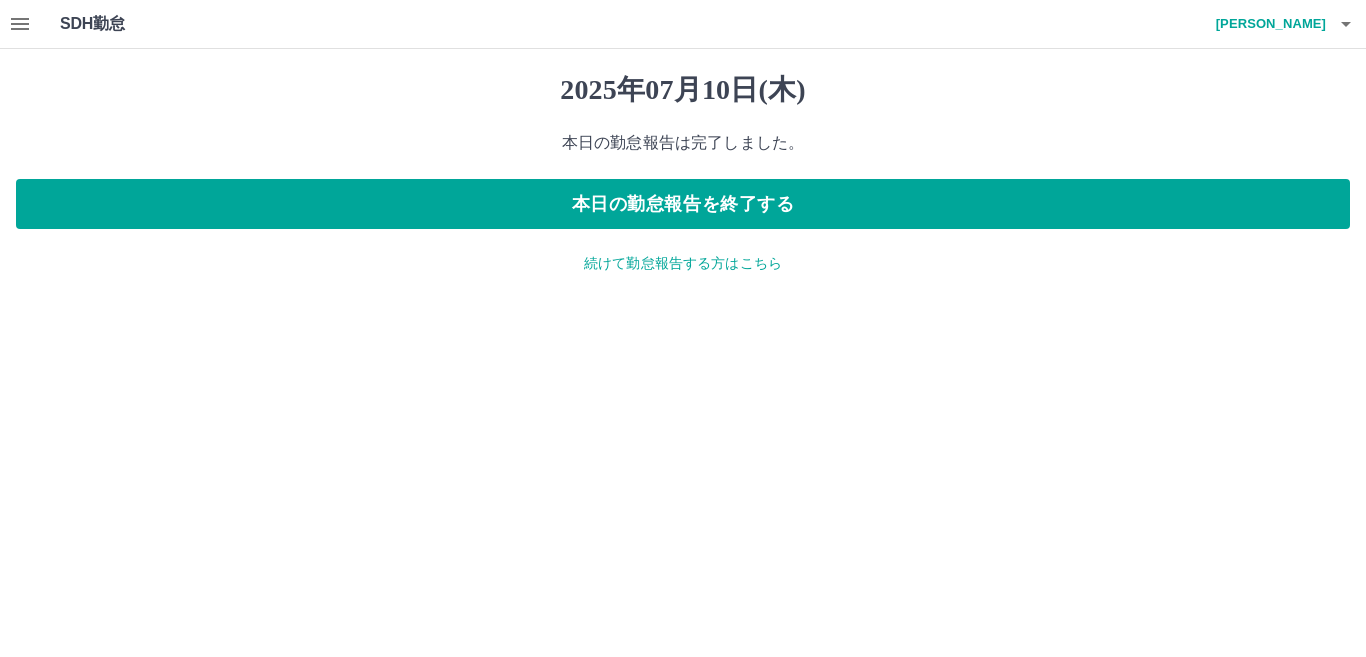 click on "続けて勤怠報告する方はこちら" at bounding box center (683, 263) 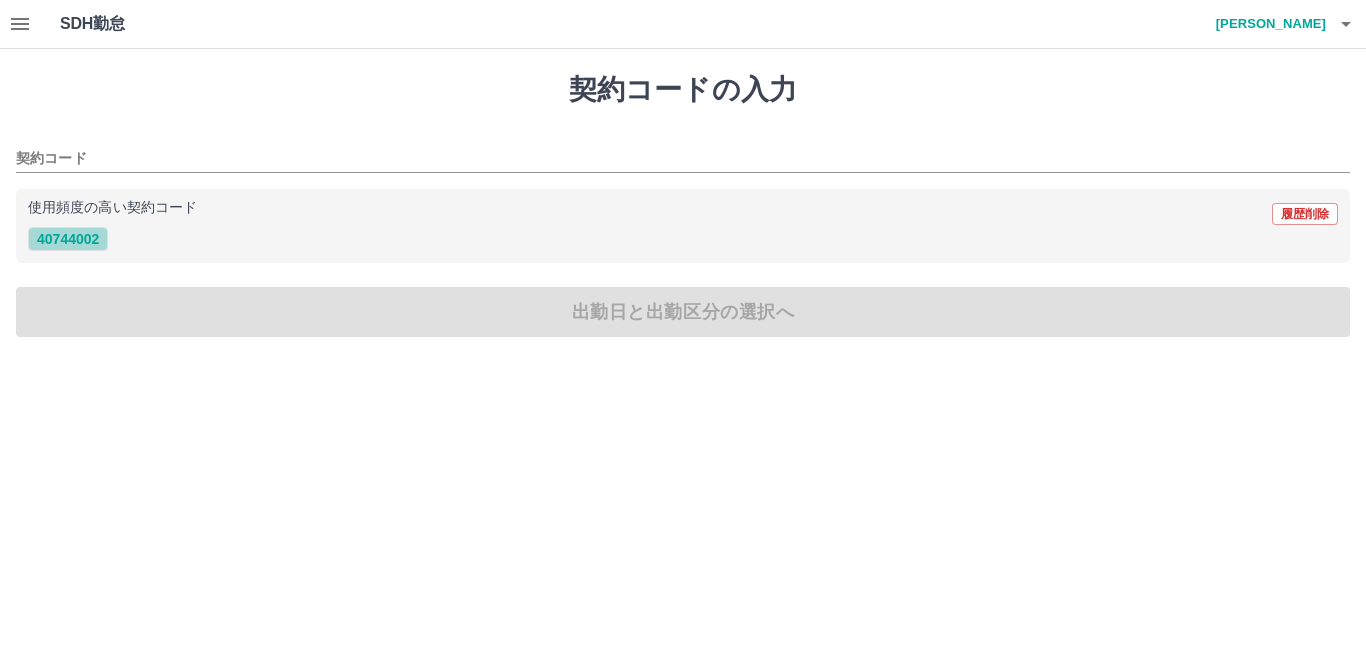 click on "40744002" at bounding box center [68, 239] 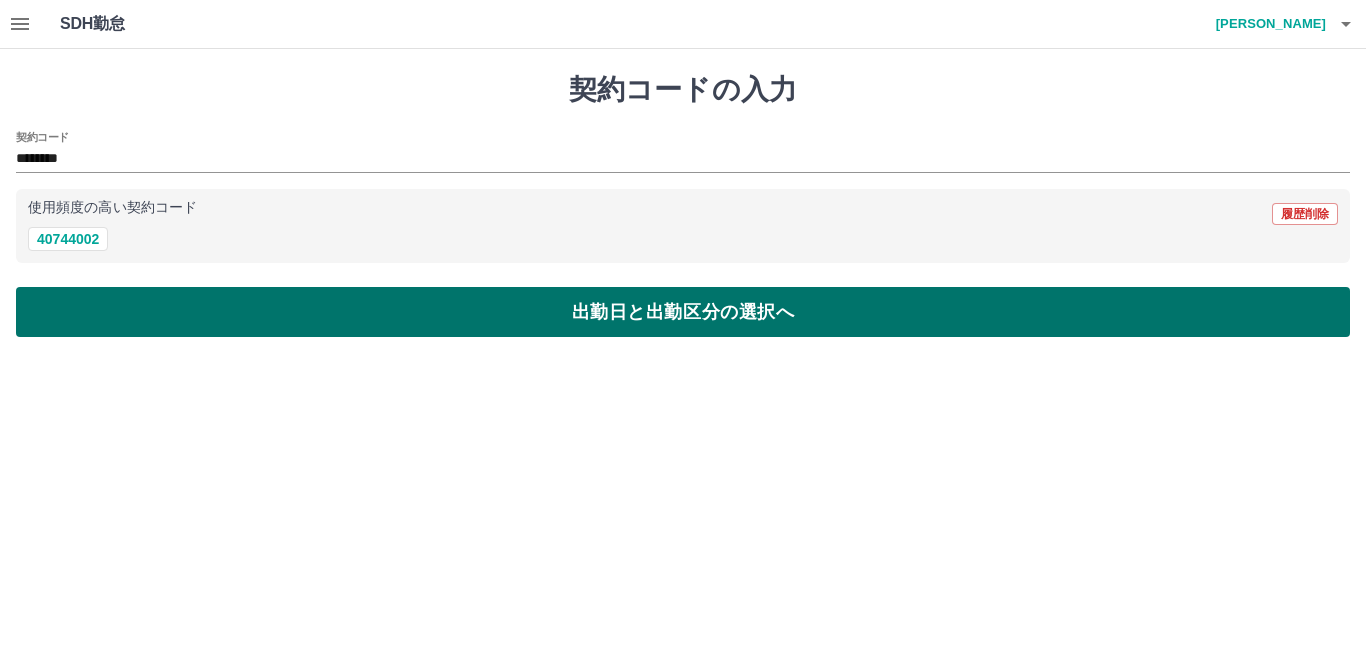 click on "出勤日と出勤区分の選択へ" at bounding box center [683, 312] 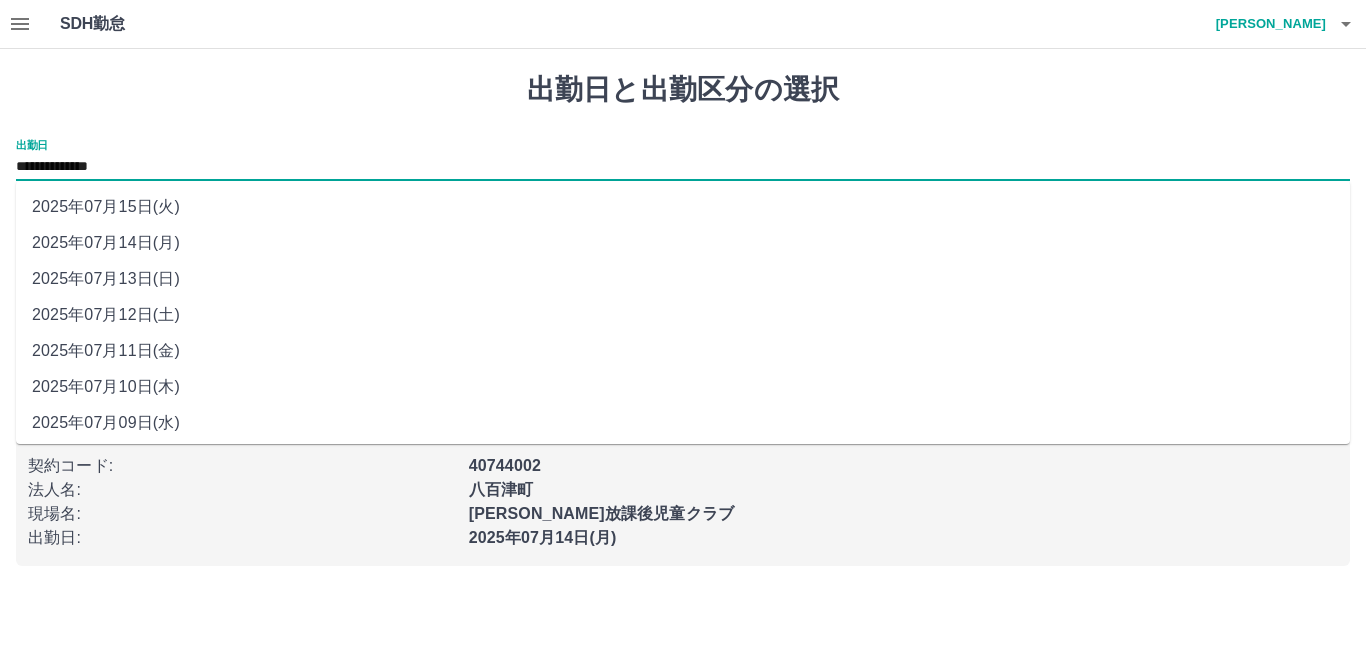 click on "**********" at bounding box center (683, 167) 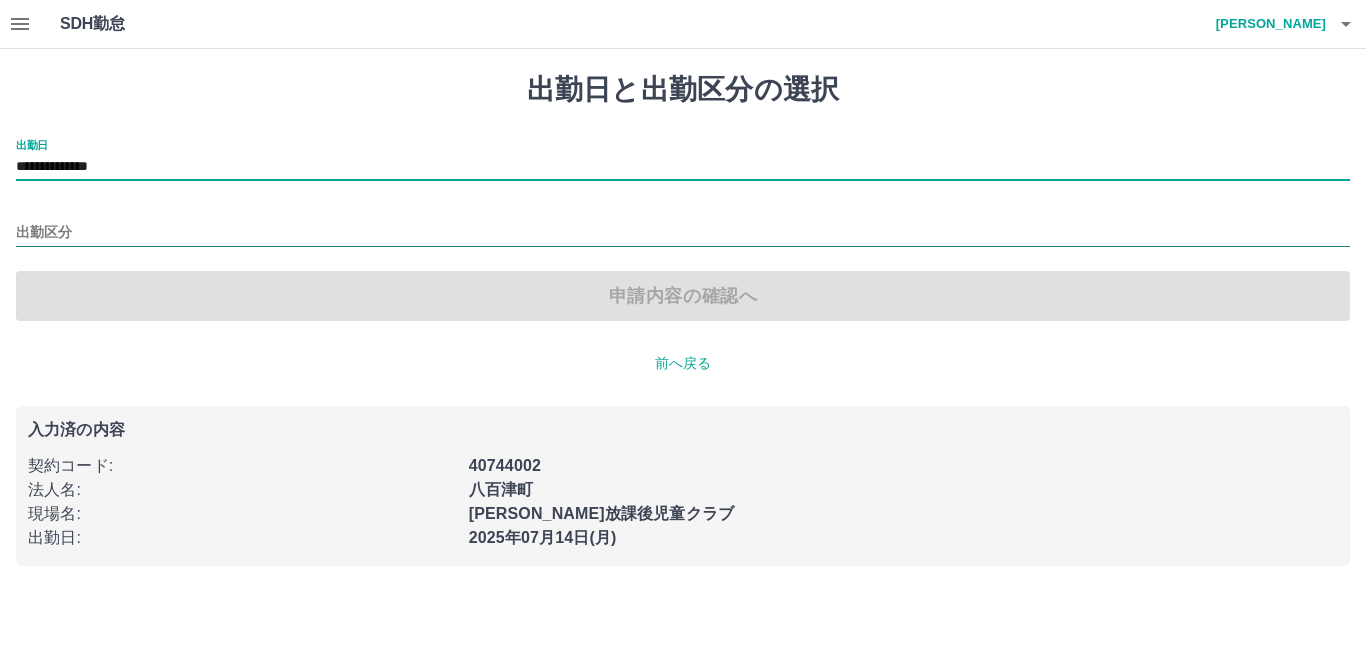click on "出勤区分" at bounding box center [683, 233] 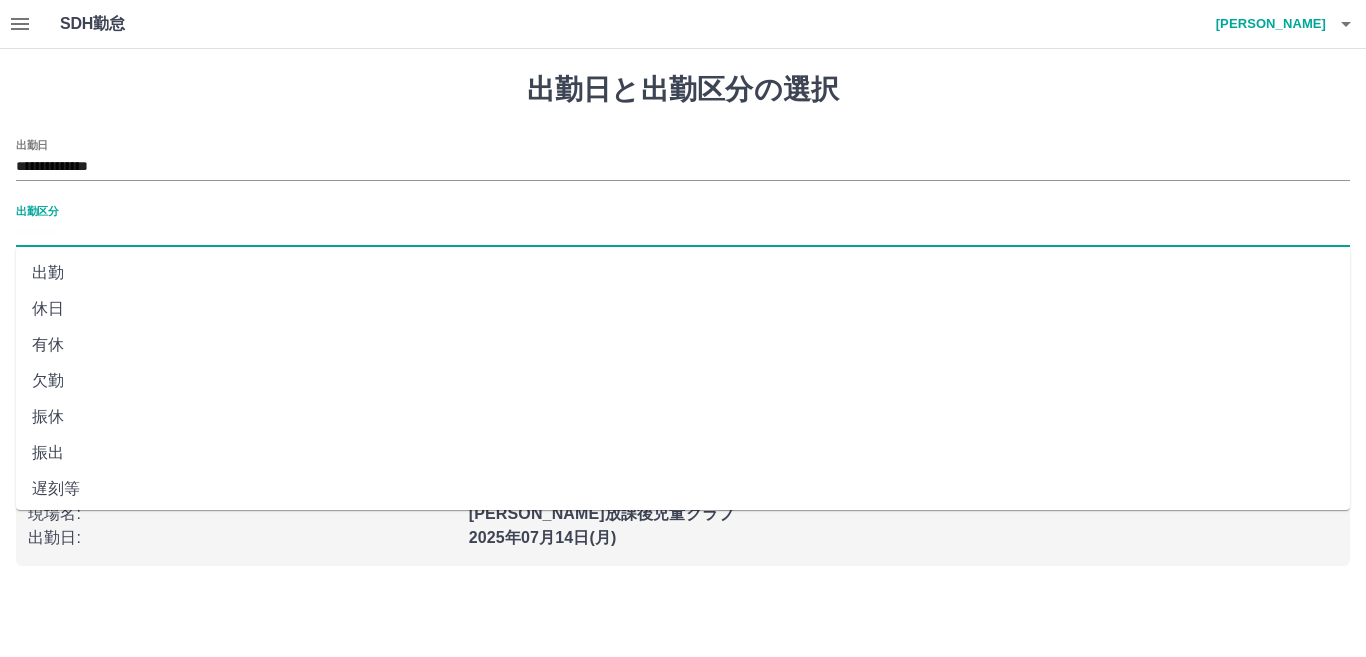 click on "出勤" at bounding box center [683, 273] 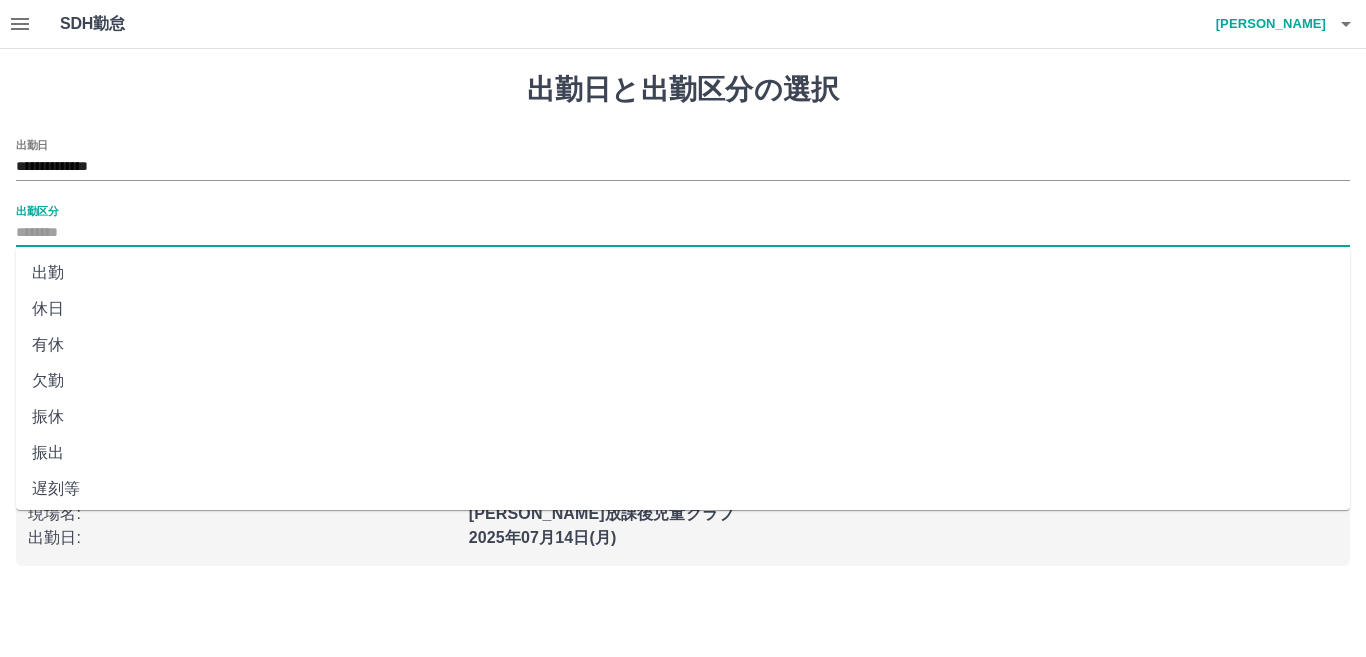 type on "**" 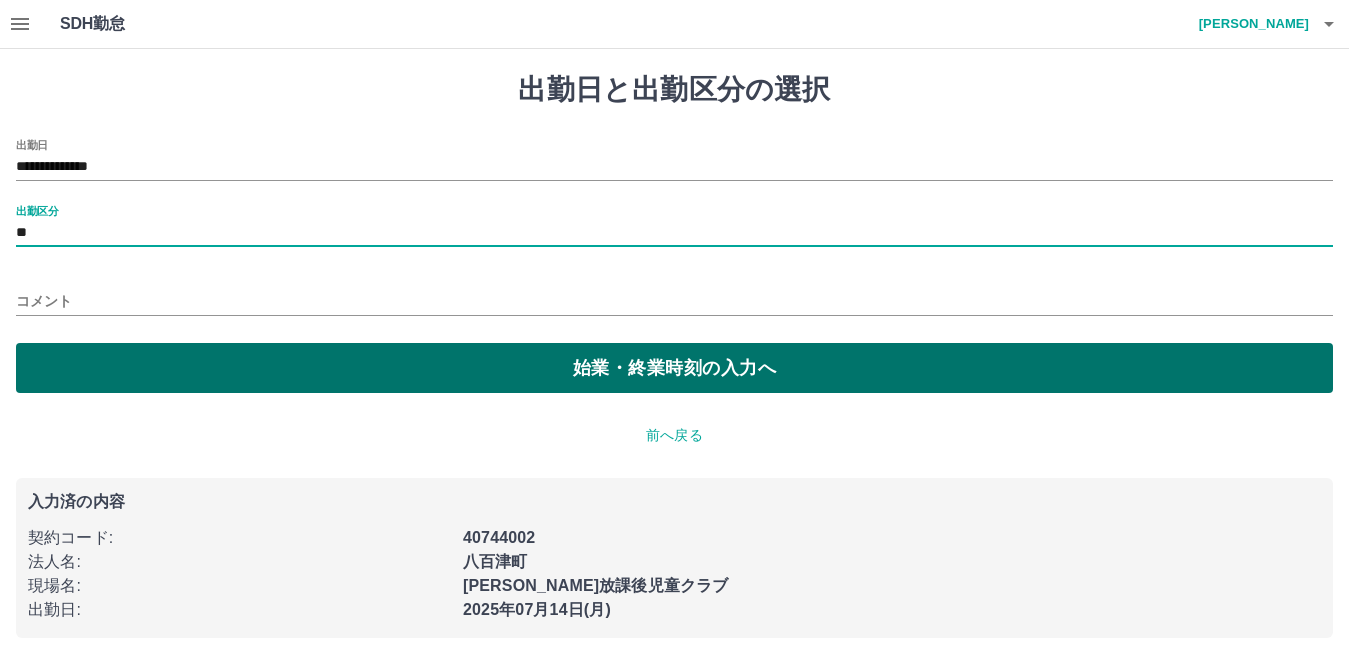 click on "始業・終業時刻の入力へ" at bounding box center [674, 368] 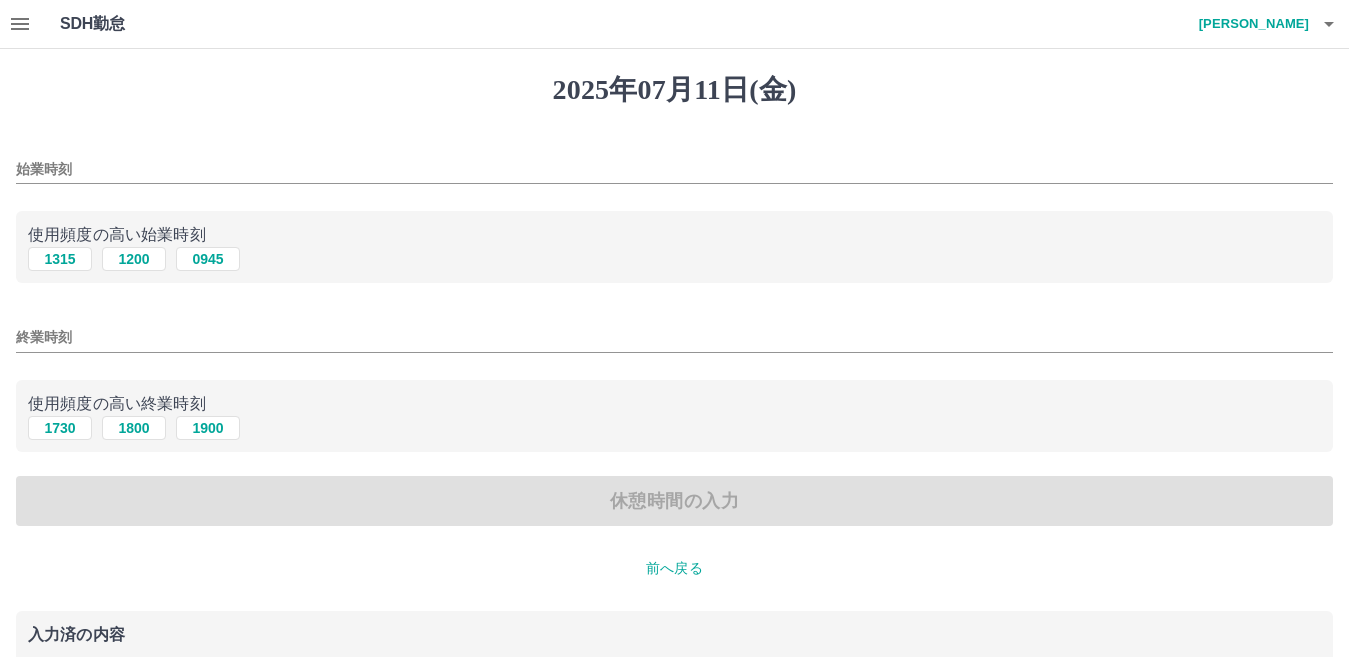 click on "始業時刻" at bounding box center [674, 169] 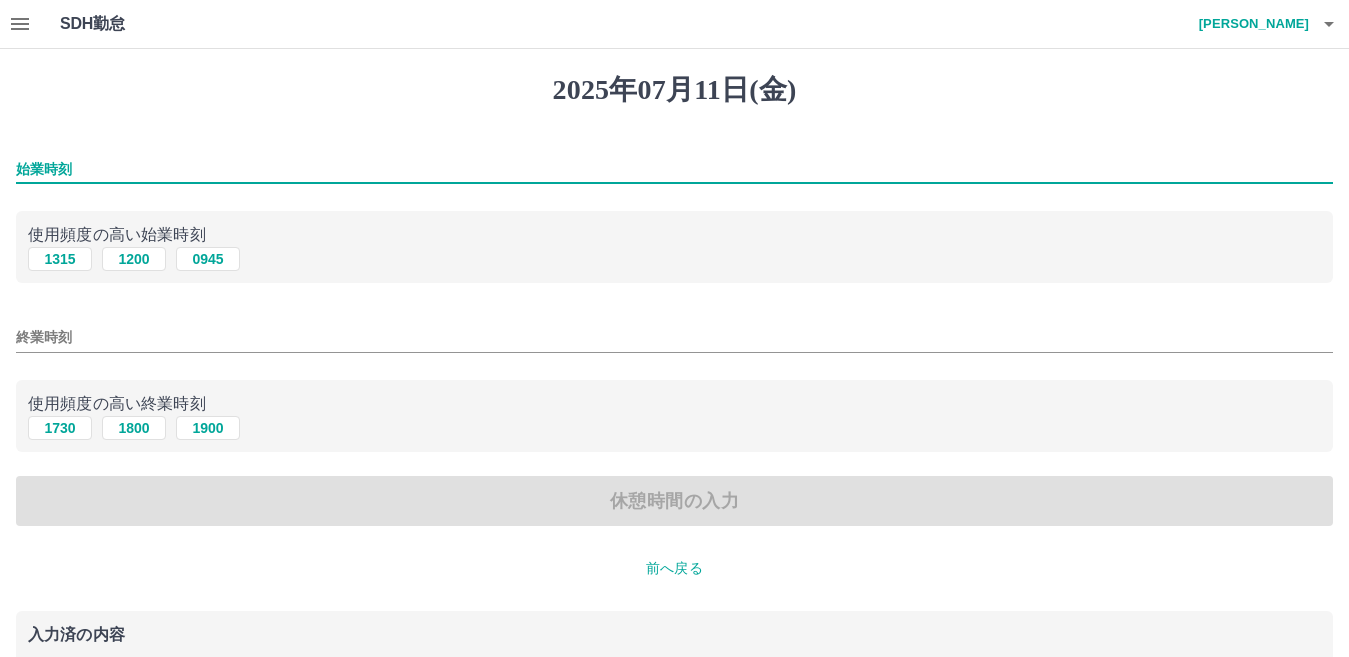 type on "****" 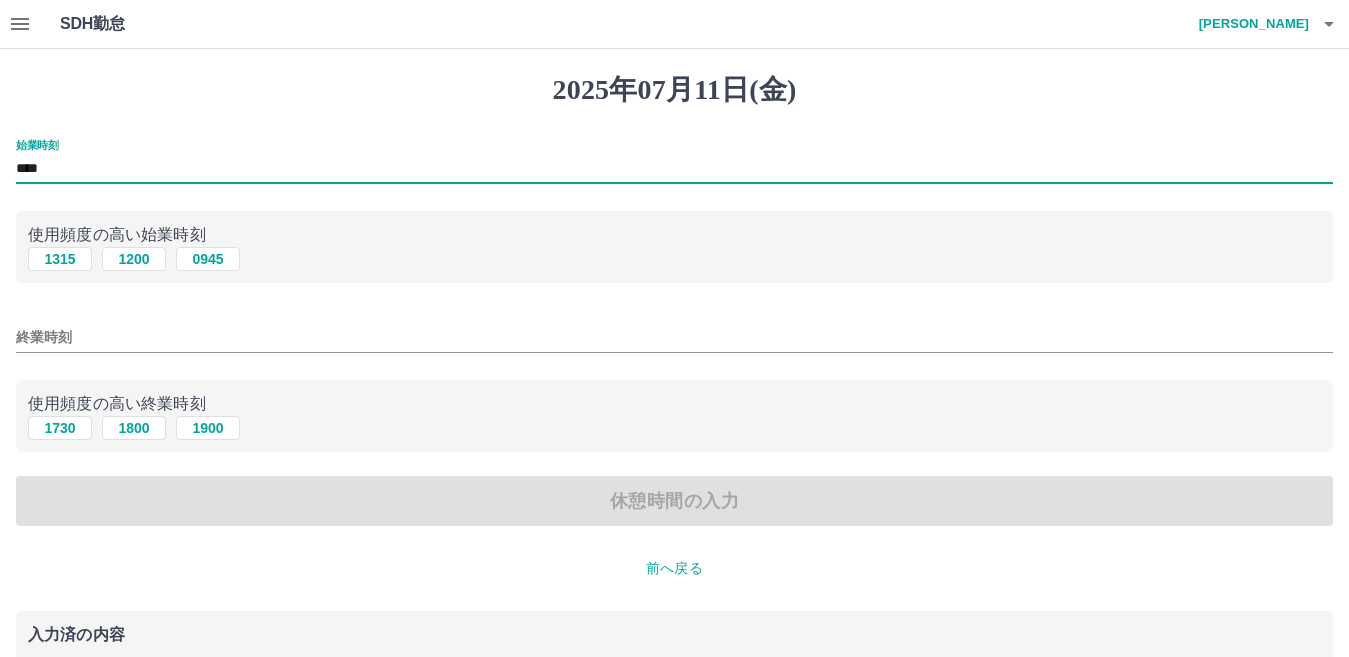 click on "終業時刻" at bounding box center [674, 337] 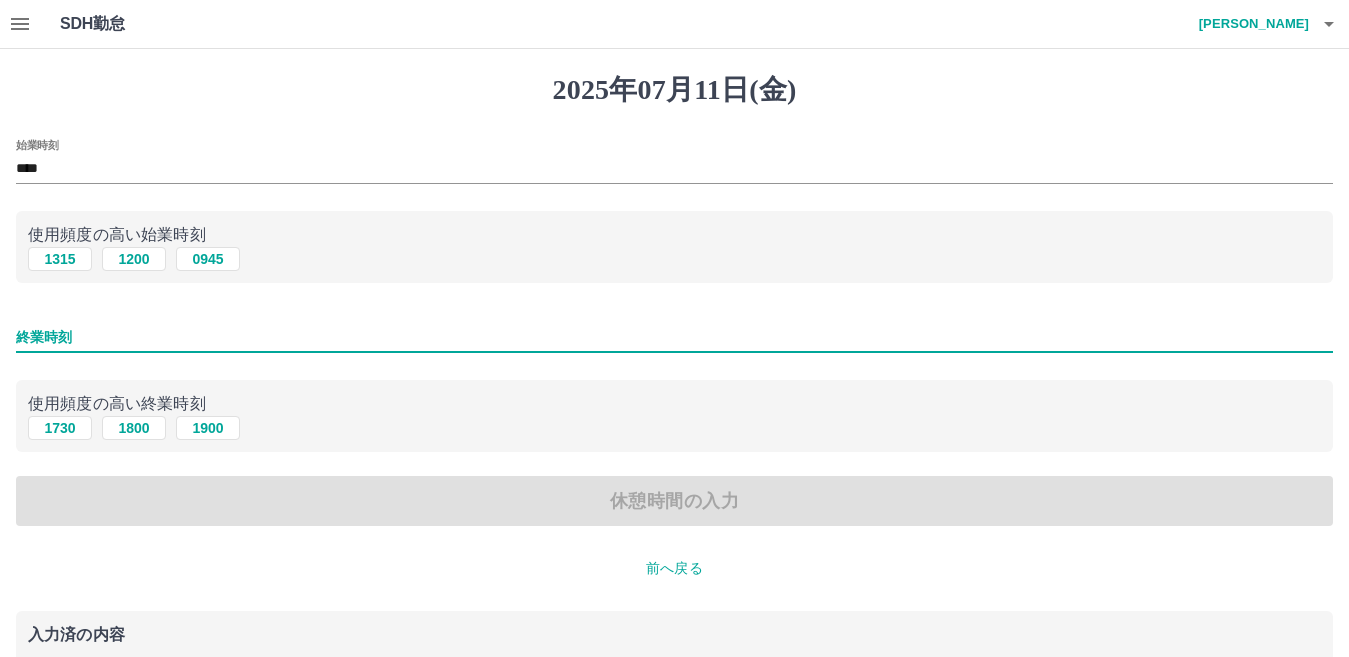 type on "****" 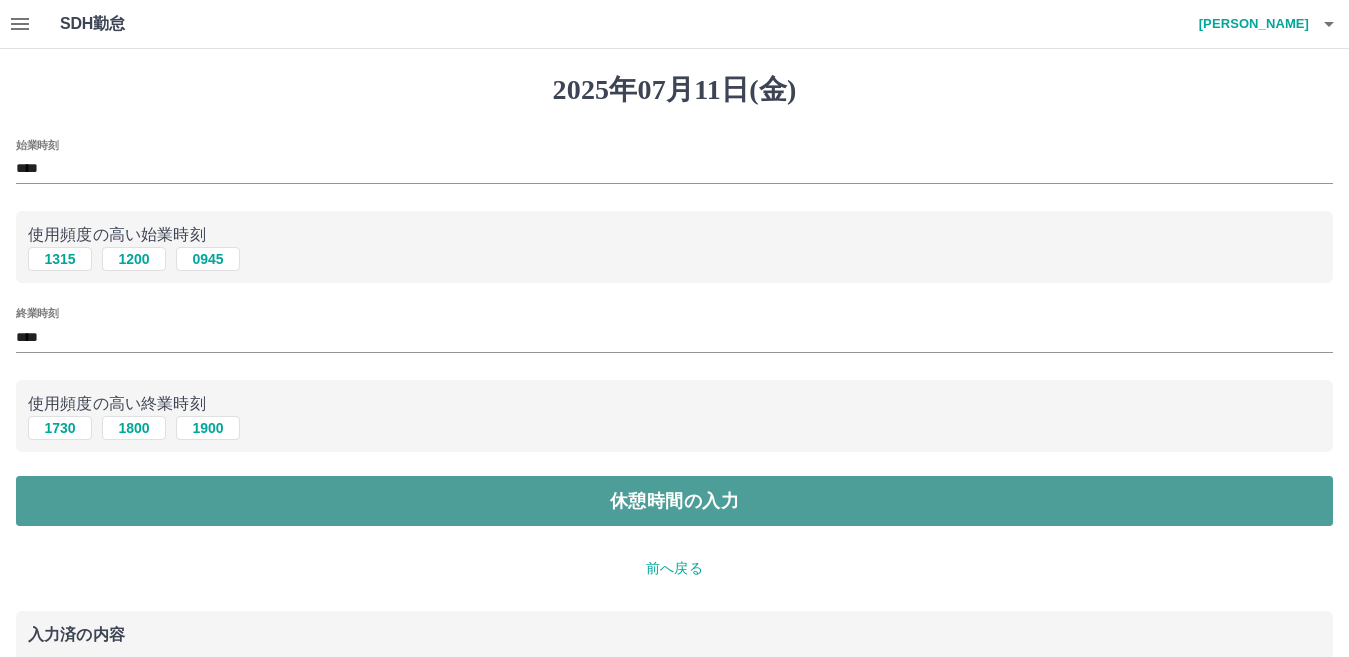 click on "休憩時間の入力" at bounding box center [674, 501] 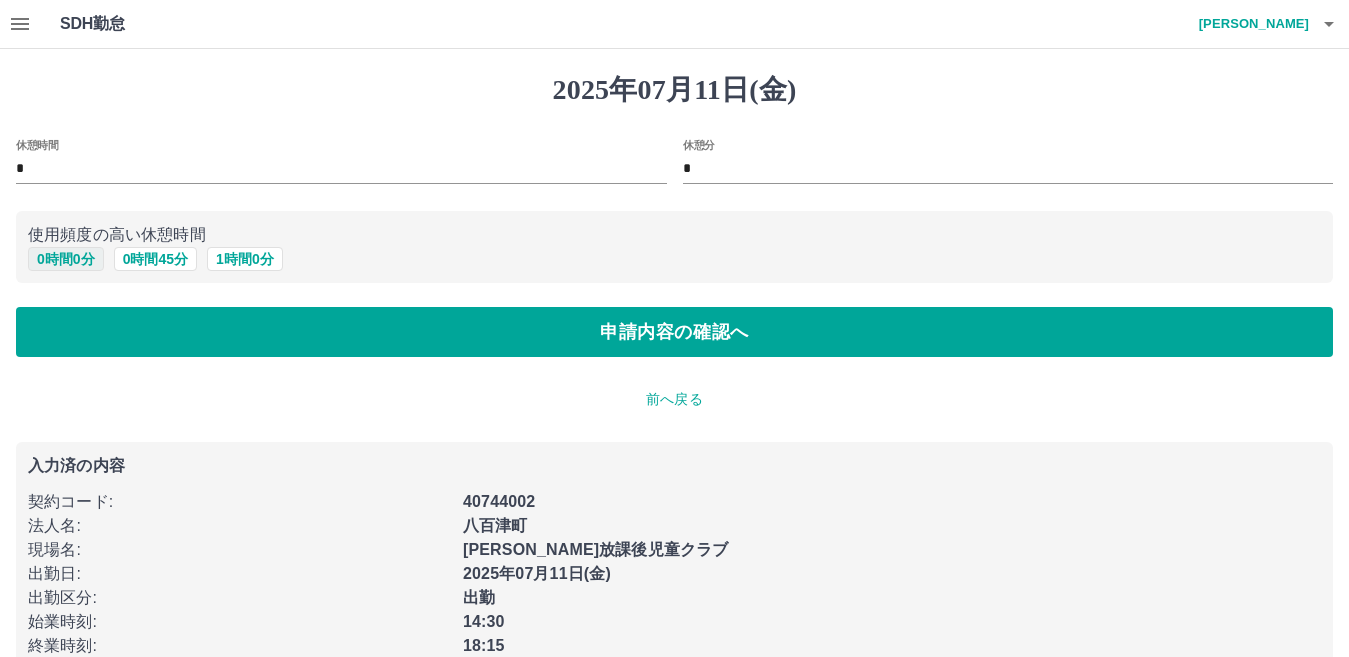 click on "0 時間 0 分" at bounding box center [66, 259] 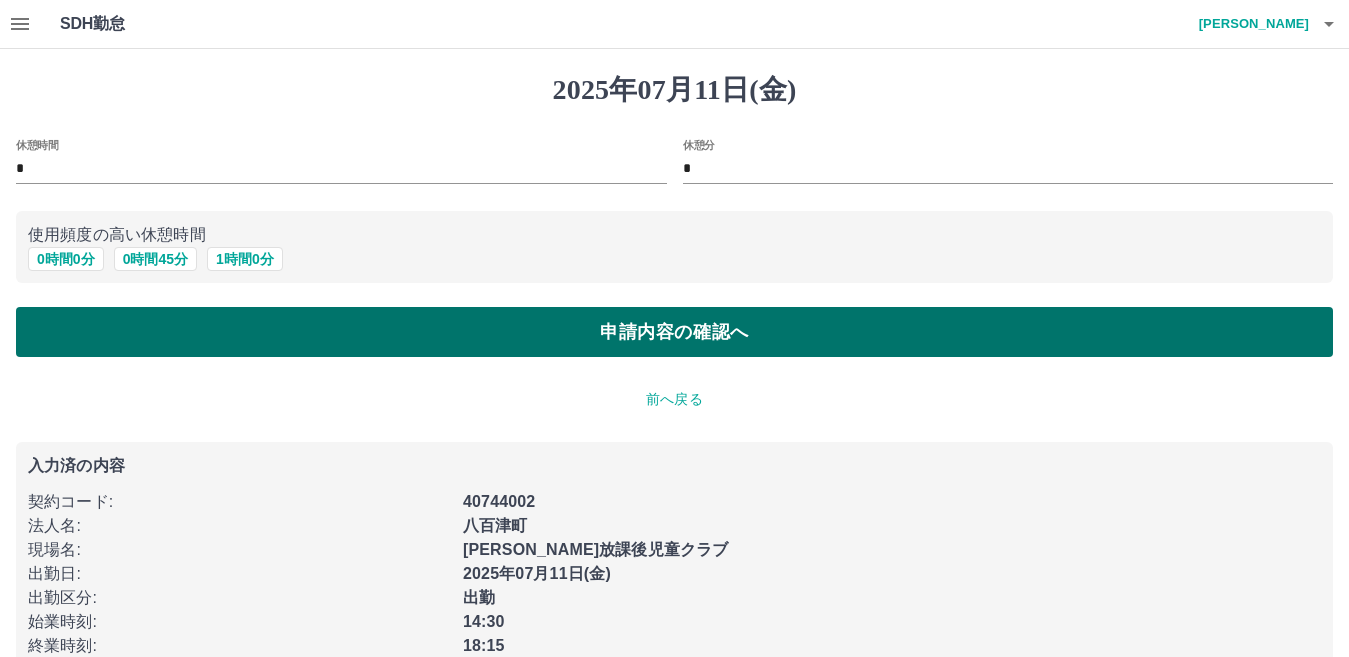 click on "申請内容の確認へ" at bounding box center (674, 332) 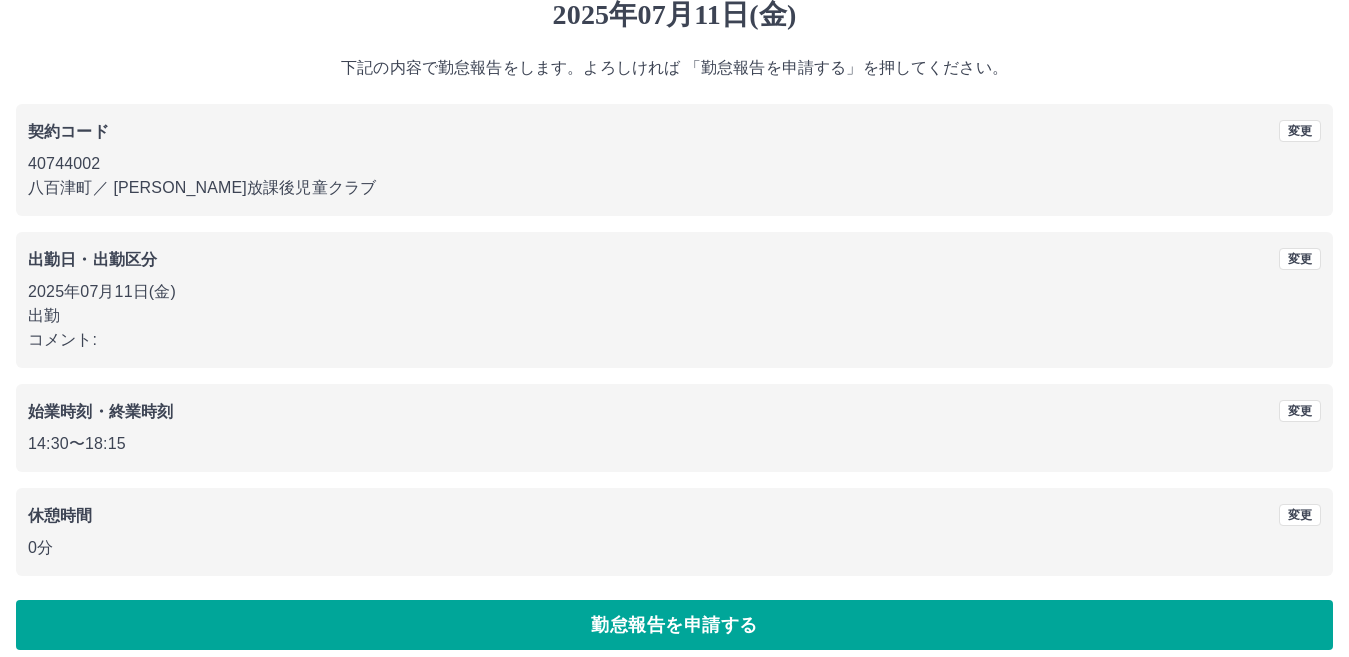 scroll, scrollTop: 92, scrollLeft: 0, axis: vertical 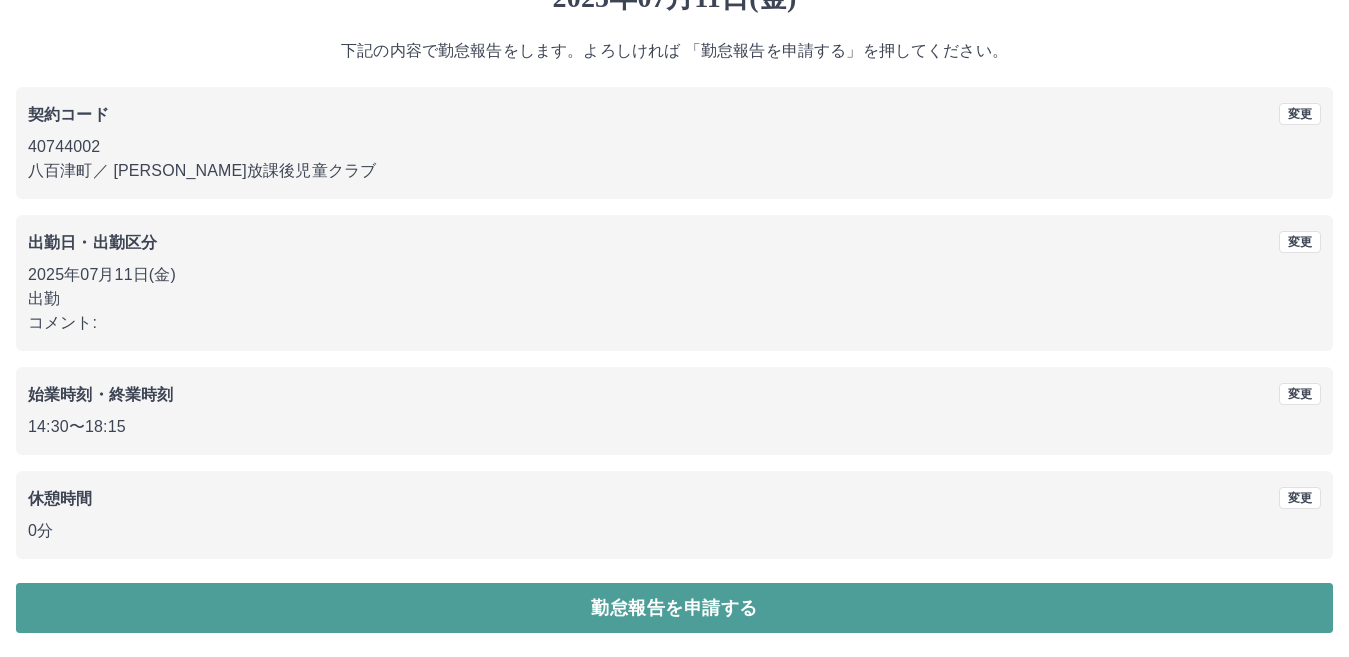click on "勤怠報告を申請する" at bounding box center (674, 608) 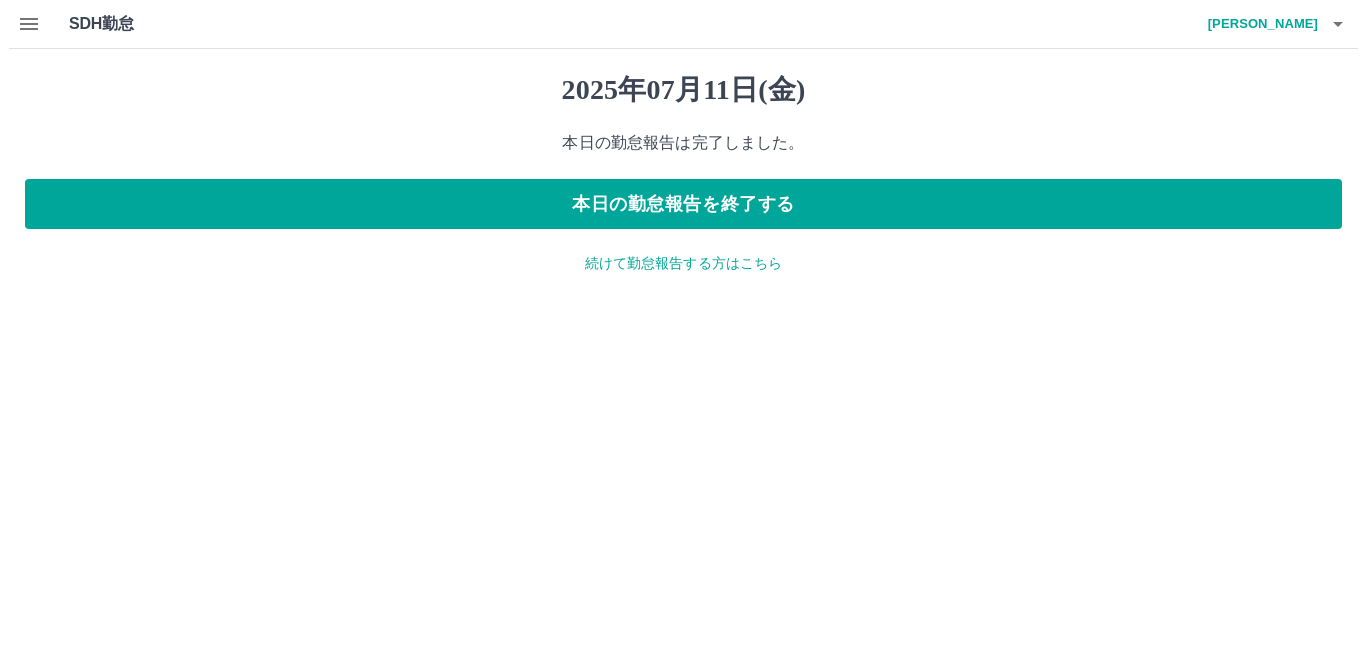 scroll, scrollTop: 0, scrollLeft: 0, axis: both 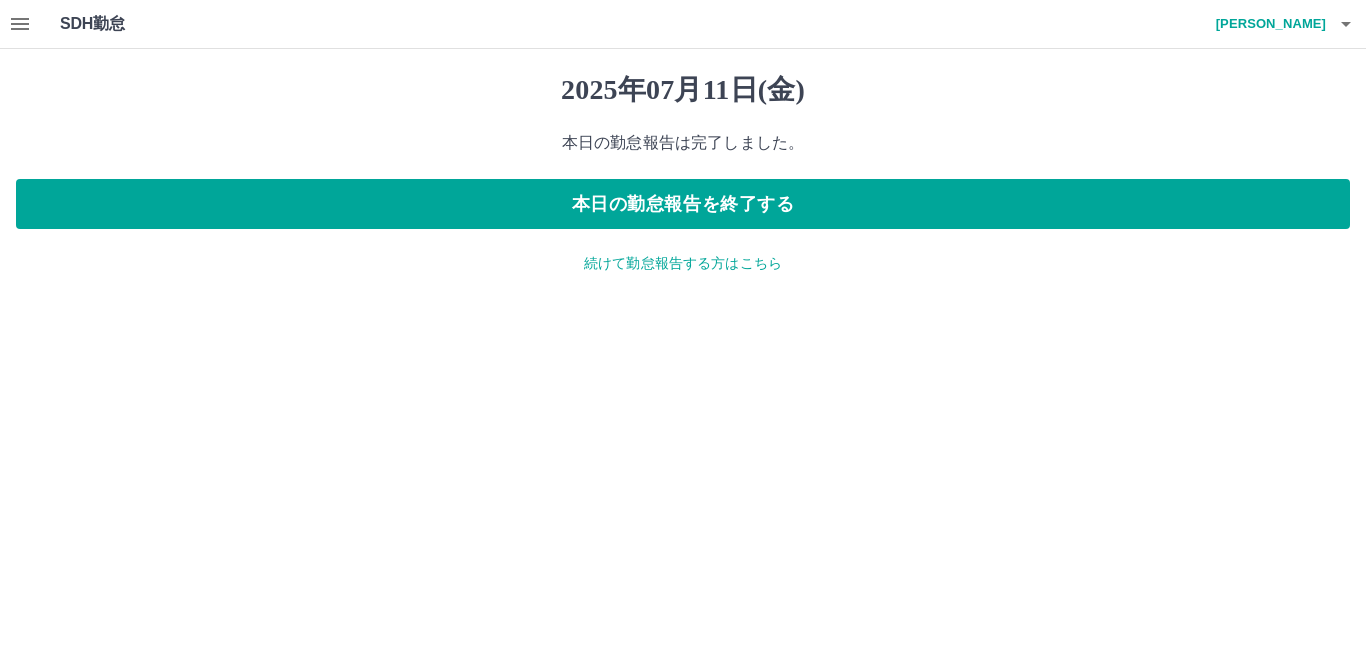 click on "続けて勤怠報告する方はこちら" at bounding box center [683, 263] 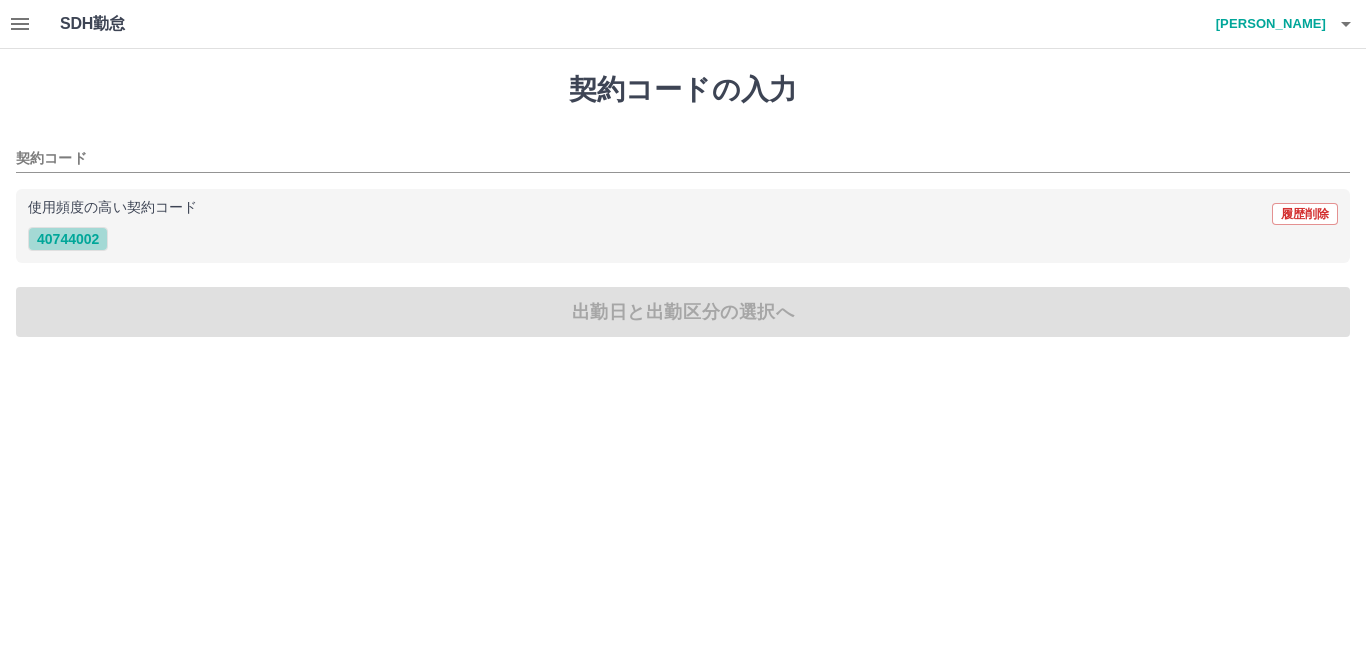 click on "40744002" at bounding box center (68, 239) 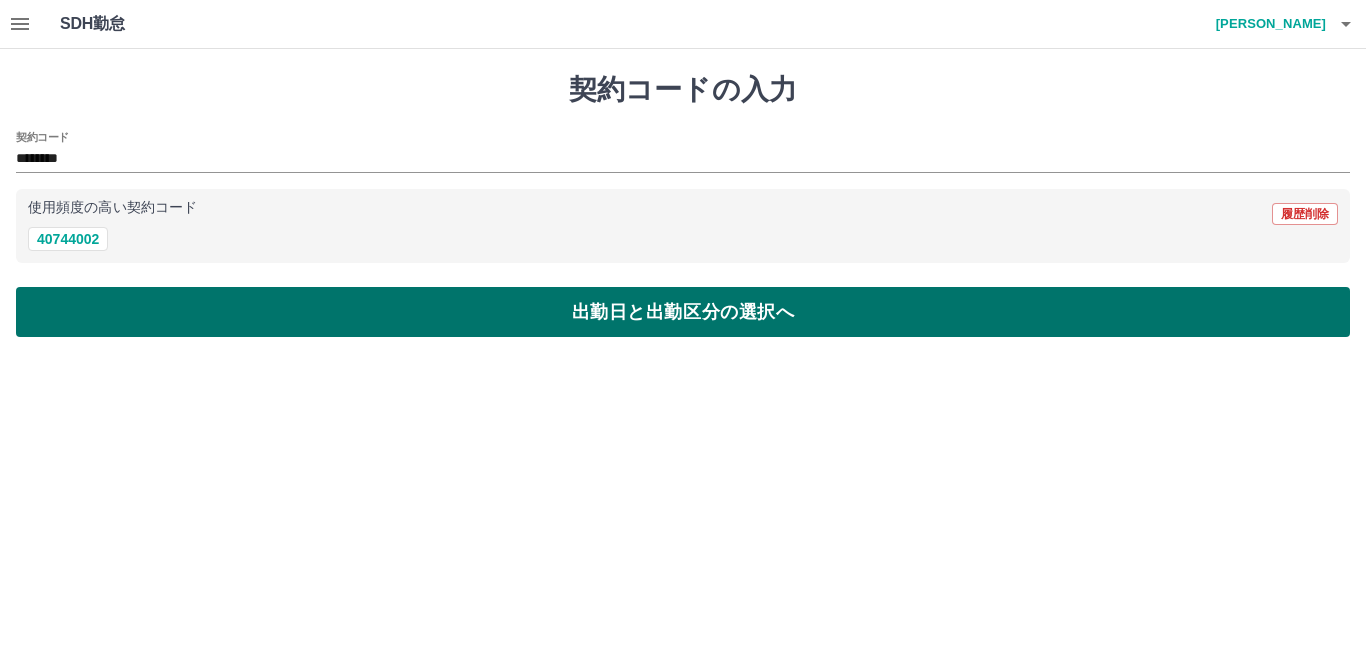 click on "出勤日と出勤区分の選択へ" at bounding box center [683, 312] 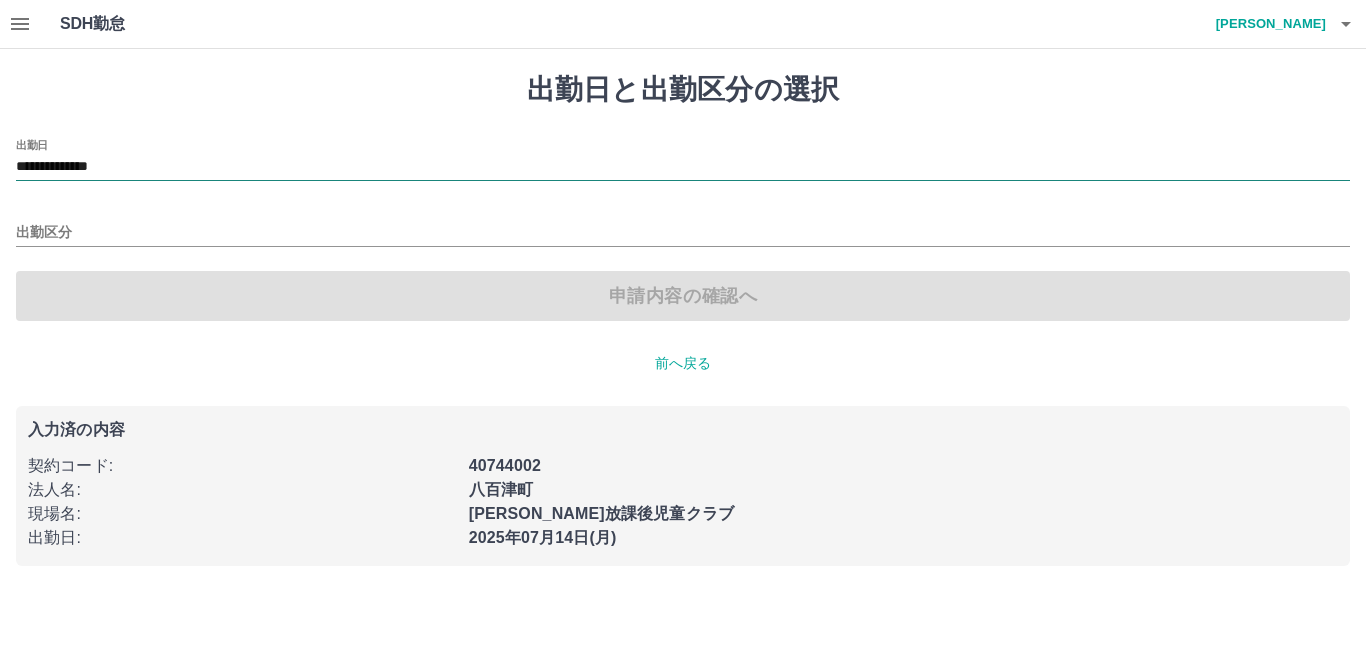 click on "**********" at bounding box center [683, 167] 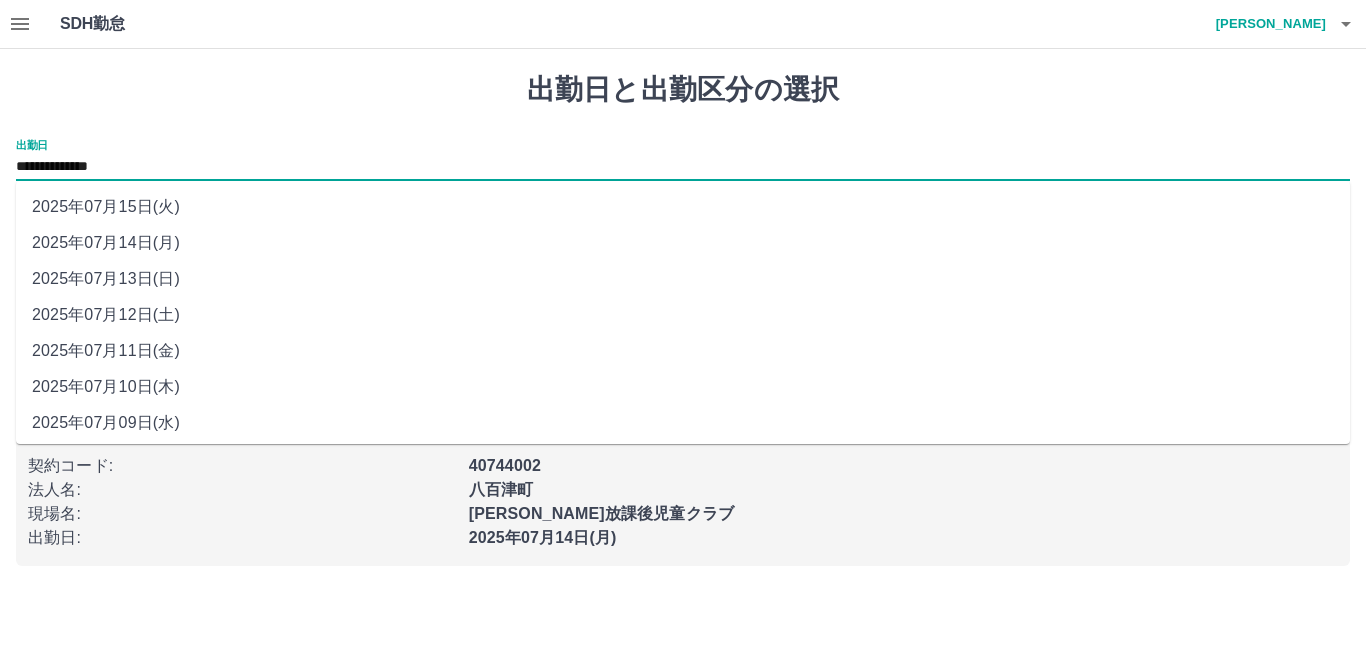 click on "2025年07月12日(土)" at bounding box center (683, 315) 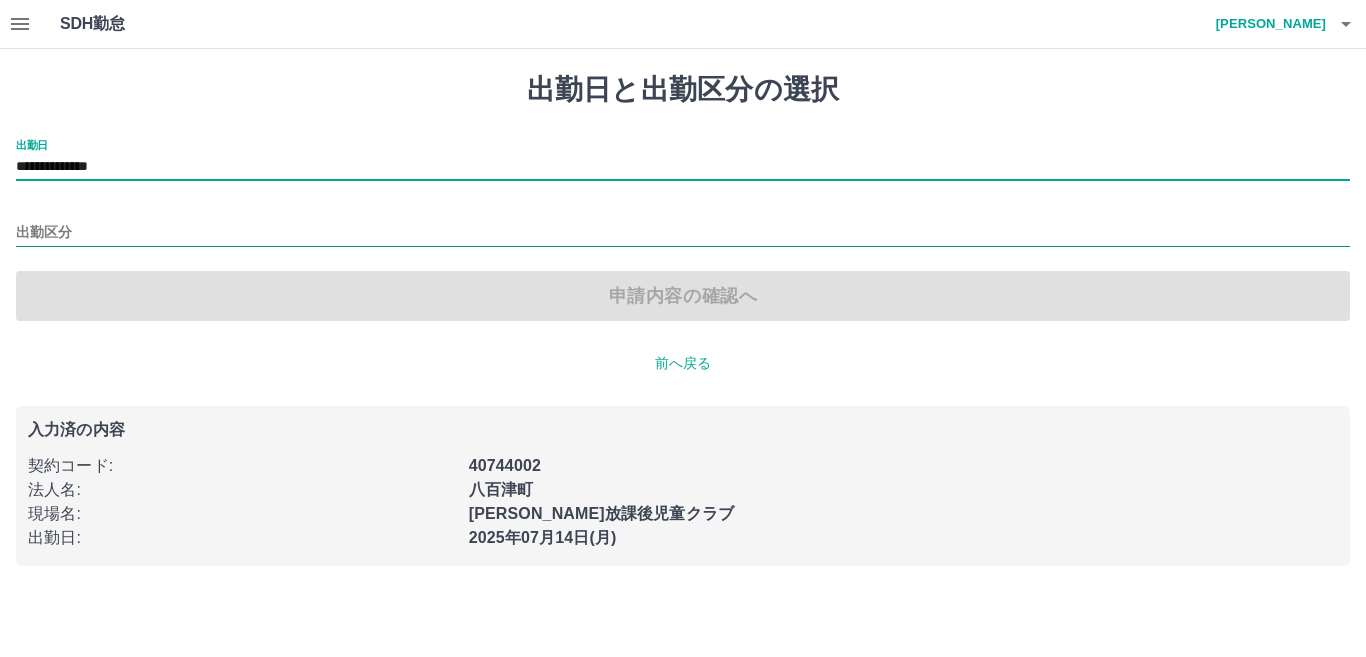 click on "出勤区分" at bounding box center [683, 233] 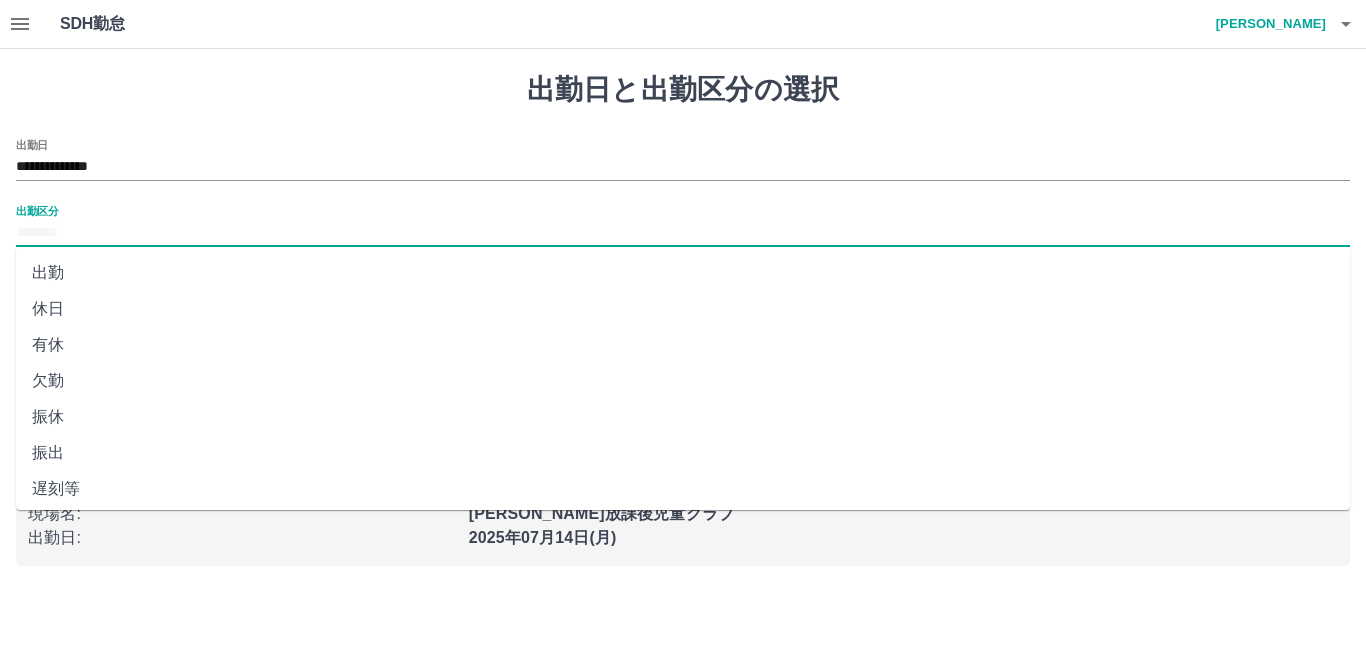 click on "休日" at bounding box center (683, 309) 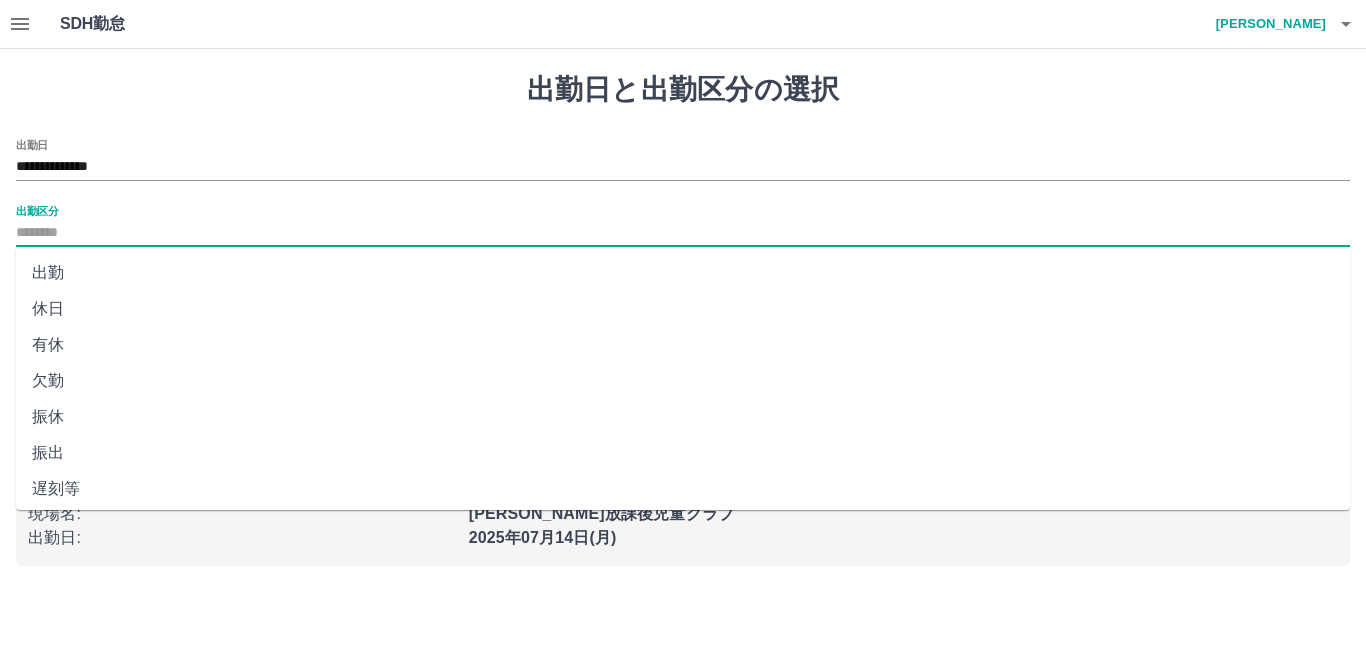 type on "**" 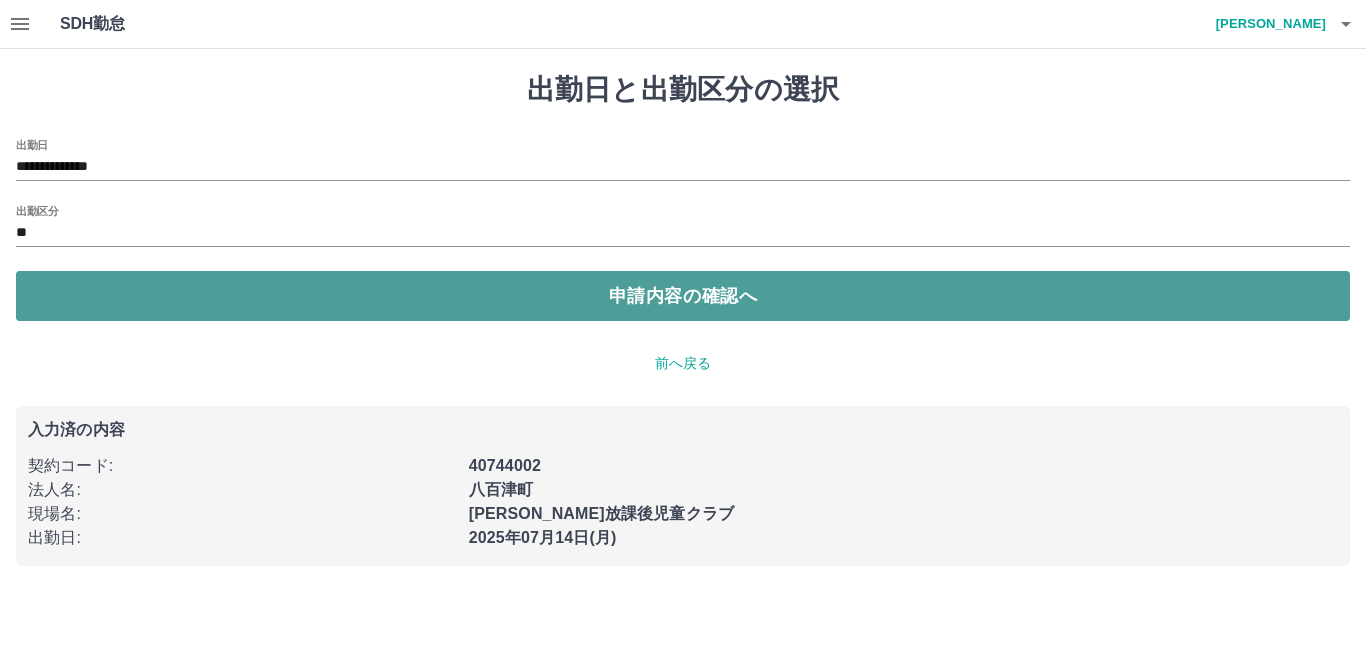click on "申請内容の確認へ" at bounding box center [683, 296] 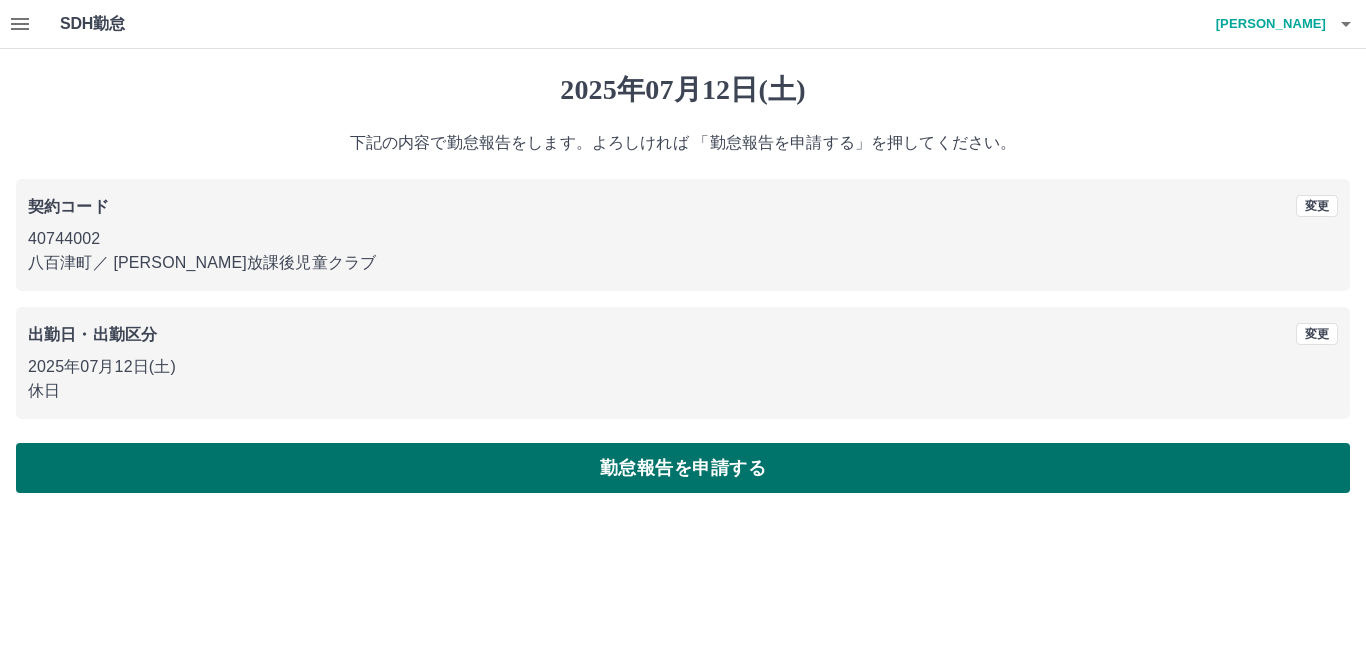 click on "勤怠報告を申請する" at bounding box center [683, 468] 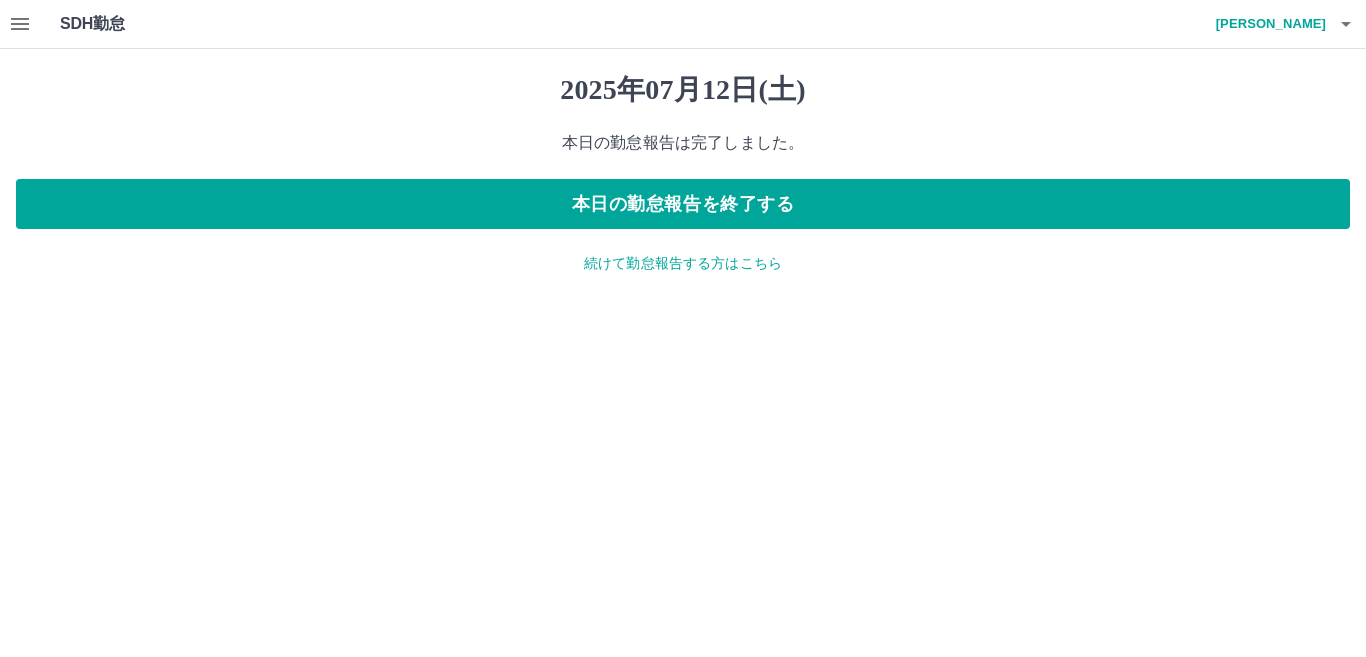 click on "続けて勤怠報告する方はこちら" at bounding box center [683, 263] 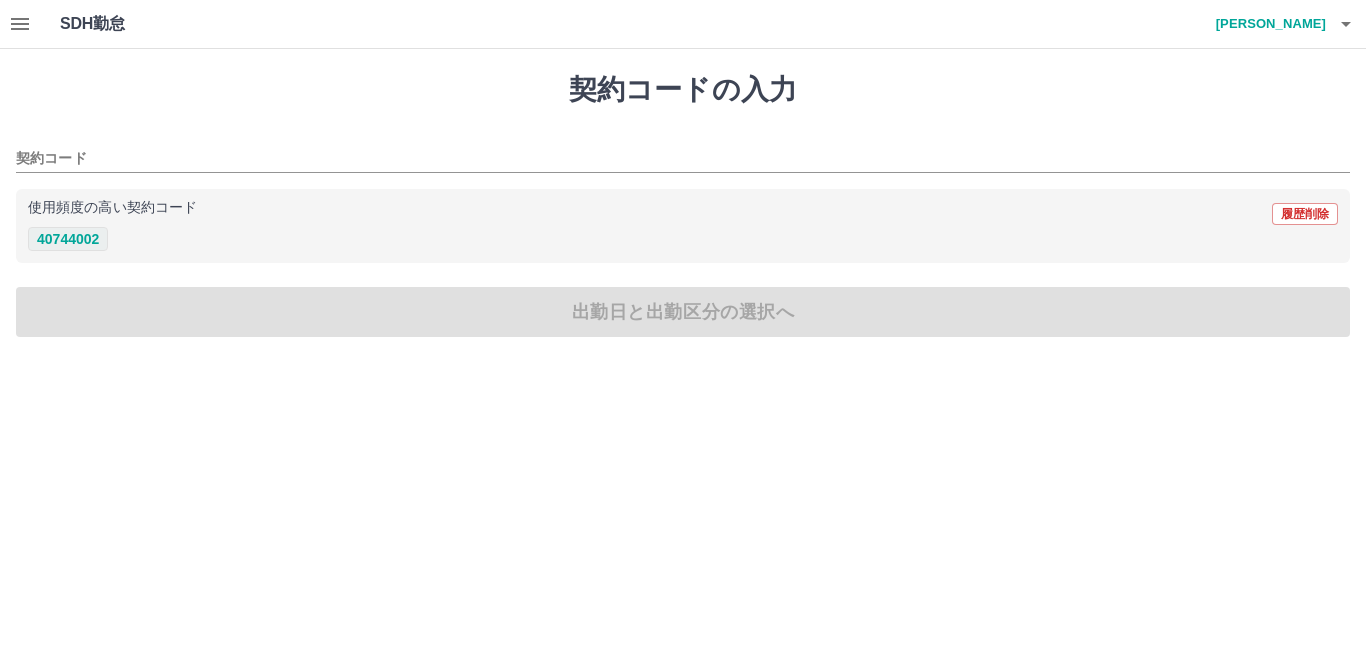 click on "40744002" at bounding box center [68, 239] 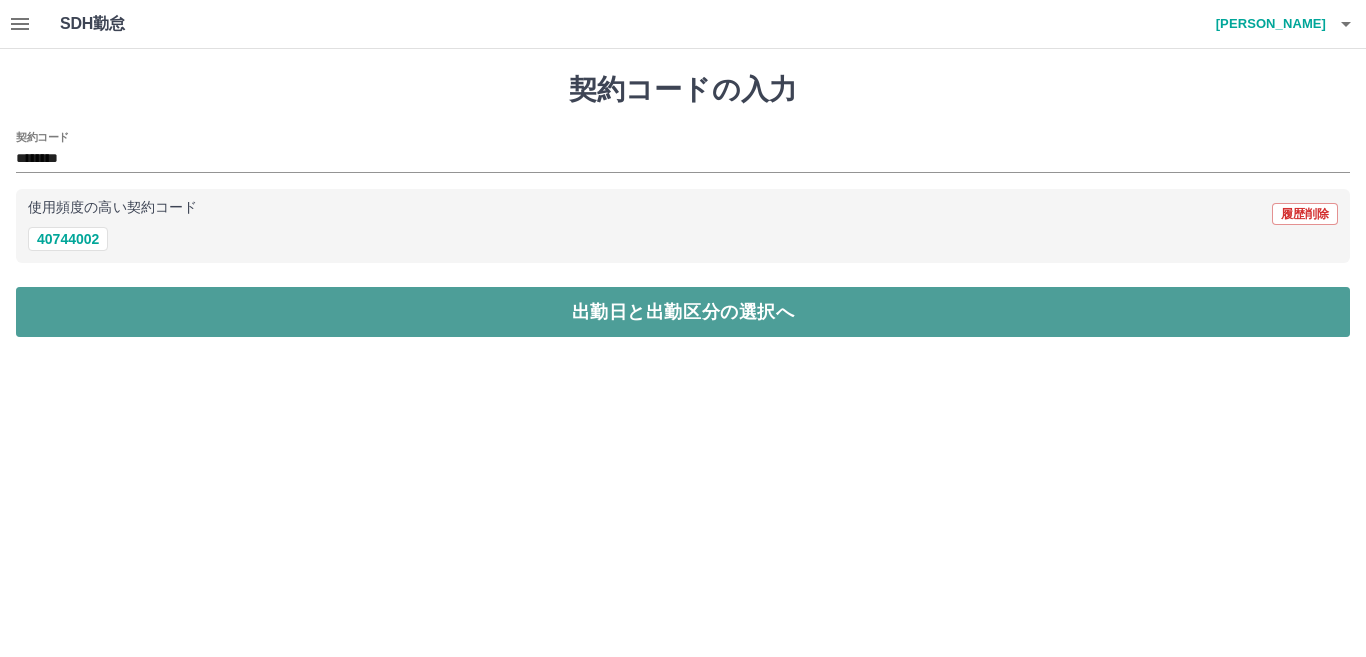 click on "出勤日と出勤区分の選択へ" at bounding box center [683, 312] 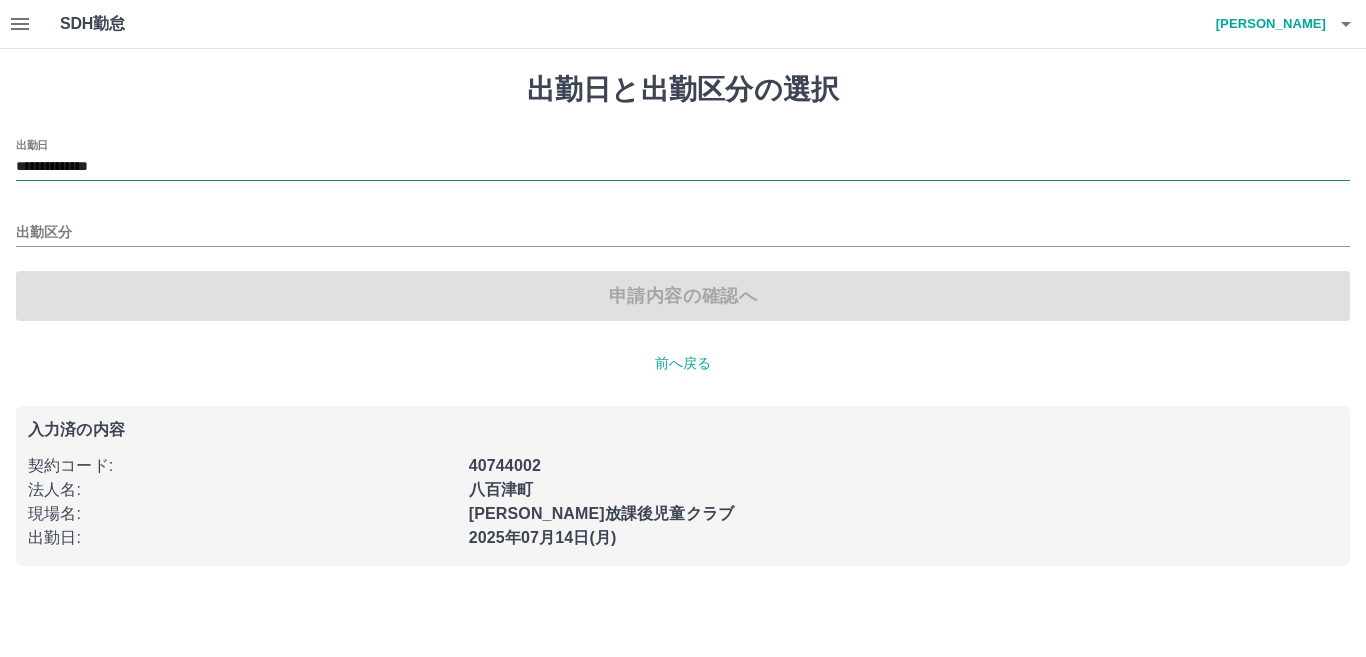 click on "**********" at bounding box center (683, 167) 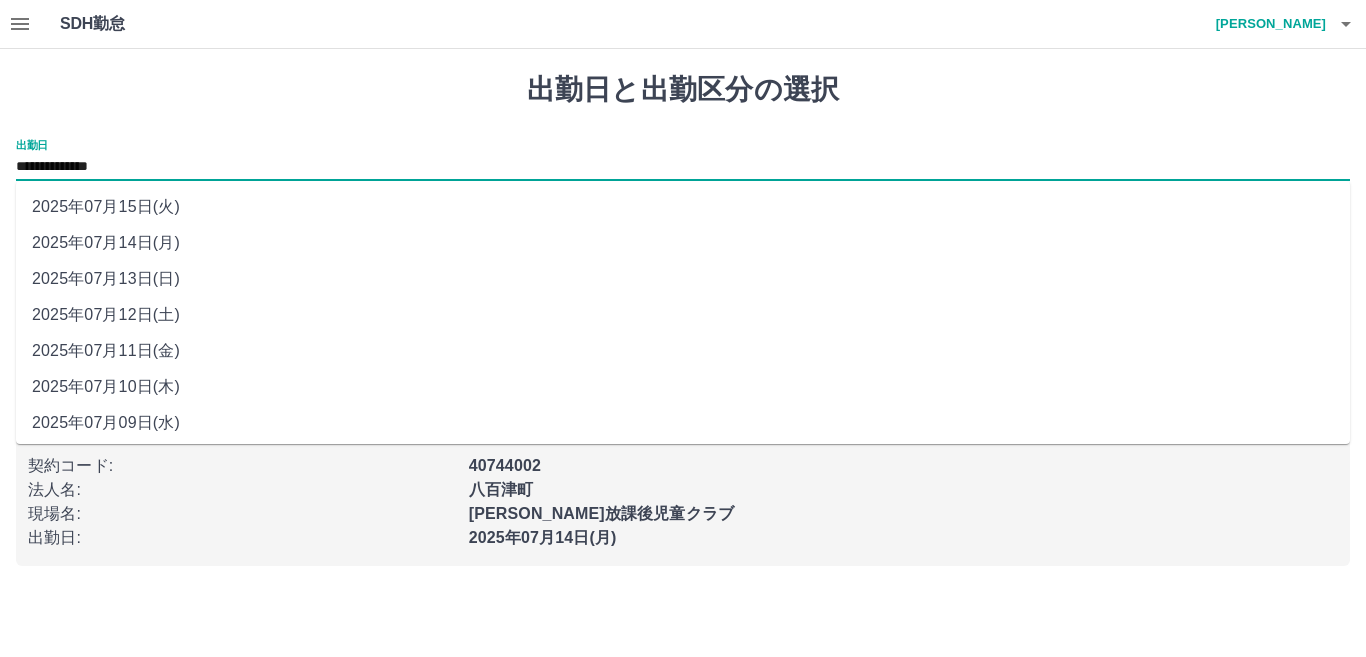 click on "2025年07月13日(日)" at bounding box center (683, 279) 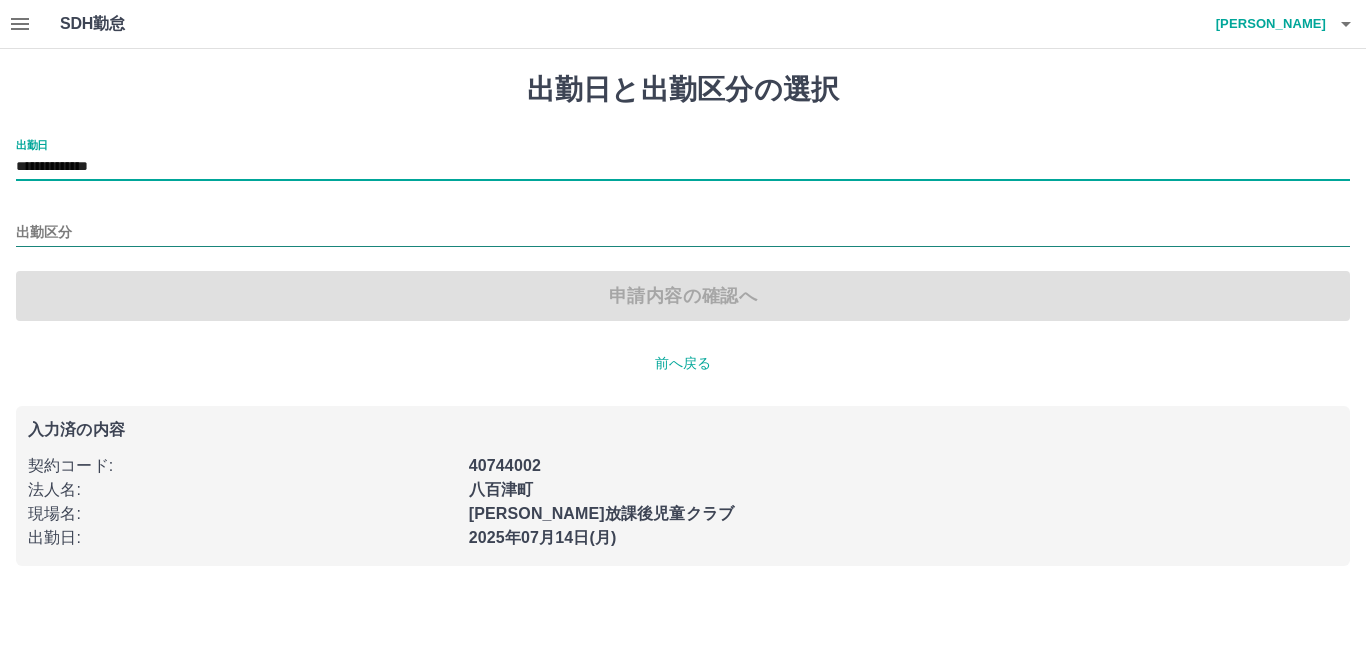 click on "出勤区分" at bounding box center (683, 233) 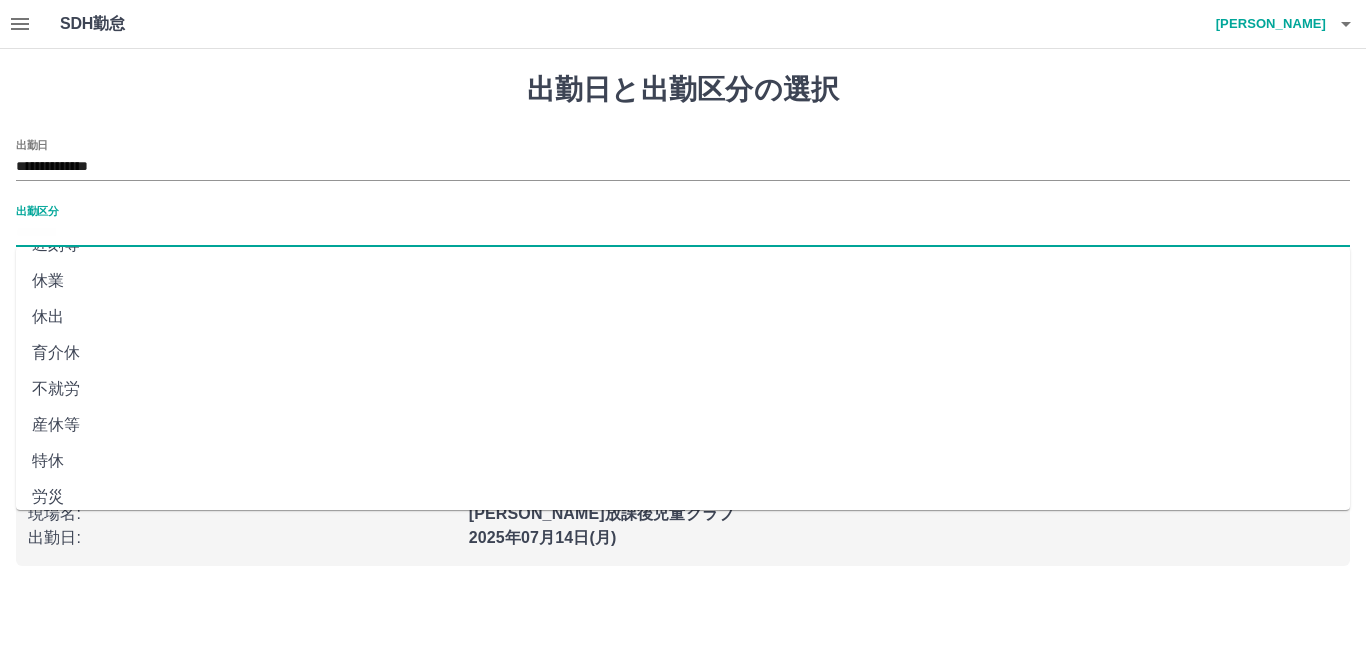 scroll, scrollTop: 401, scrollLeft: 0, axis: vertical 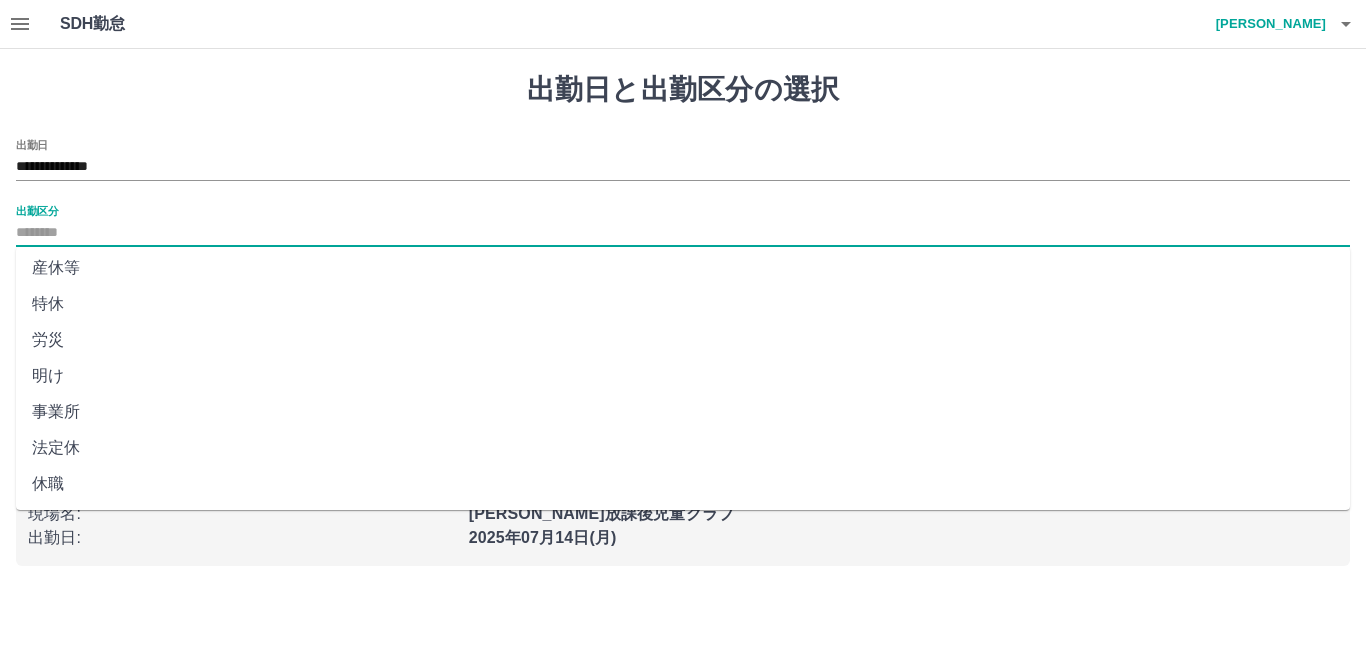 click on "法定休" at bounding box center [683, 448] 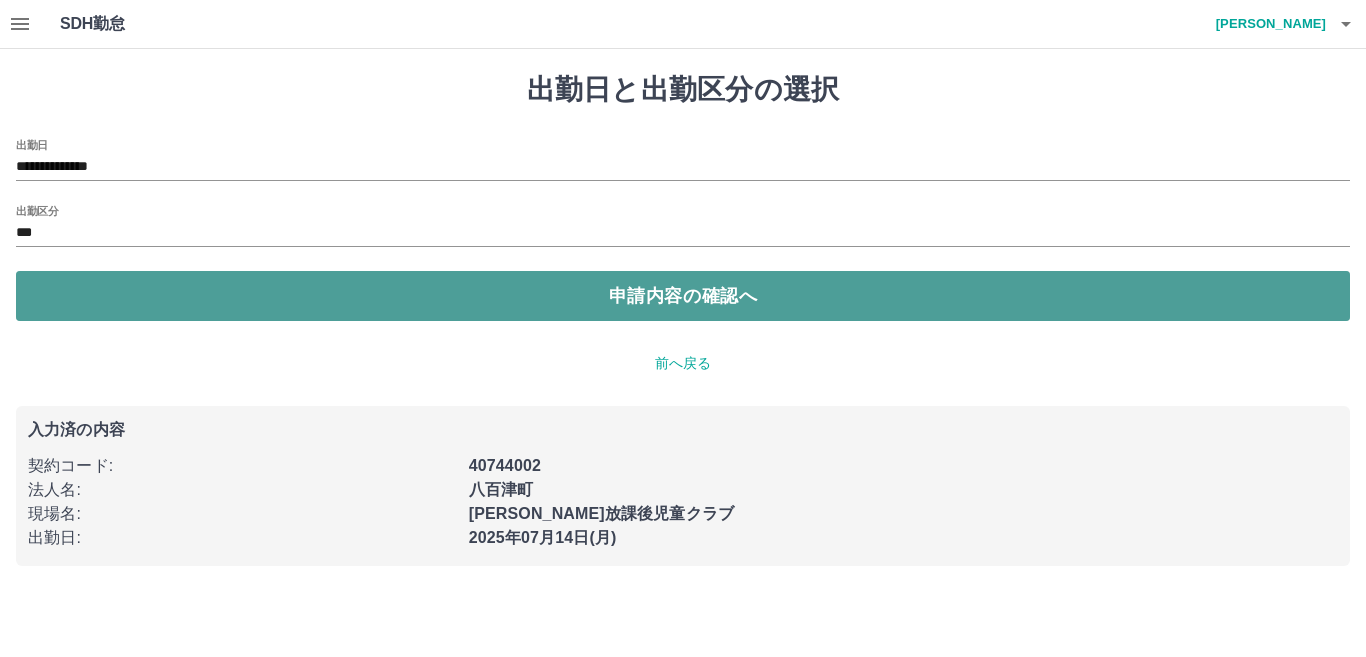 click on "申請内容の確認へ" at bounding box center (683, 296) 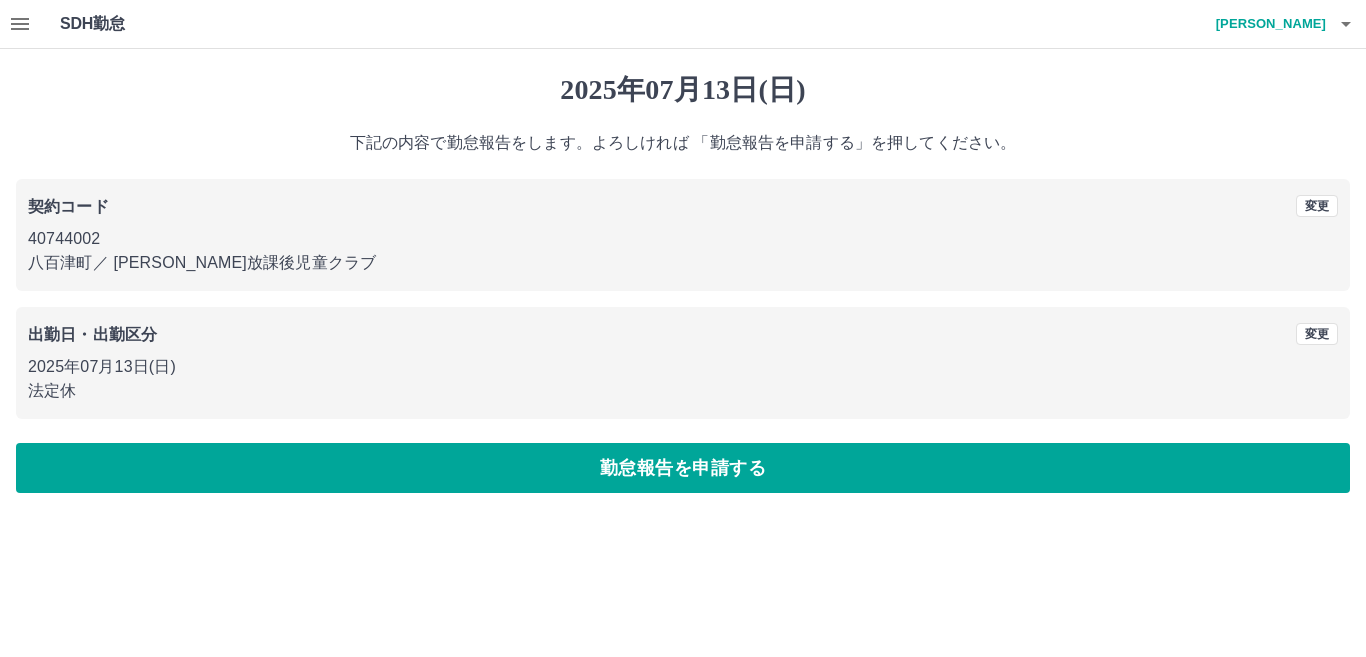 click on "勤怠報告を申請する" at bounding box center [683, 468] 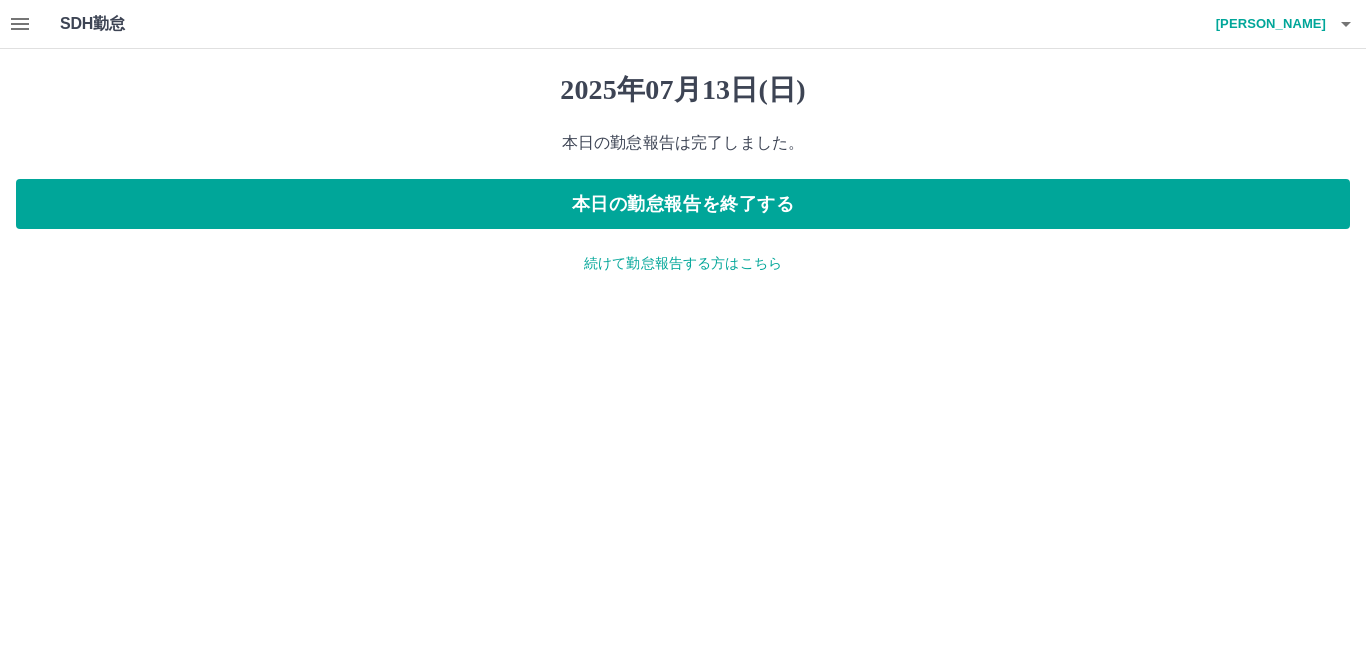 click on "続けて勤怠報告する方はこちら" at bounding box center (683, 263) 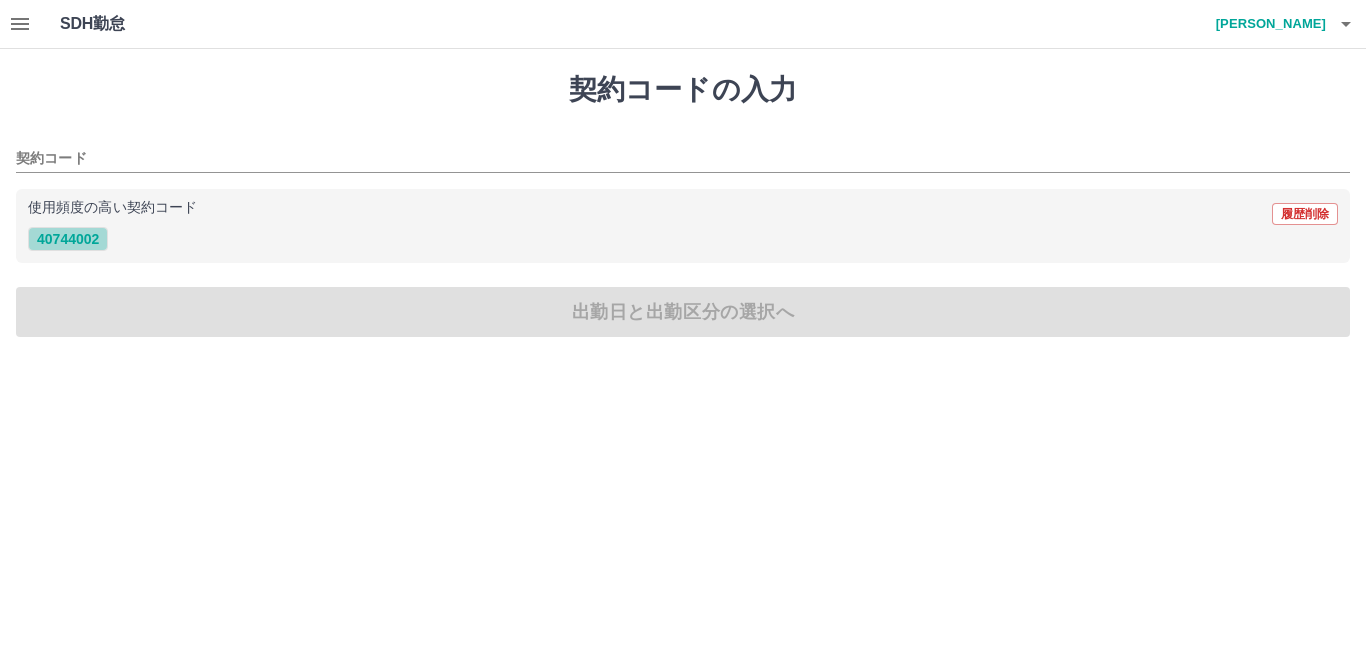 click on "40744002" at bounding box center [68, 239] 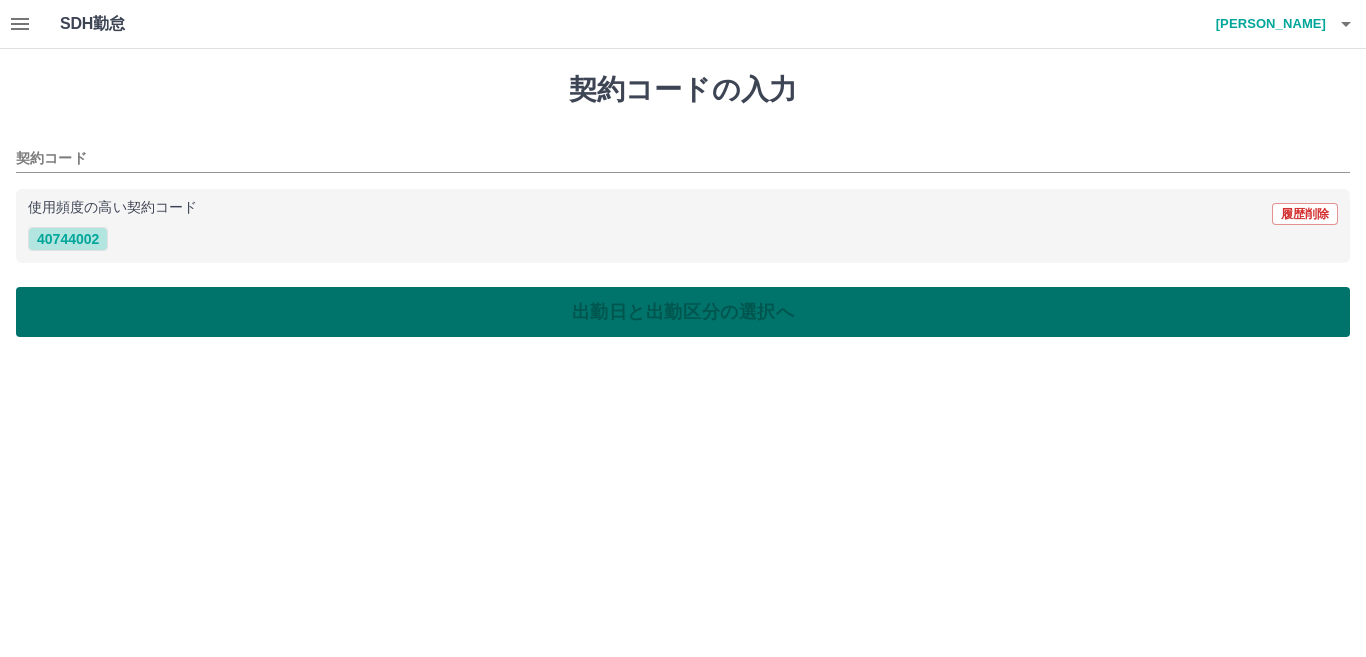 type on "********" 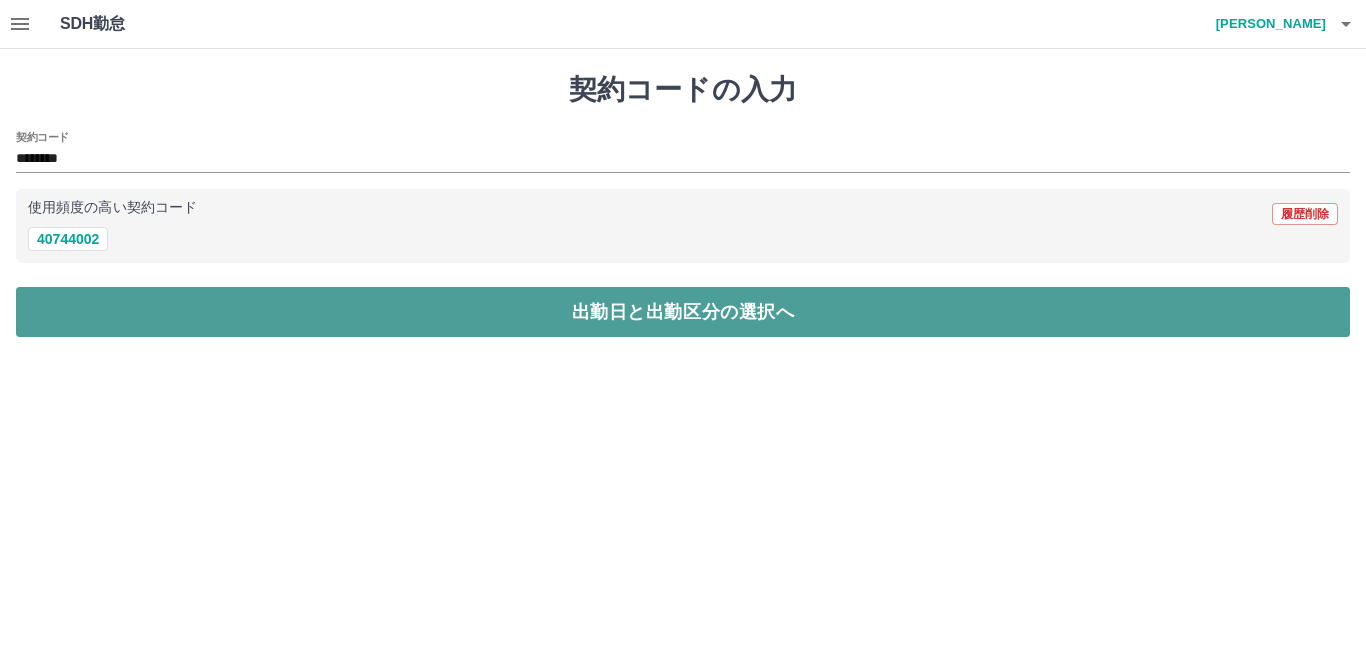 click on "出勤日と出勤区分の選択へ" at bounding box center (683, 312) 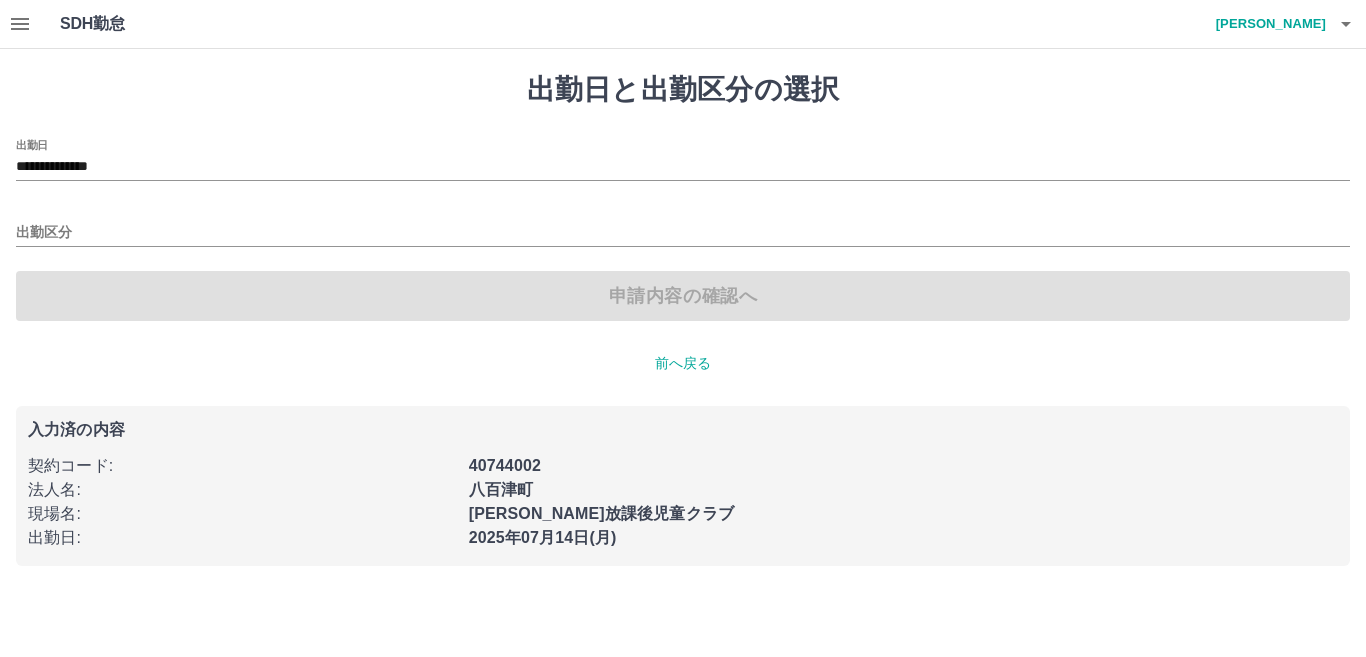 click on "**********" at bounding box center (683, 230) 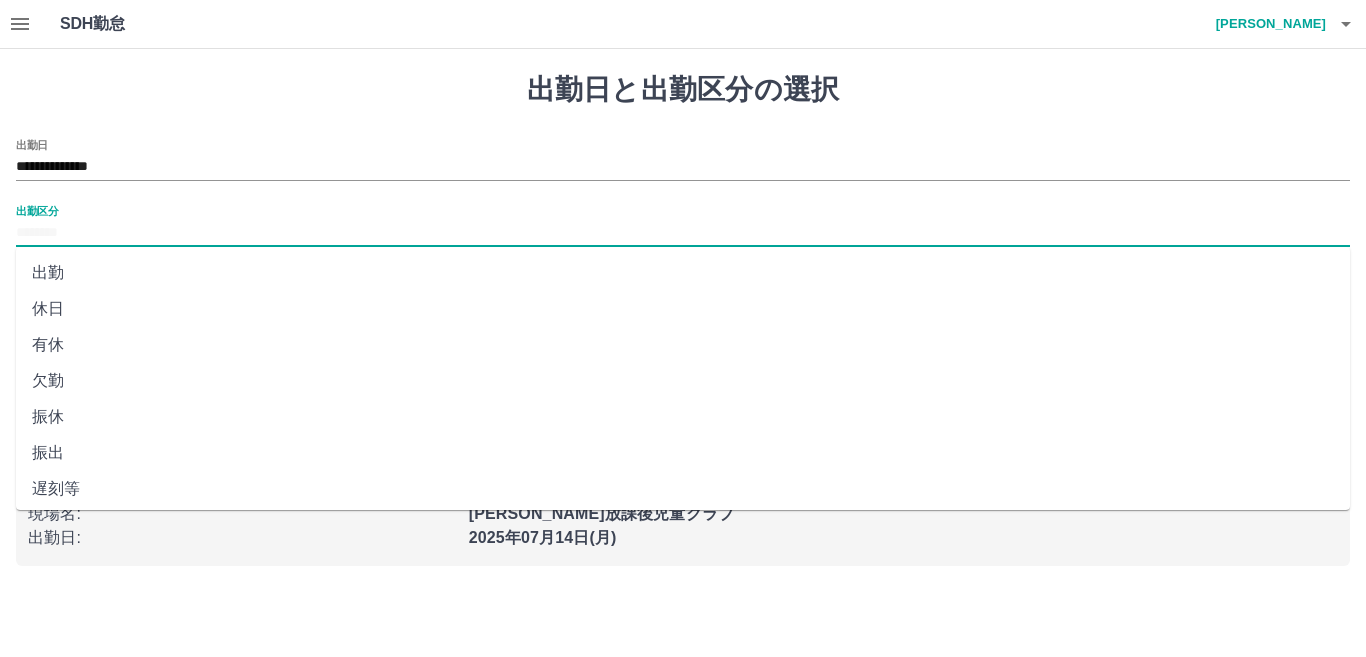 click on "出勤区分" at bounding box center (683, 233) 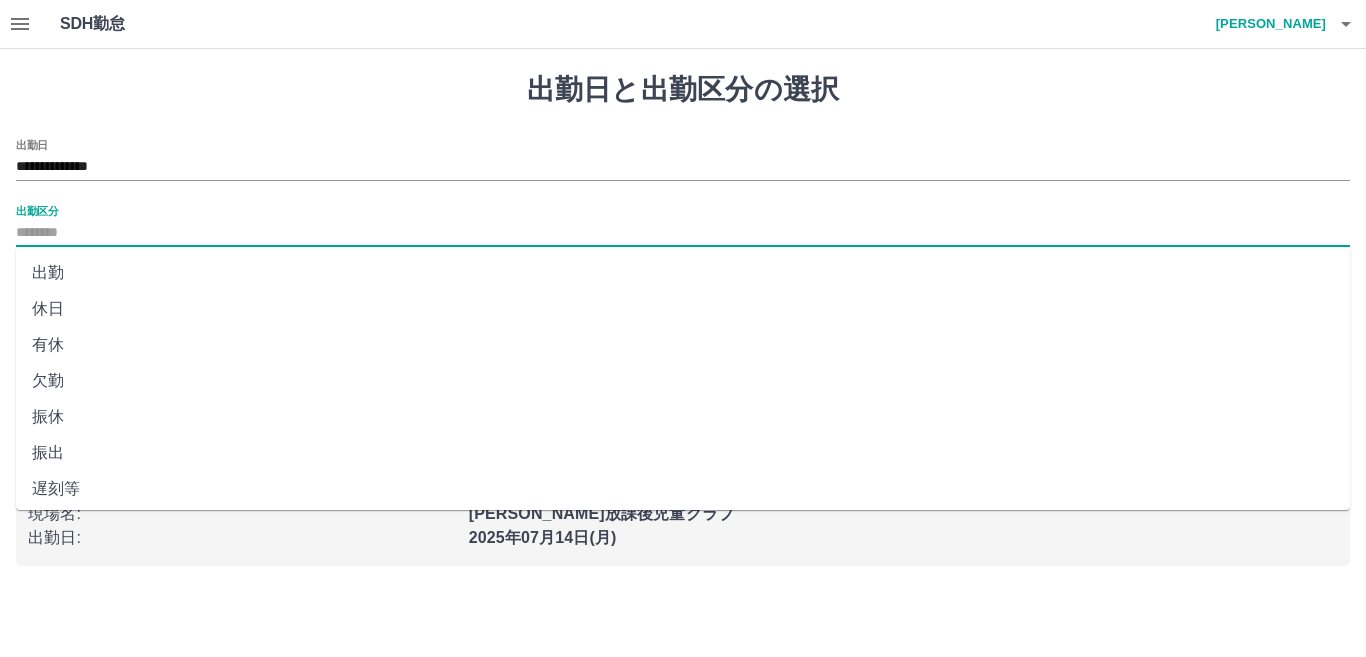 click on "休日" at bounding box center (683, 309) 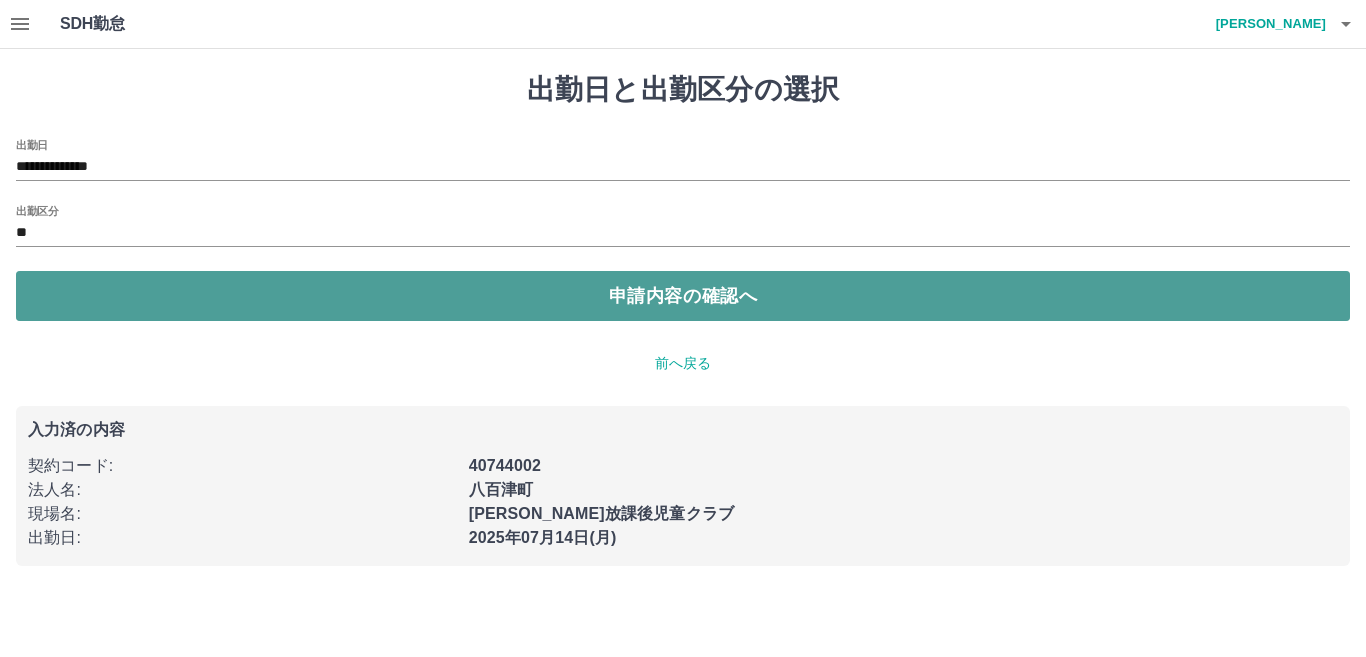 click on "申請内容の確認へ" at bounding box center (683, 296) 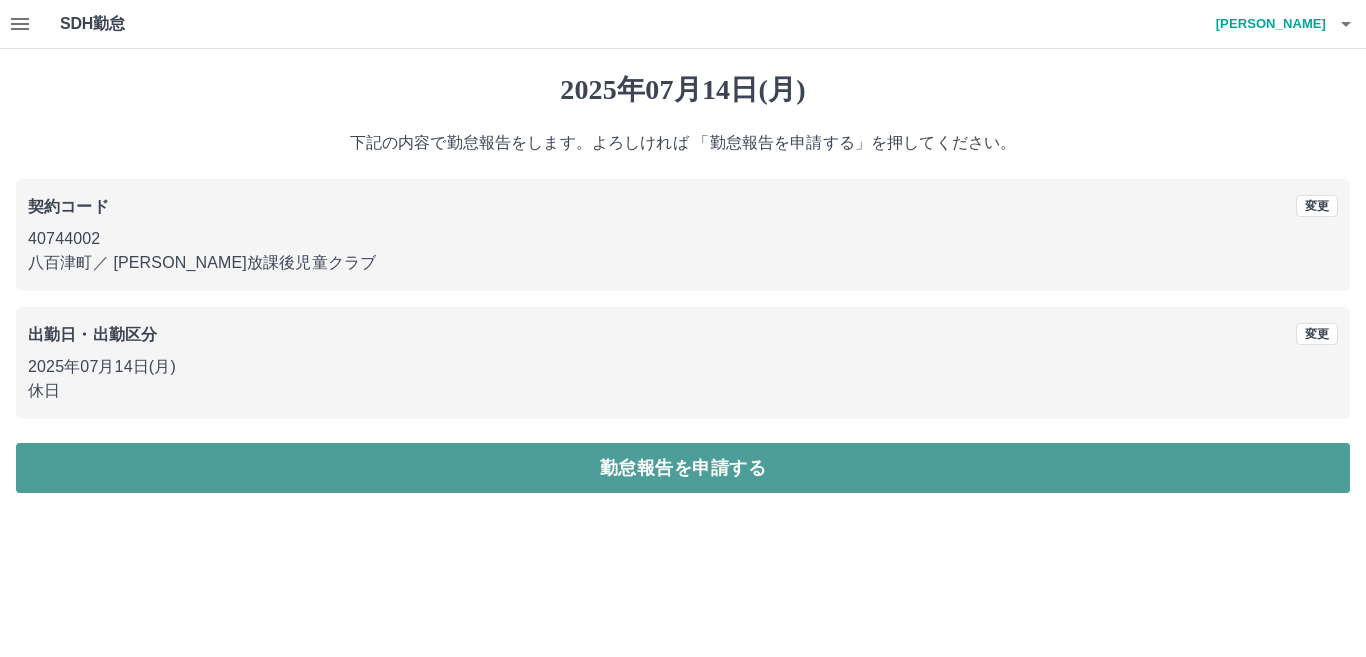 drag, startPoint x: 727, startPoint y: 470, endPoint x: 753, endPoint y: 439, distance: 40.459858 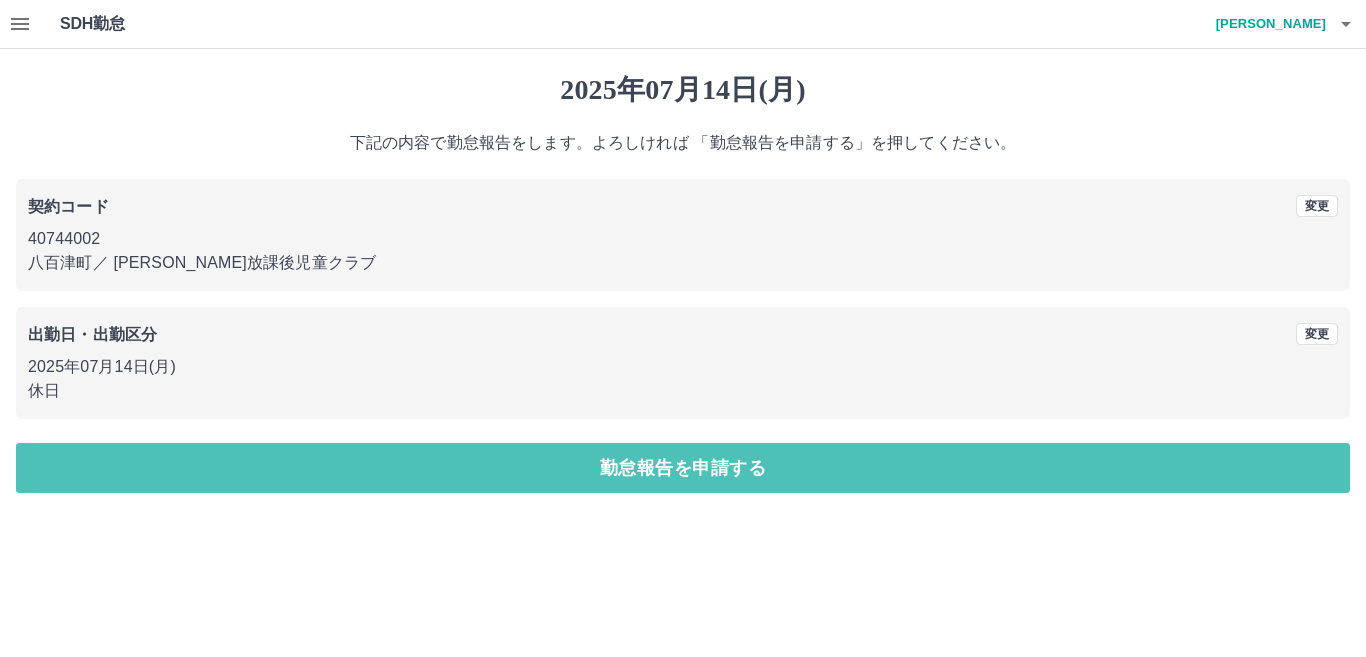 click on "勤怠報告を申請する" at bounding box center (683, 468) 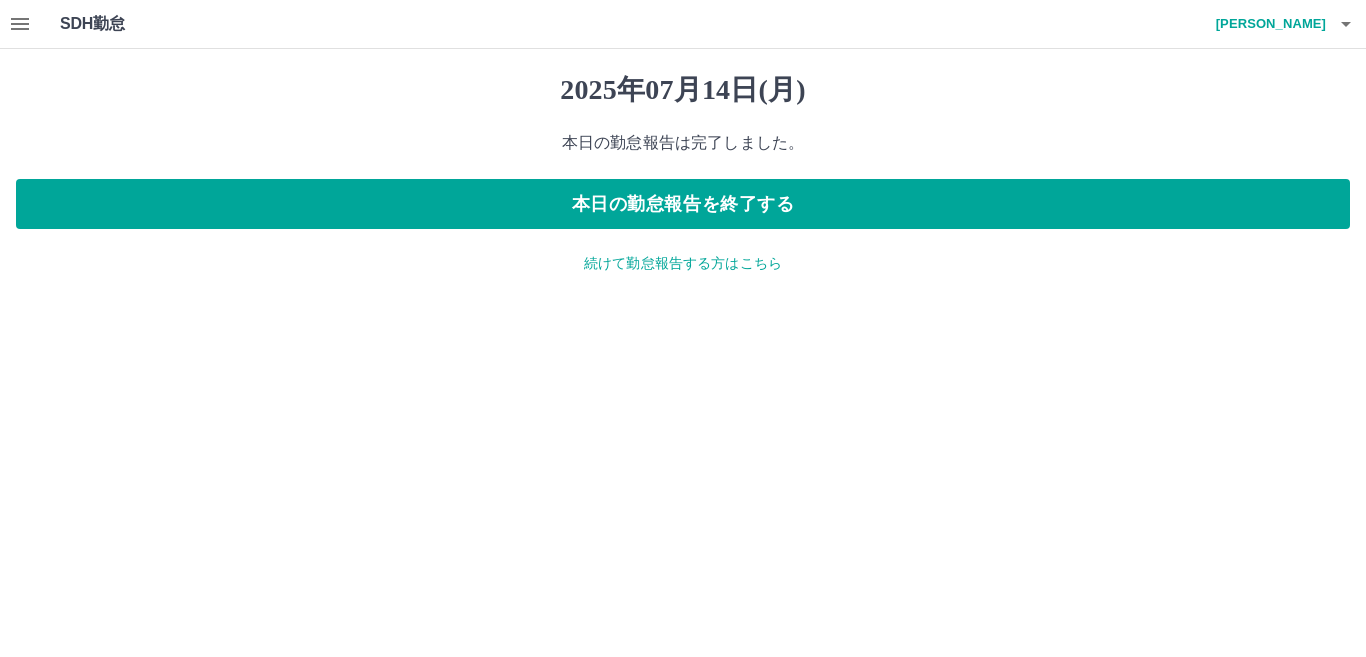 click 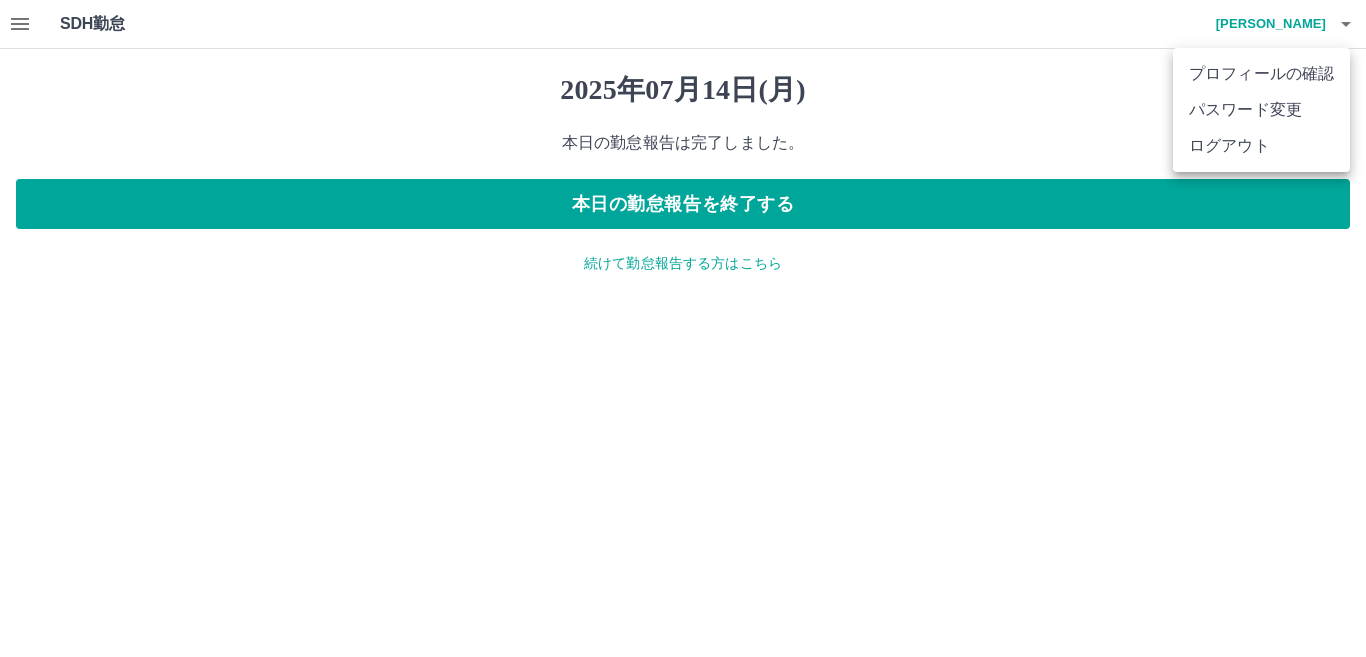 click on "ログアウト" at bounding box center [1261, 146] 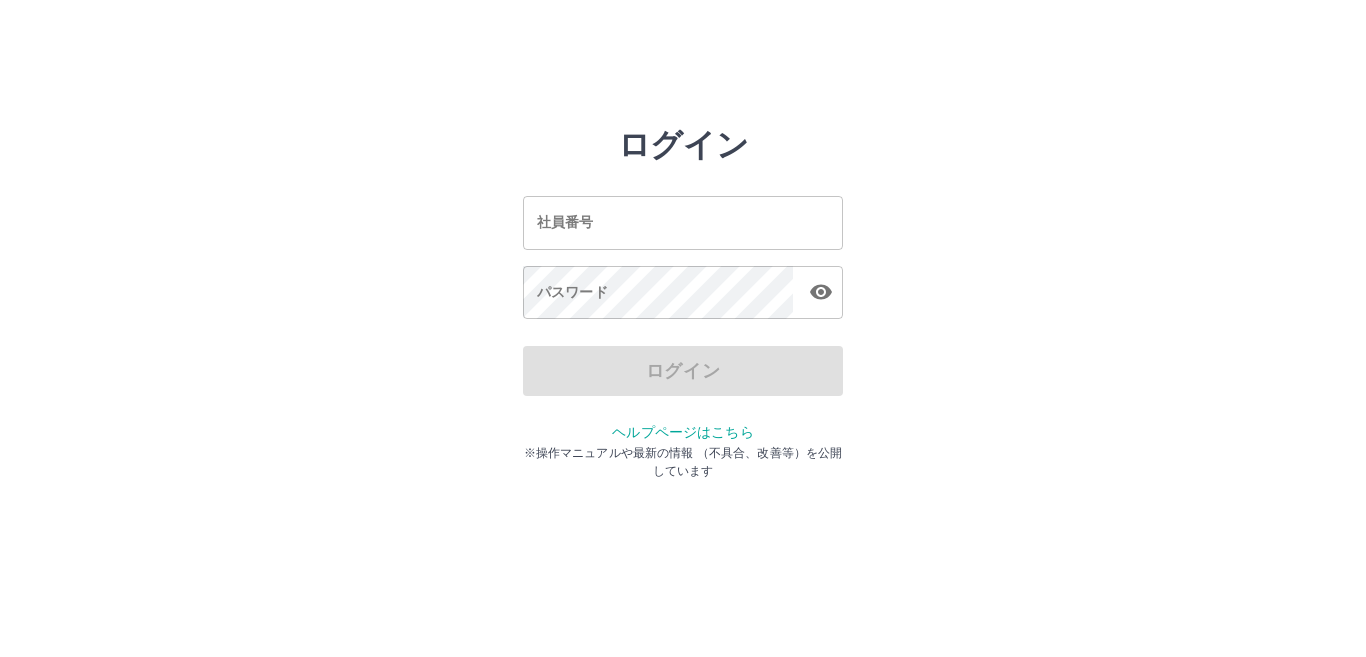 scroll, scrollTop: 0, scrollLeft: 0, axis: both 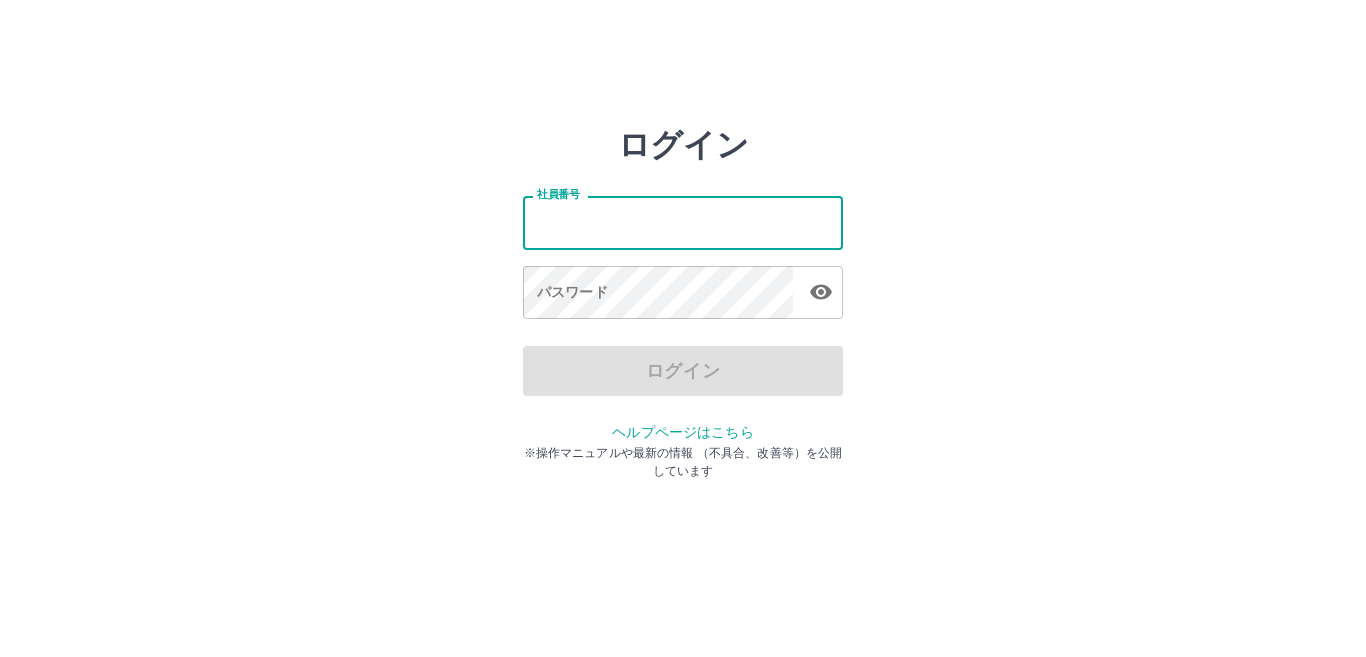 click on "社員番号" at bounding box center (683, 222) 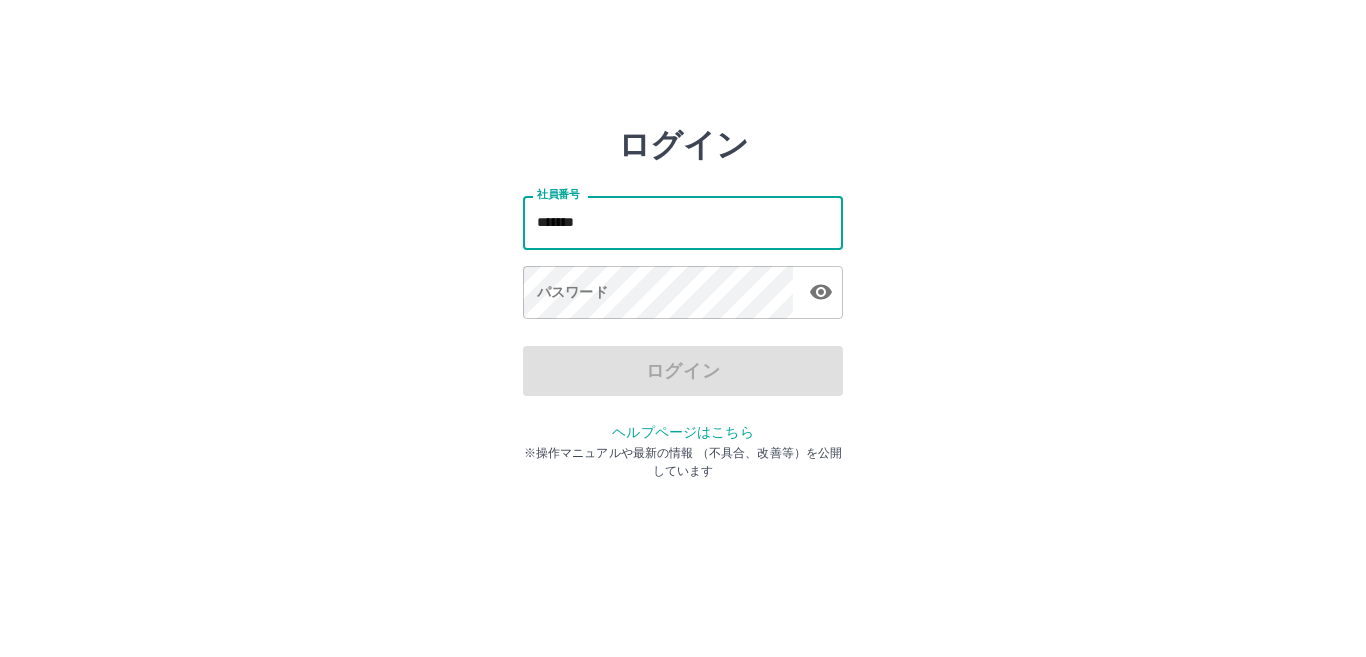 type on "*******" 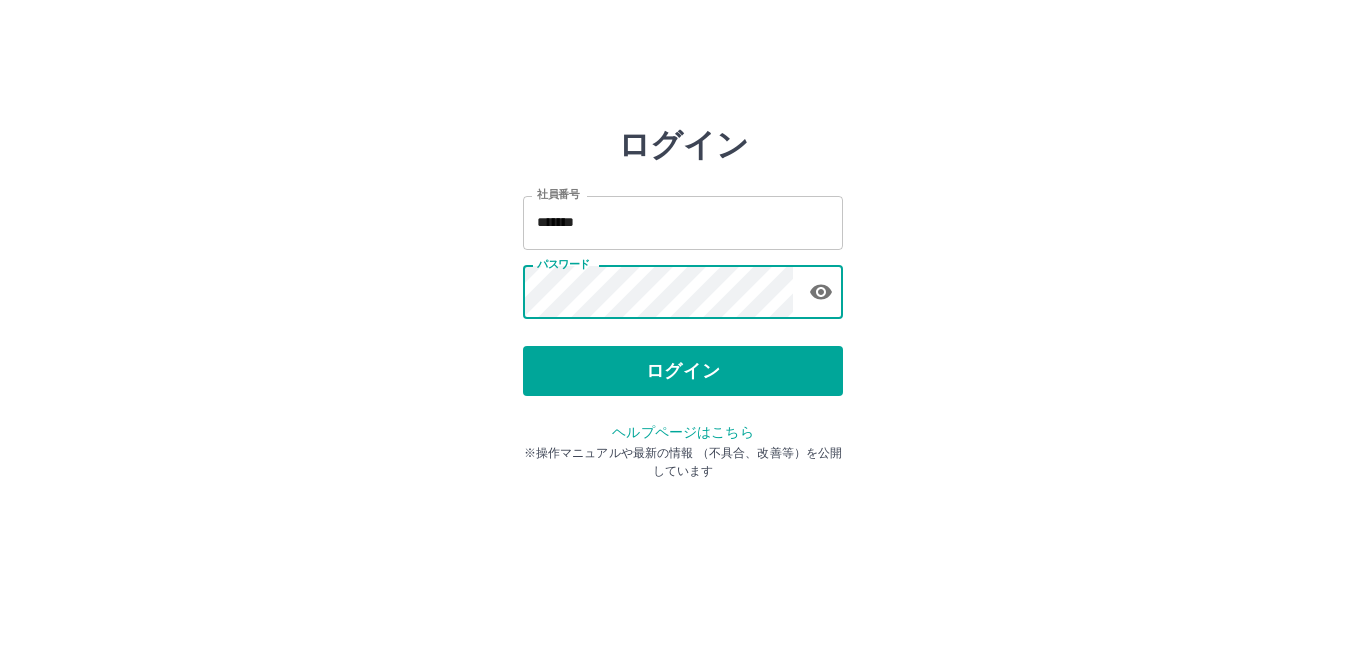 click on "ログイン" at bounding box center [683, 371] 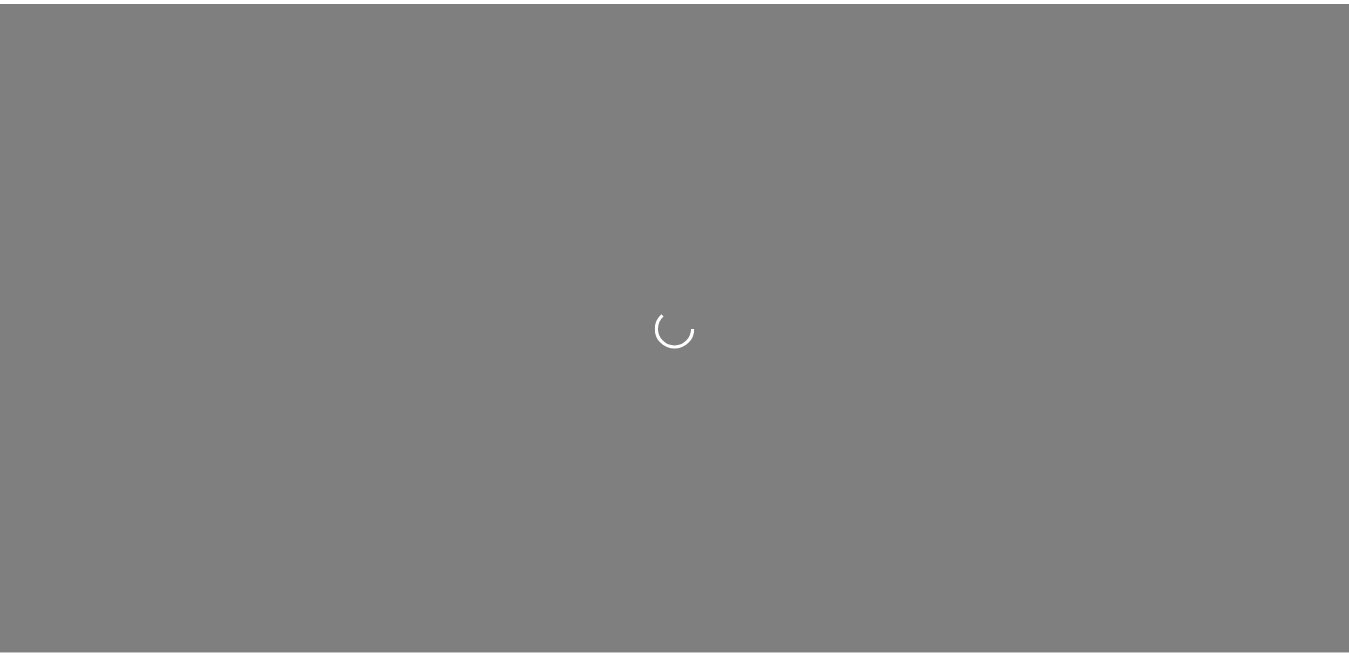 scroll, scrollTop: 0, scrollLeft: 0, axis: both 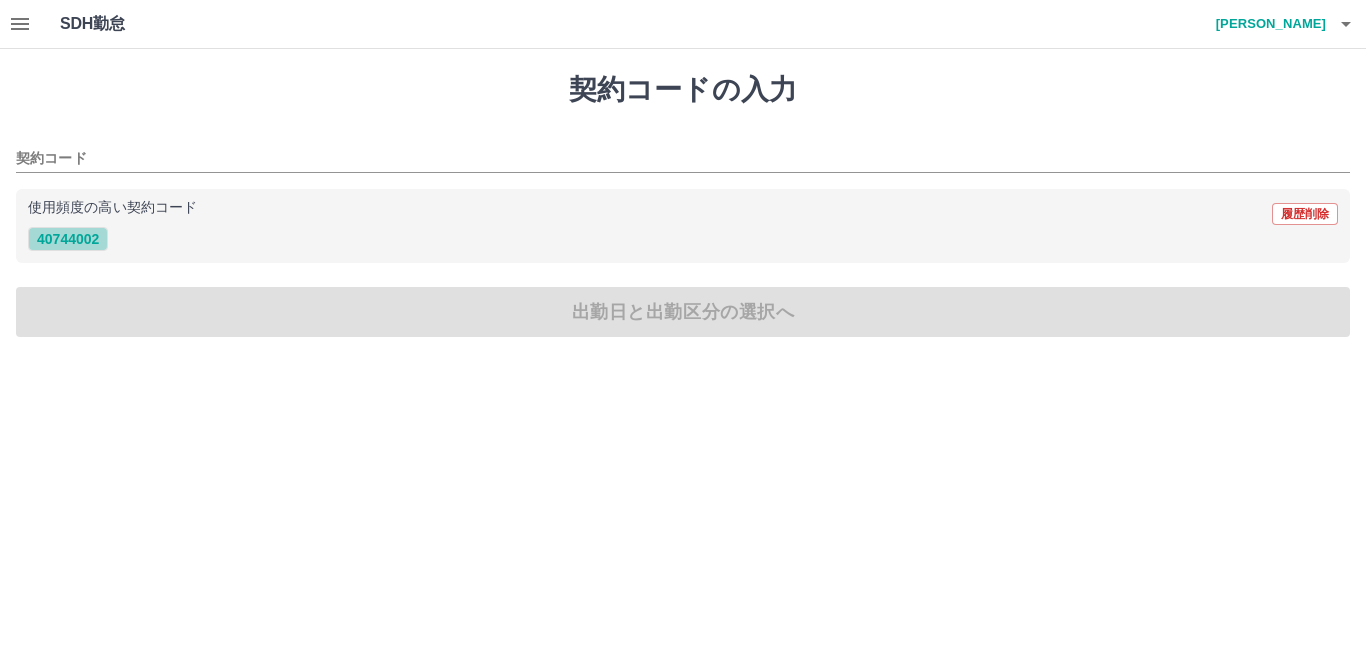 click on "40744002" at bounding box center (68, 239) 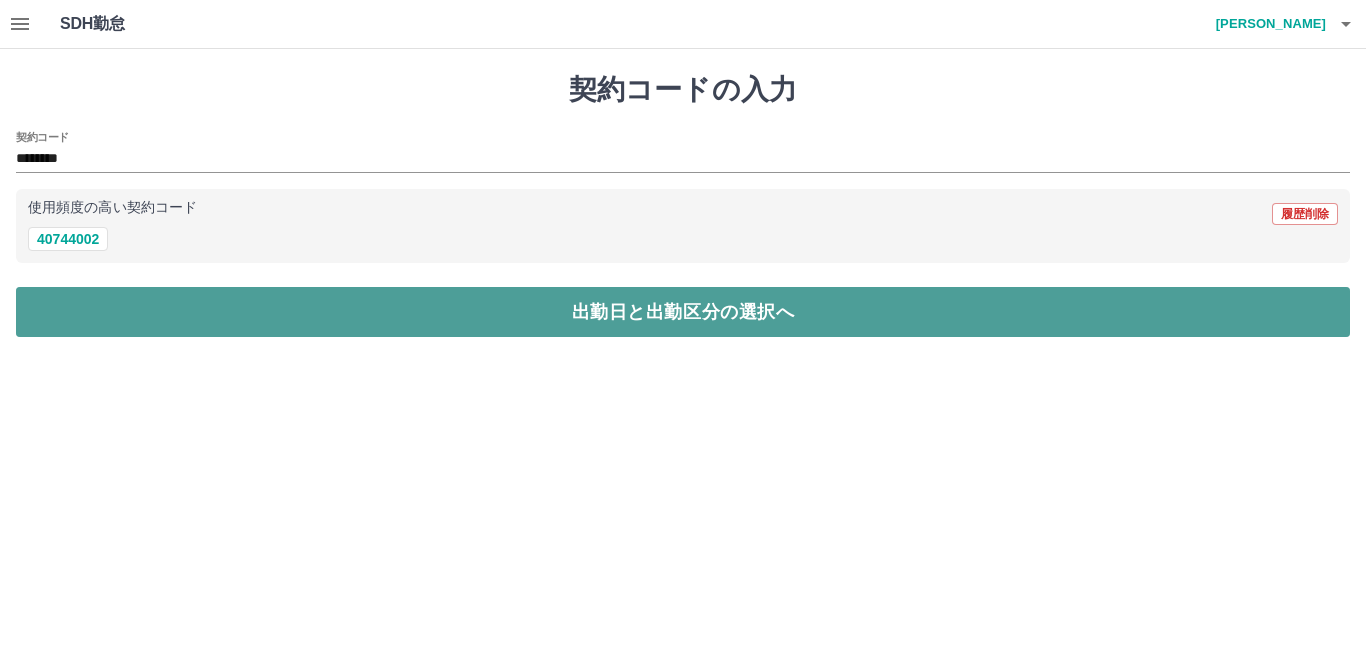 click on "出勤日と出勤区分の選択へ" at bounding box center [683, 312] 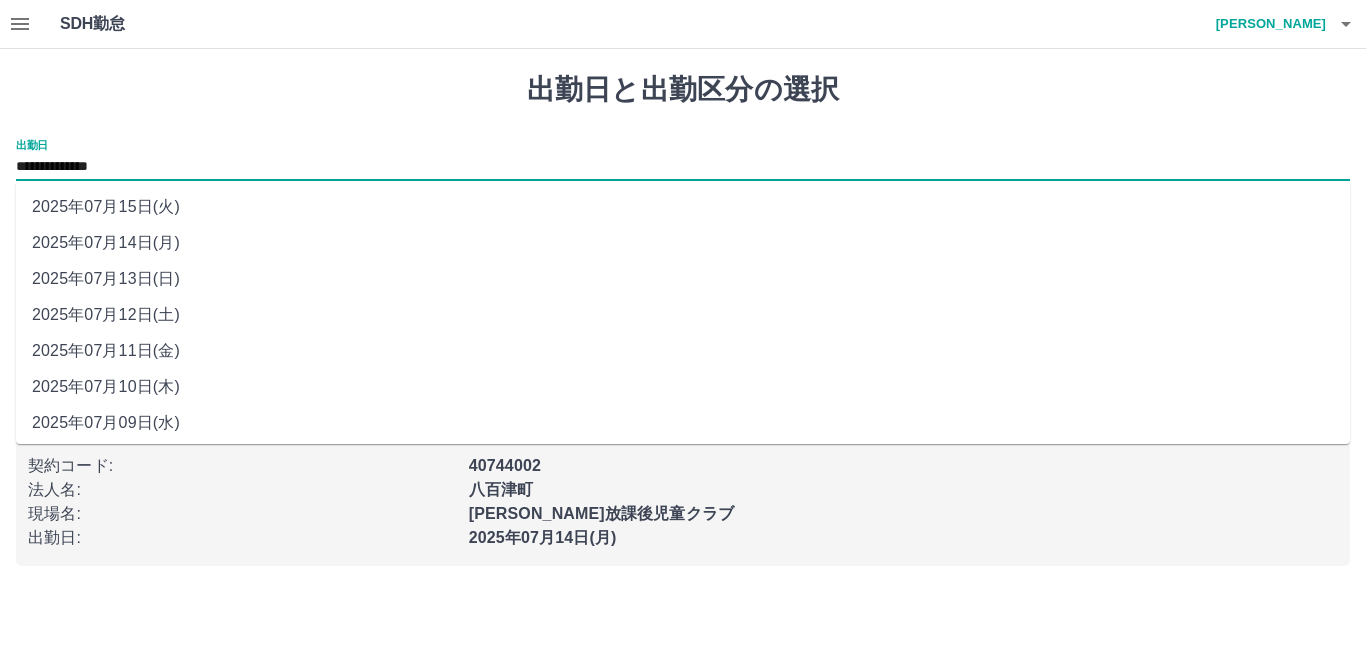 click on "**********" at bounding box center (683, 167) 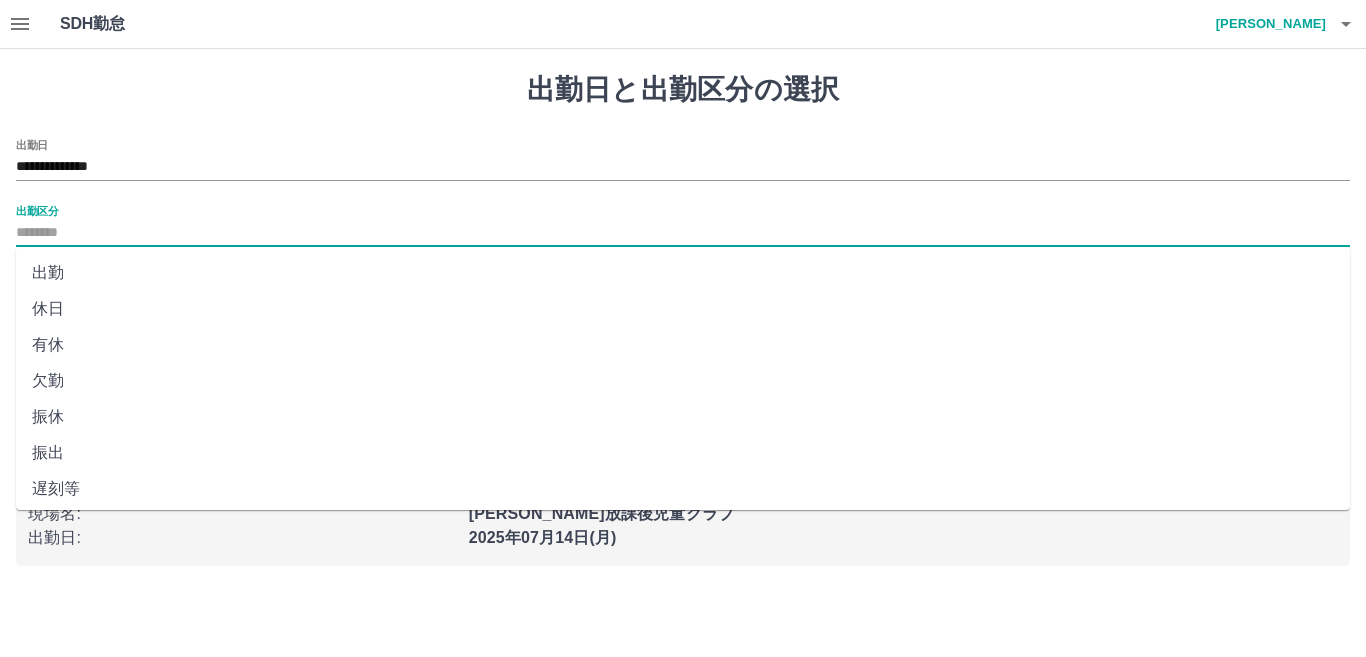 click on "出勤区分" at bounding box center (683, 233) 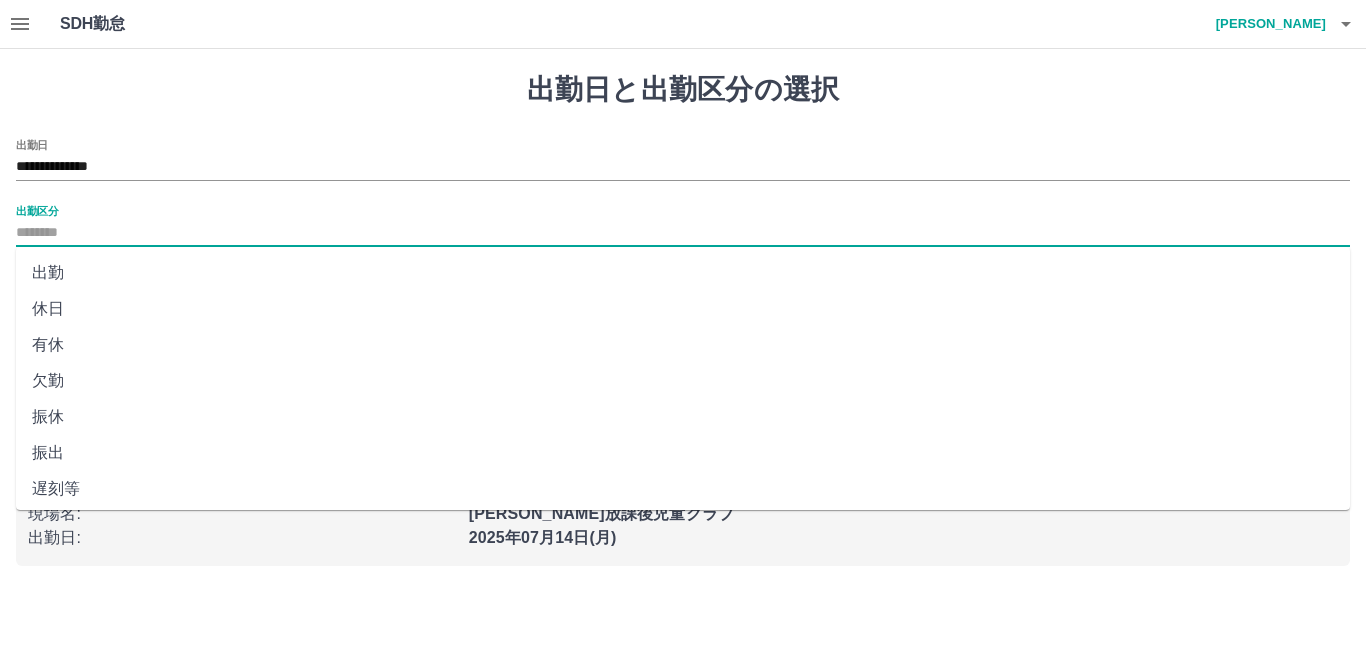 click on "出勤" at bounding box center (683, 273) 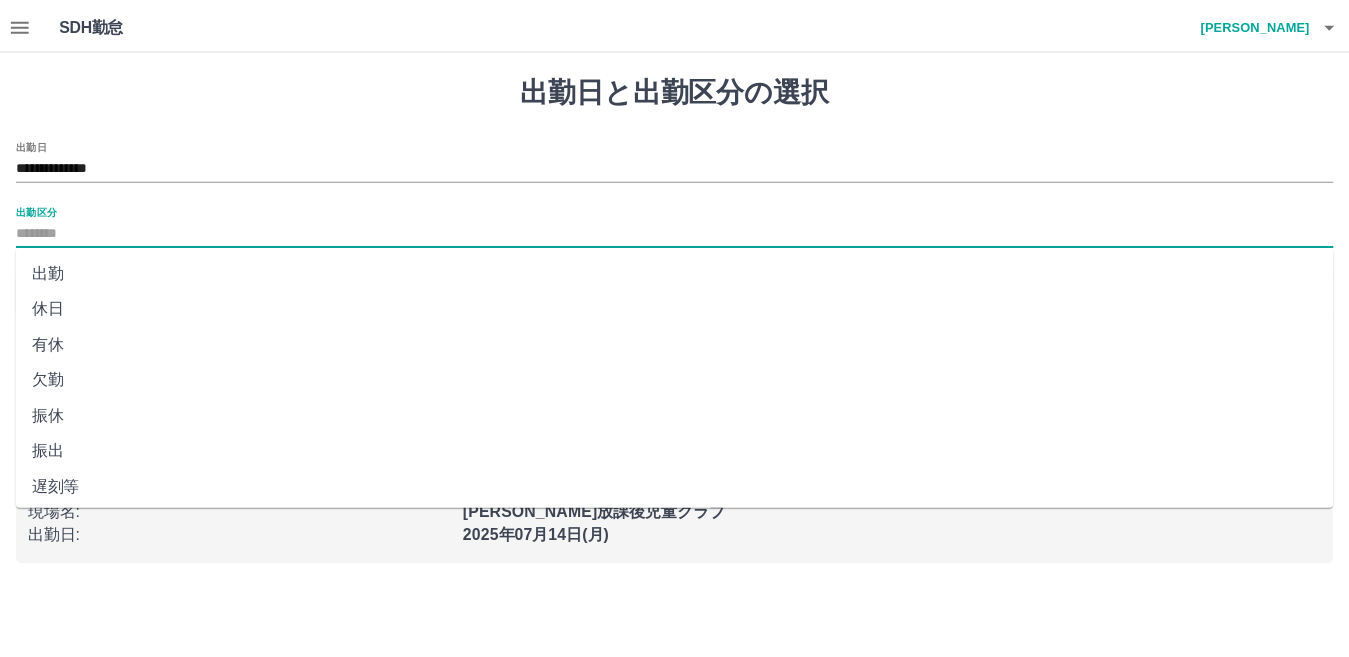 type on "**" 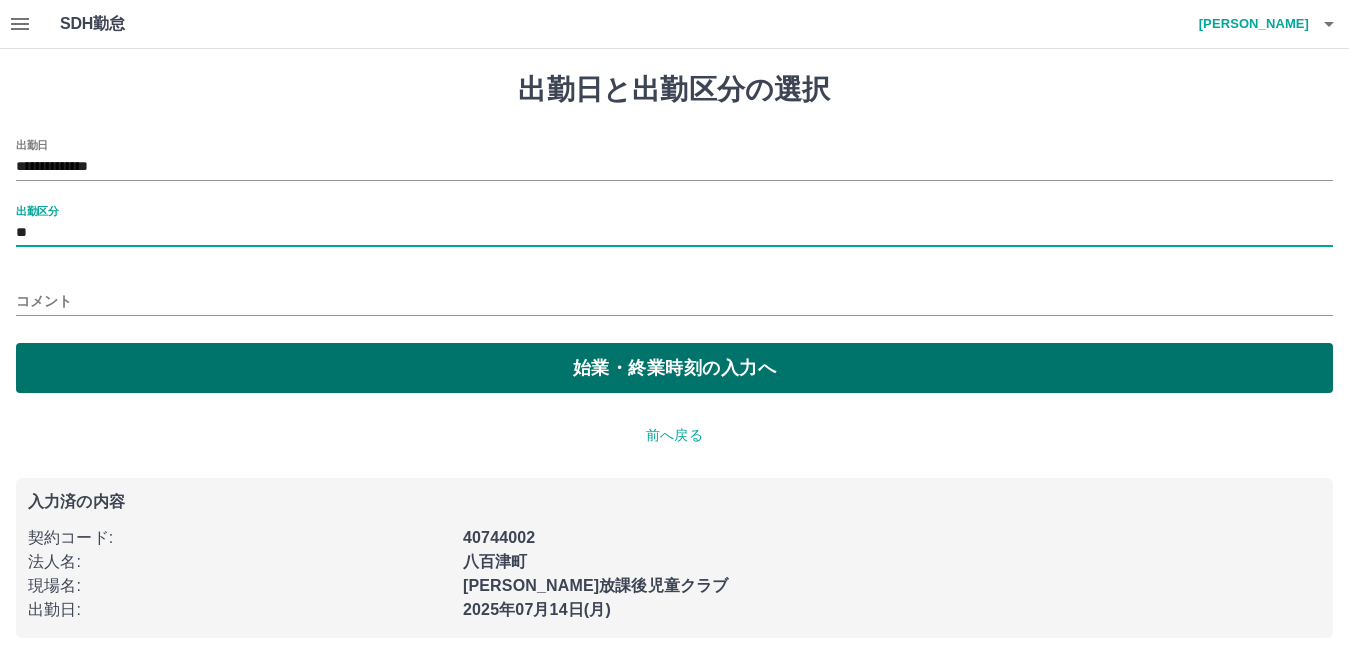 click on "始業・終業時刻の入力へ" at bounding box center [674, 368] 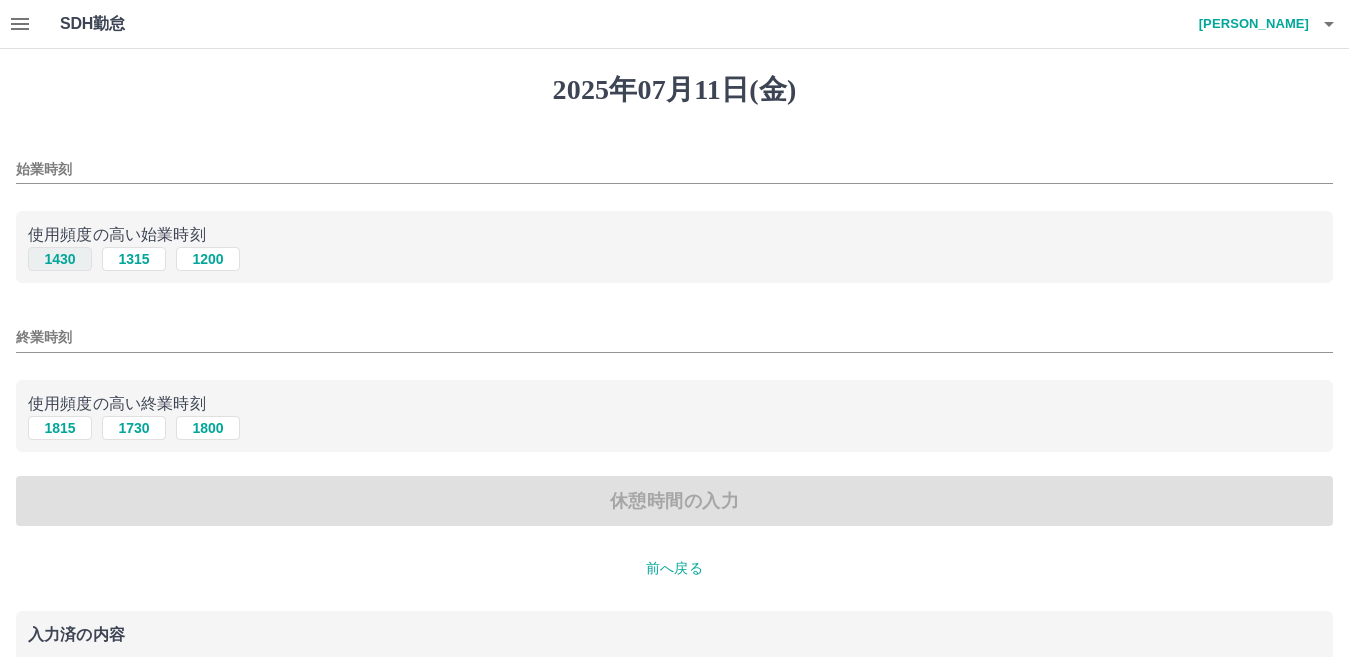 click on "1430" at bounding box center [60, 259] 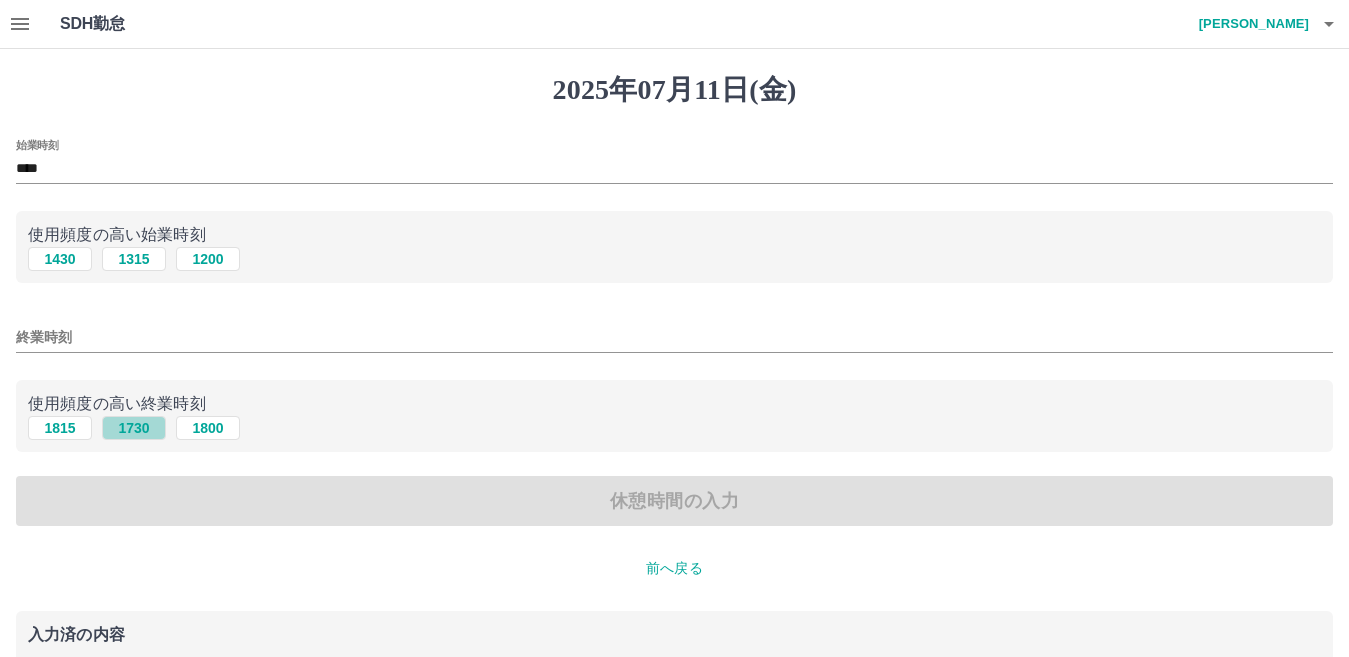 click on "1730" at bounding box center (134, 428) 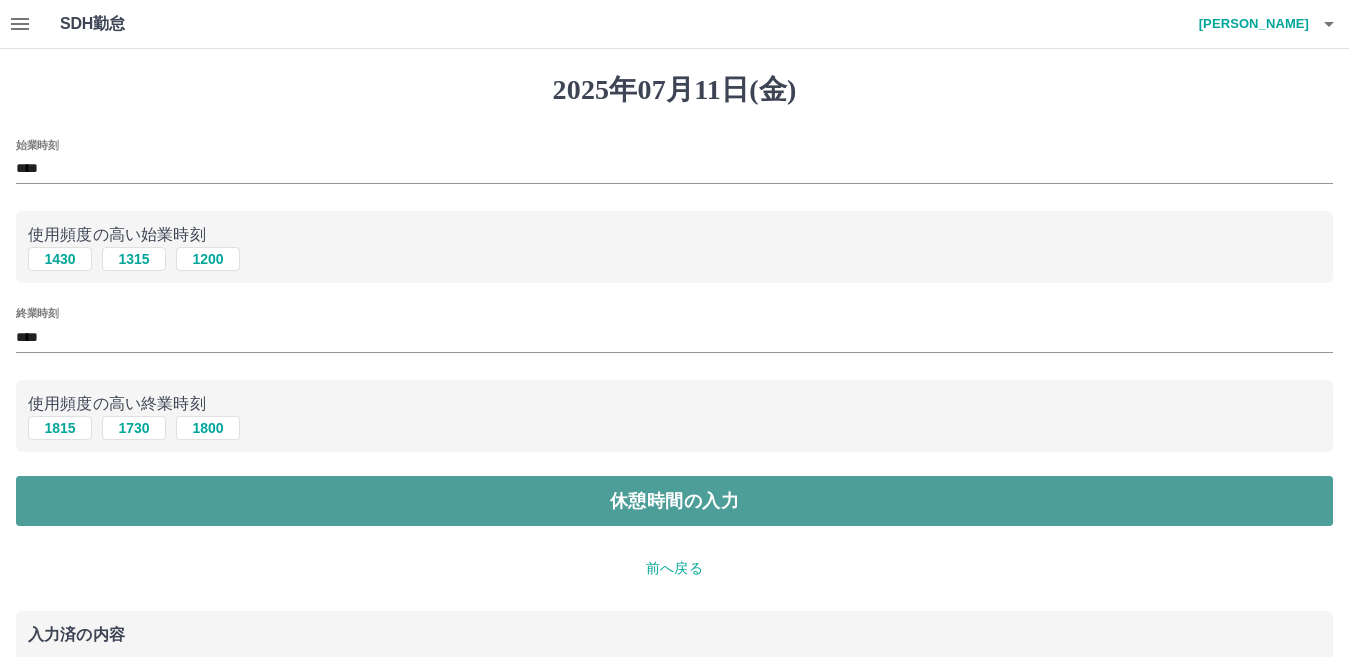 click on "休憩時間の入力" at bounding box center (674, 501) 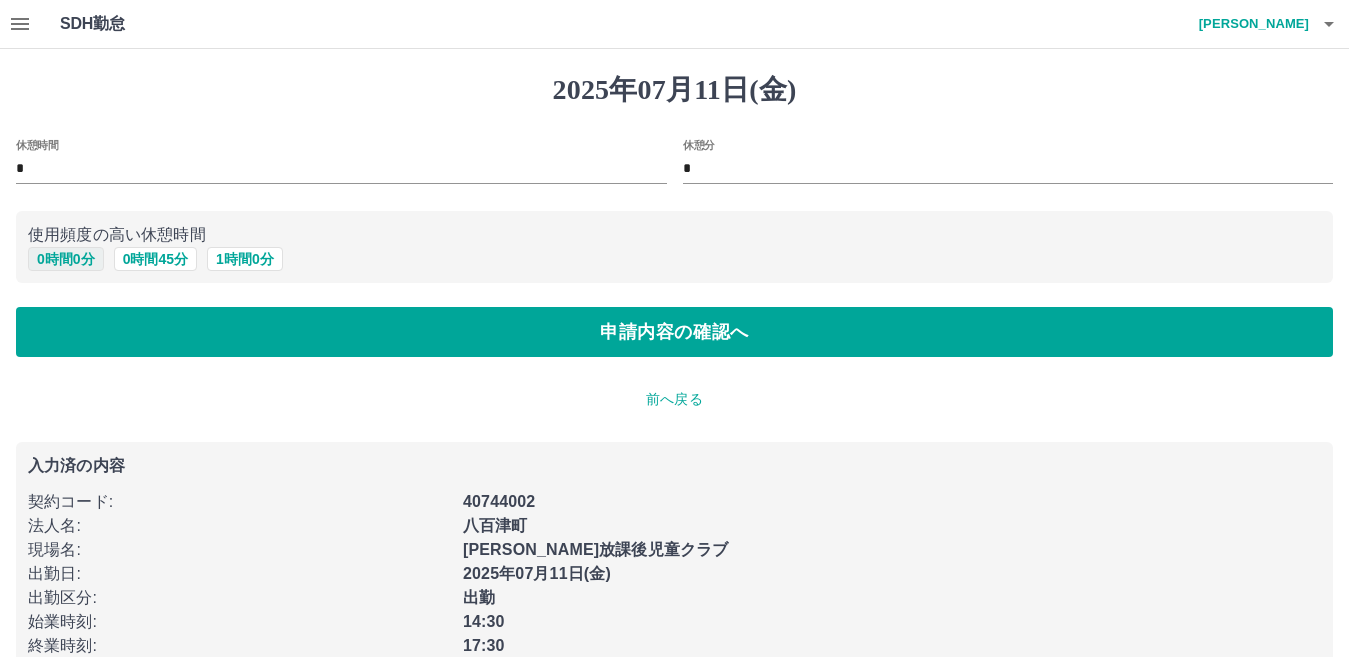 click on "0 時間 0 分" at bounding box center (66, 259) 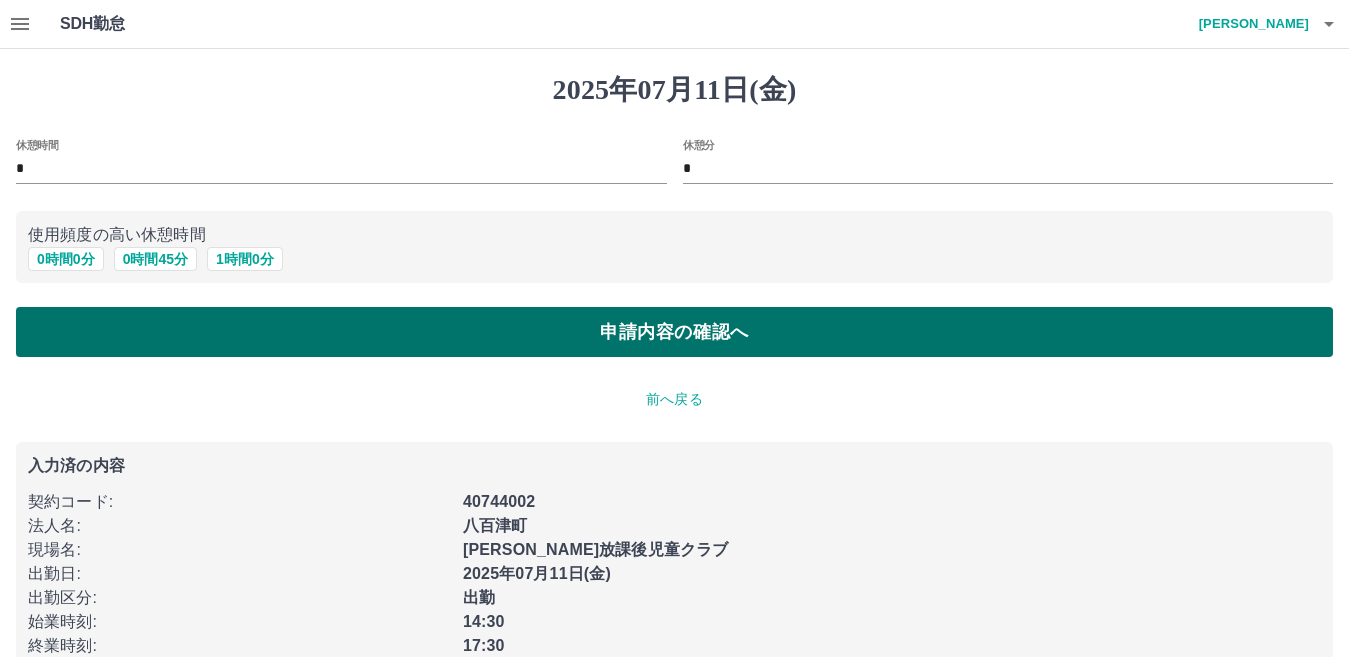 click on "申請内容の確認へ" at bounding box center [674, 332] 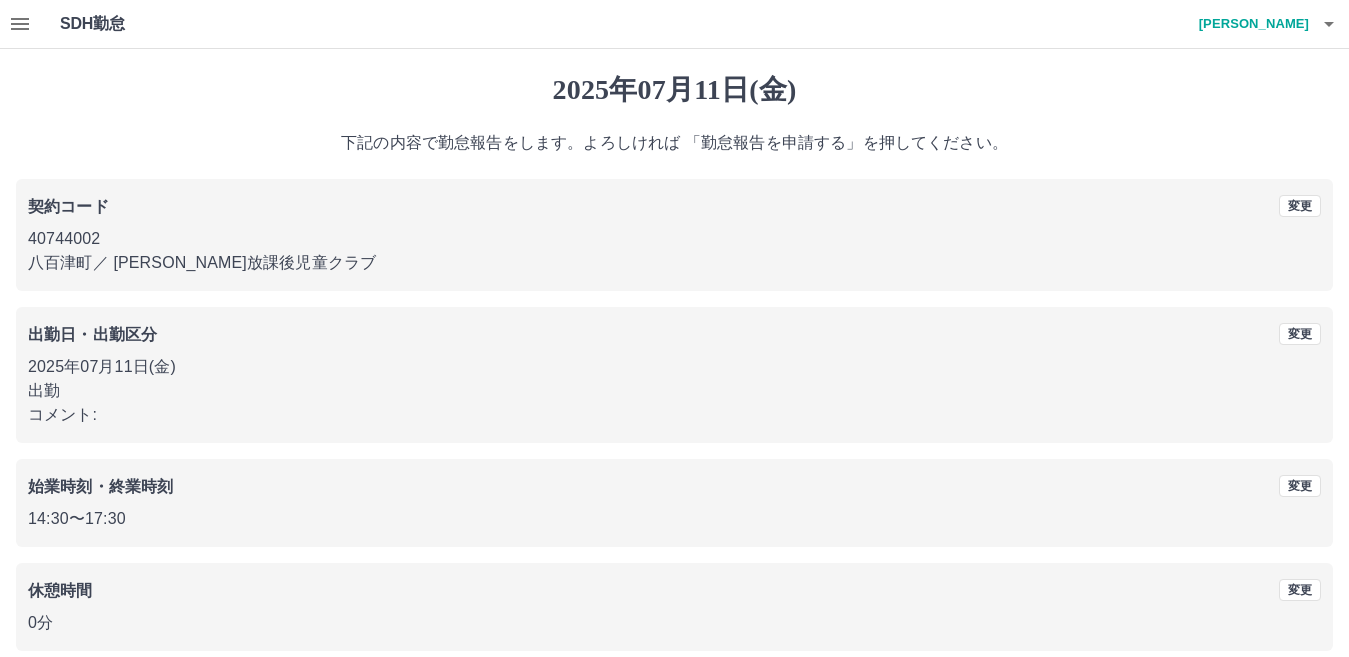 scroll, scrollTop: 92, scrollLeft: 0, axis: vertical 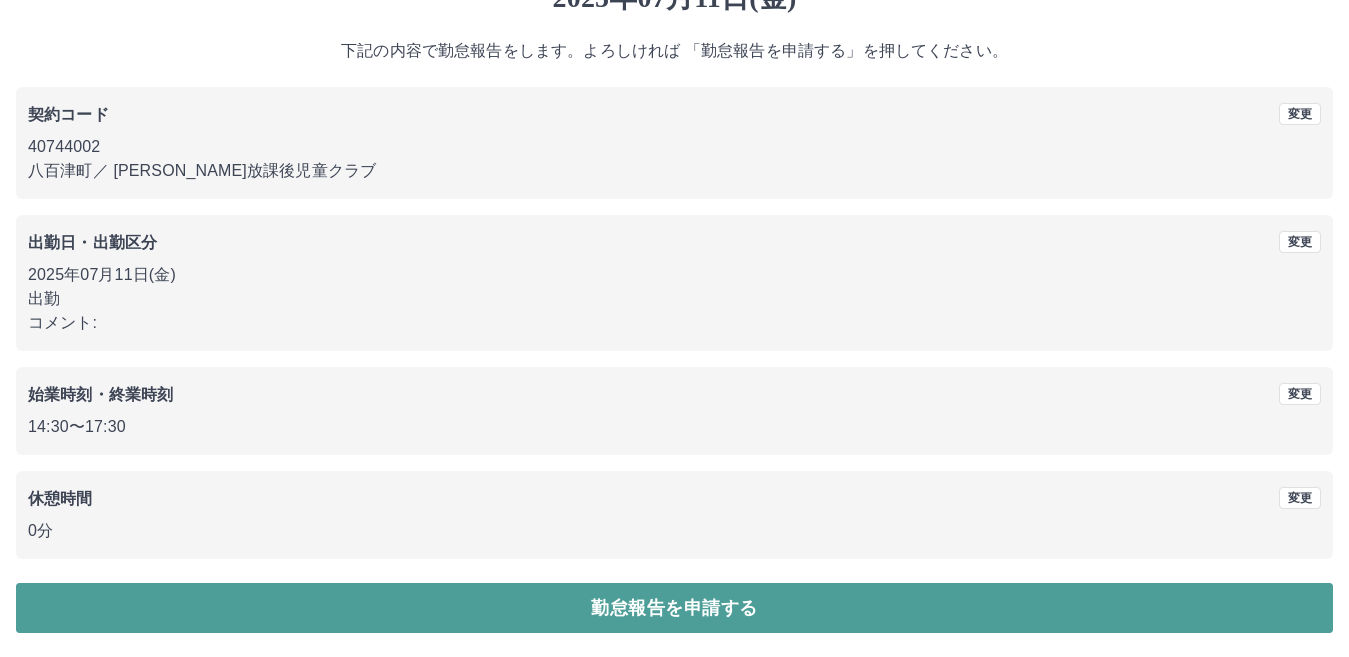 click on "勤怠報告を申請する" at bounding box center (674, 608) 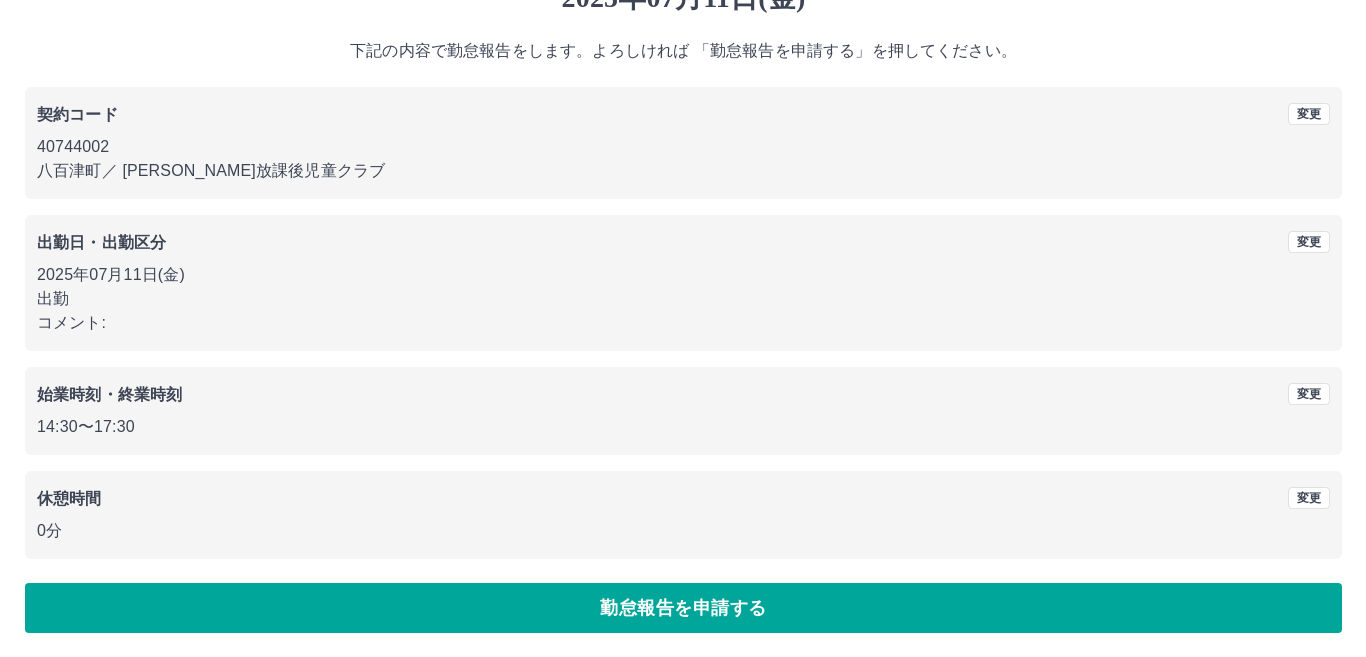 scroll, scrollTop: 0, scrollLeft: 0, axis: both 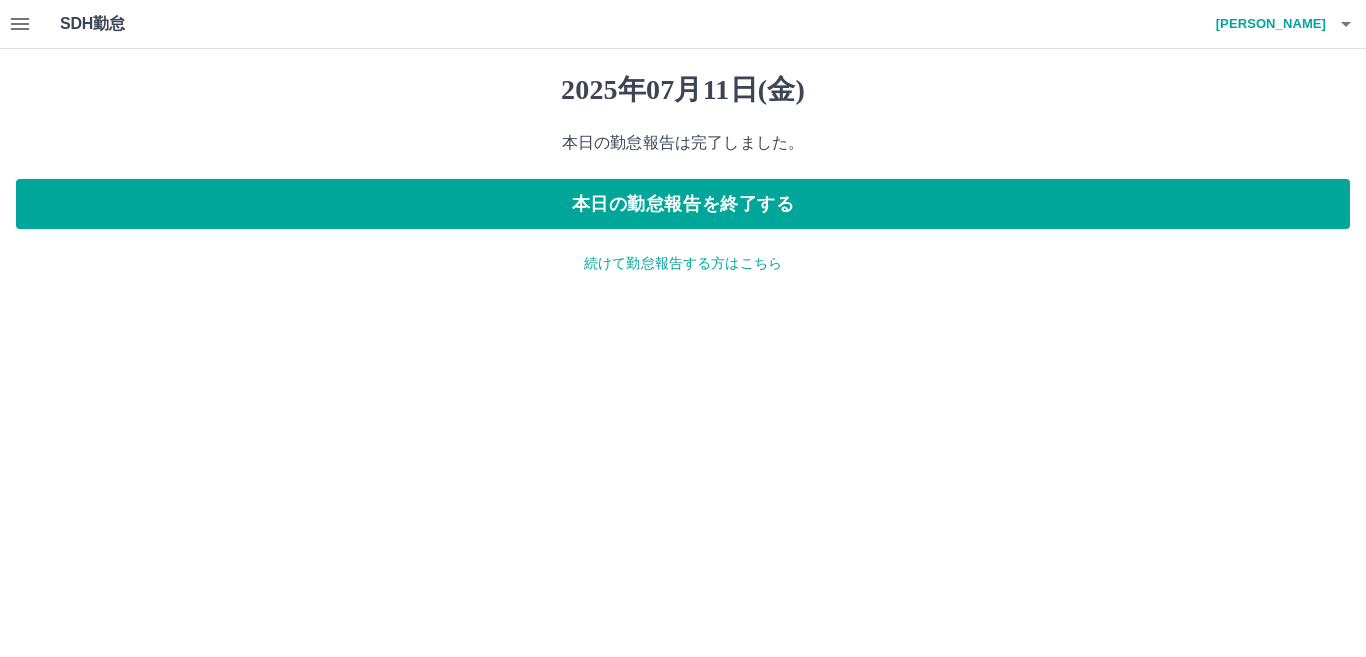 click on "続けて勤怠報告する方はこちら" at bounding box center (683, 263) 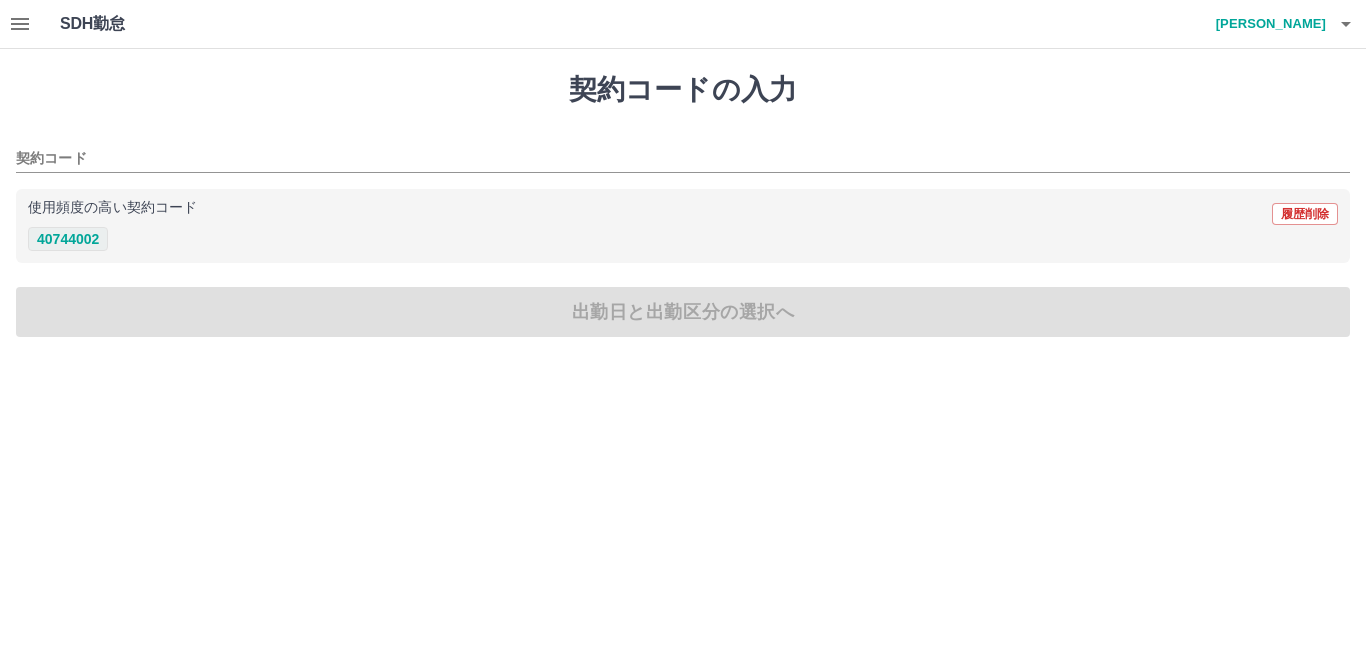 drag, startPoint x: 90, startPoint y: 245, endPoint x: 109, endPoint y: 264, distance: 26.870058 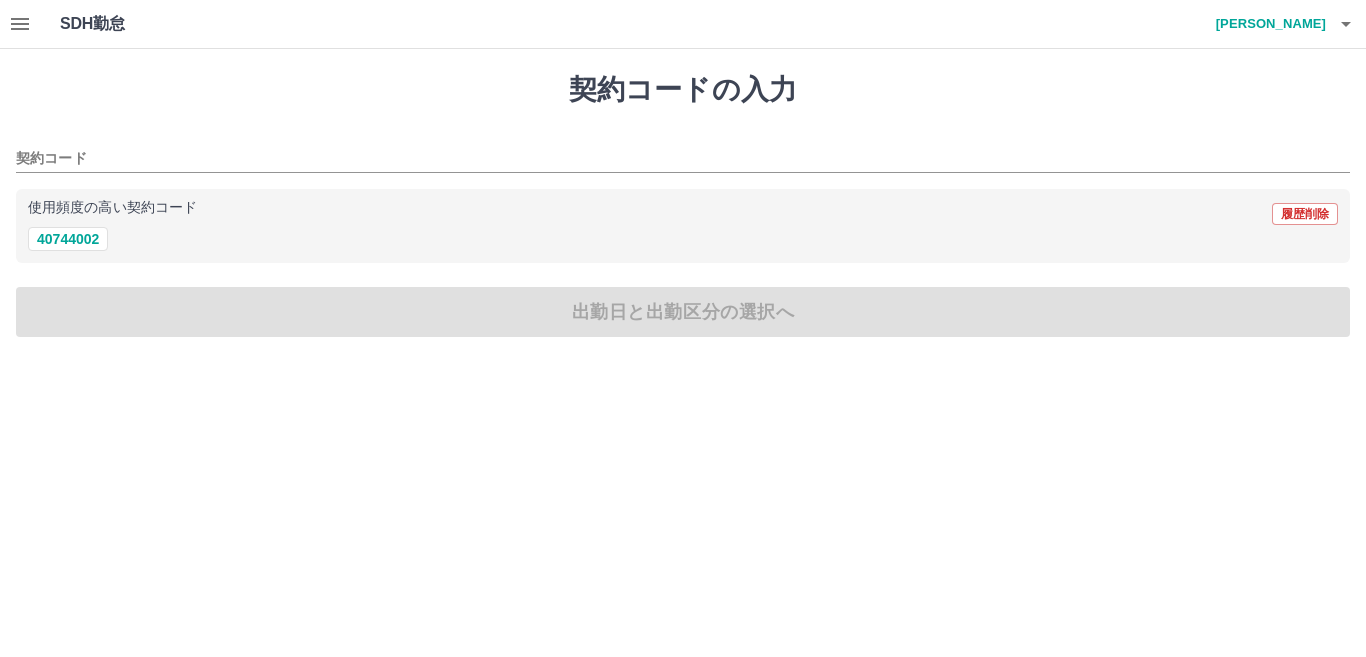 click on "40744002" at bounding box center (68, 239) 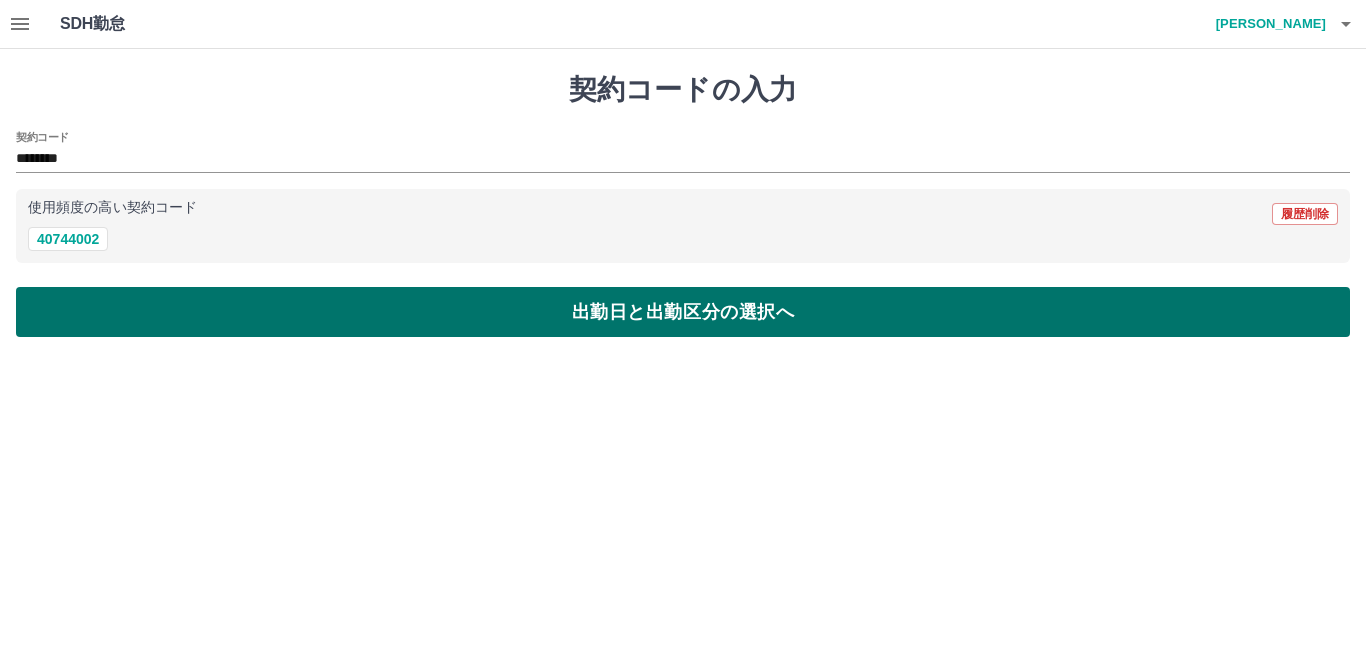 click on "出勤日と出勤区分の選択へ" at bounding box center (683, 312) 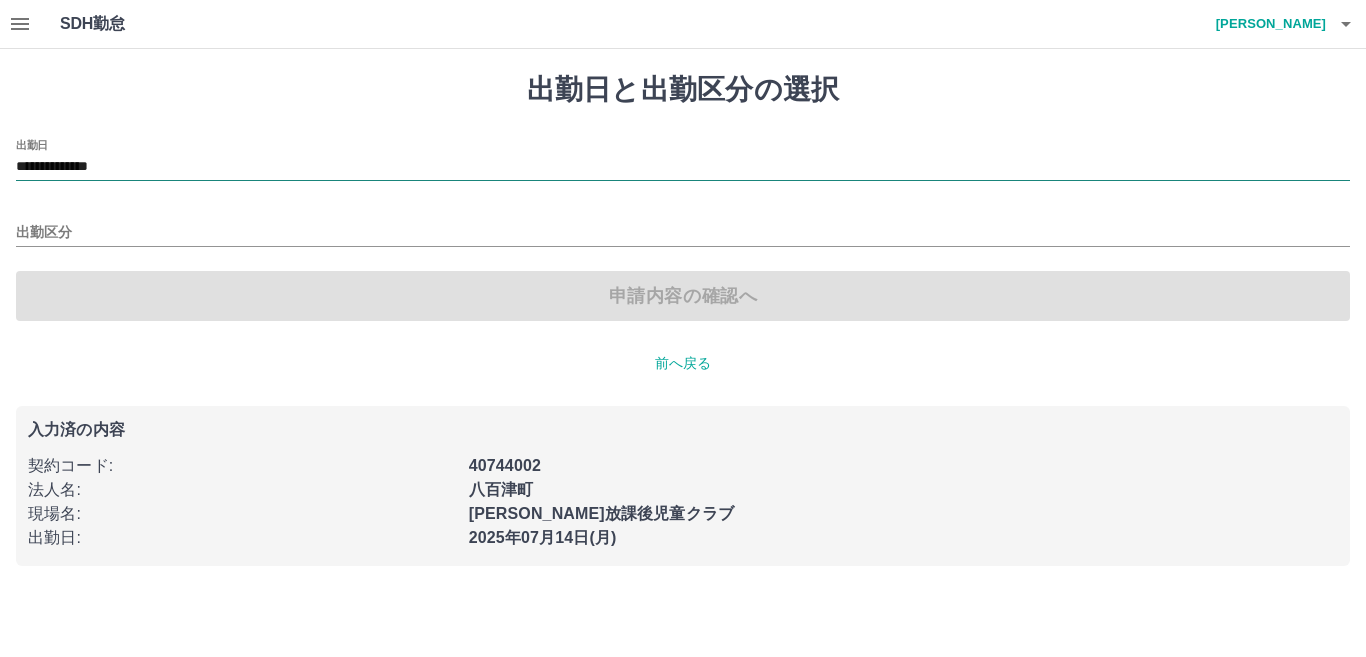 click on "**********" at bounding box center [683, 167] 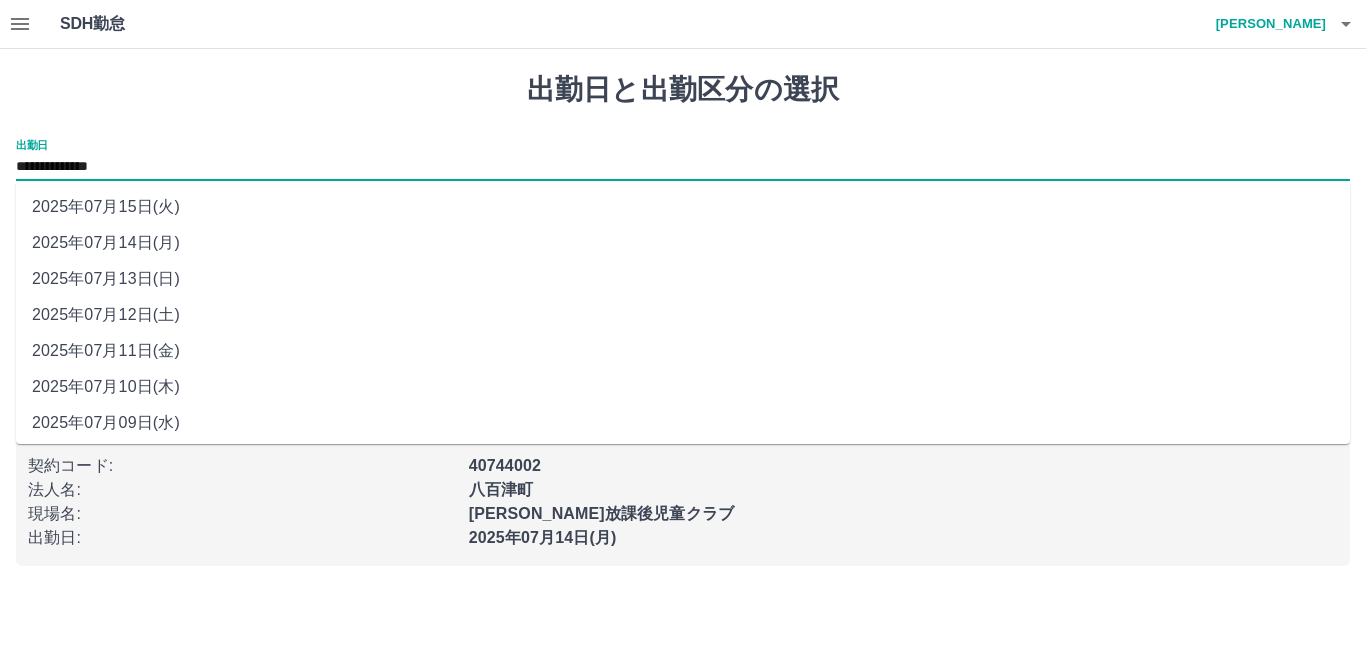 click on "2025年07月12日(土)" at bounding box center [683, 315] 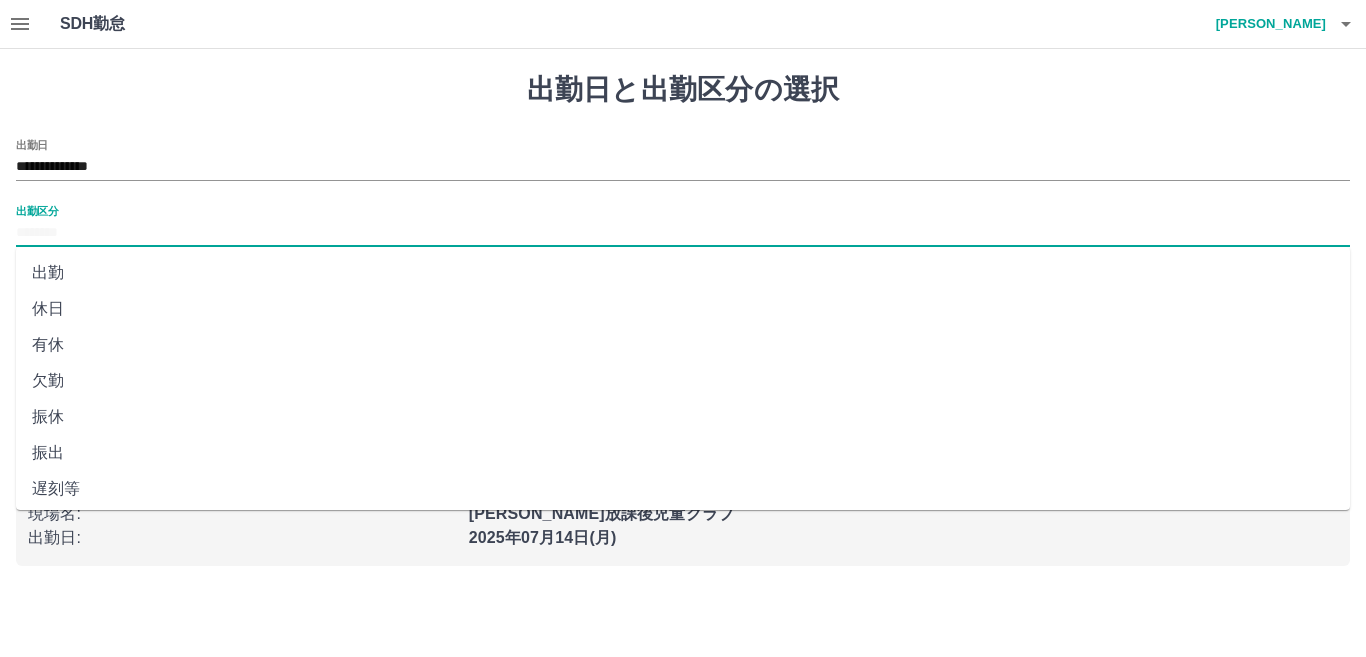 click on "出勤区分" at bounding box center [683, 233] 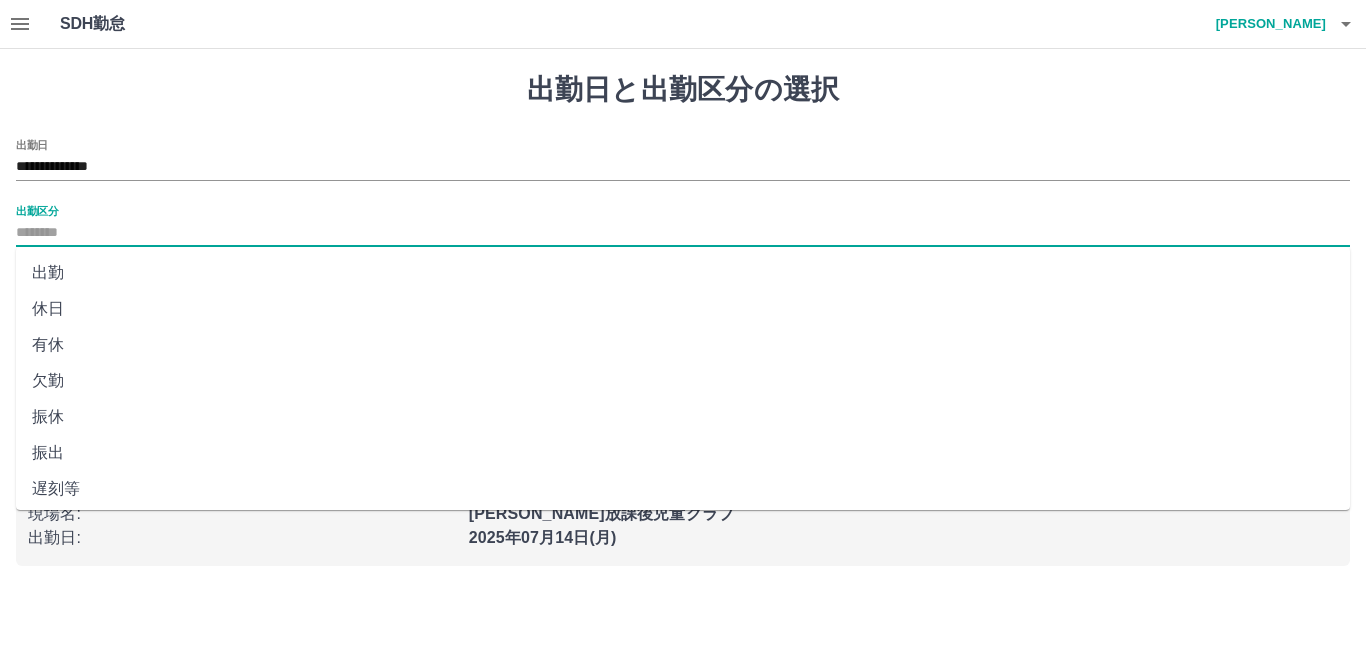 click on "休日" at bounding box center [683, 309] 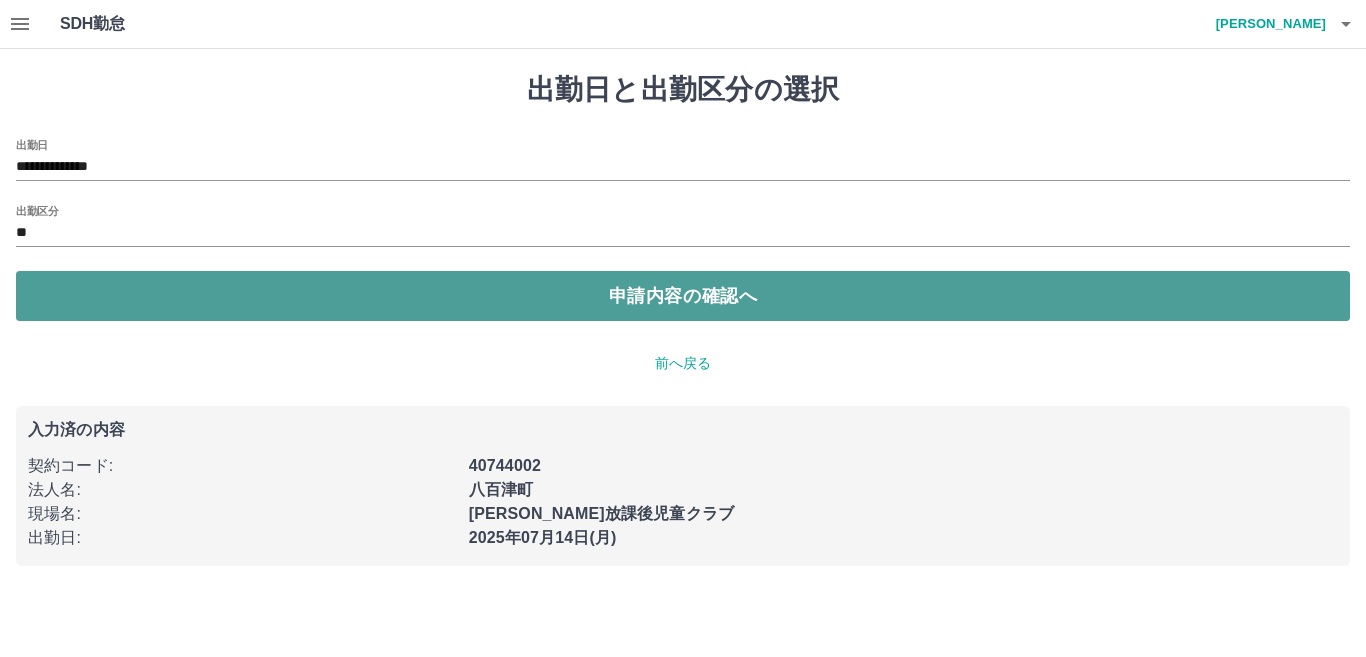 click on "申請内容の確認へ" at bounding box center [683, 296] 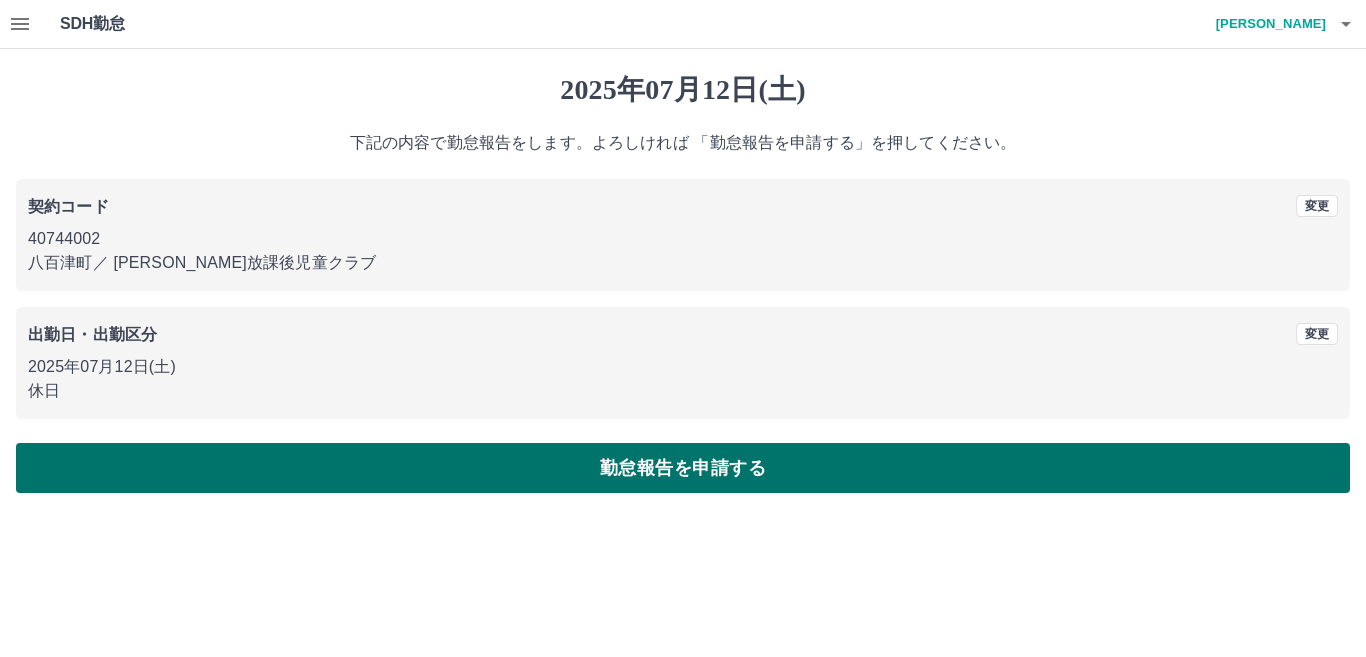 click on "勤怠報告を申請する" at bounding box center [683, 468] 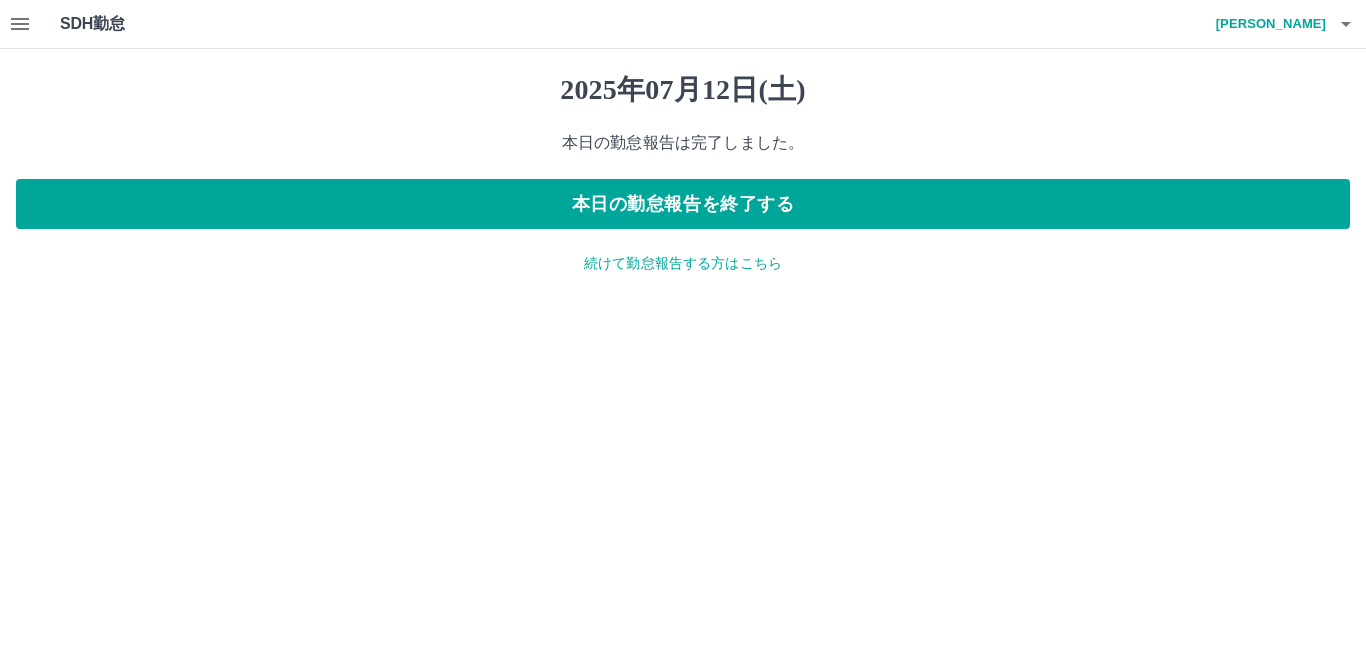 click on "続けて勤怠報告する方はこちら" at bounding box center (683, 263) 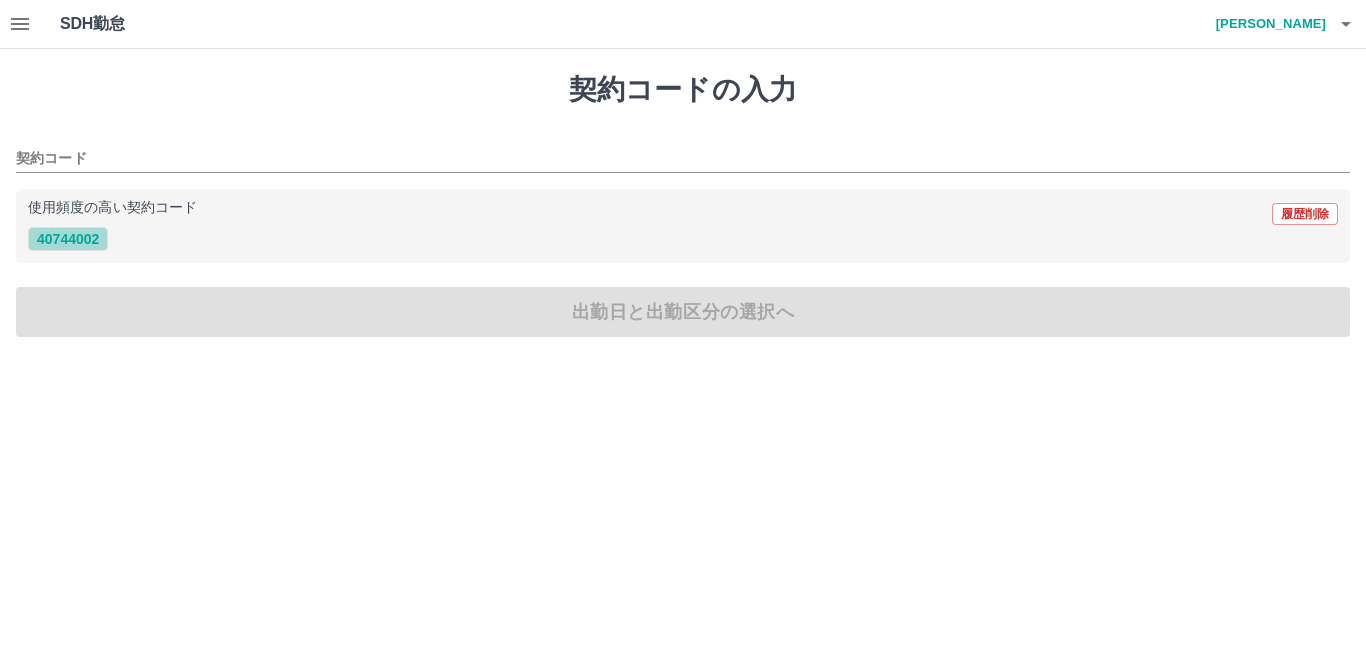 click on "40744002" at bounding box center (68, 239) 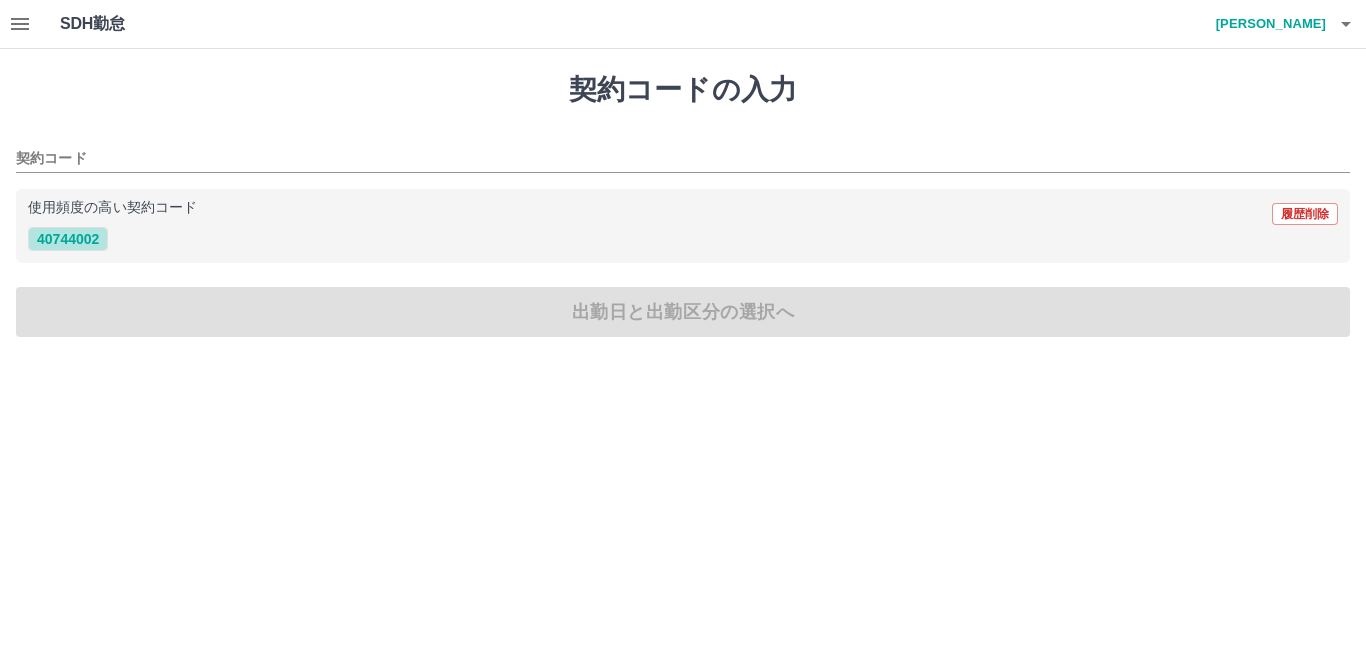 type on "********" 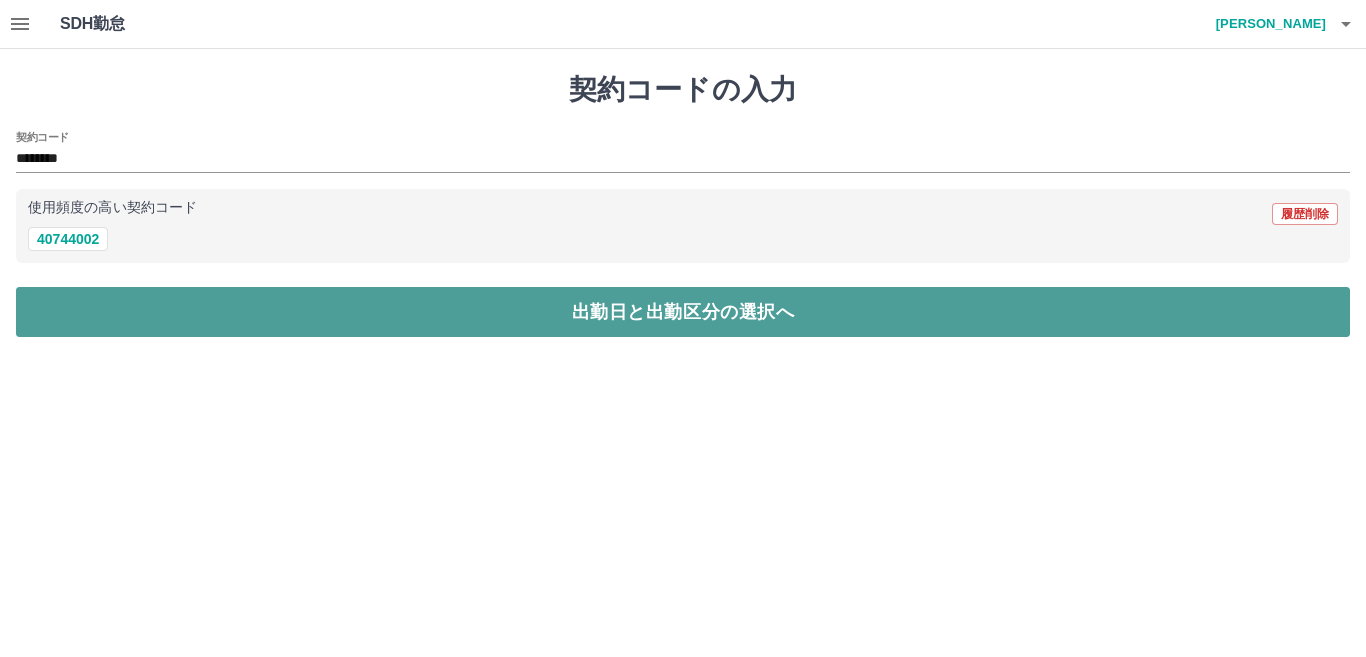 click on "出勤日と出勤区分の選択へ" at bounding box center [683, 312] 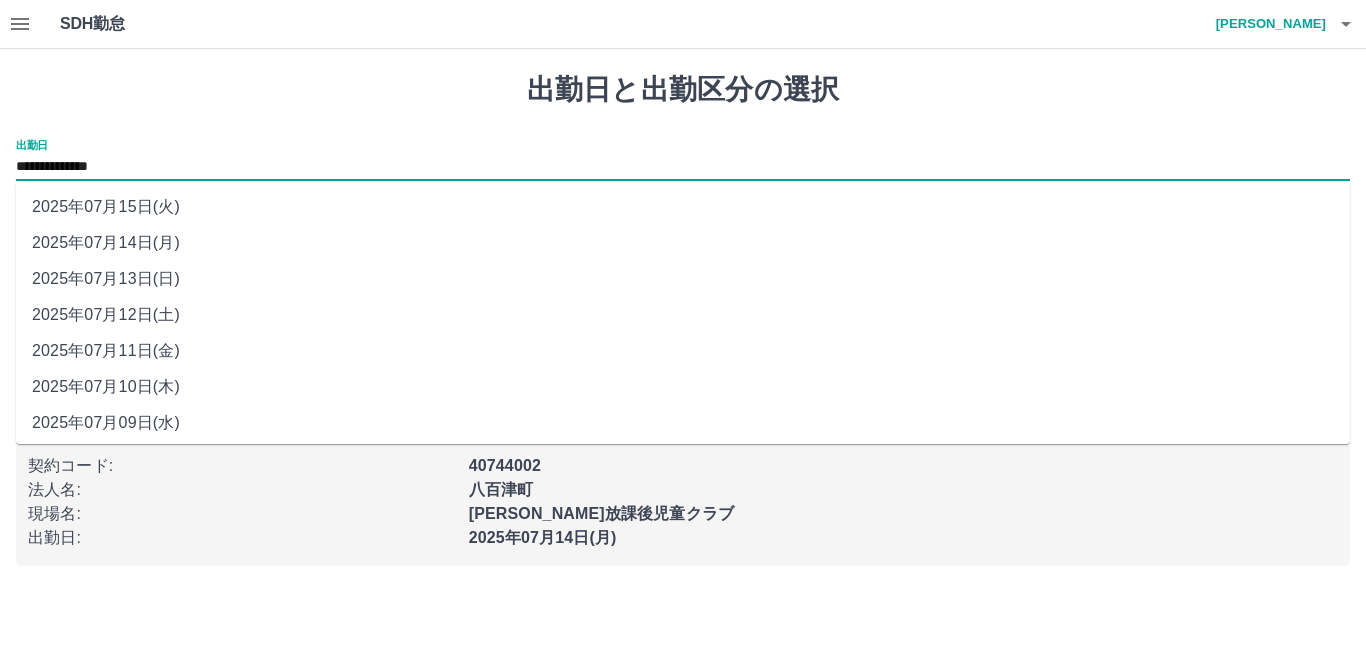 click on "**********" at bounding box center (683, 167) 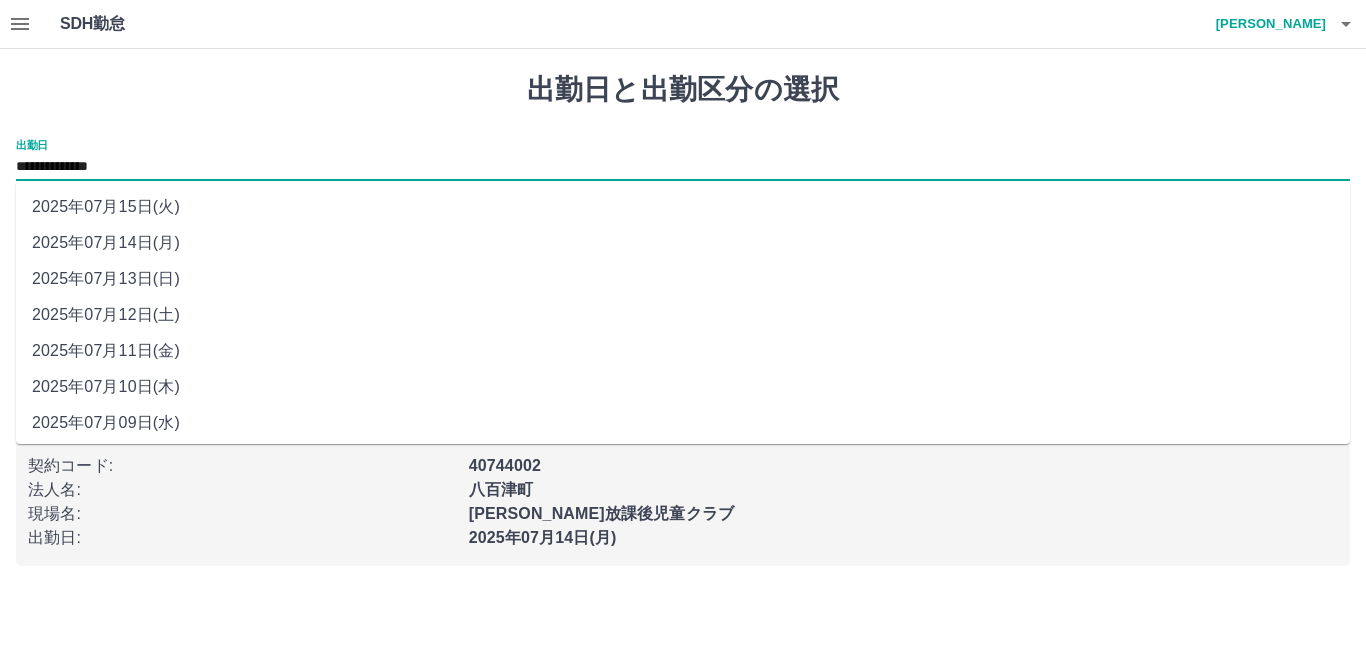 click on "2025年07月13日(日)" at bounding box center [683, 279] 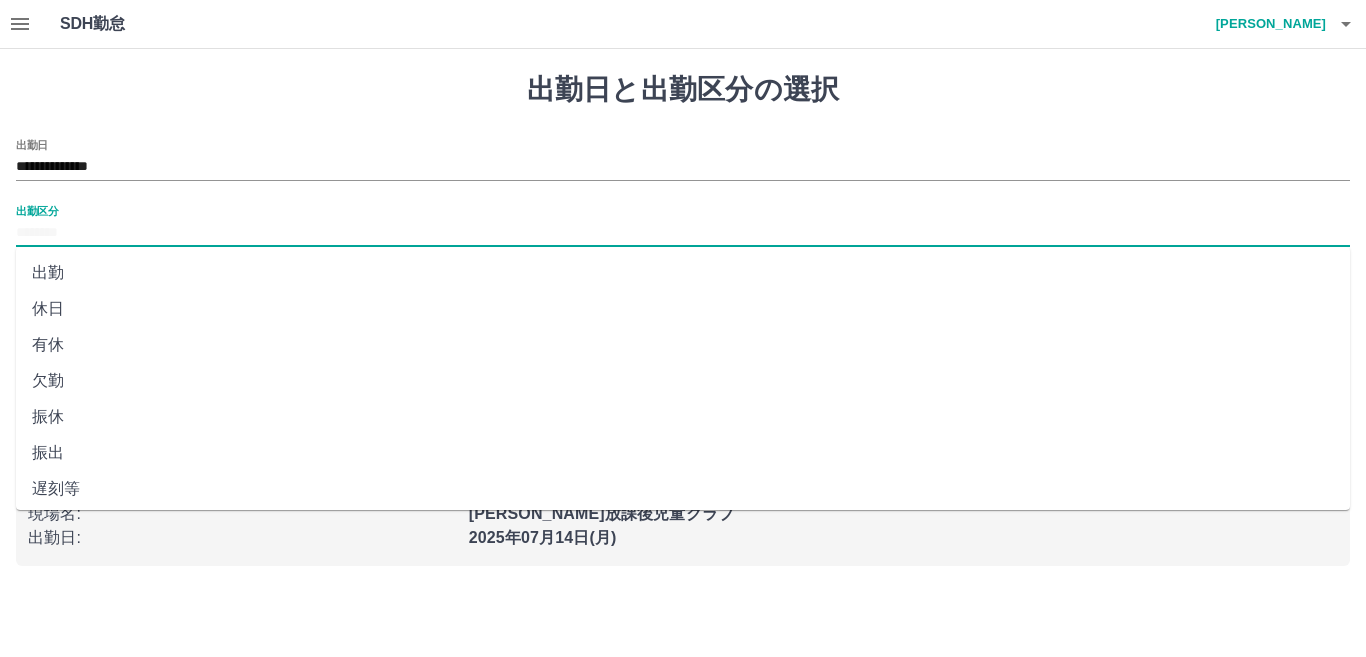 click on "出勤区分" at bounding box center (683, 233) 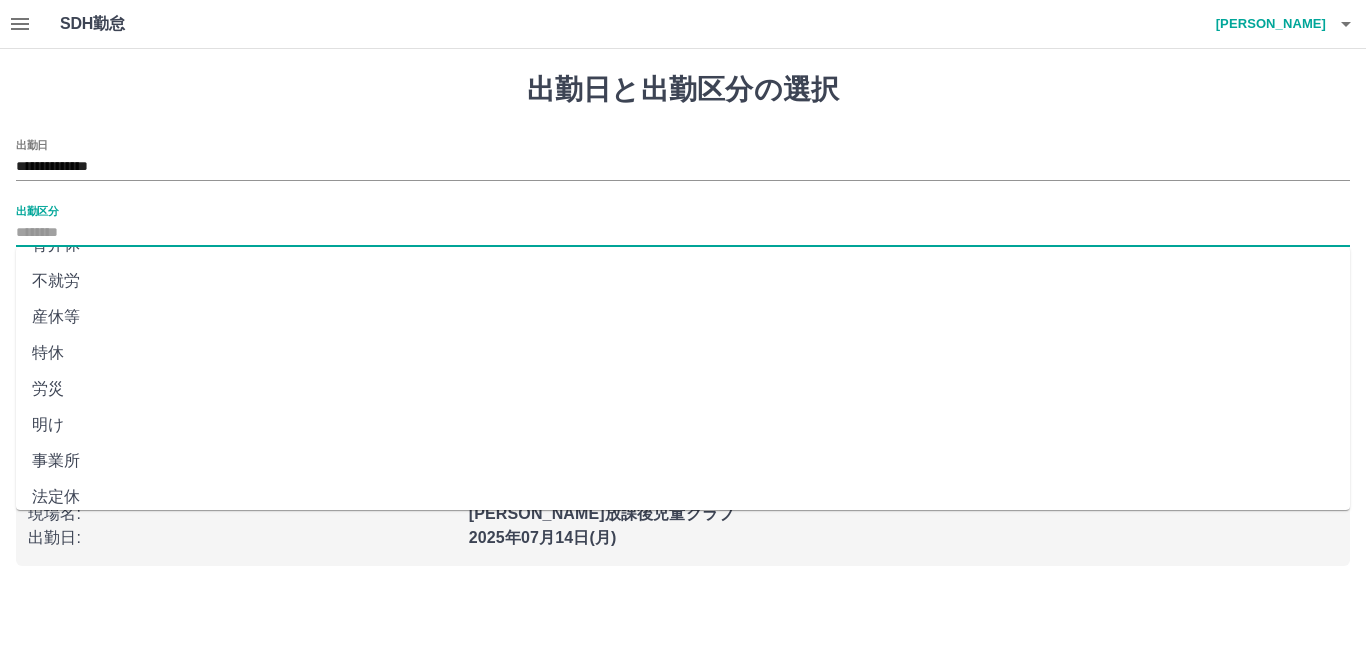 scroll, scrollTop: 401, scrollLeft: 0, axis: vertical 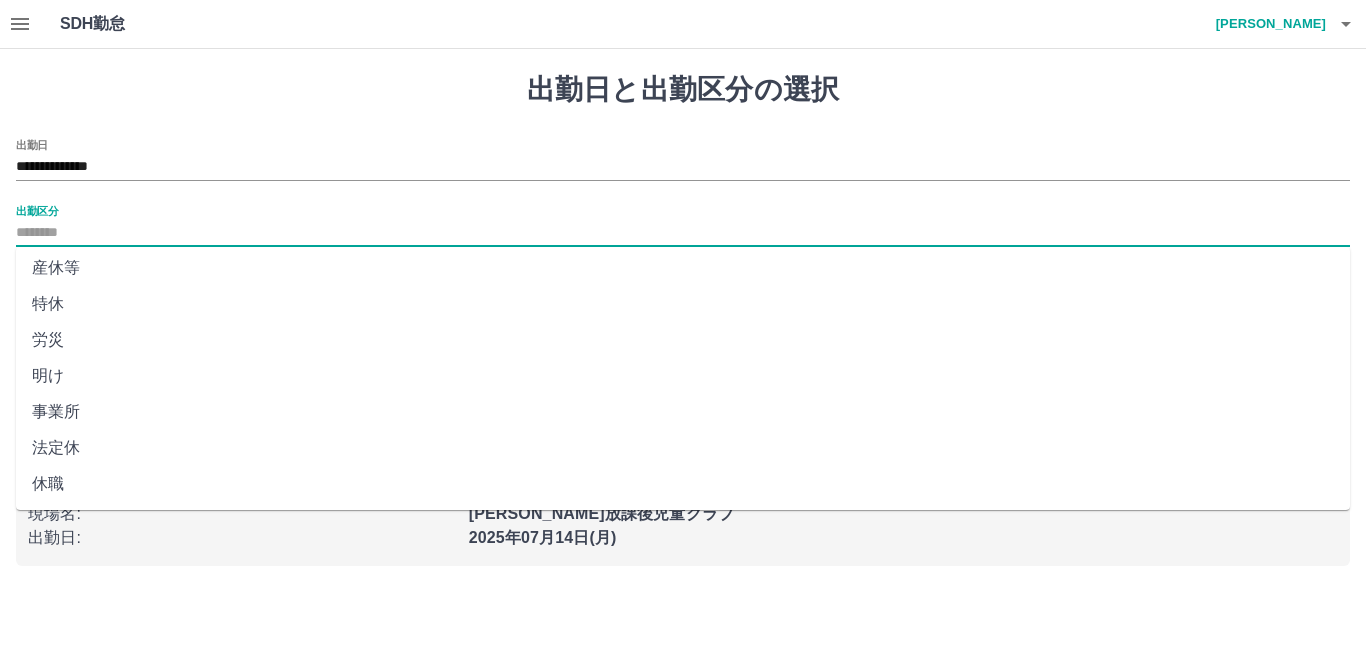 click on "法定休" at bounding box center (683, 448) 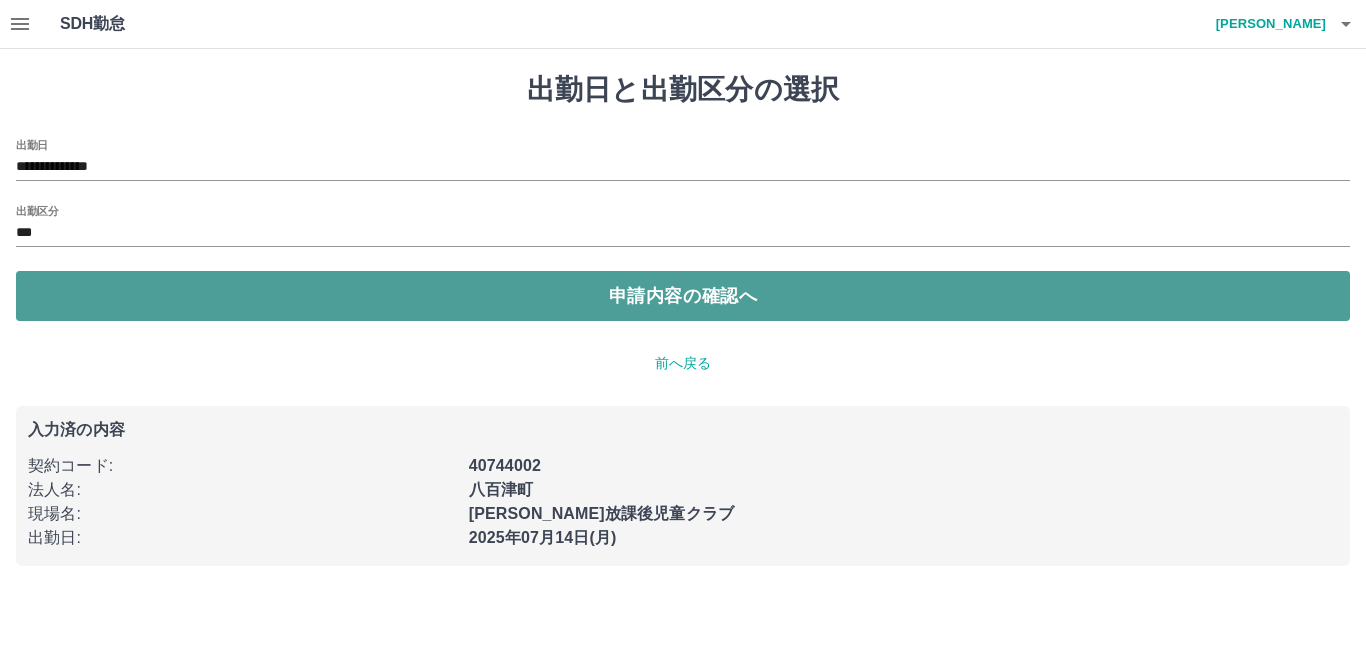 click on "申請内容の確認へ" at bounding box center (683, 296) 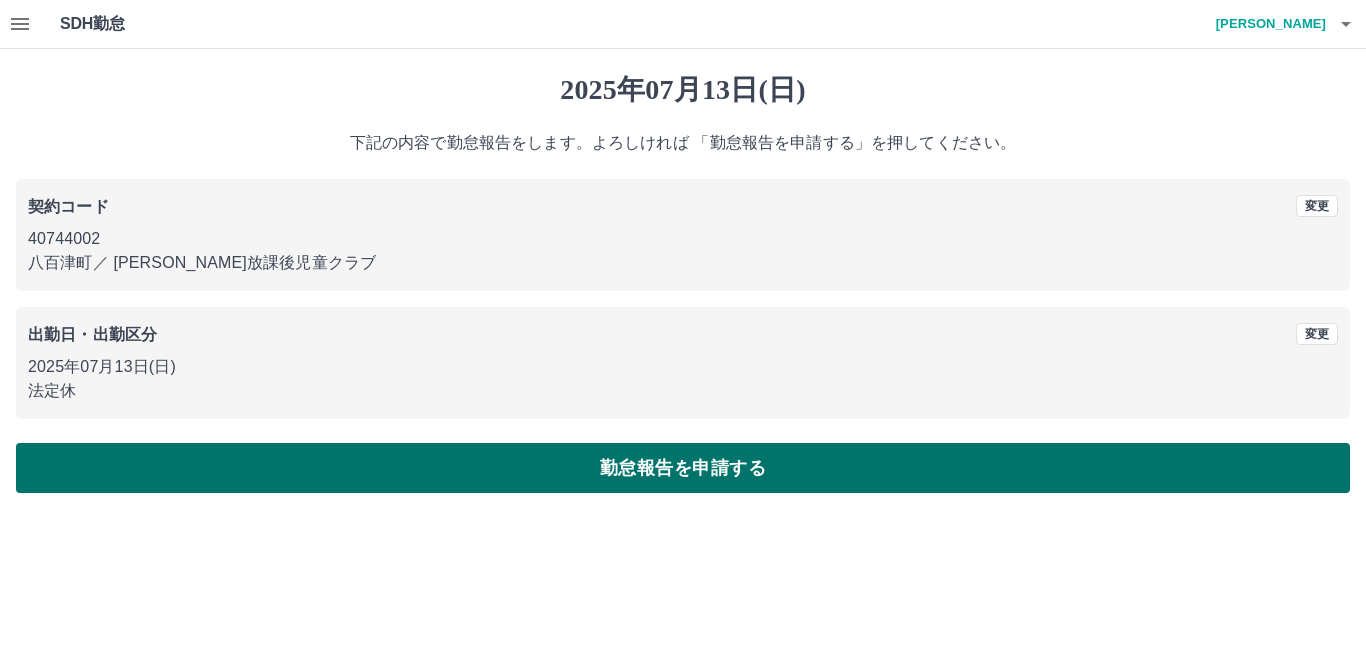 click on "勤怠報告を申請する" at bounding box center [683, 468] 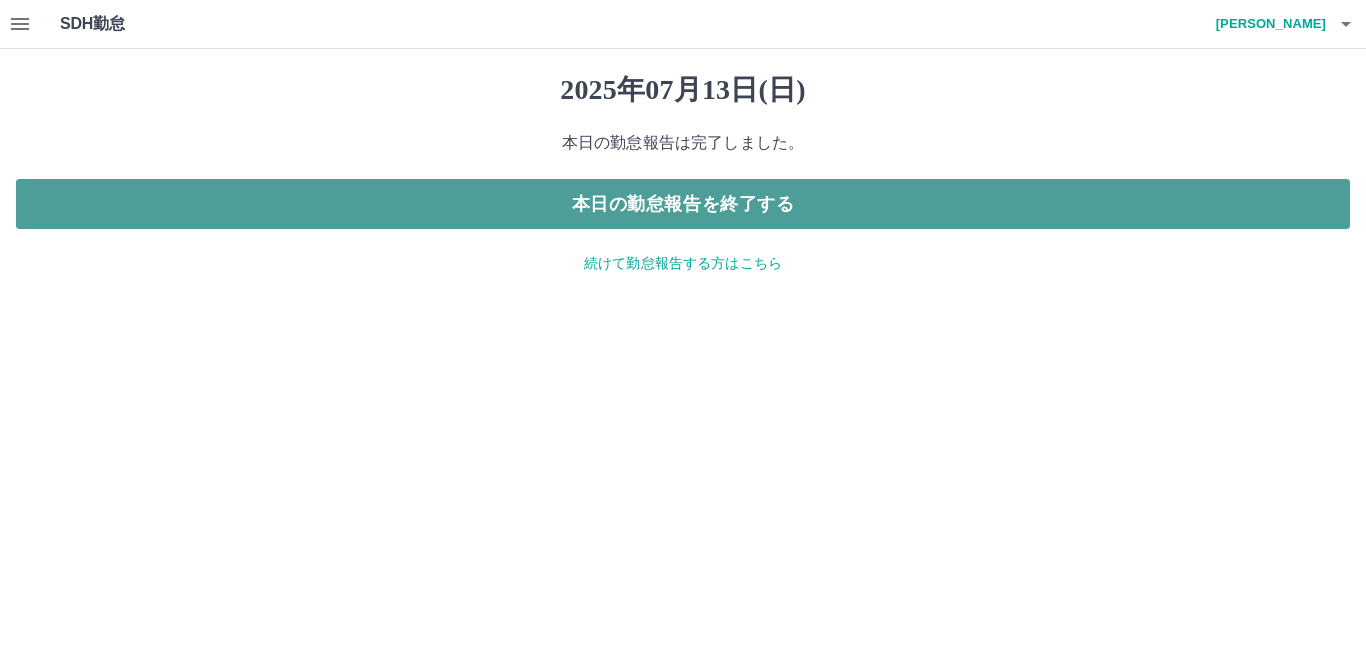 click on "本日の勤怠報告を終了する" at bounding box center [683, 204] 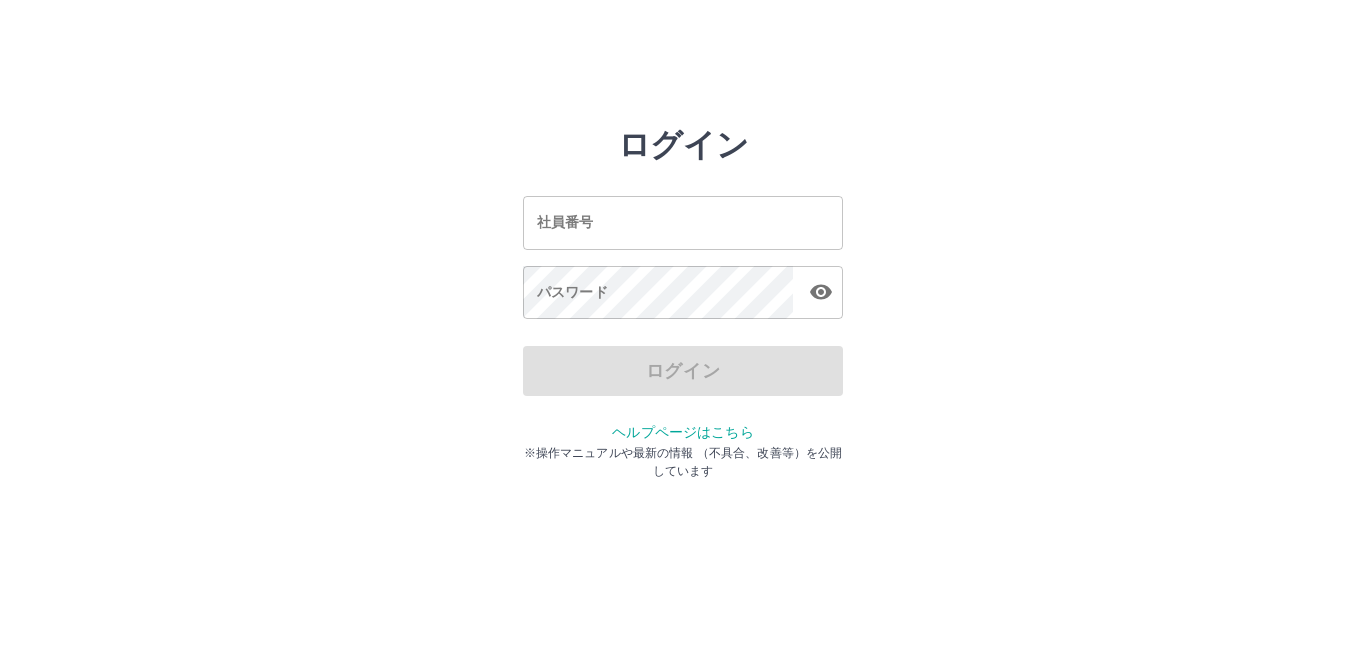 scroll, scrollTop: 0, scrollLeft: 0, axis: both 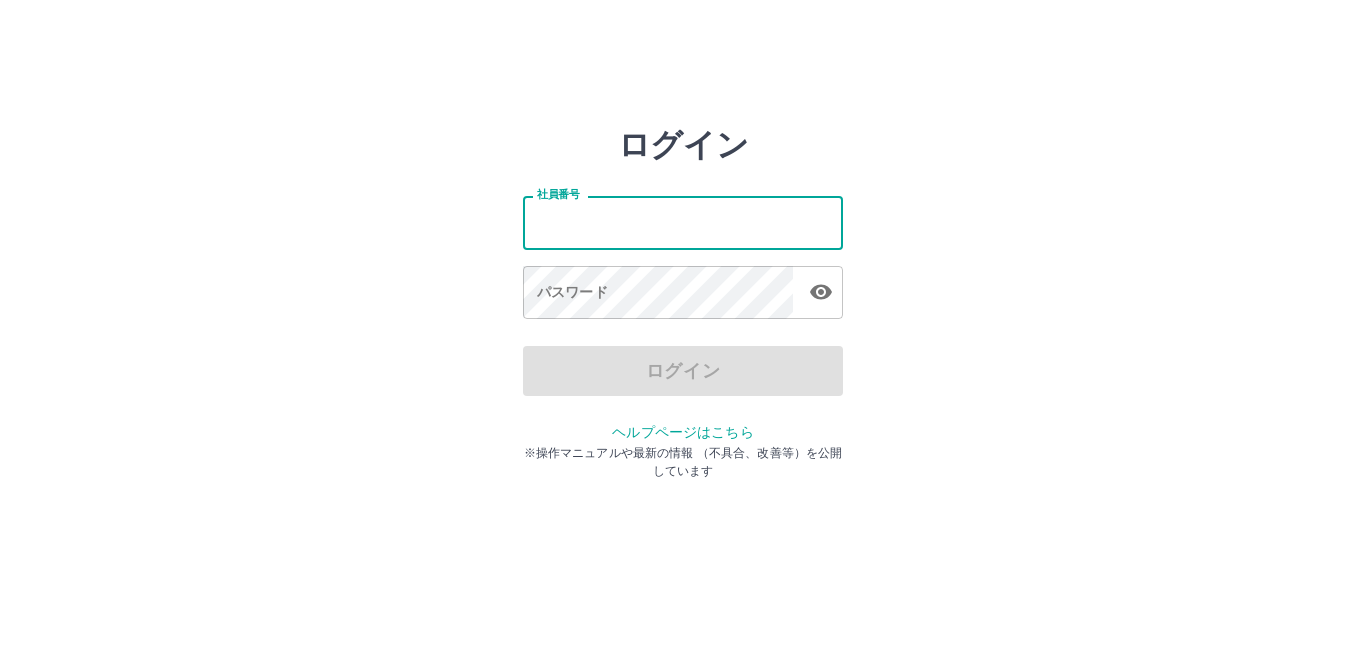 click on "社員番号" at bounding box center (683, 222) 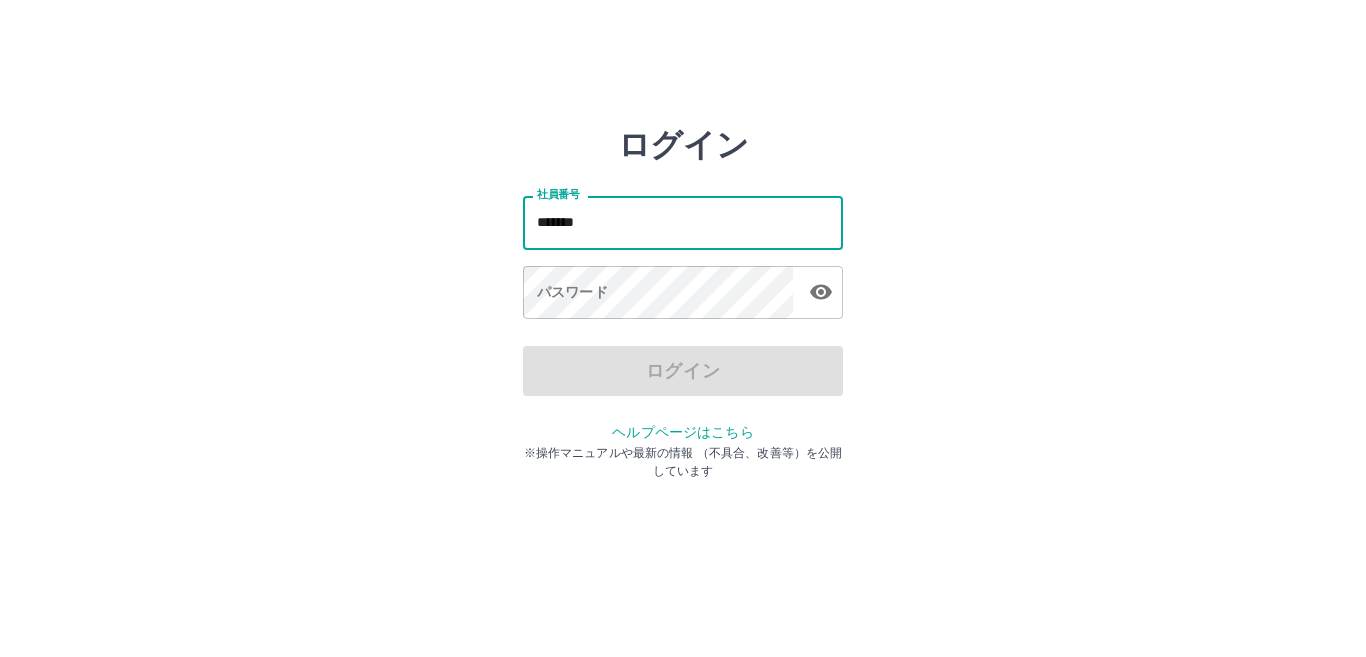 type on "*******" 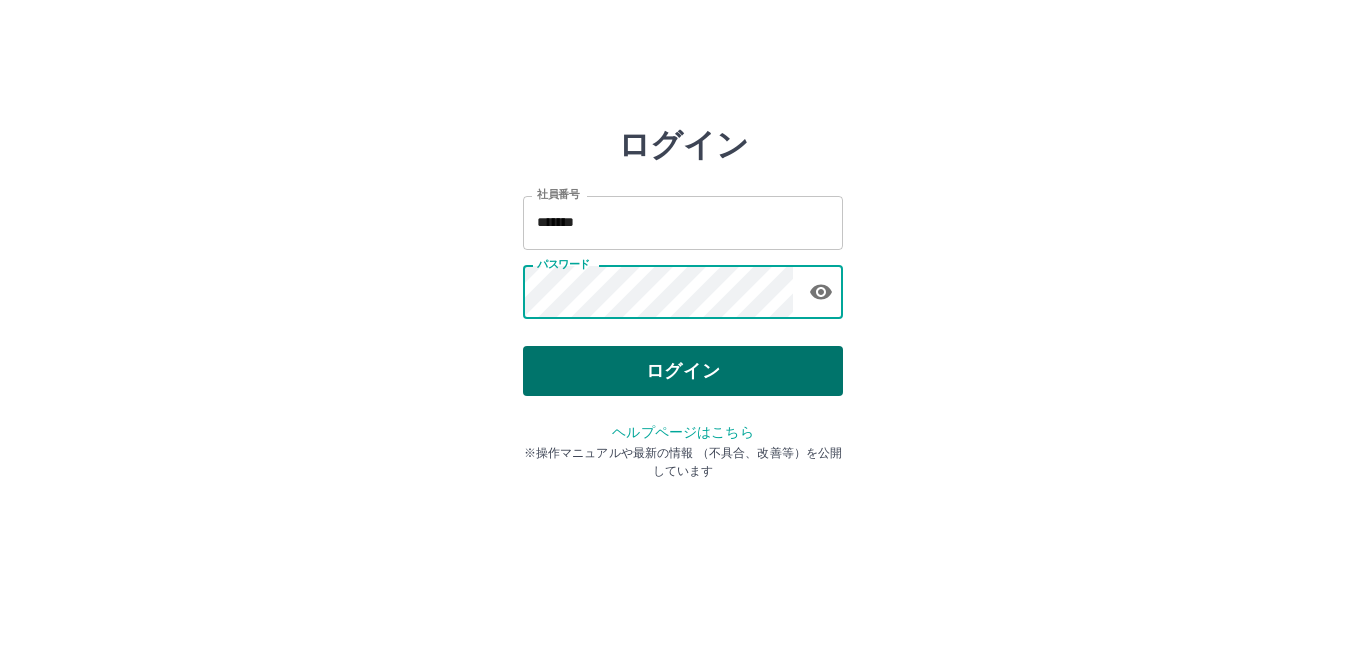 click on "ログイン" at bounding box center [683, 371] 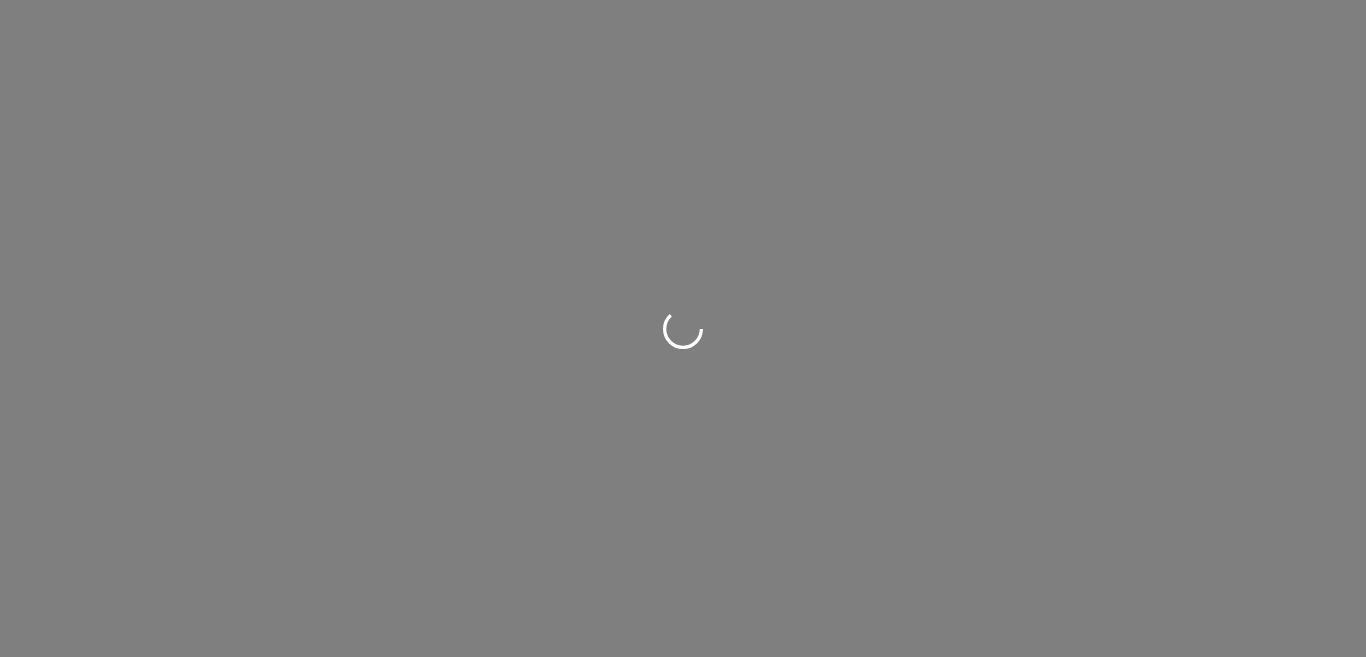 scroll, scrollTop: 0, scrollLeft: 0, axis: both 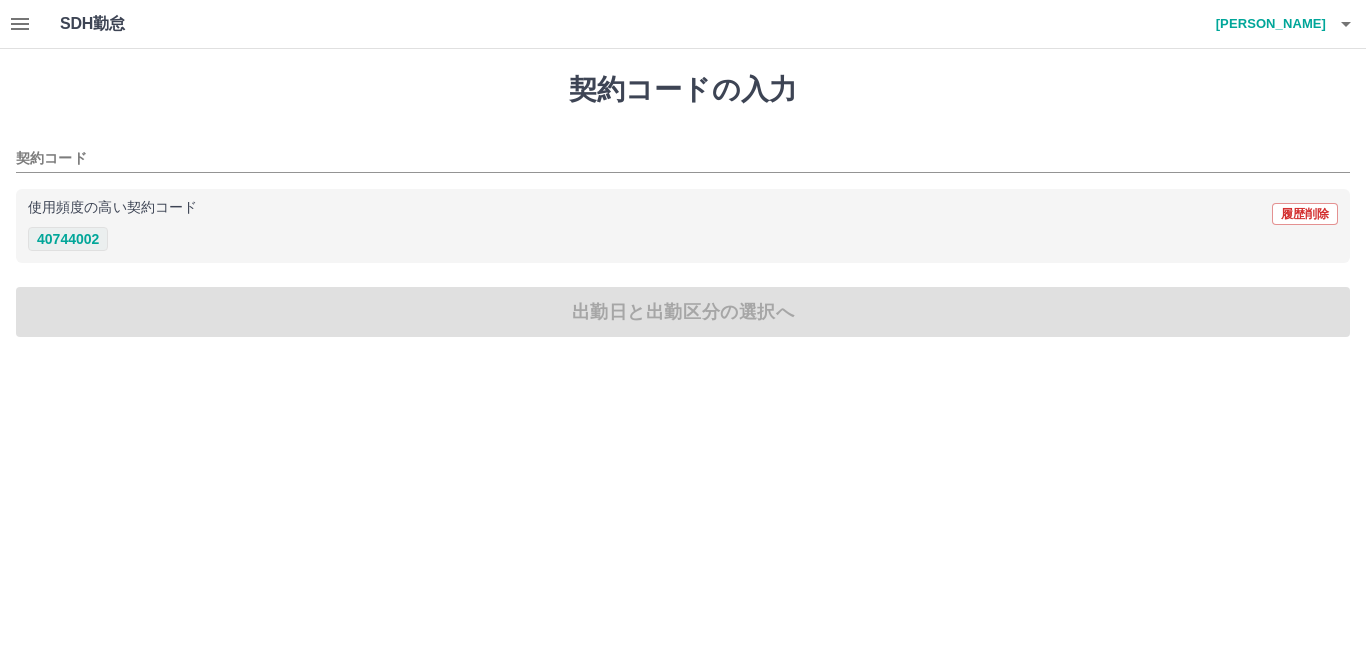click on "40744002" at bounding box center (68, 239) 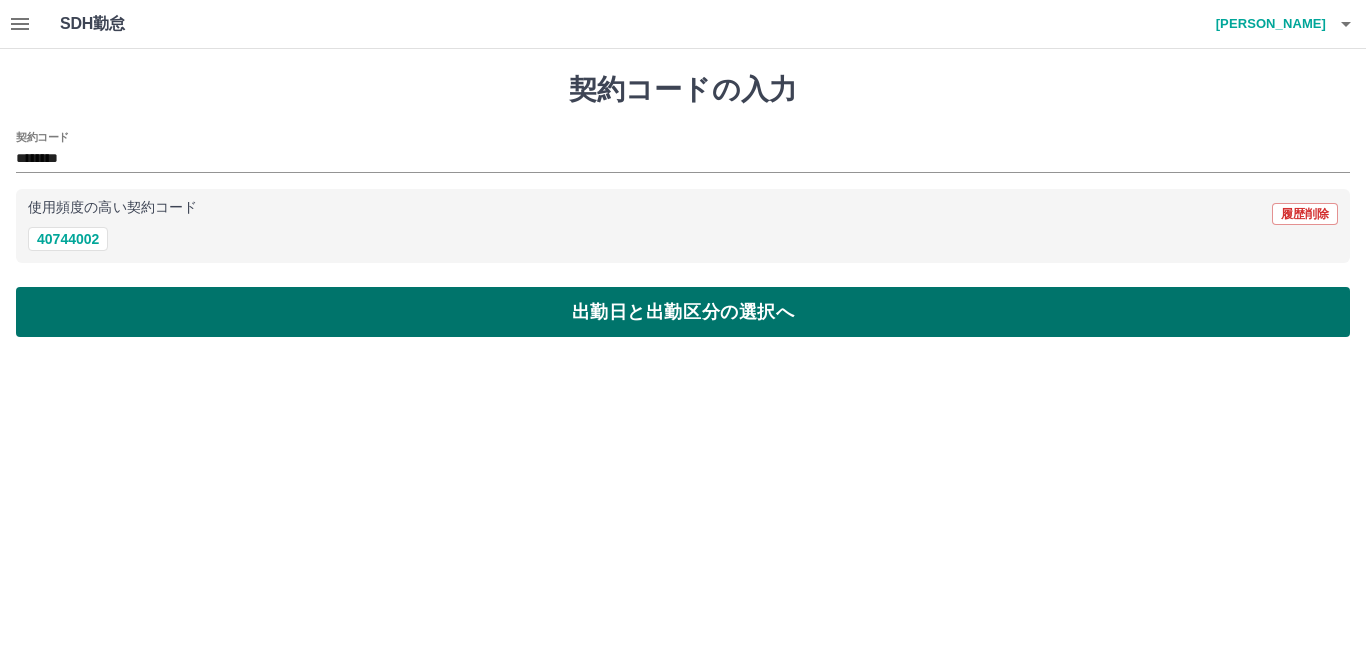 click on "出勤日と出勤区分の選択へ" at bounding box center [683, 312] 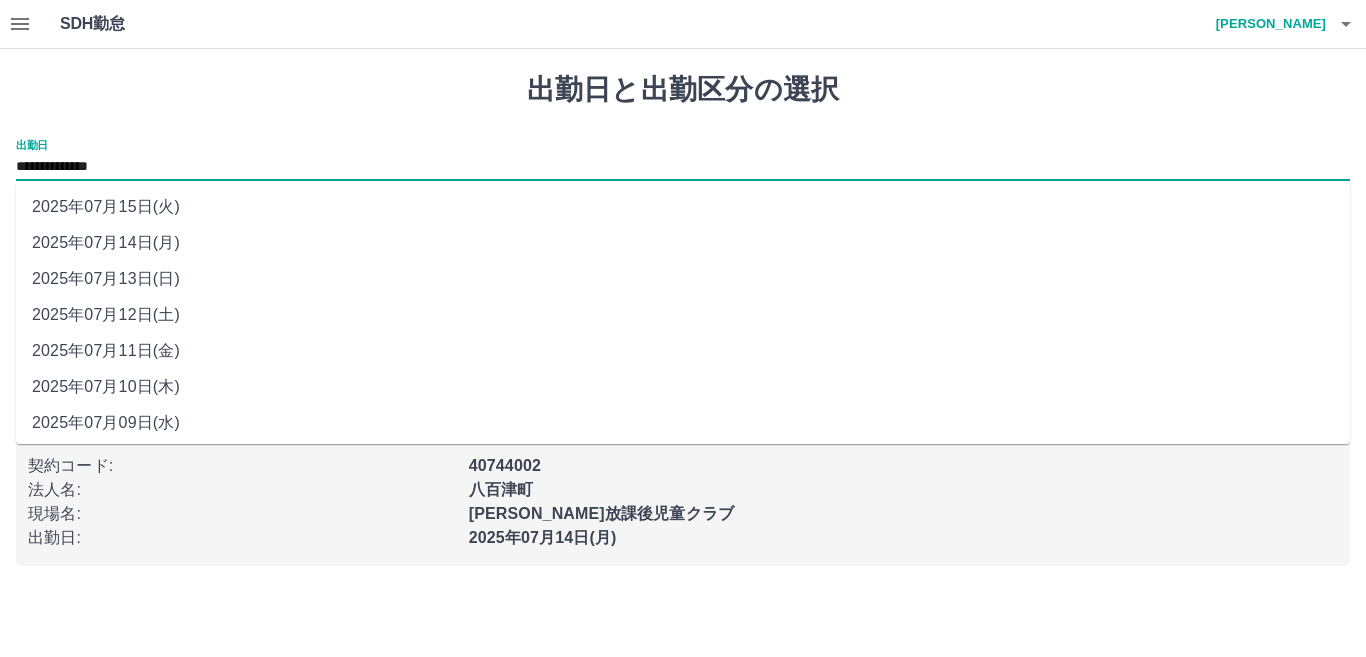 click on "**********" at bounding box center [683, 167] 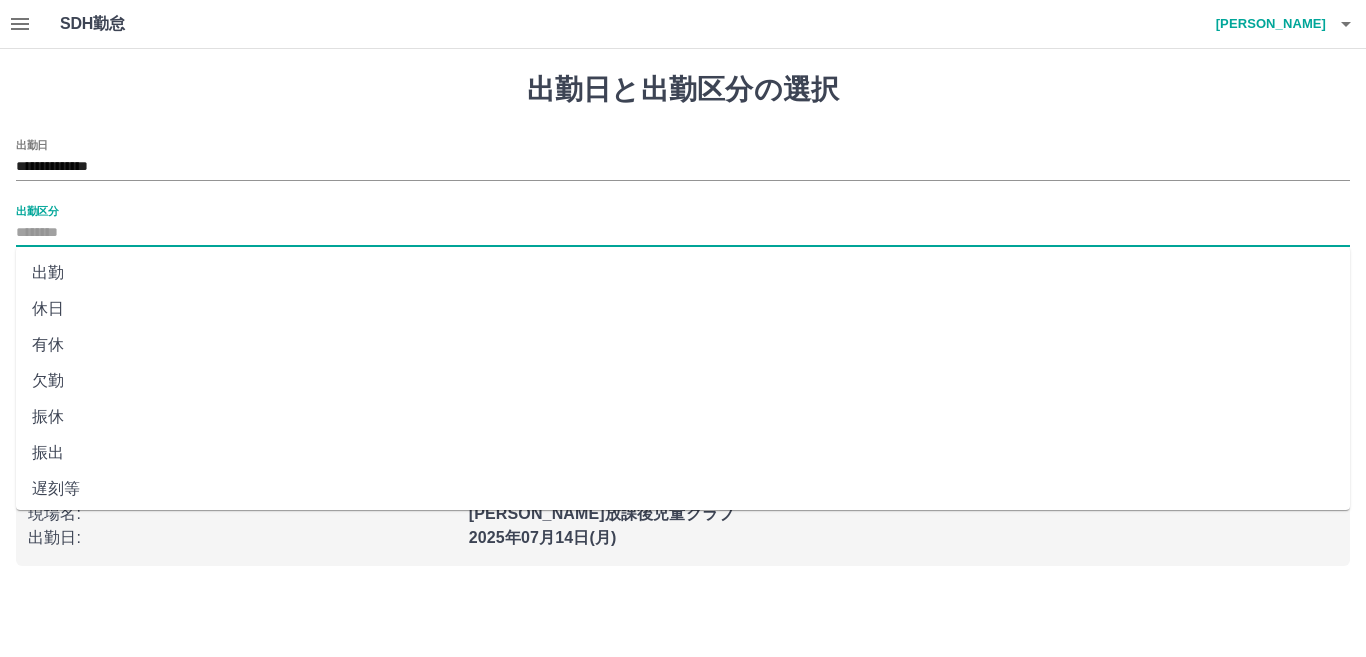 click on "出勤区分" at bounding box center [683, 233] 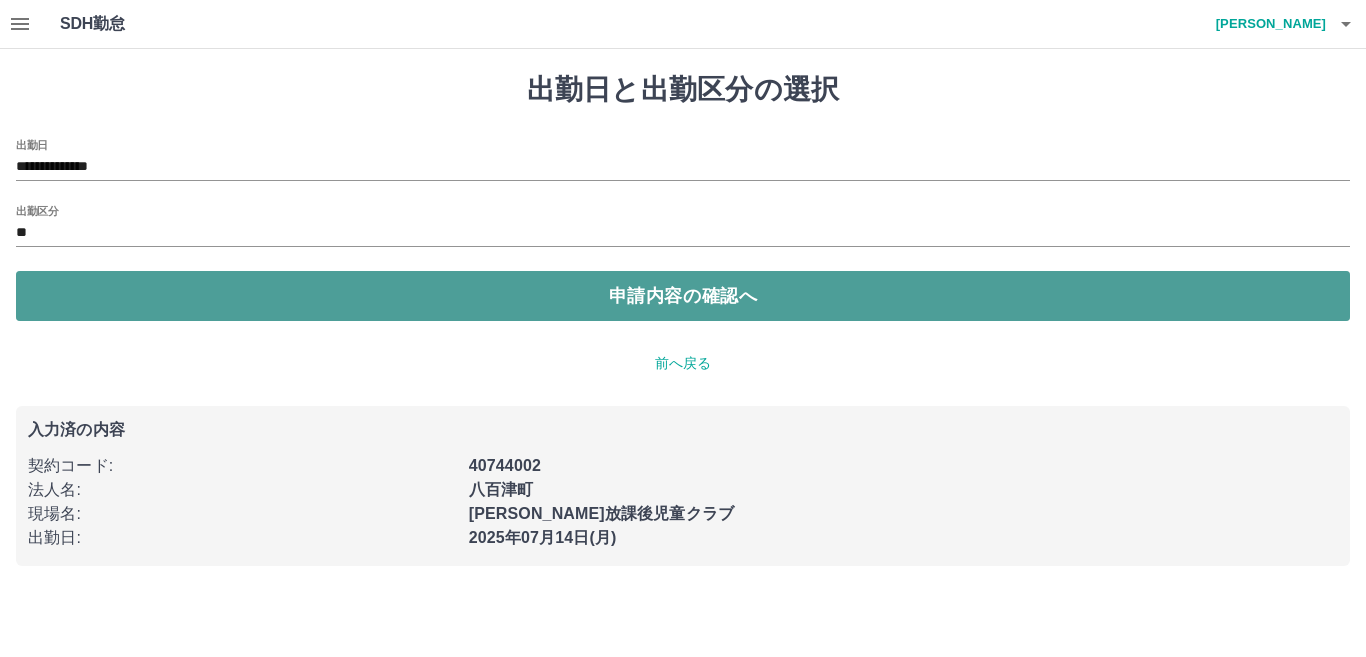 click on "申請内容の確認へ" at bounding box center (683, 296) 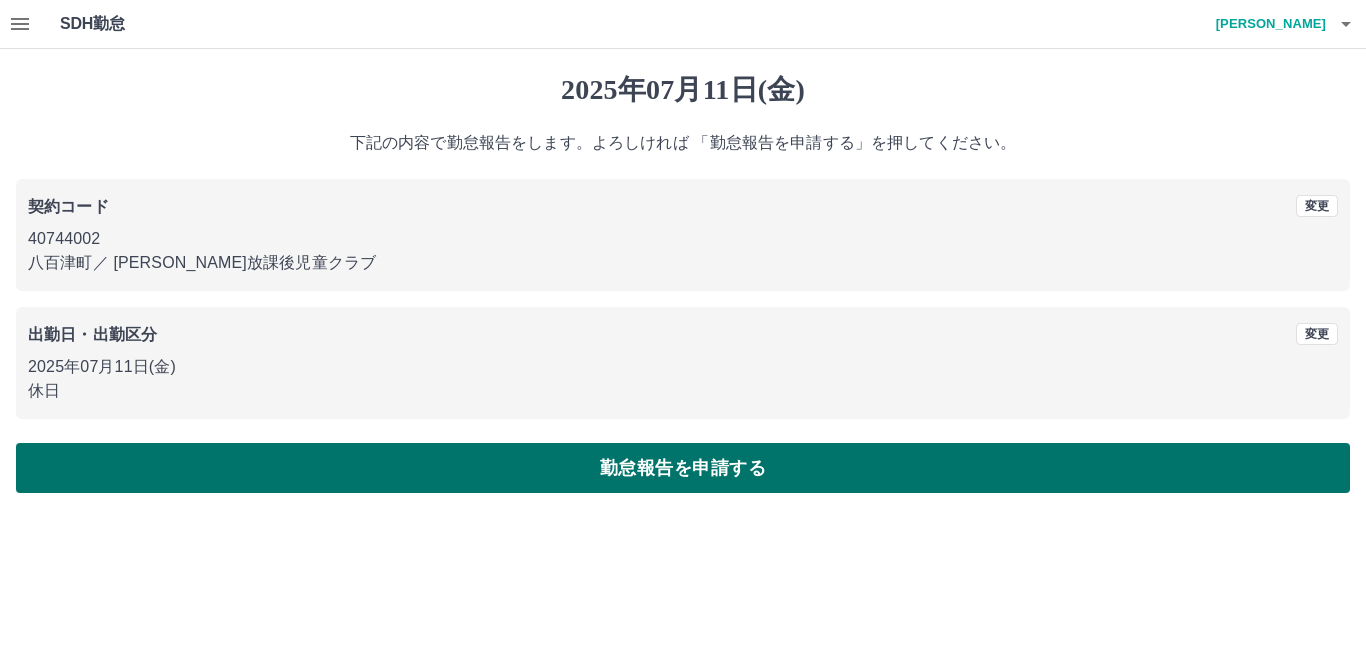 click on "勤怠報告を申請する" at bounding box center [683, 468] 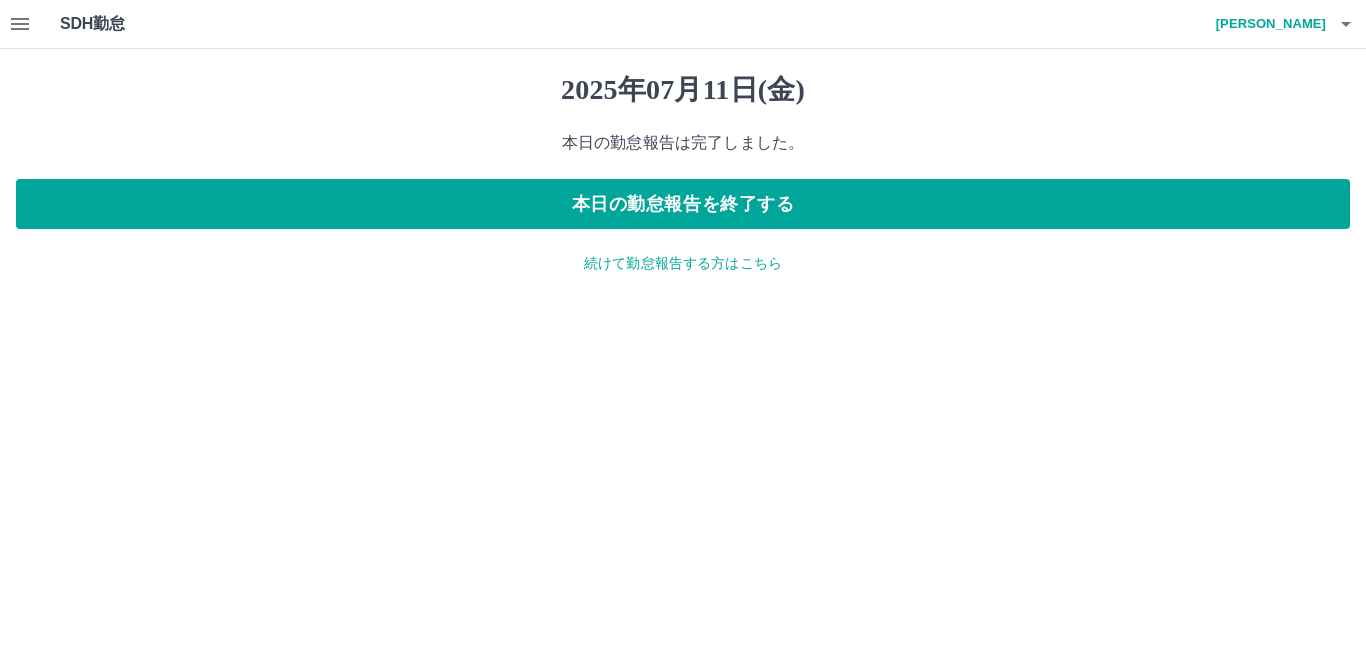 click on "続けて勤怠報告する方はこちら" at bounding box center (683, 263) 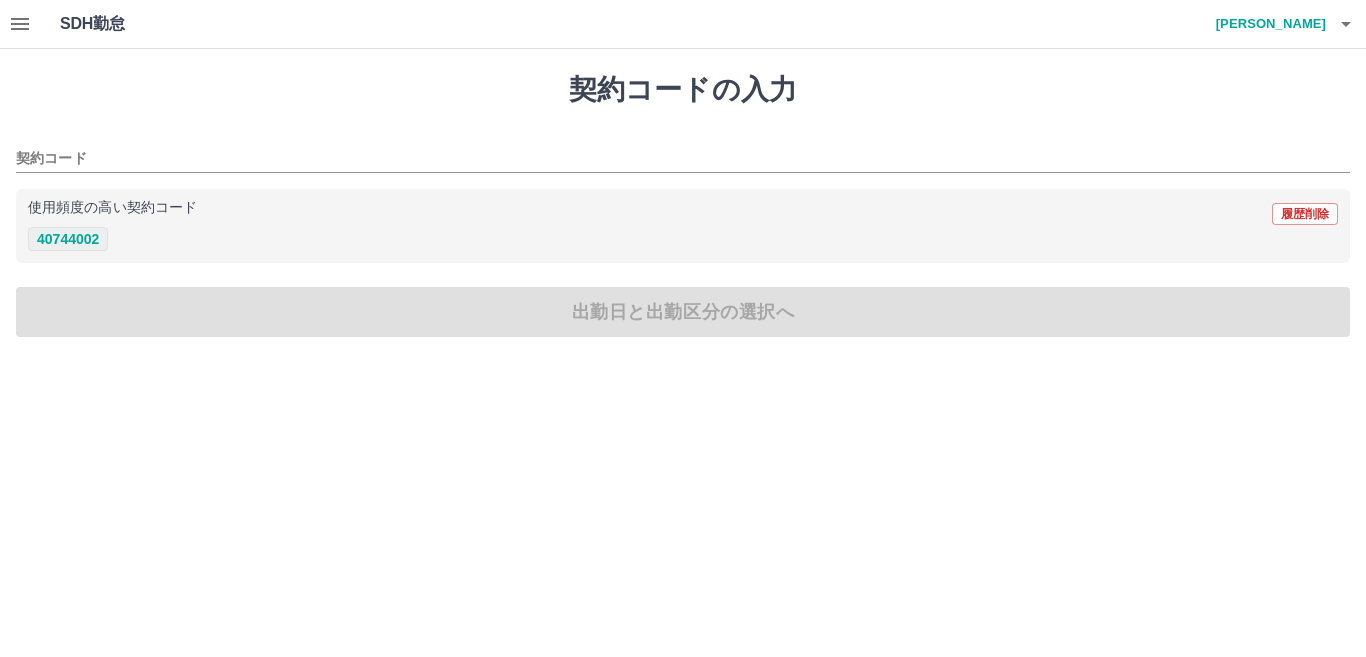 click on "40744002" at bounding box center [68, 239] 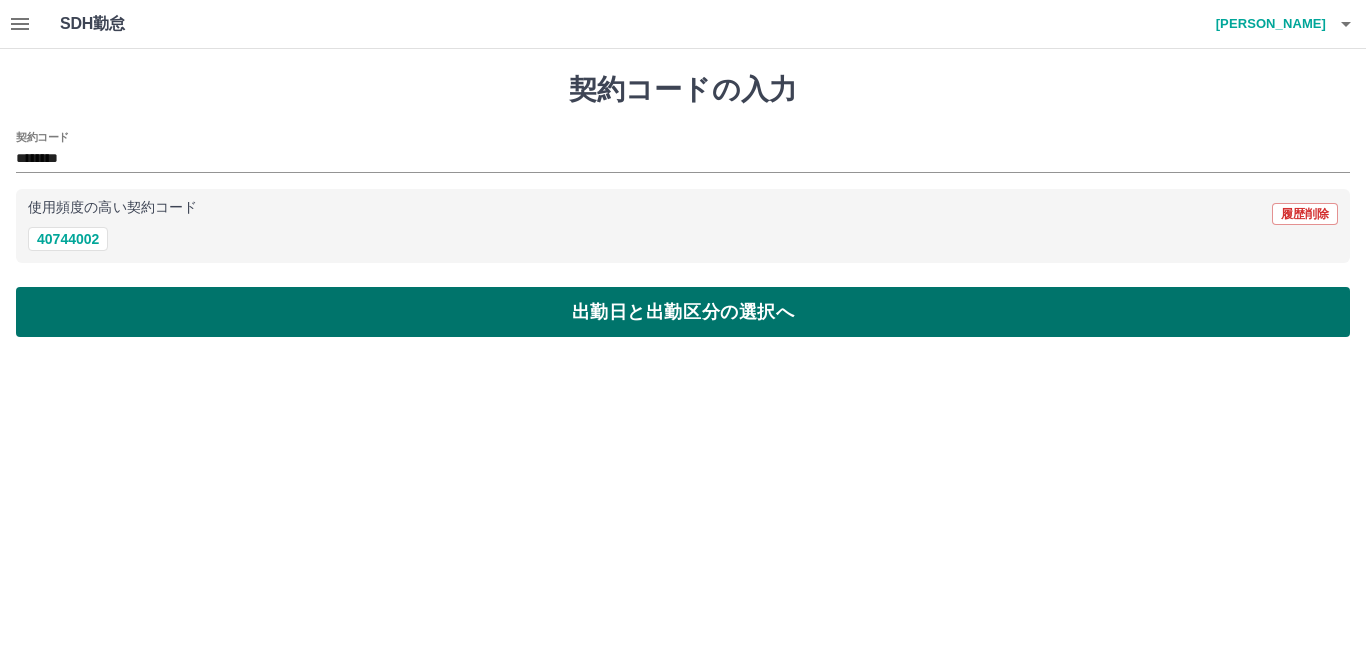 click on "出勤日と出勤区分の選択へ" at bounding box center (683, 312) 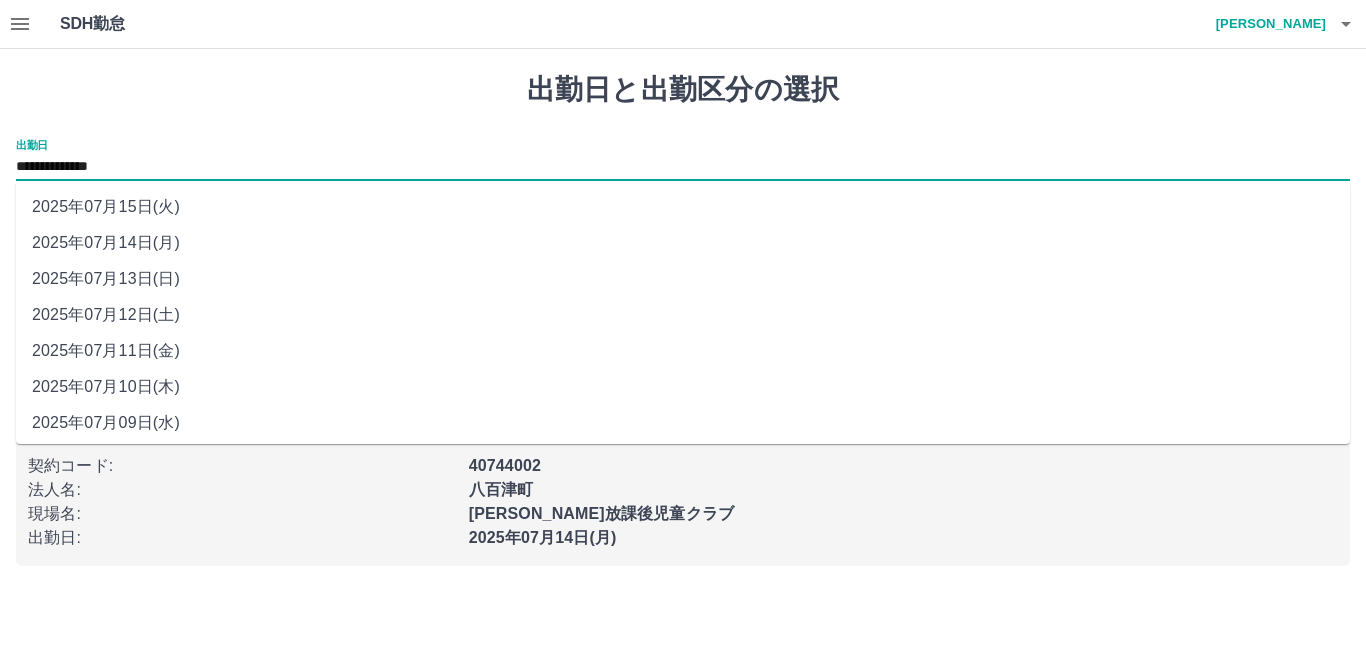 click on "**********" at bounding box center [683, 167] 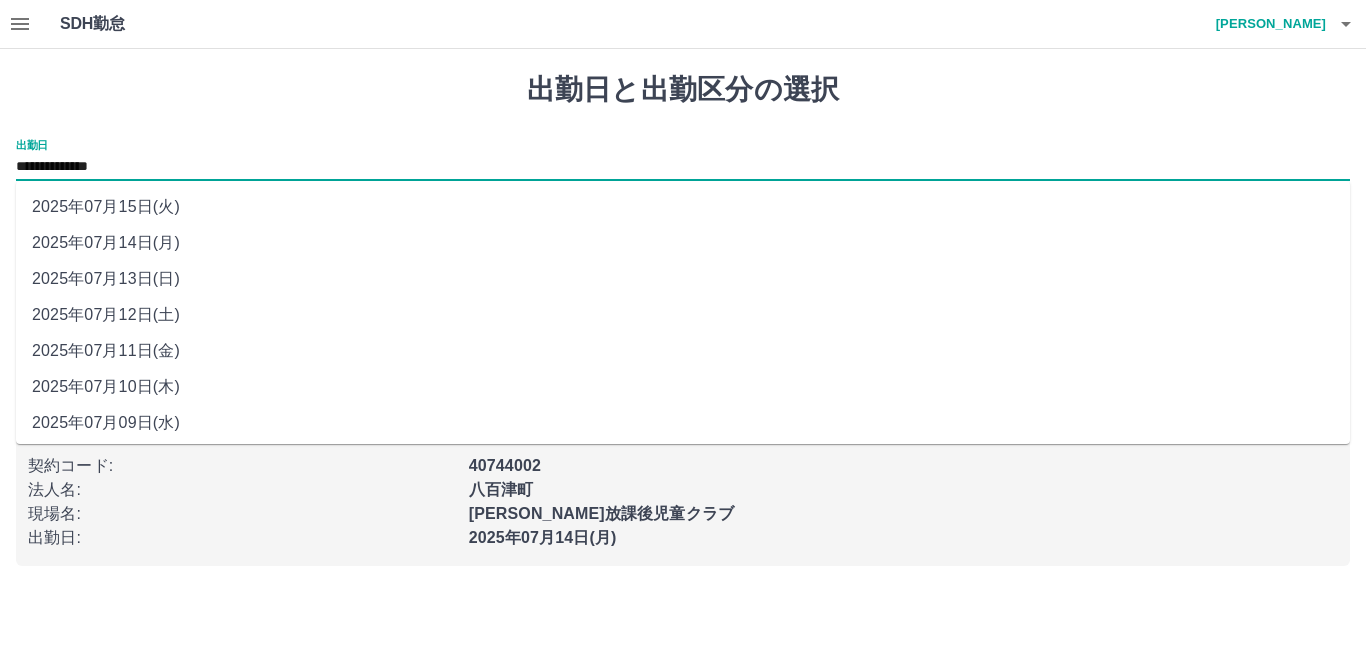 click on "2025年07月12日(土)" at bounding box center (683, 315) 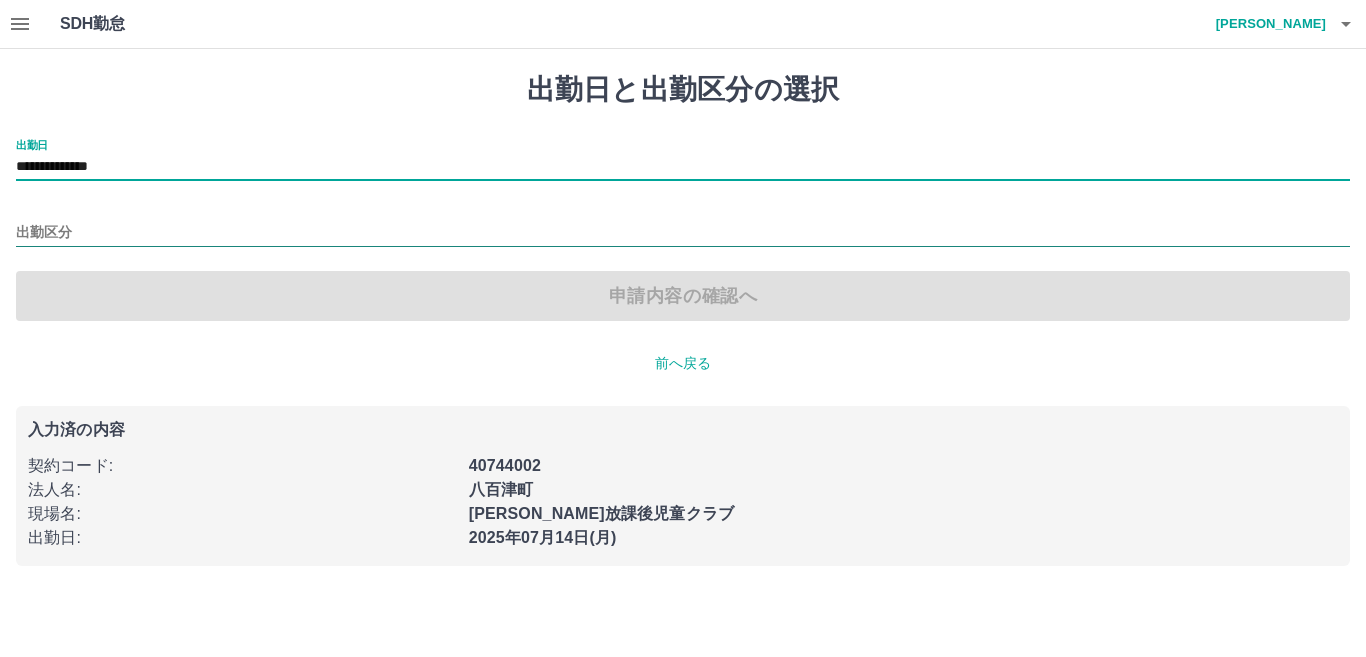 click on "出勤区分" at bounding box center (683, 233) 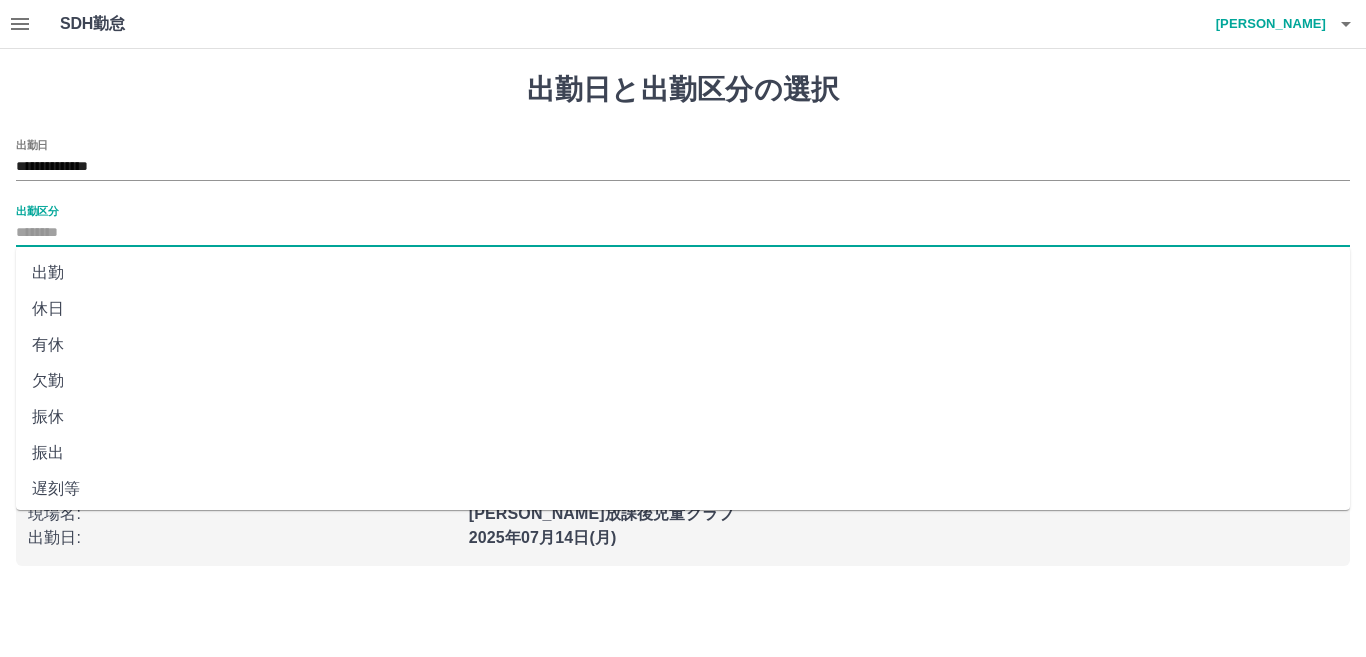 click on "休日" at bounding box center (683, 309) 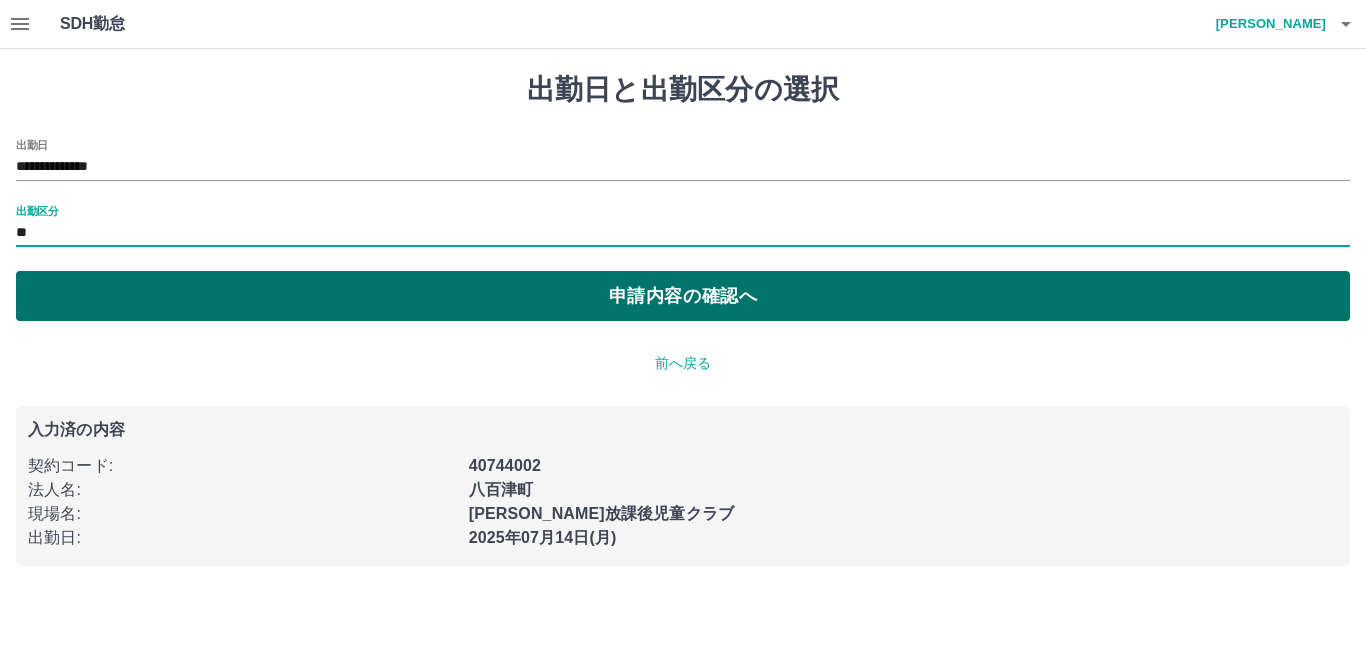 click on "申請内容の確認へ" at bounding box center [683, 296] 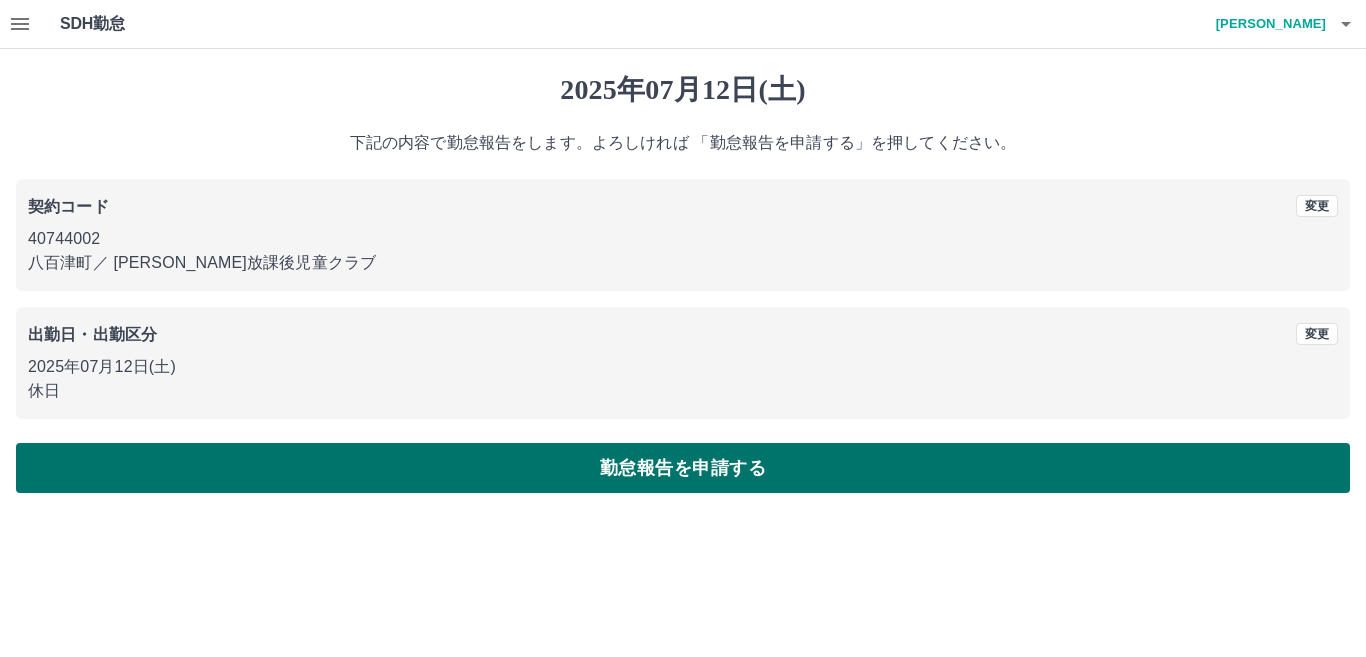 click on "勤怠報告を申請する" at bounding box center [683, 468] 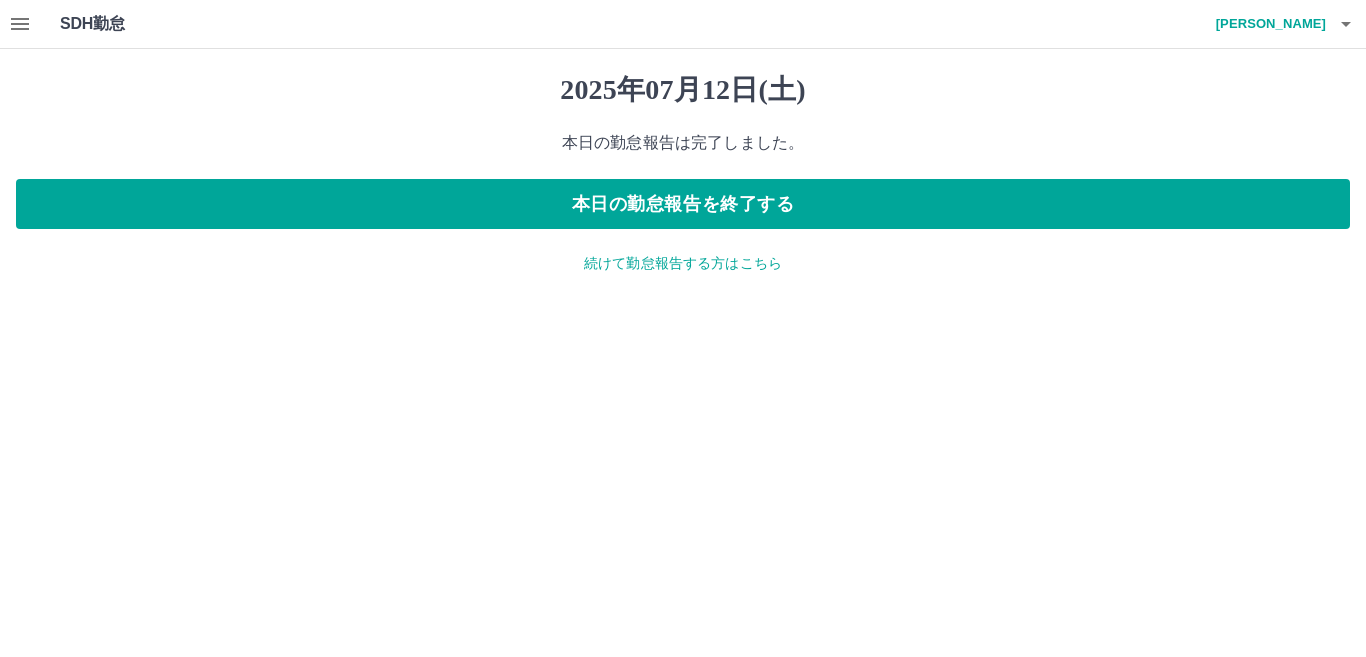 click on "続けて勤怠報告する方はこちら" at bounding box center [683, 263] 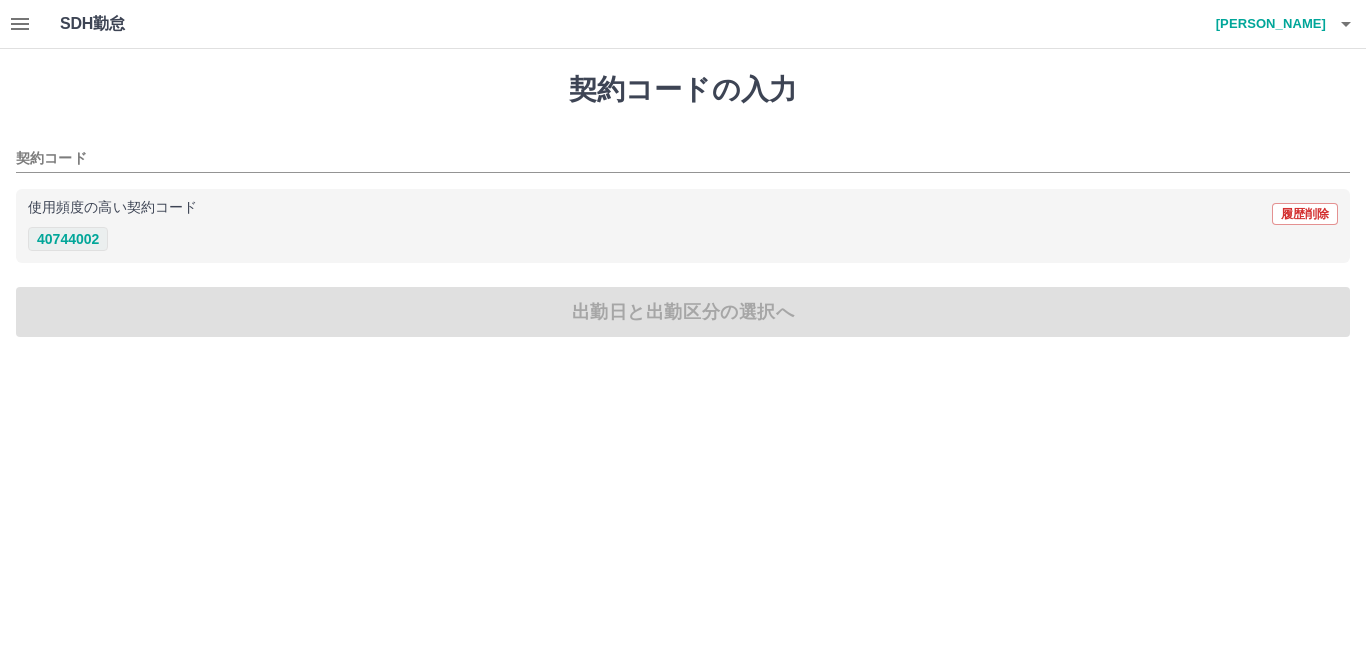 click on "40744002" at bounding box center (68, 239) 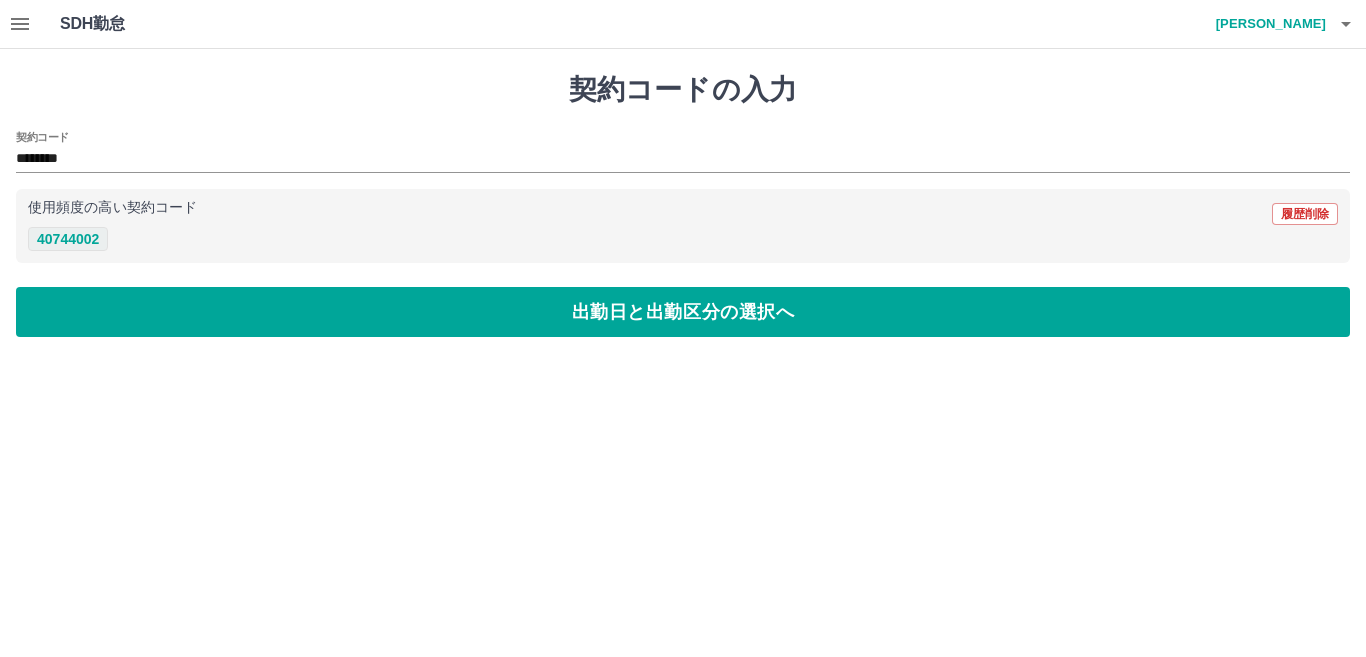 type on "********" 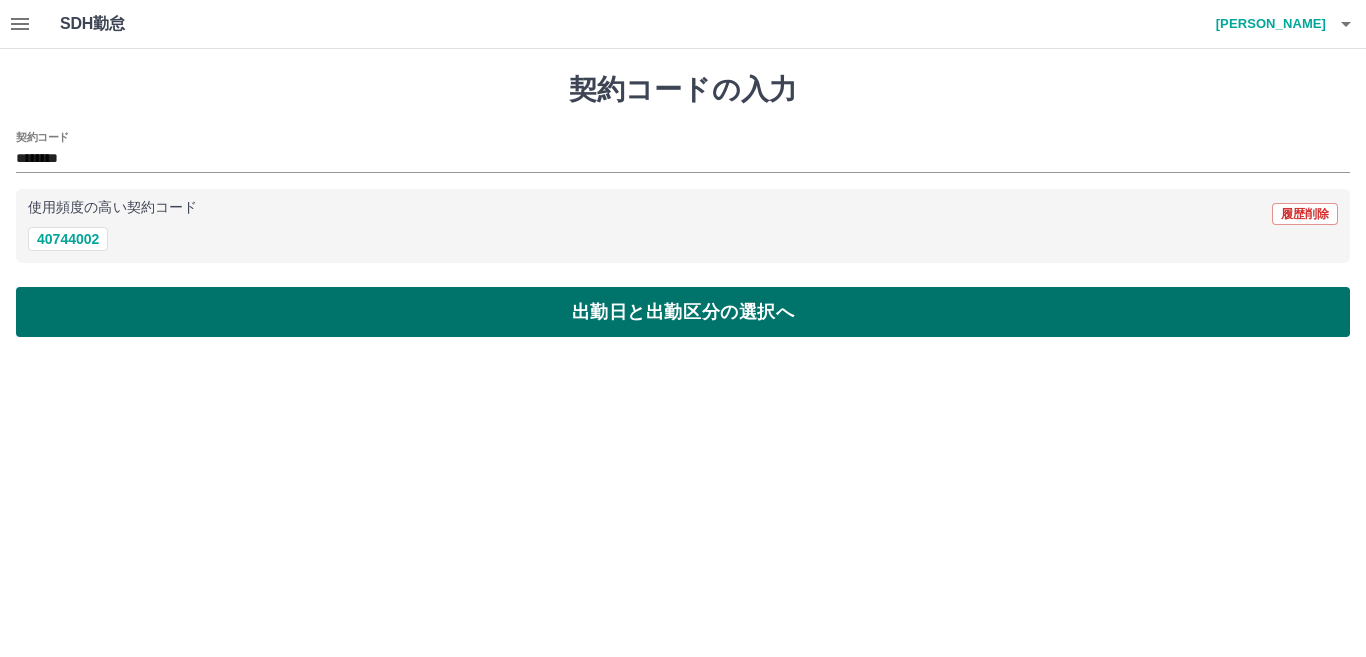 click on "出勤日と出勤区分の選択へ" at bounding box center (683, 312) 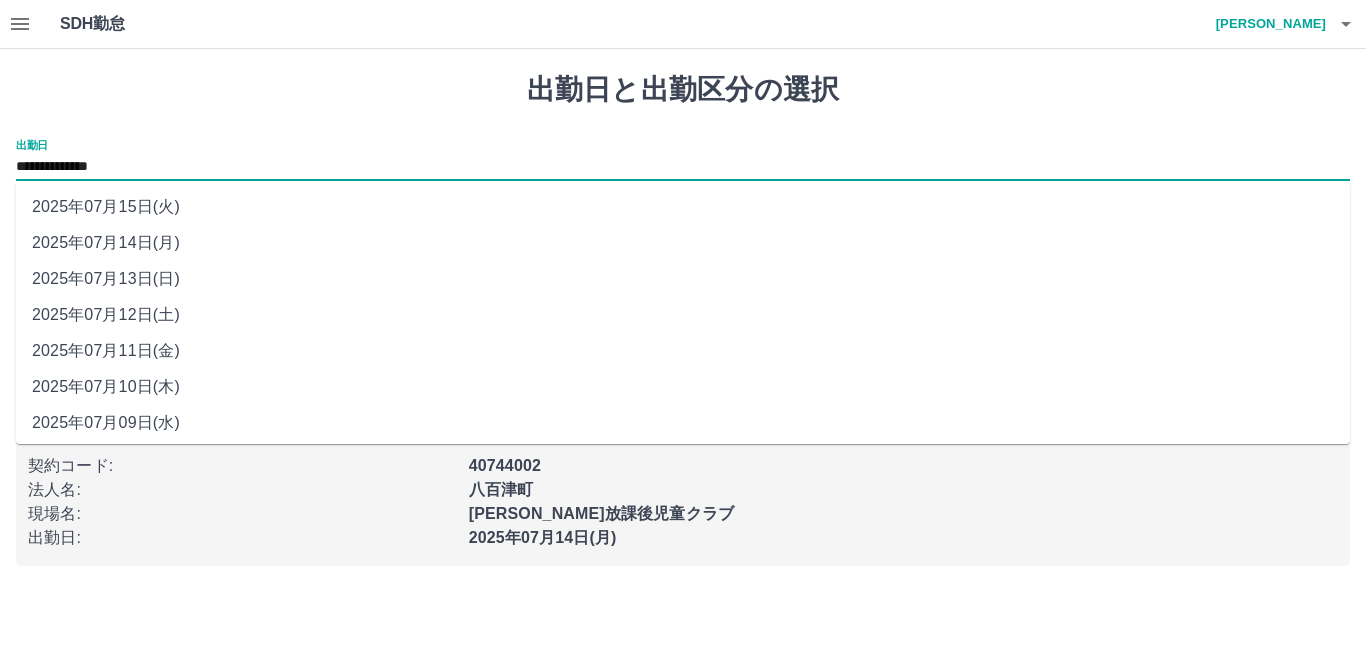 click on "**********" at bounding box center (683, 167) 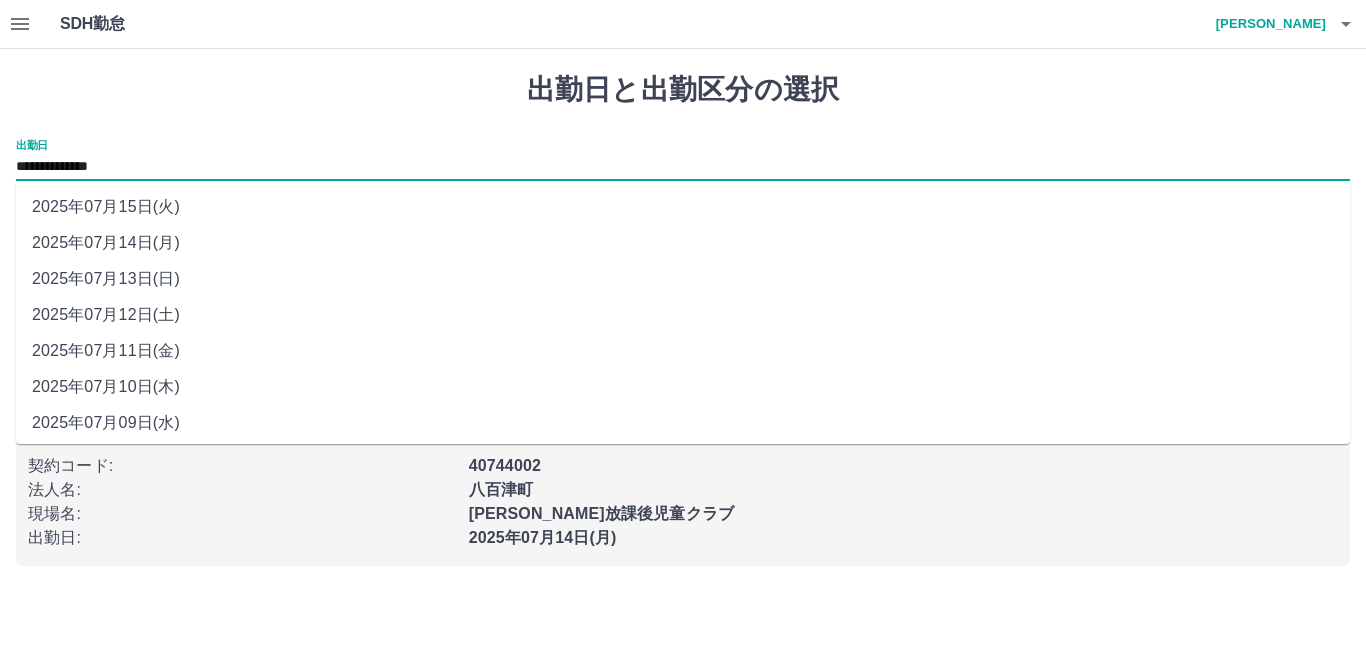 click on "2025年07月13日(日)" at bounding box center [683, 279] 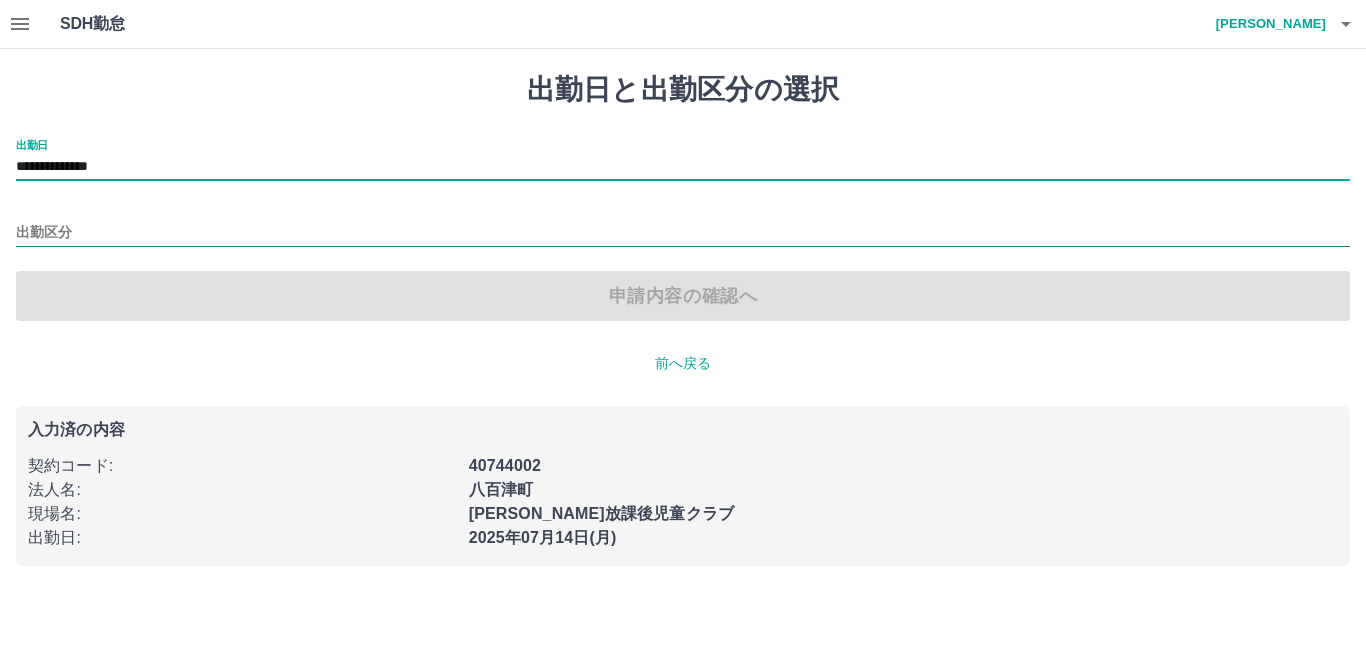 click on "出勤区分" at bounding box center (683, 233) 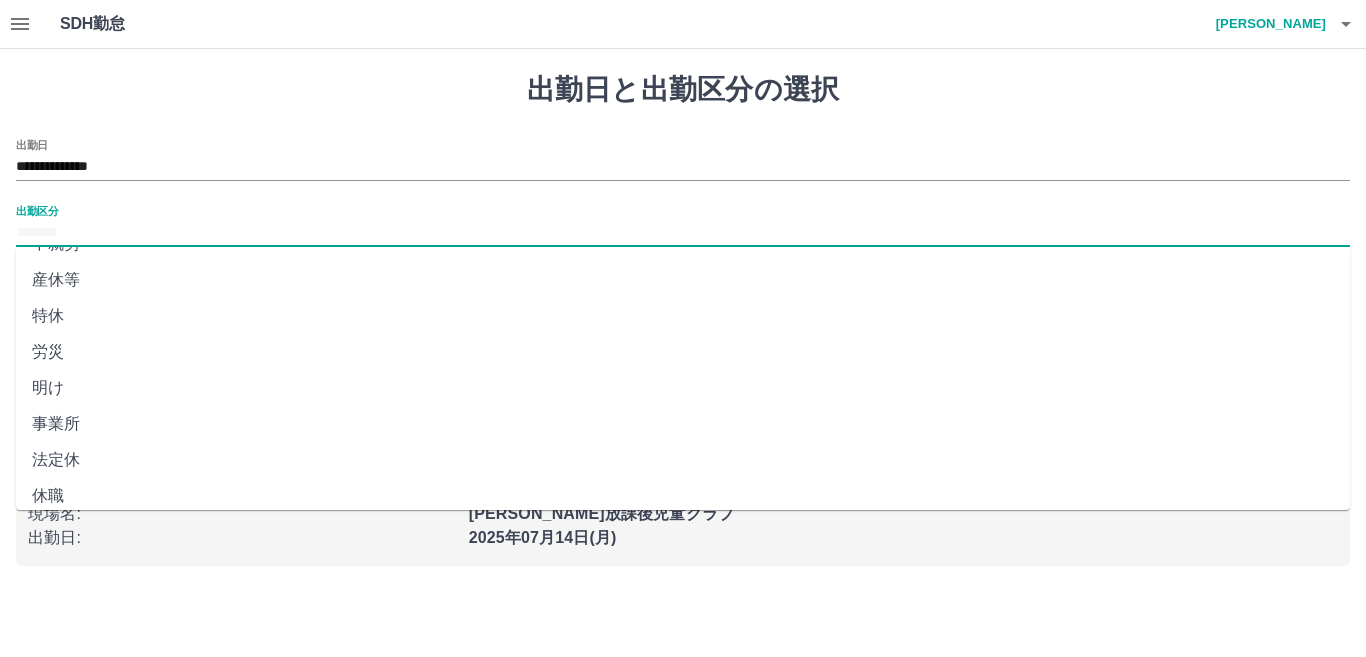 scroll, scrollTop: 401, scrollLeft: 0, axis: vertical 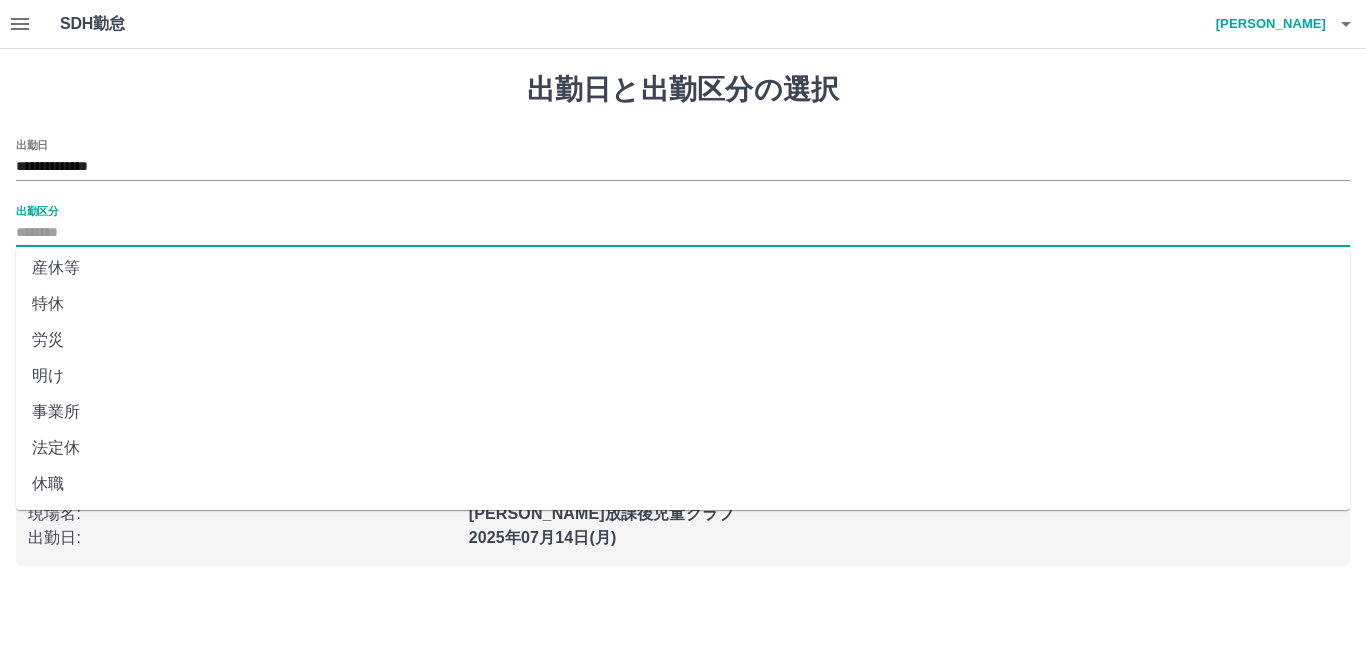 click on "法定休" at bounding box center [683, 448] 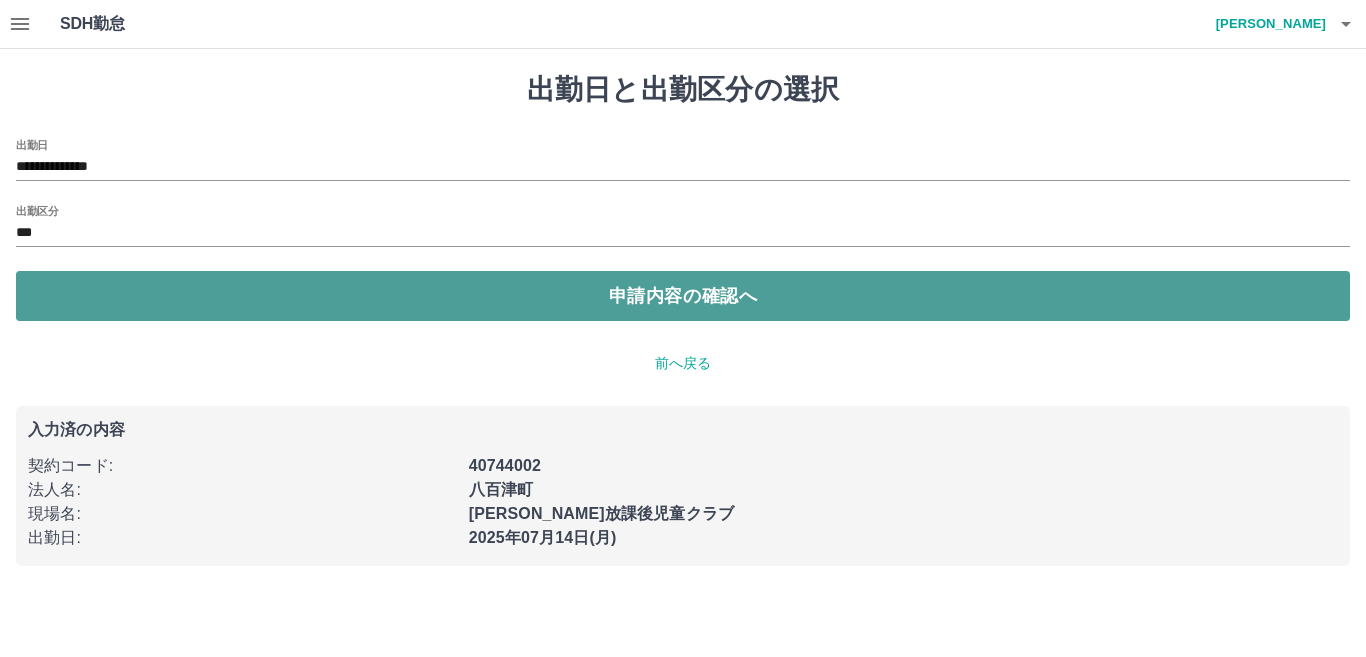 click on "申請内容の確認へ" at bounding box center (683, 296) 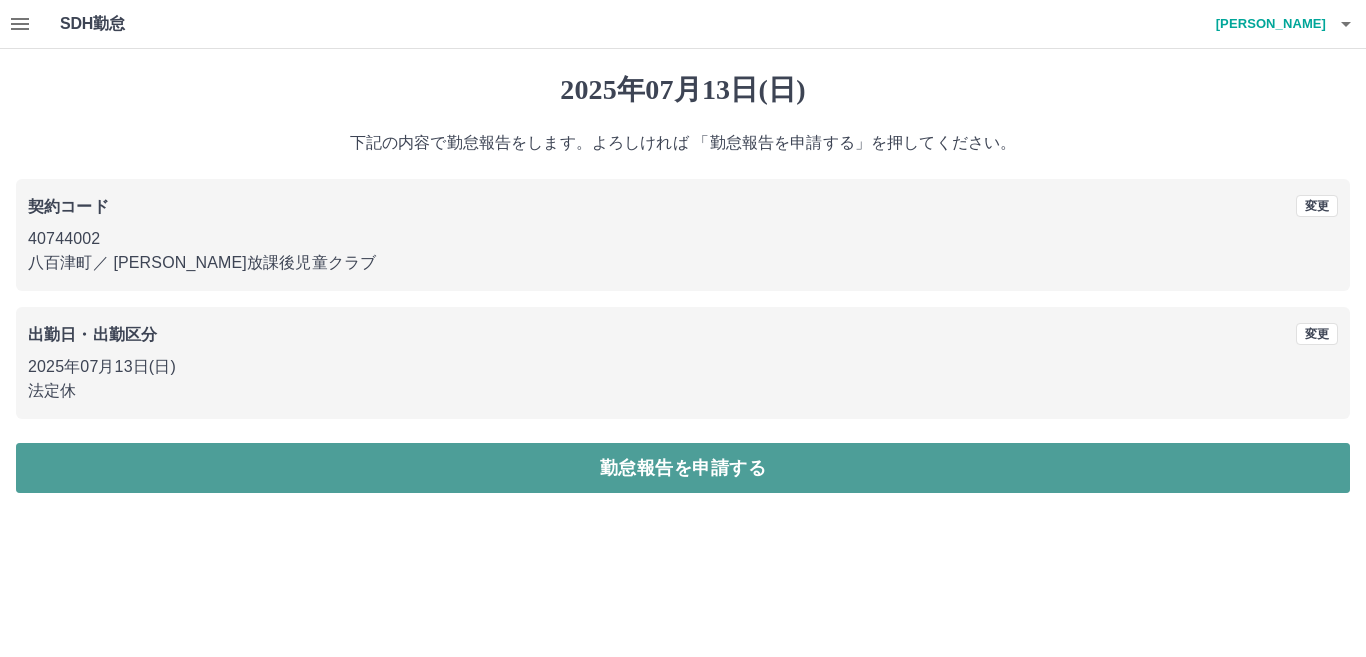 click on "勤怠報告を申請する" at bounding box center [683, 468] 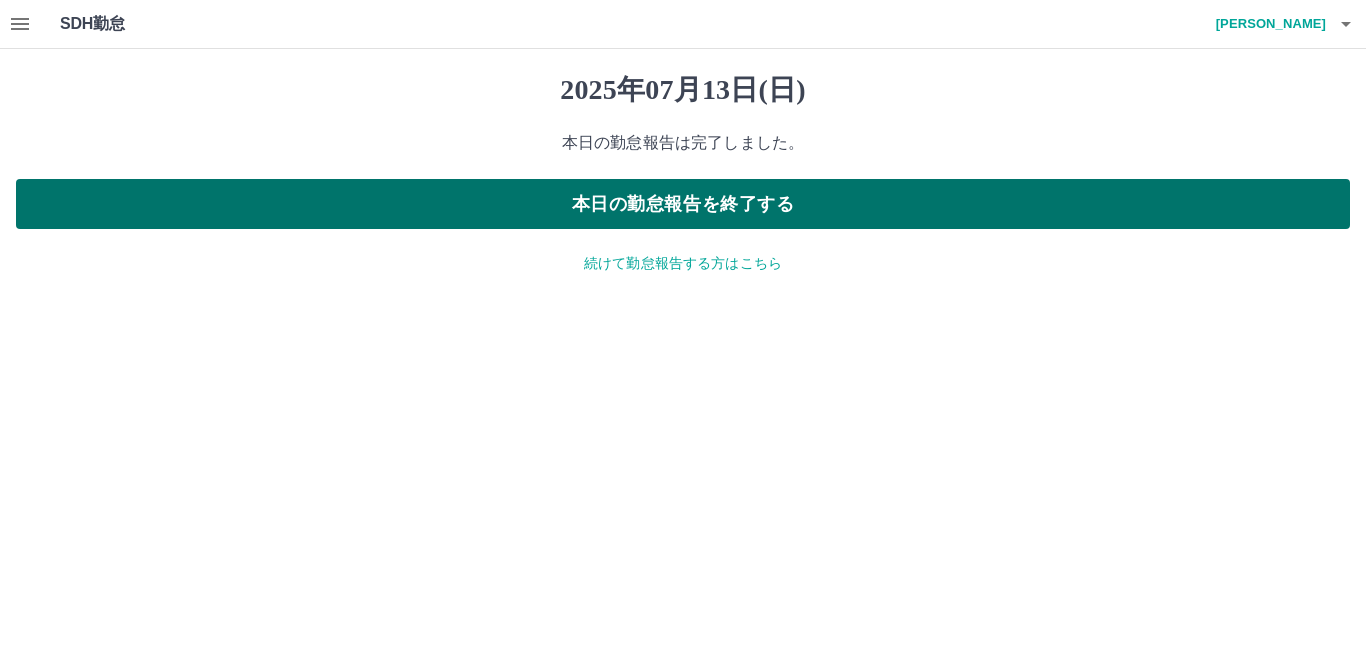 click on "本日の勤怠報告を終了する" at bounding box center (683, 204) 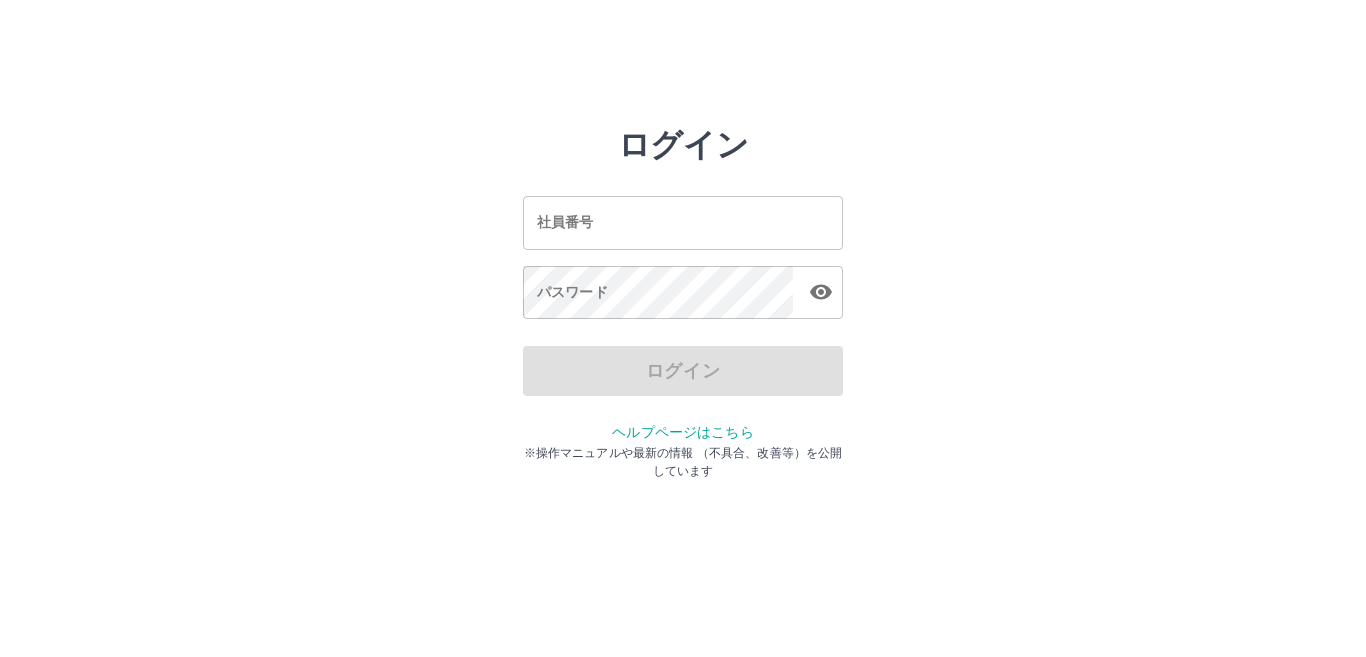 scroll, scrollTop: 0, scrollLeft: 0, axis: both 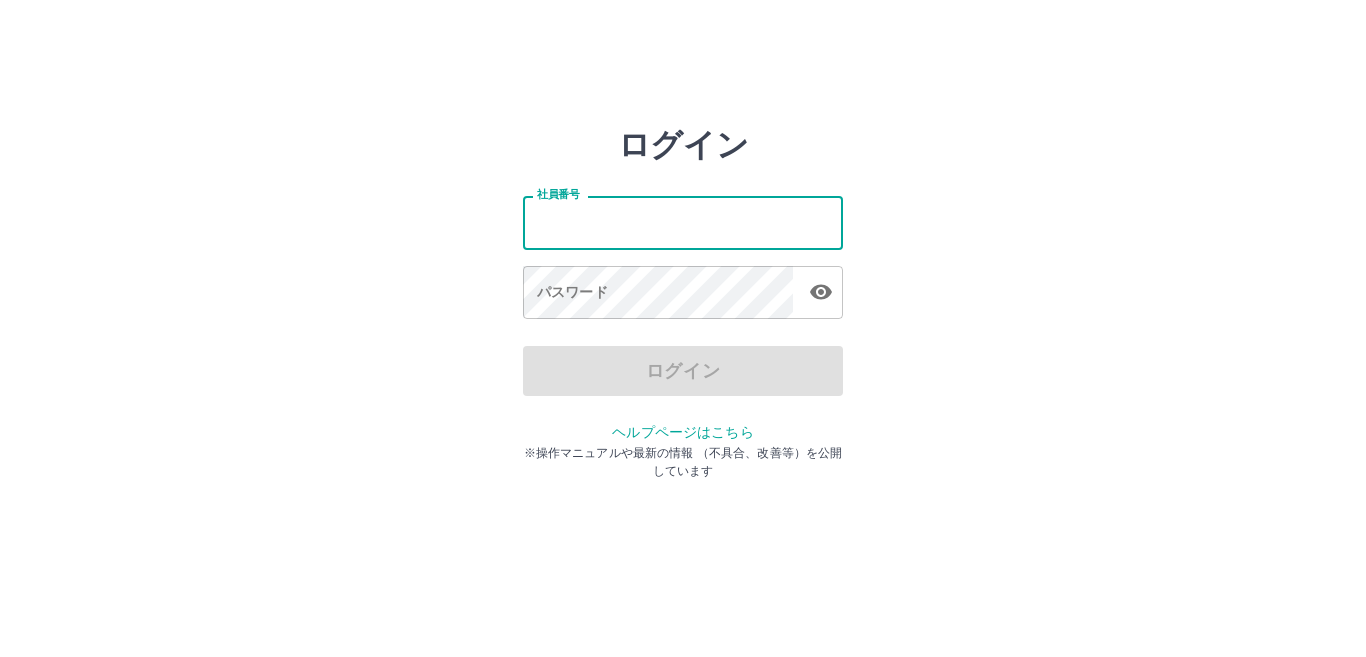 click on "社員番号" at bounding box center (683, 222) 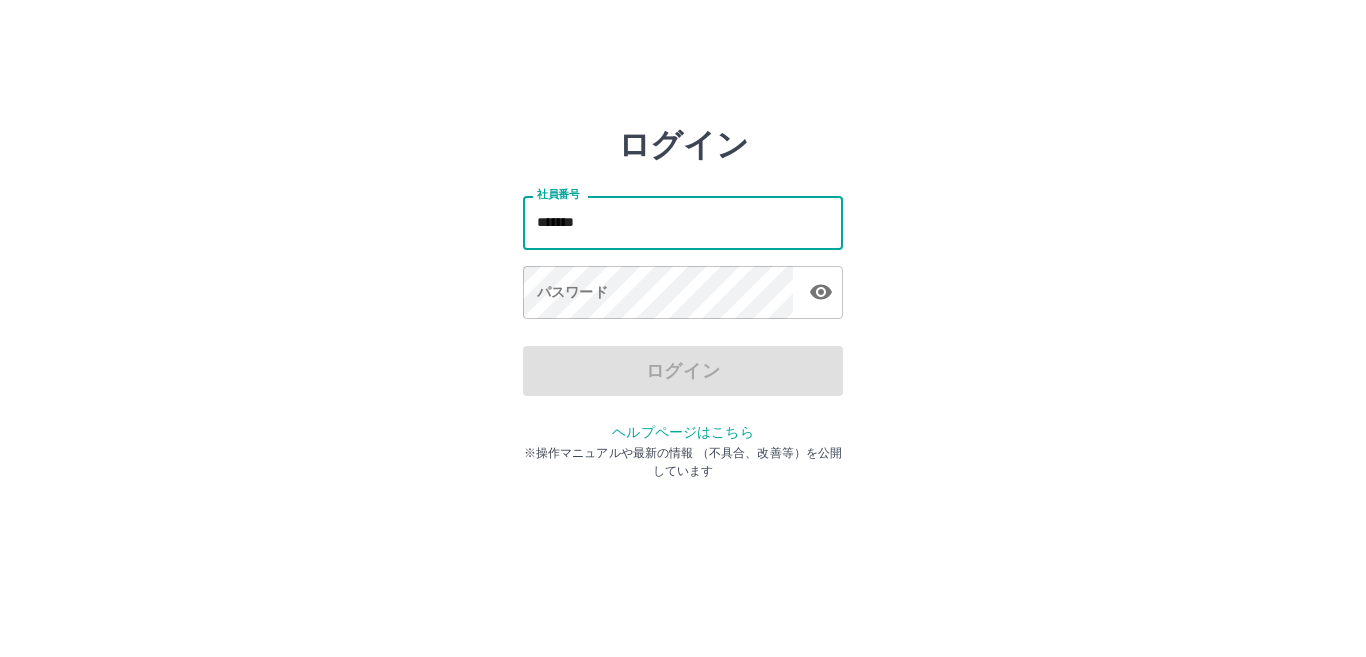 type on "*******" 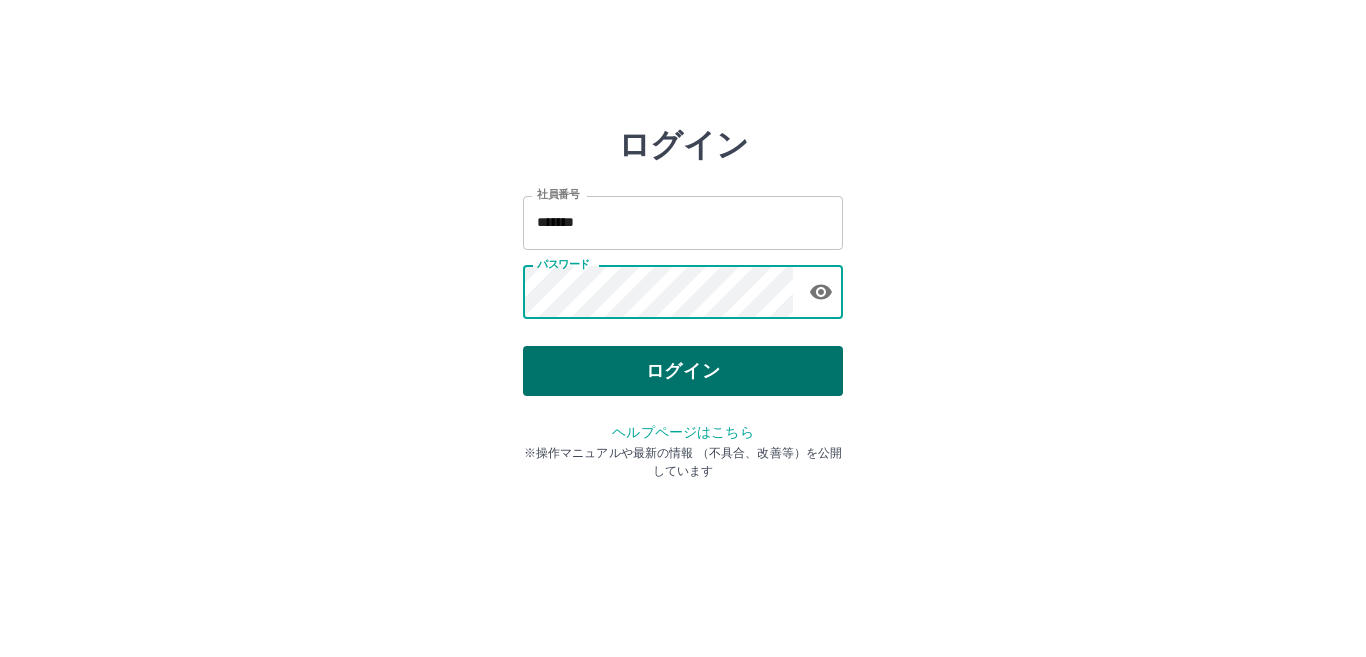click on "ログイン" at bounding box center [683, 371] 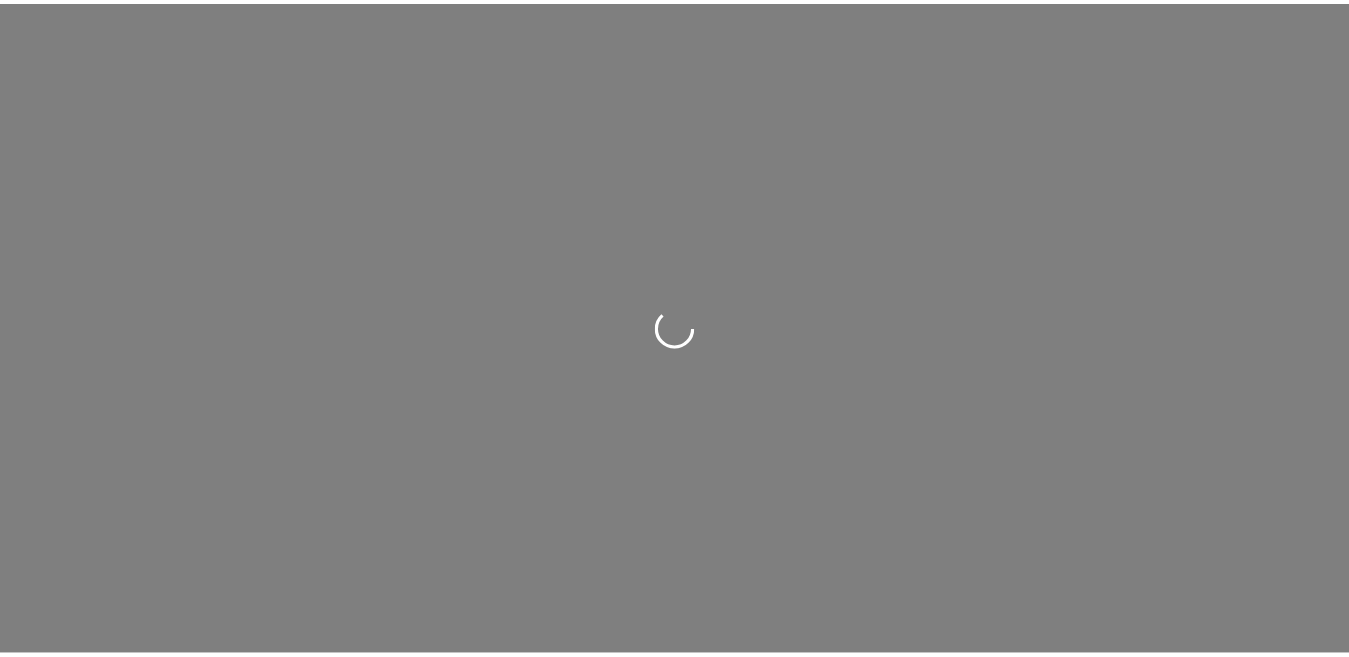 scroll, scrollTop: 0, scrollLeft: 0, axis: both 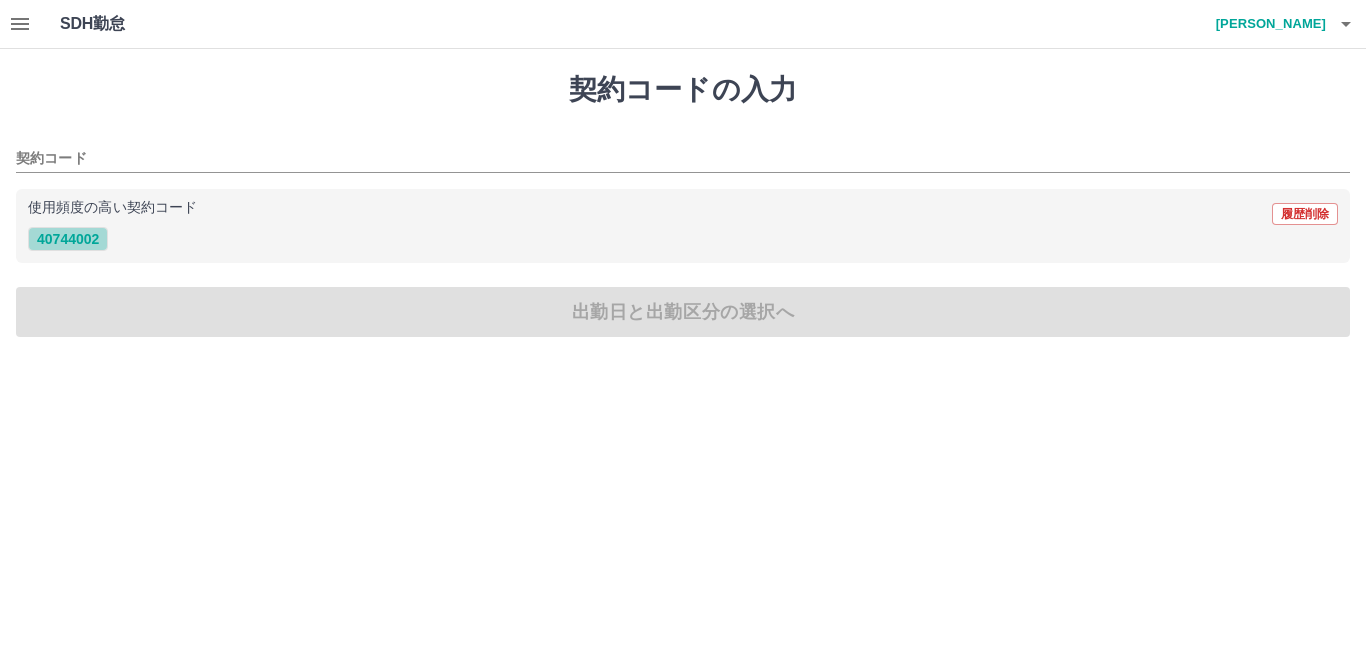 click on "40744002" at bounding box center (68, 239) 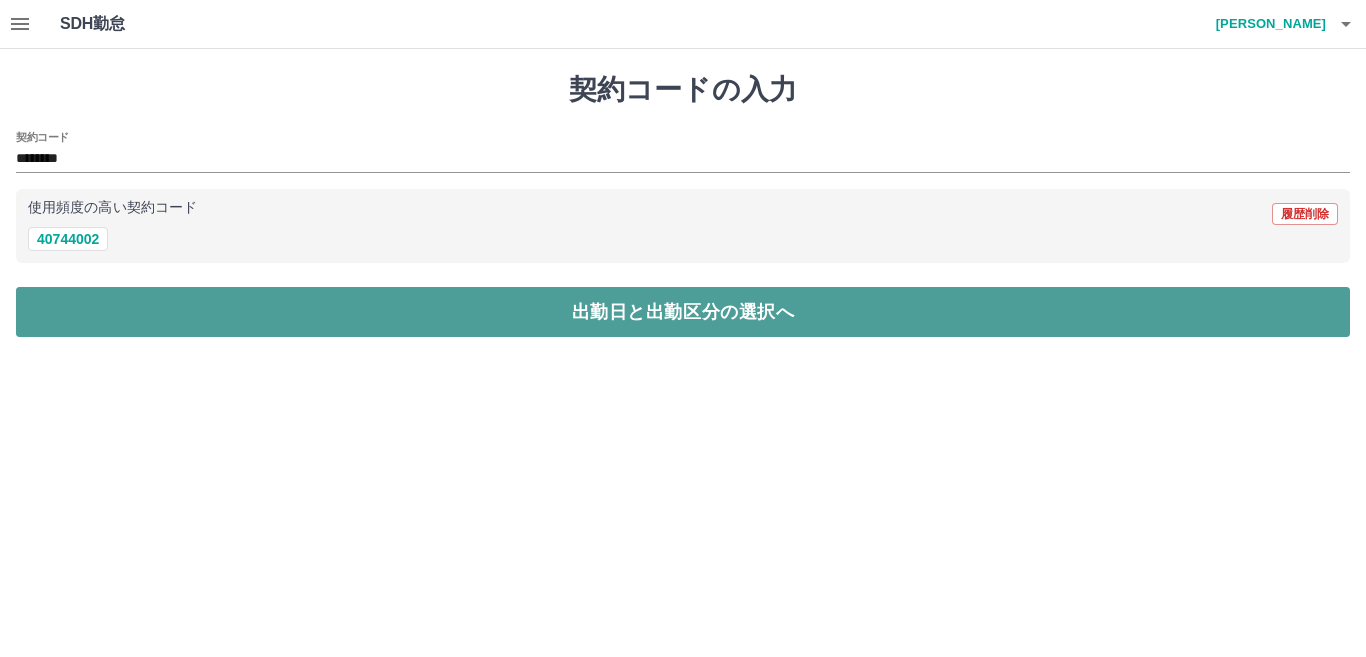 click on "出勤日と出勤区分の選択へ" at bounding box center [683, 312] 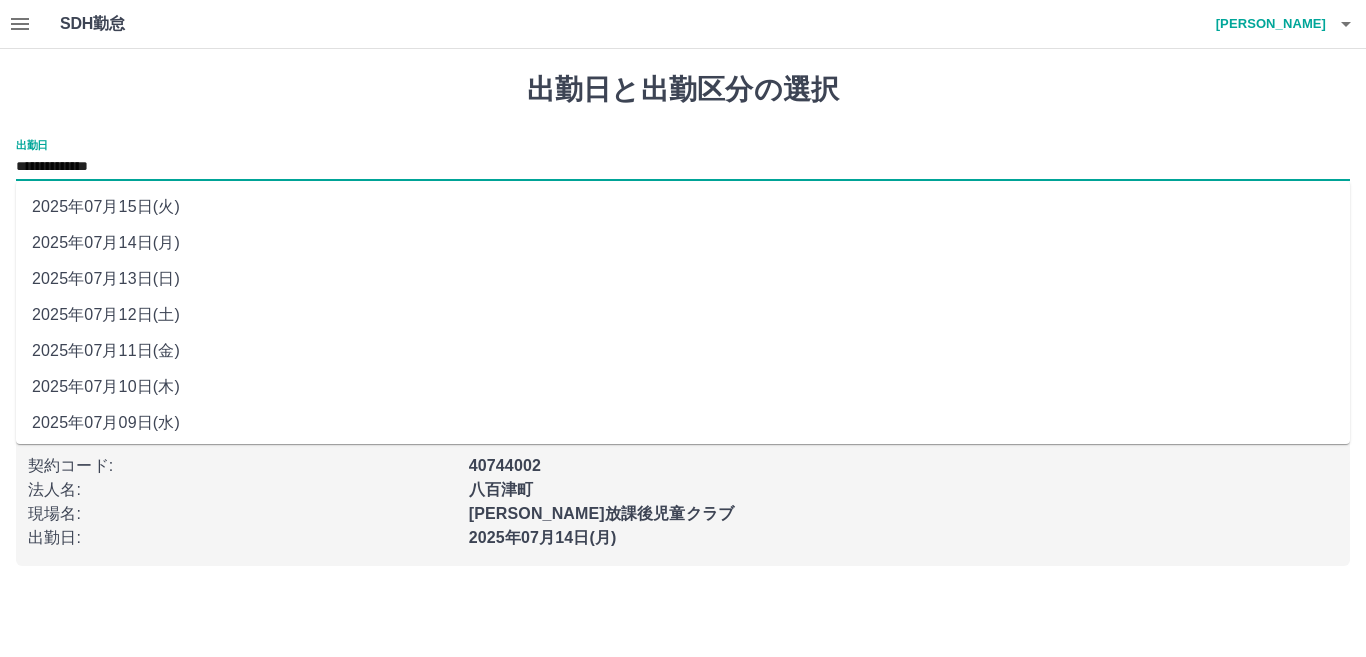 click on "**********" at bounding box center (683, 167) 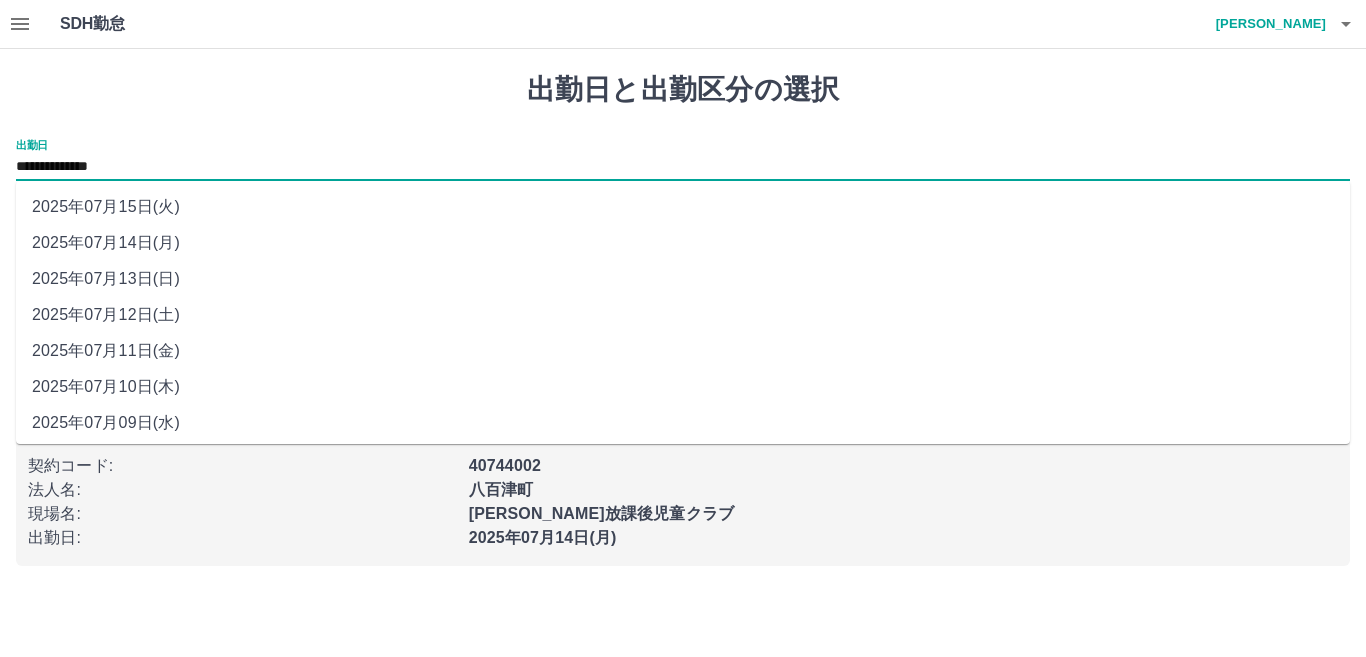 click on "2025年07月11日(金)" at bounding box center (683, 351) 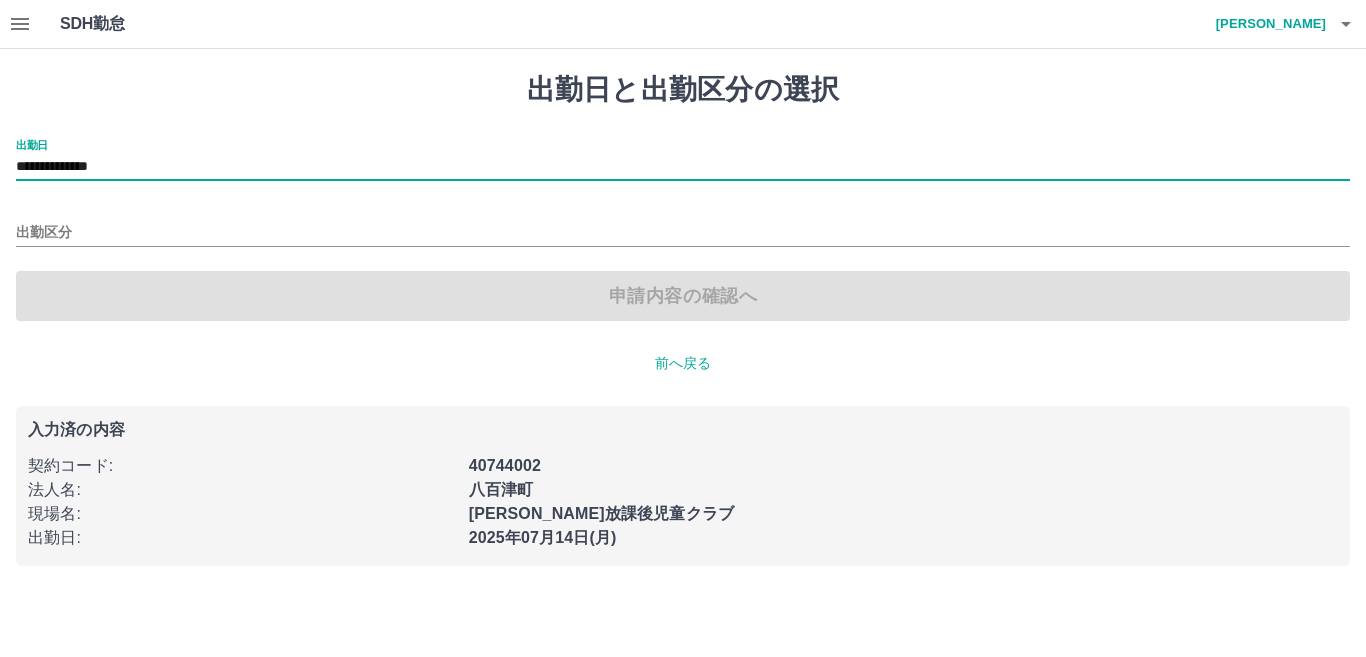 click on "**********" at bounding box center (683, 167) 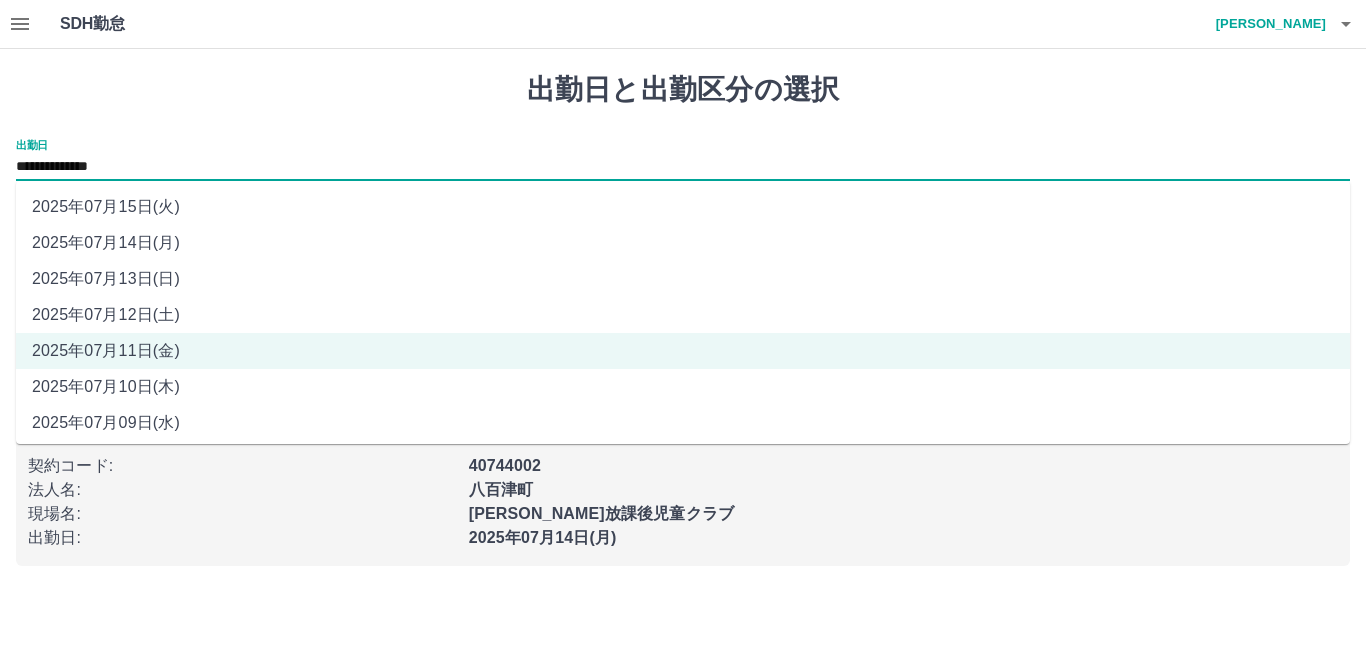 click on "2025年07月10日(木)" at bounding box center (683, 387) 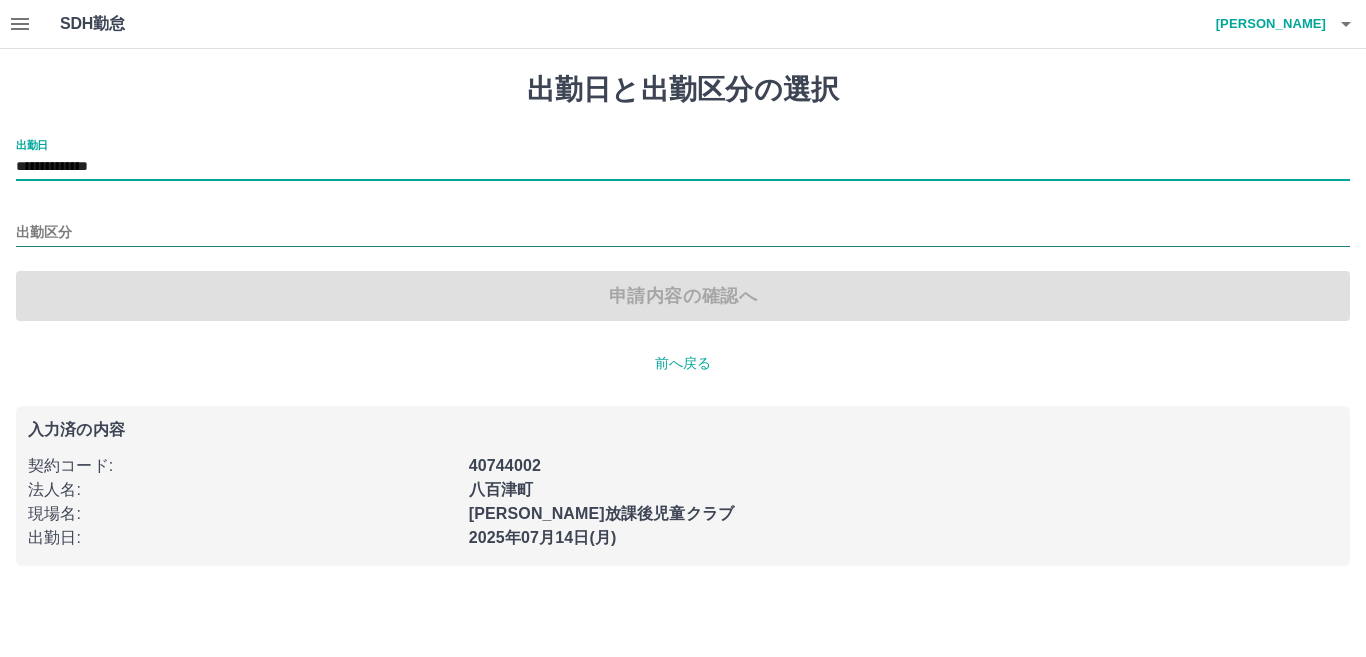 click on "出勤区分" at bounding box center (683, 233) 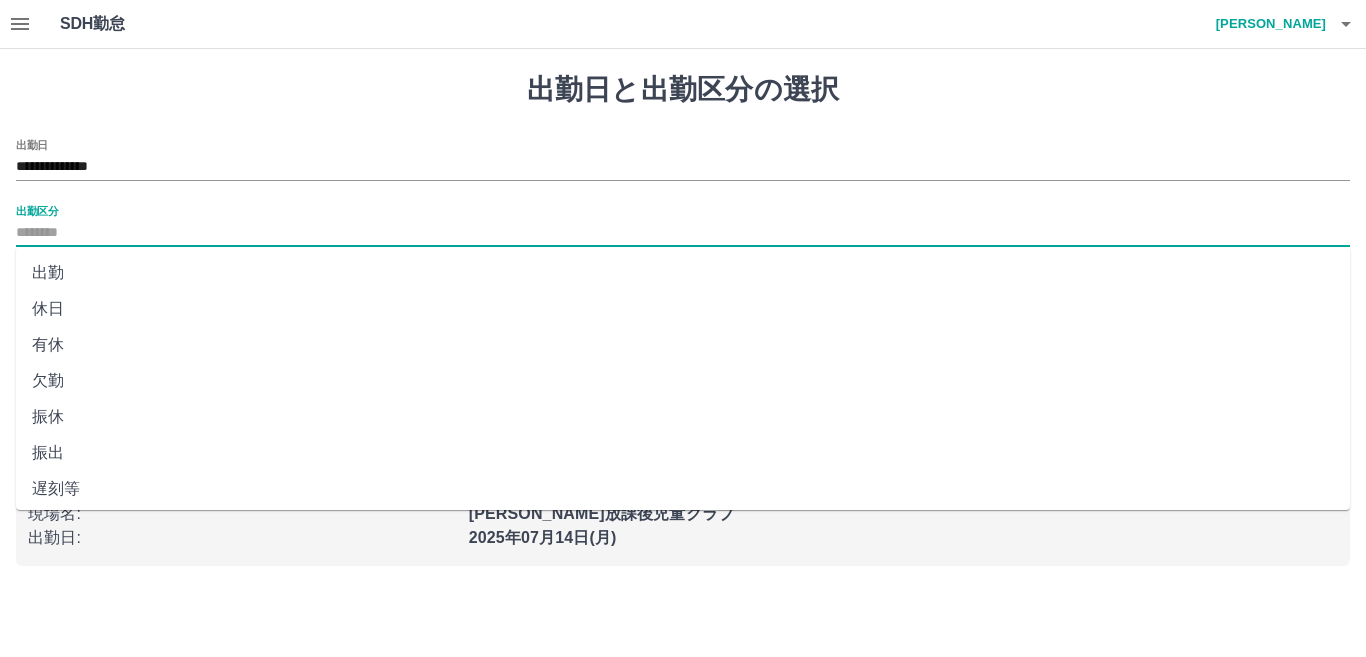 click on "出勤" at bounding box center (683, 273) 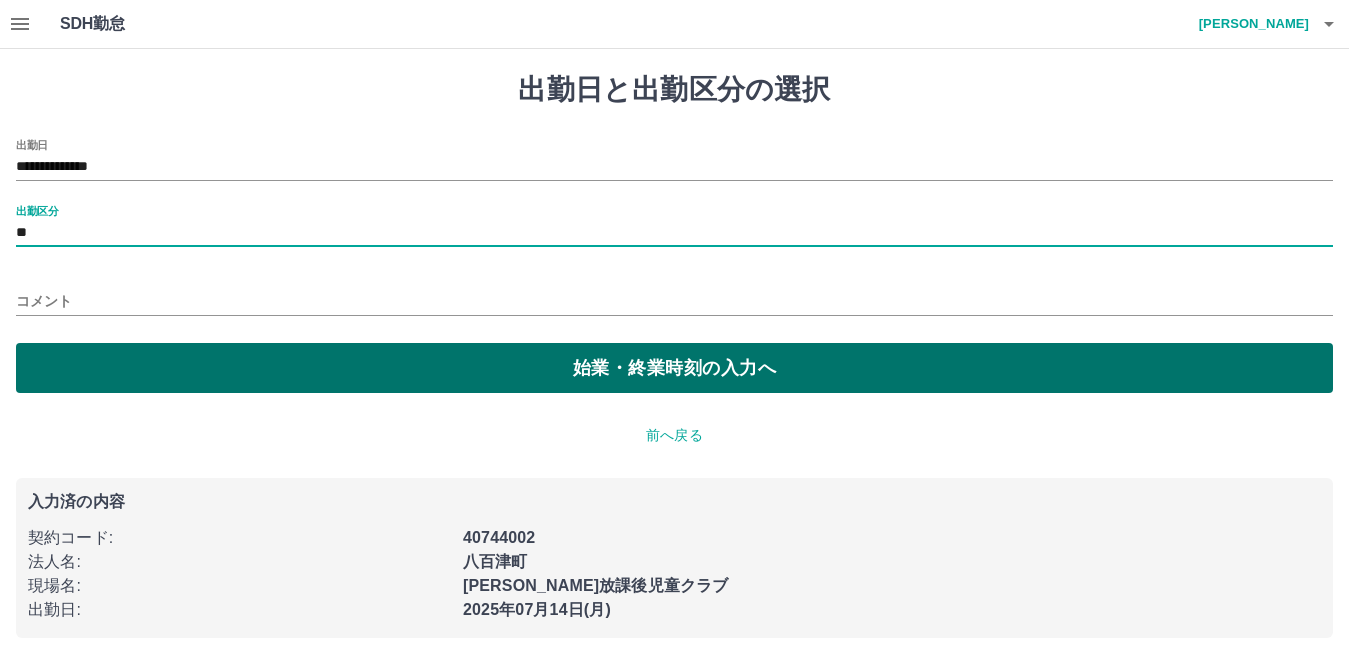 click on "始業・終業時刻の入力へ" at bounding box center [674, 368] 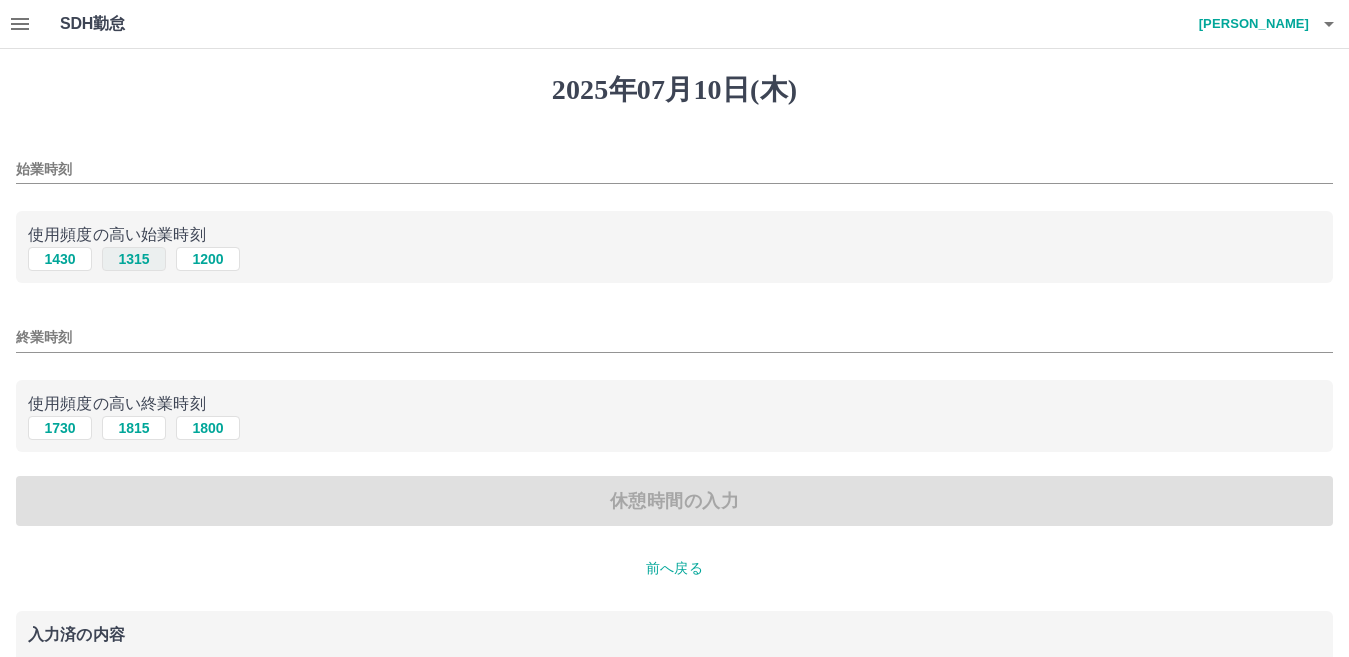 click on "1315" at bounding box center (134, 259) 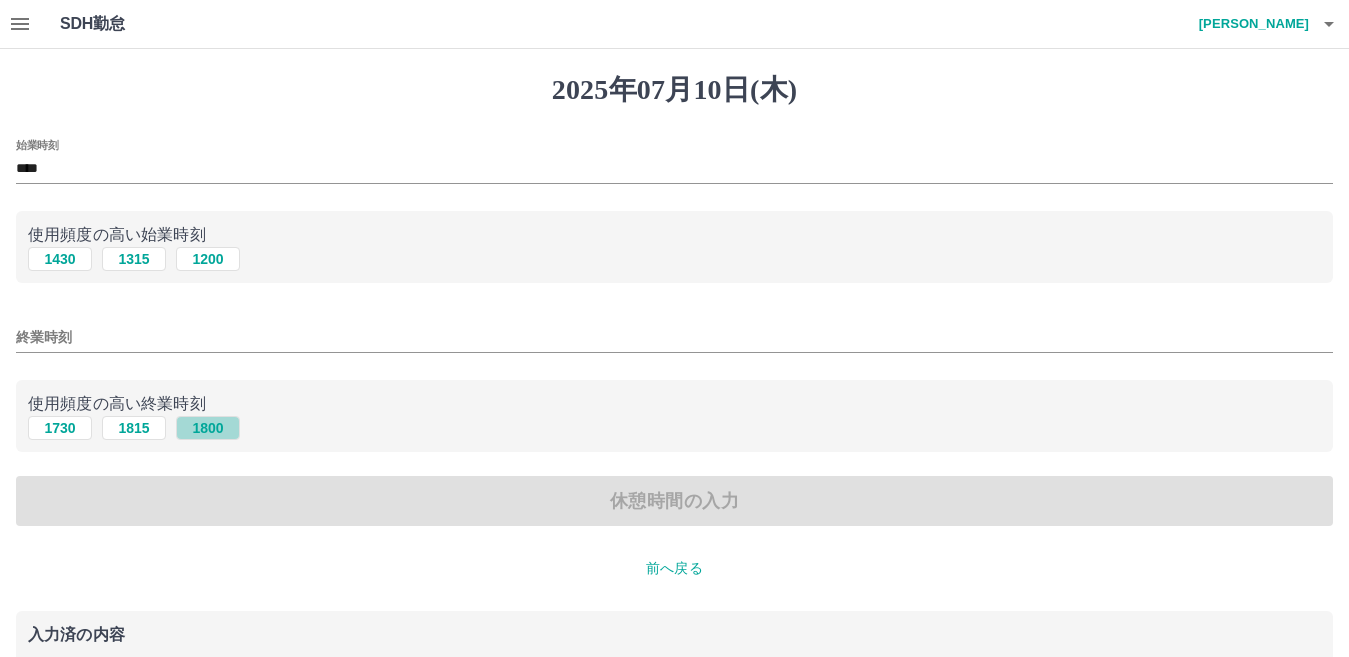 click on "1800" at bounding box center (208, 428) 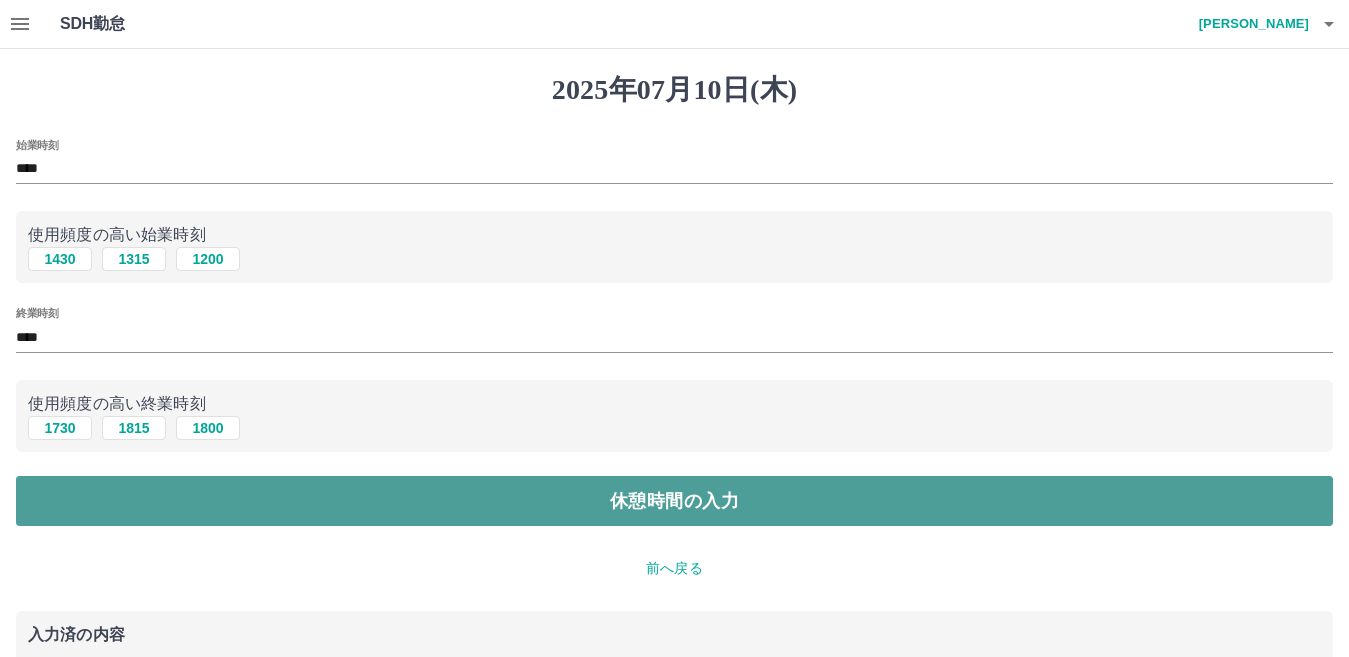 click on "休憩時間の入力" at bounding box center [674, 501] 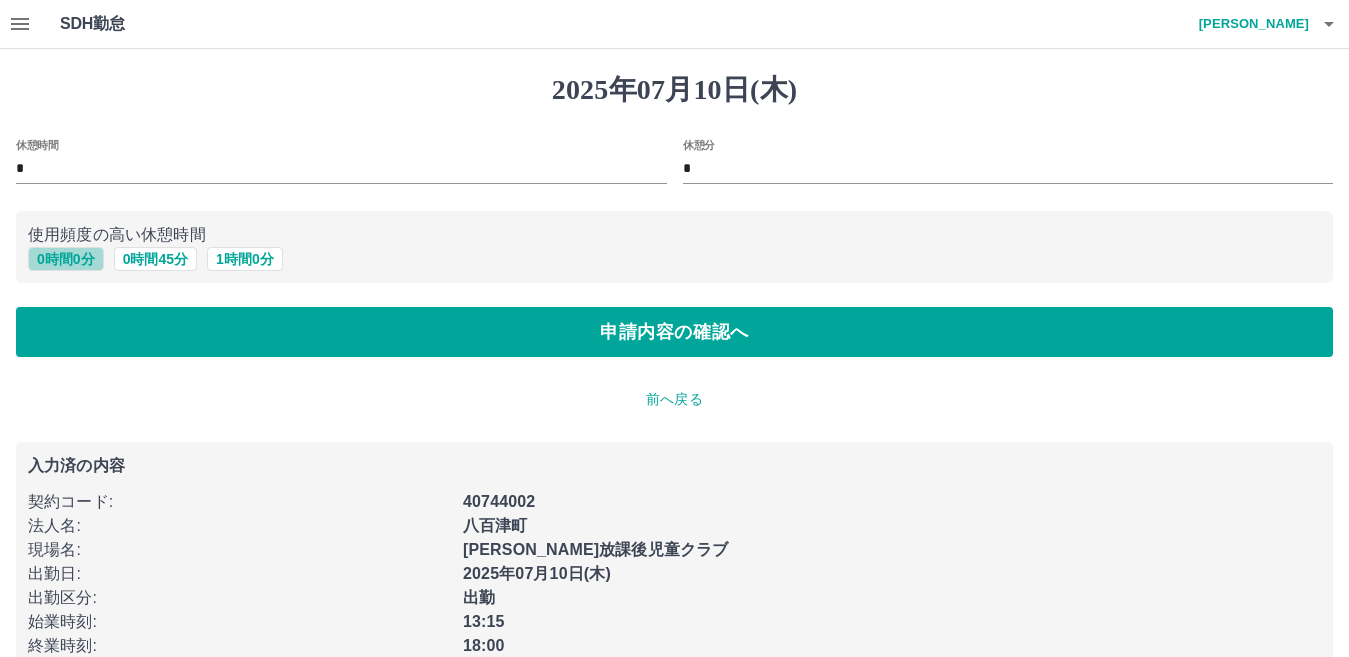 click on "0 時間 0 分" at bounding box center (66, 259) 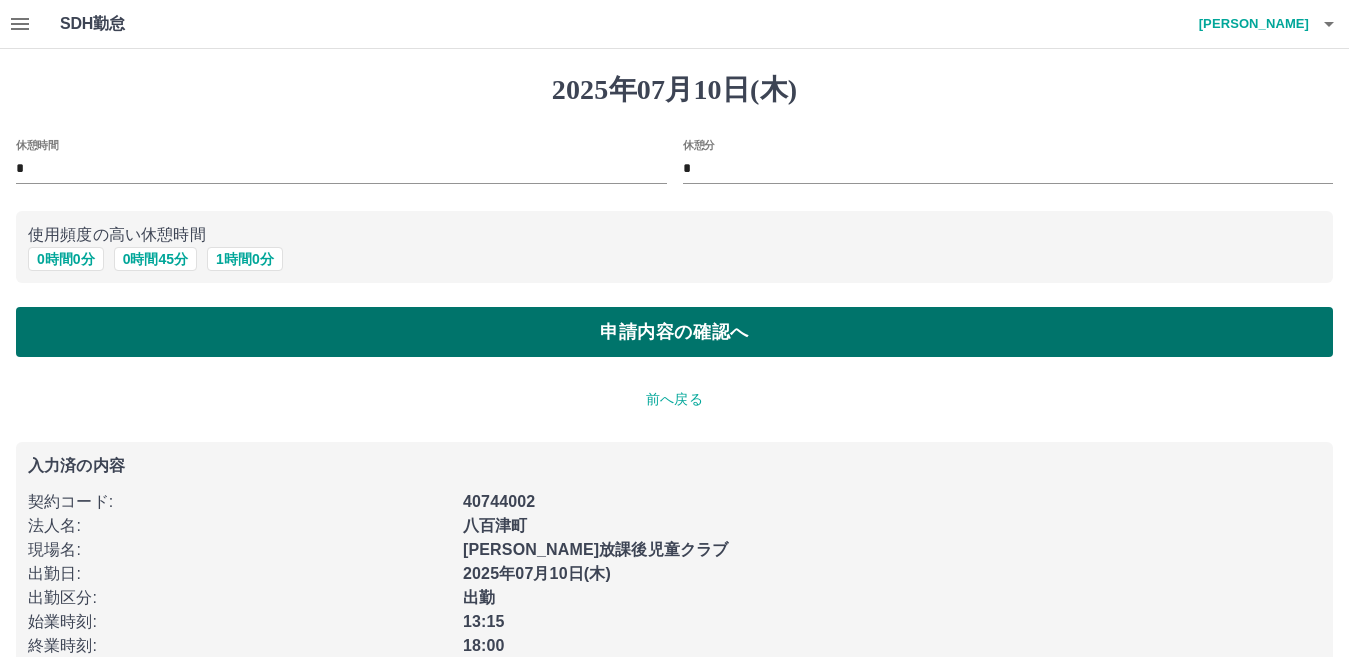 click on "申請内容の確認へ" at bounding box center [674, 332] 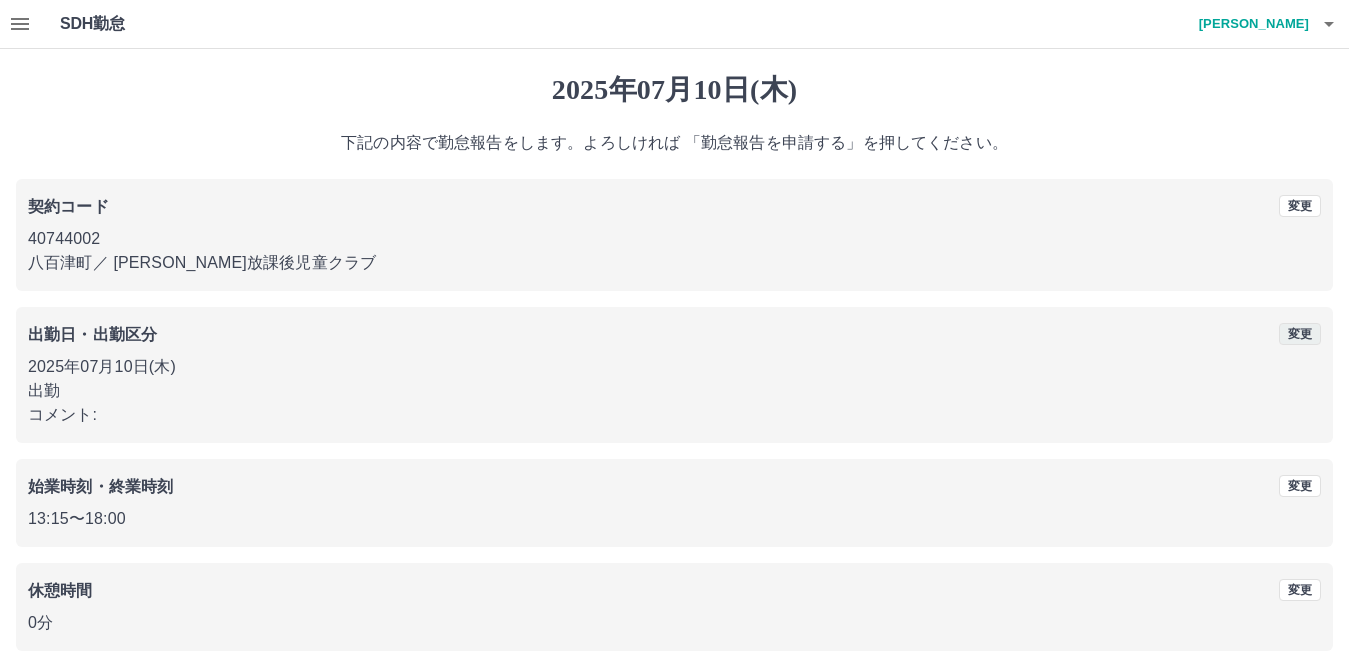 click on "変更" at bounding box center (1300, 334) 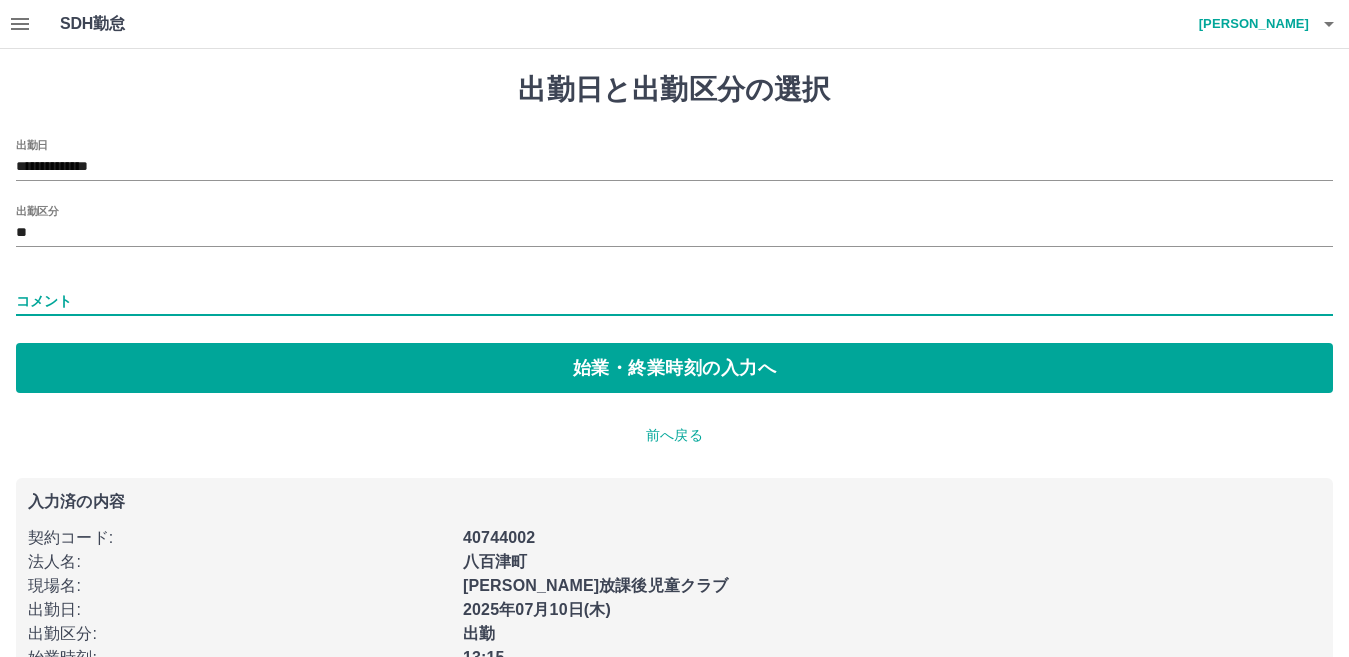 click on "コメント" at bounding box center [674, 301] 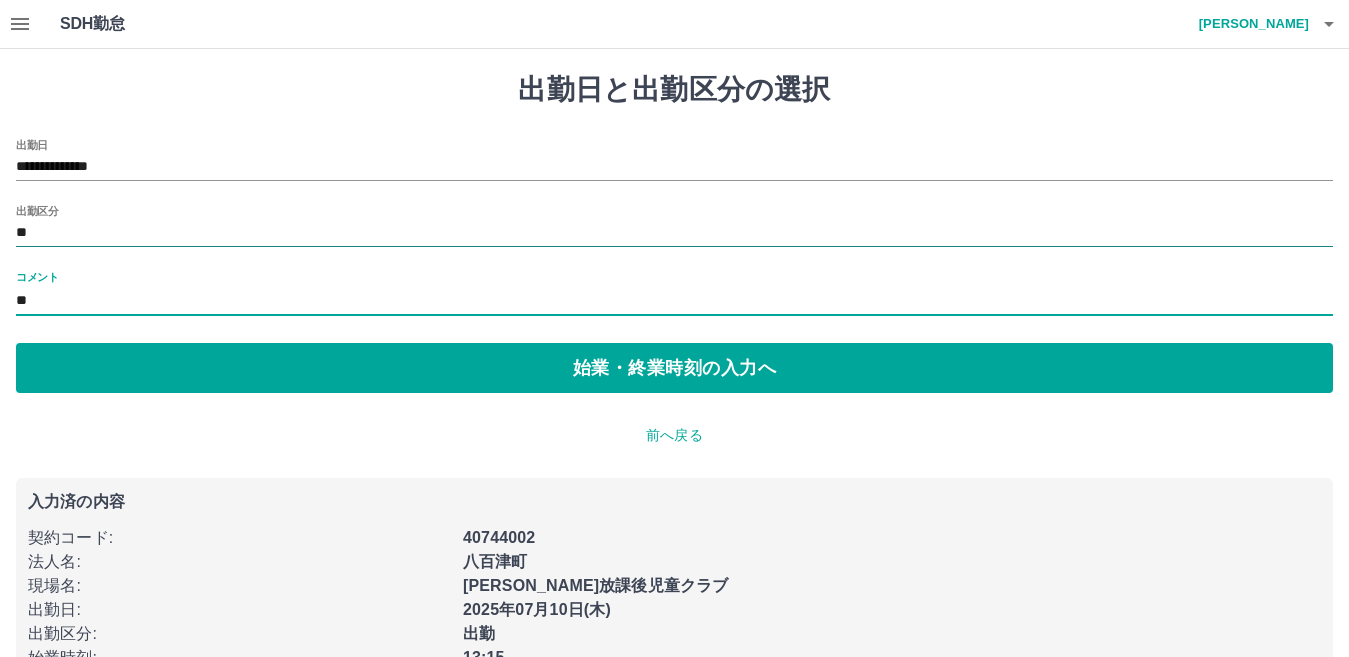 type on "*" 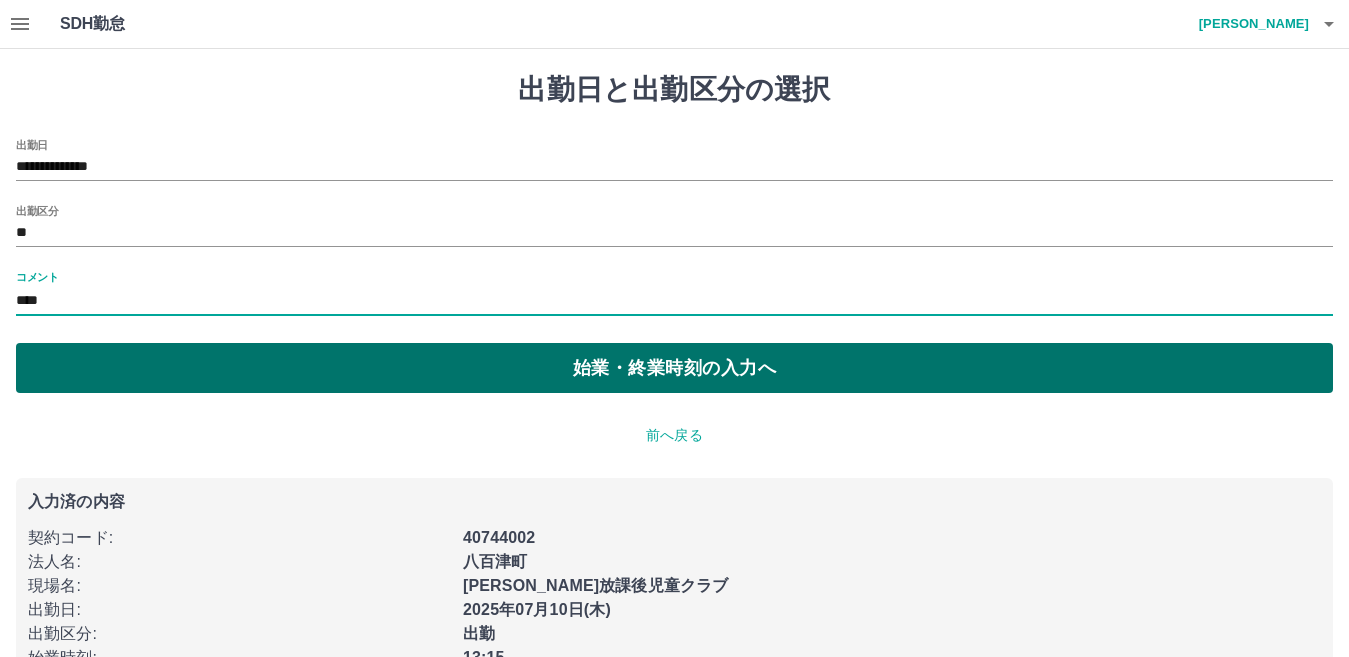 type on "****" 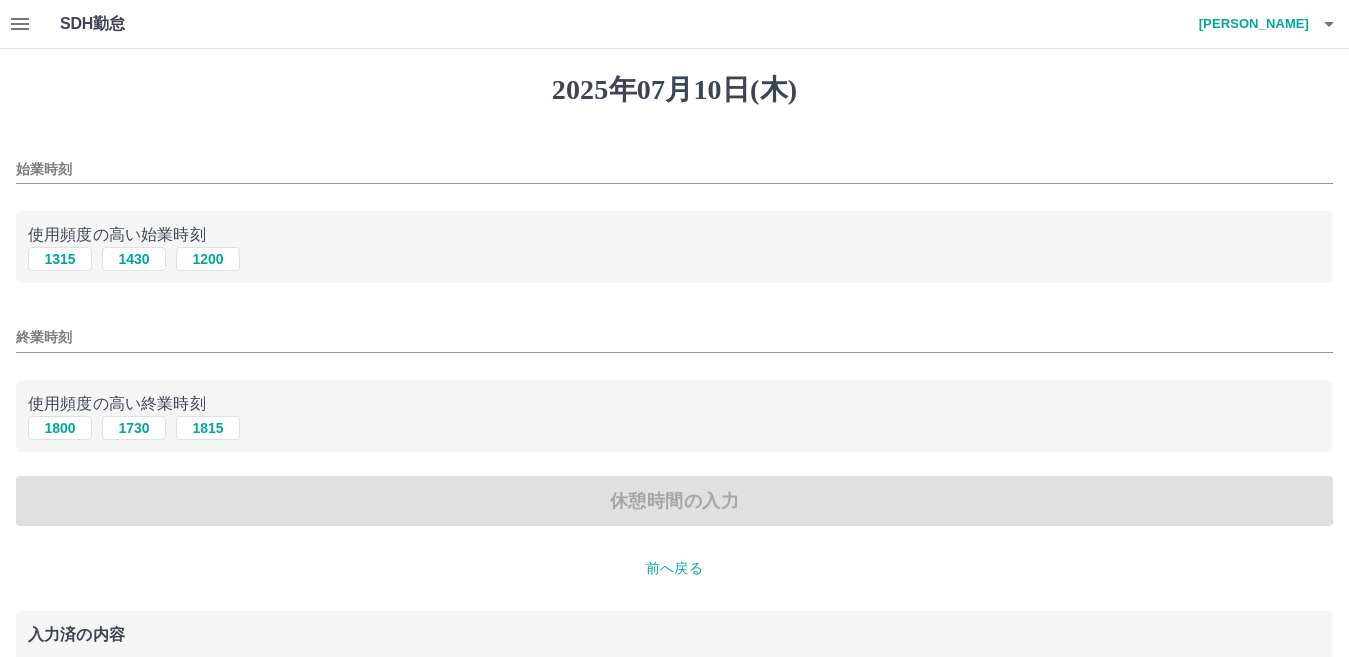 type on "****" 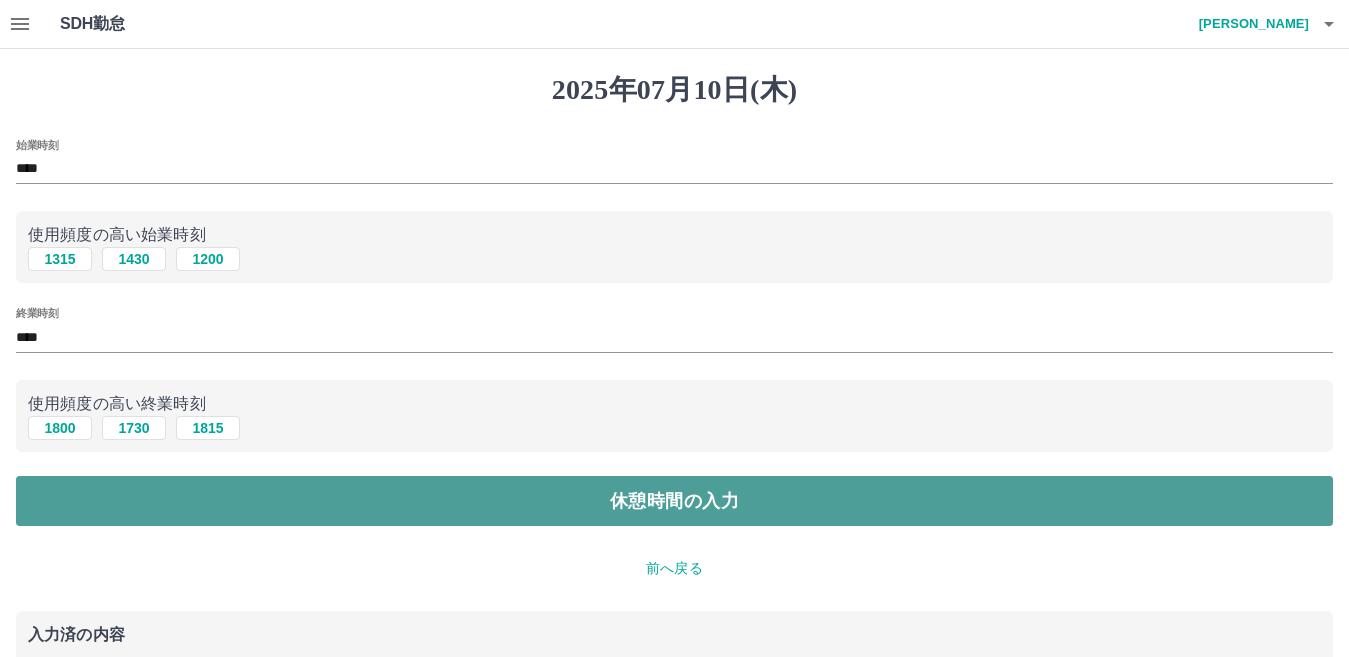 click on "休憩時間の入力" at bounding box center [674, 501] 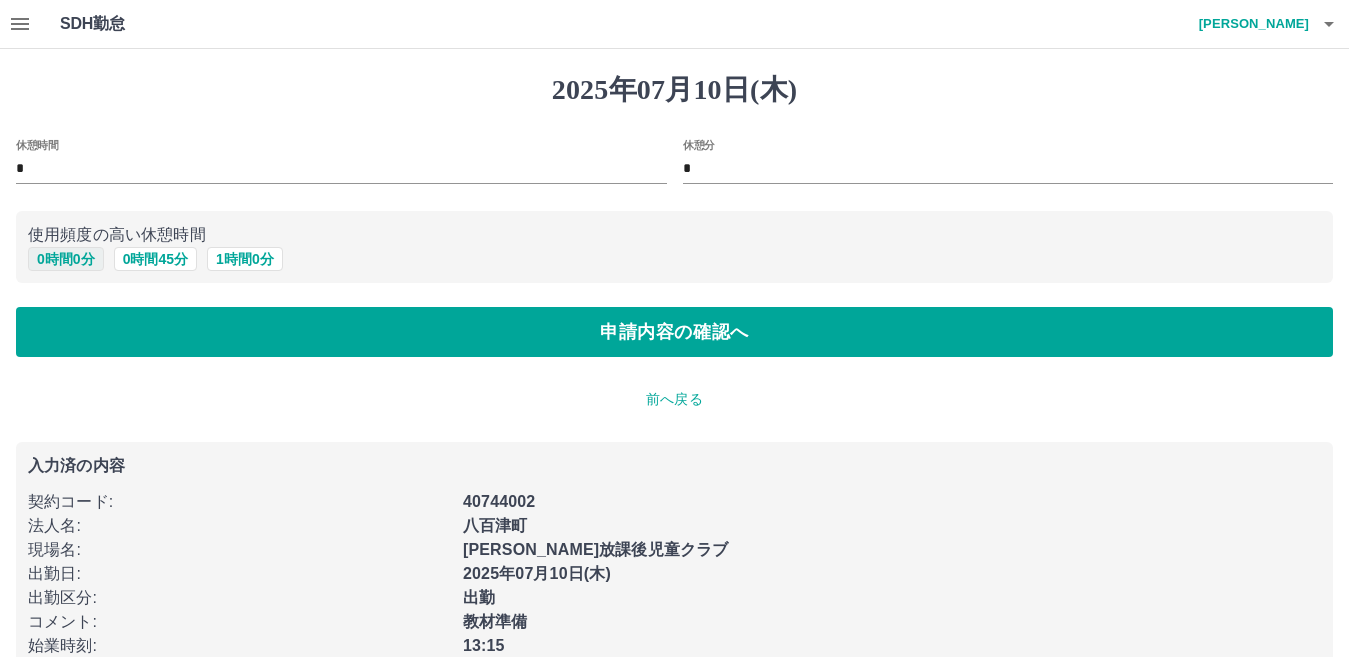 click on "0 時間 0 分" at bounding box center [66, 259] 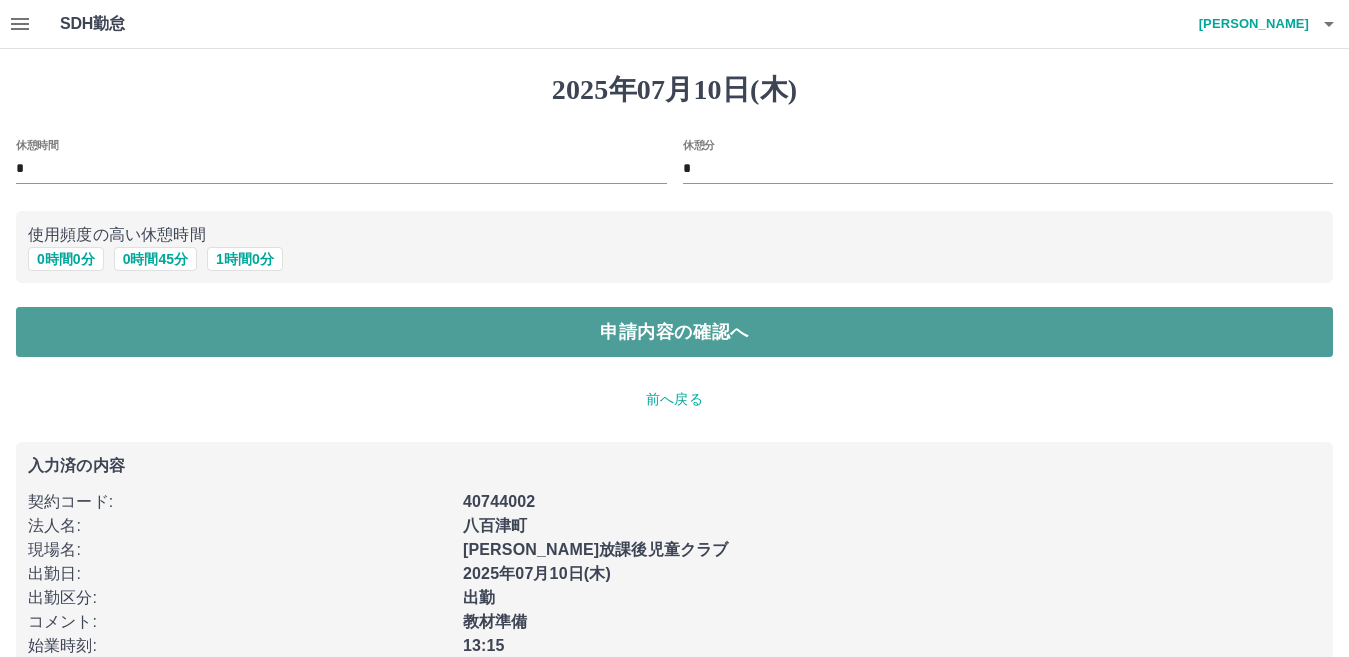 click on "申請内容の確認へ" at bounding box center [674, 332] 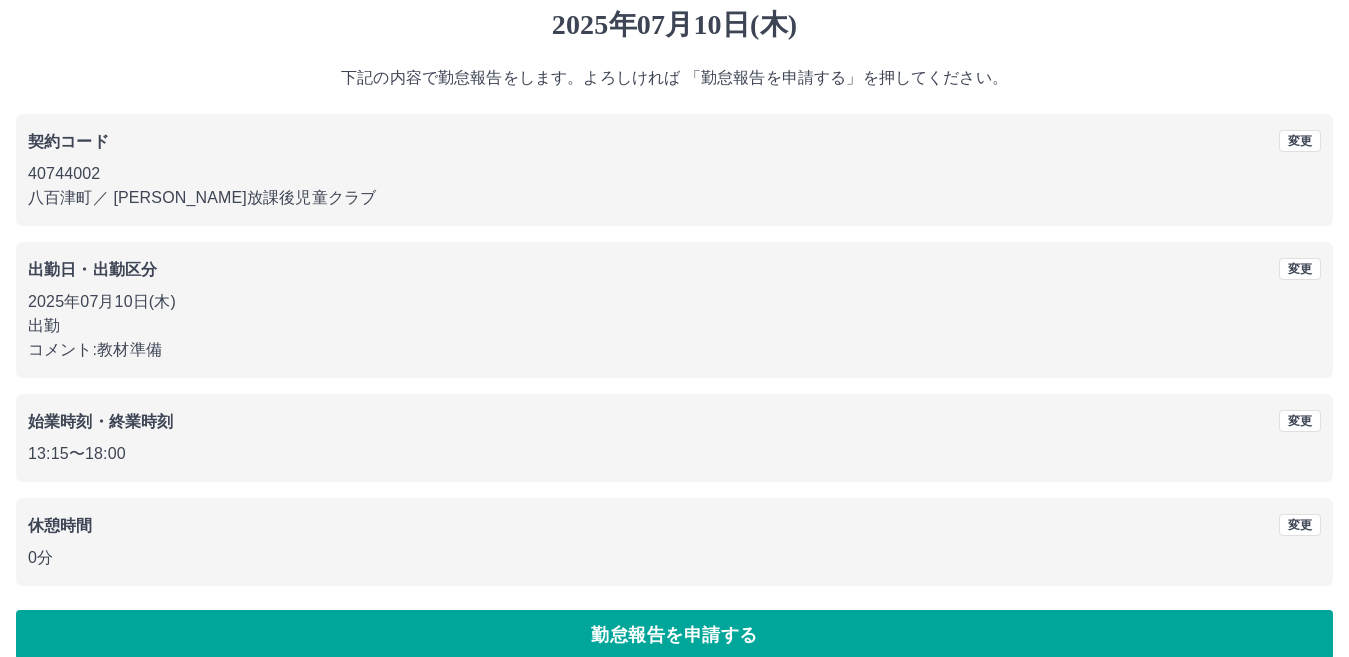 scroll, scrollTop: 92, scrollLeft: 0, axis: vertical 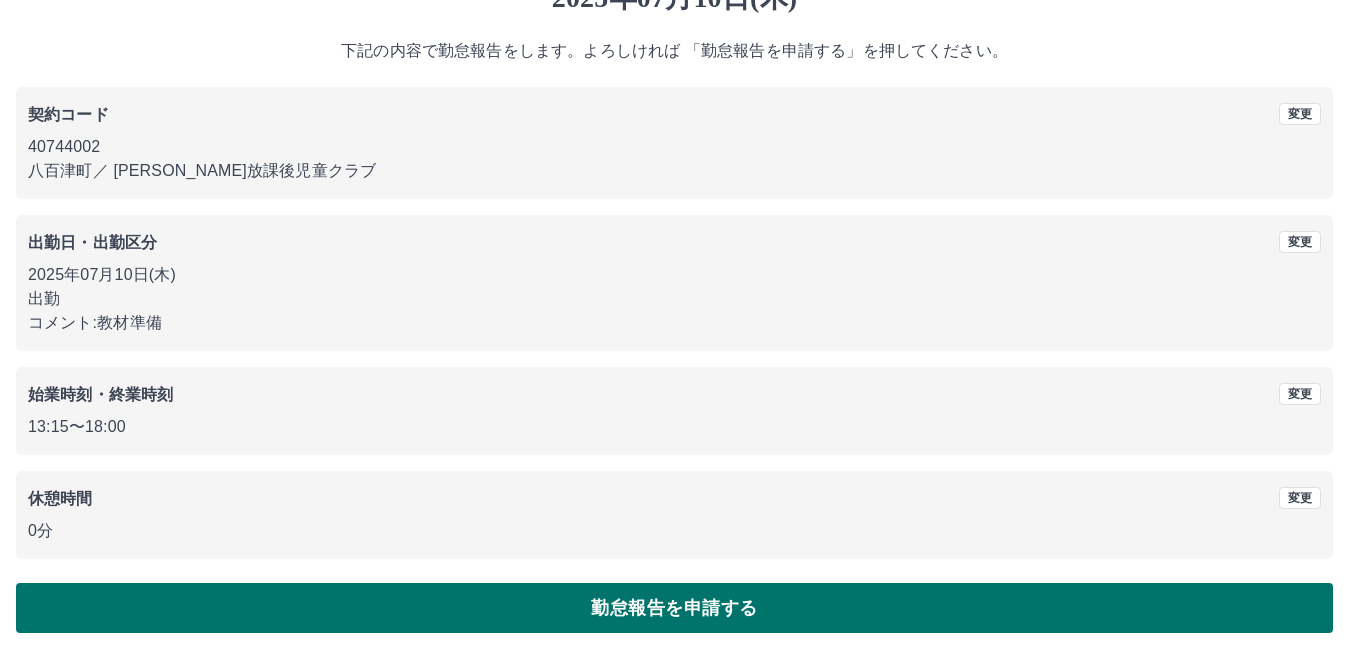 click on "勤怠報告を申請する" at bounding box center (674, 608) 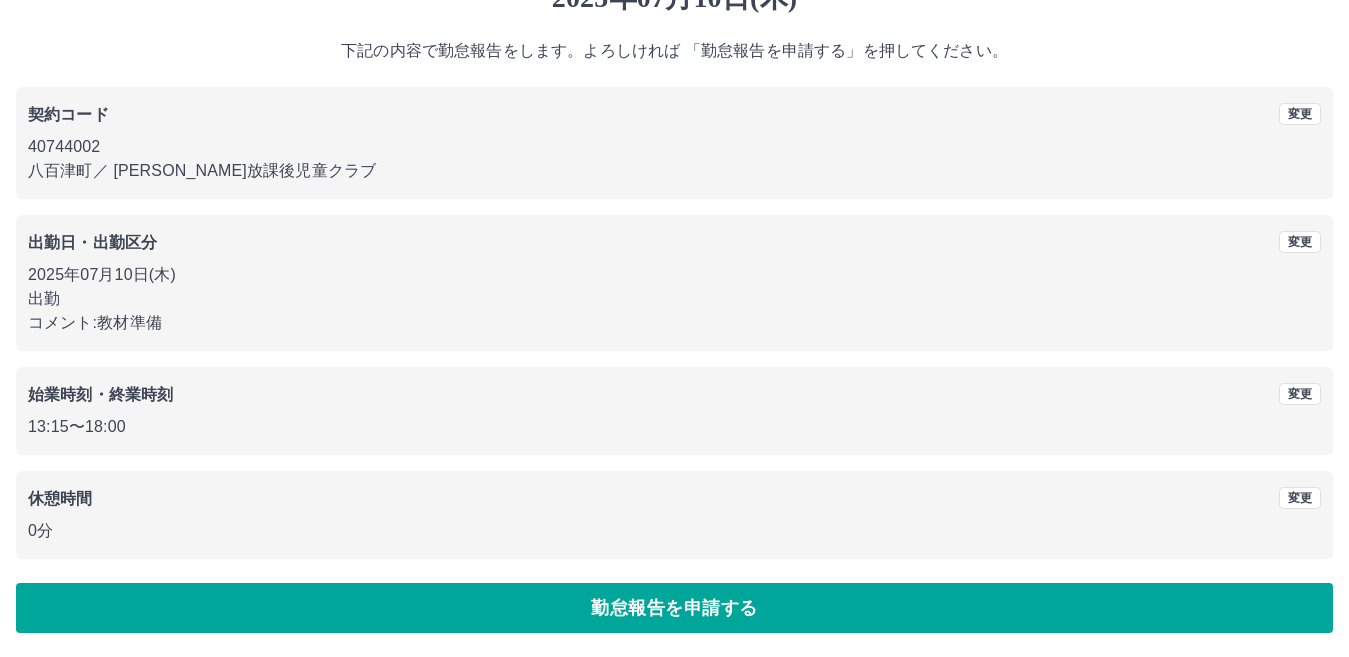 scroll, scrollTop: 0, scrollLeft: 0, axis: both 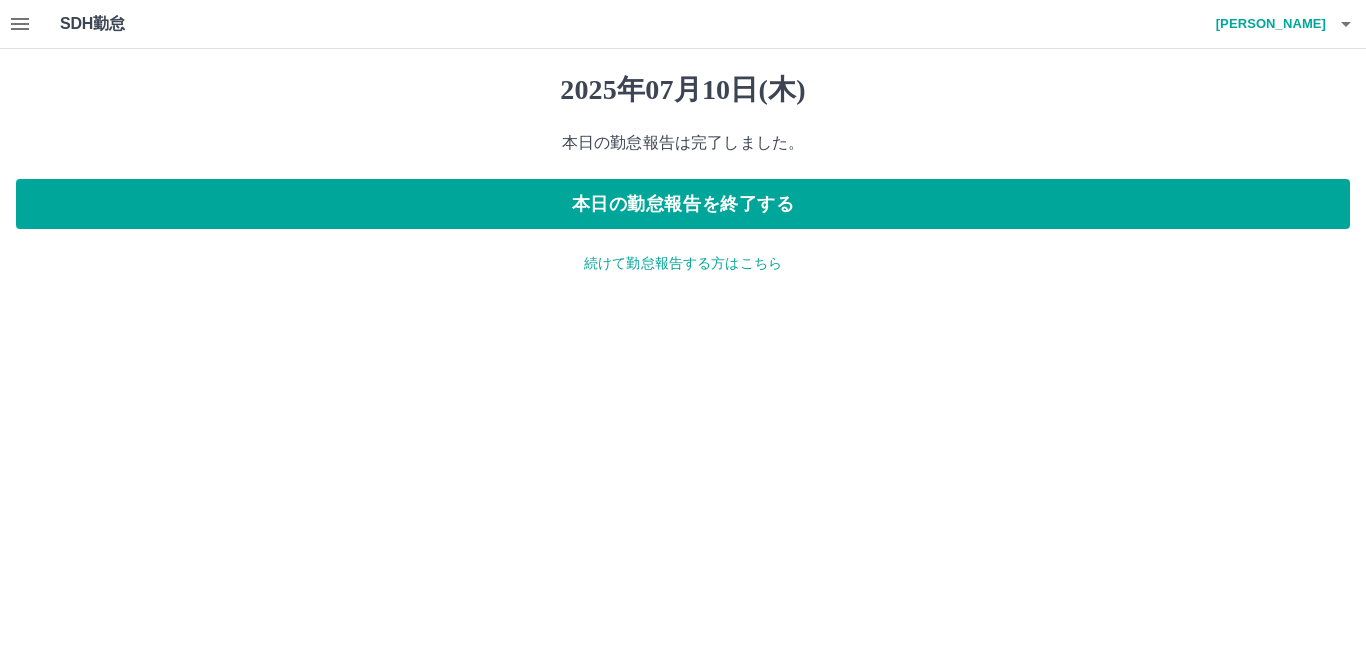 click on "続けて勤怠報告する方はこちら" at bounding box center (683, 263) 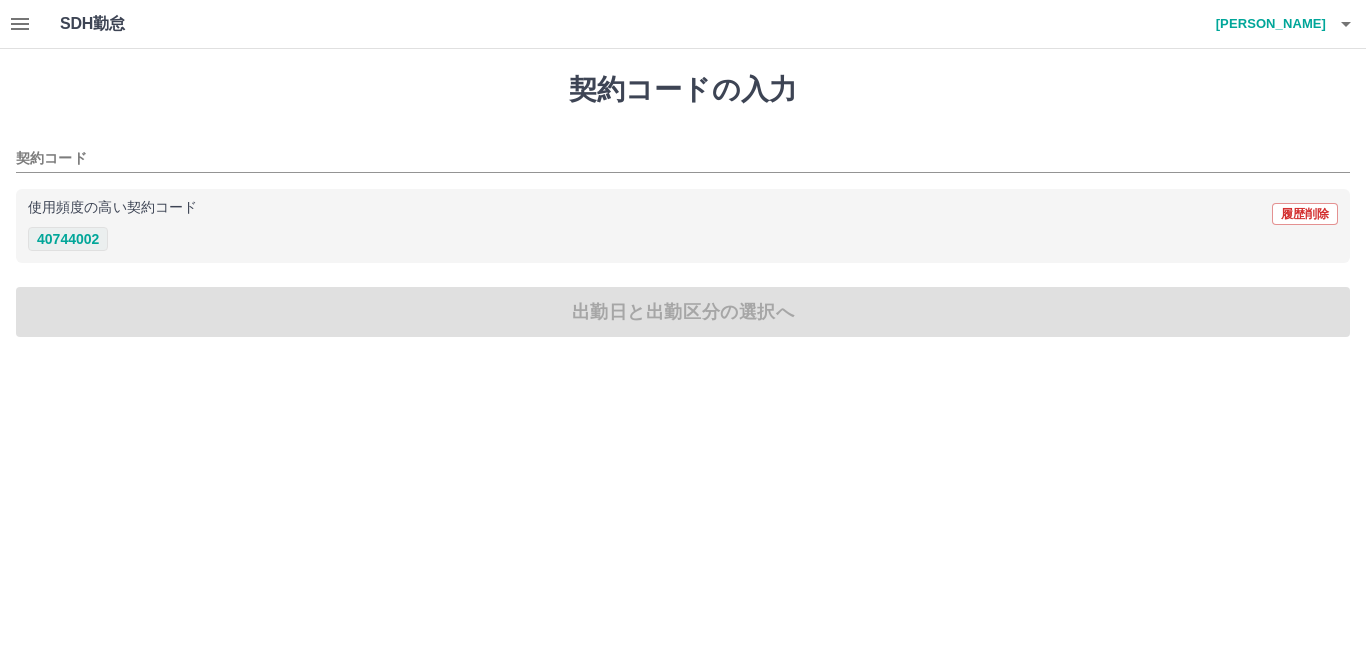 click on "40744002" at bounding box center (68, 239) 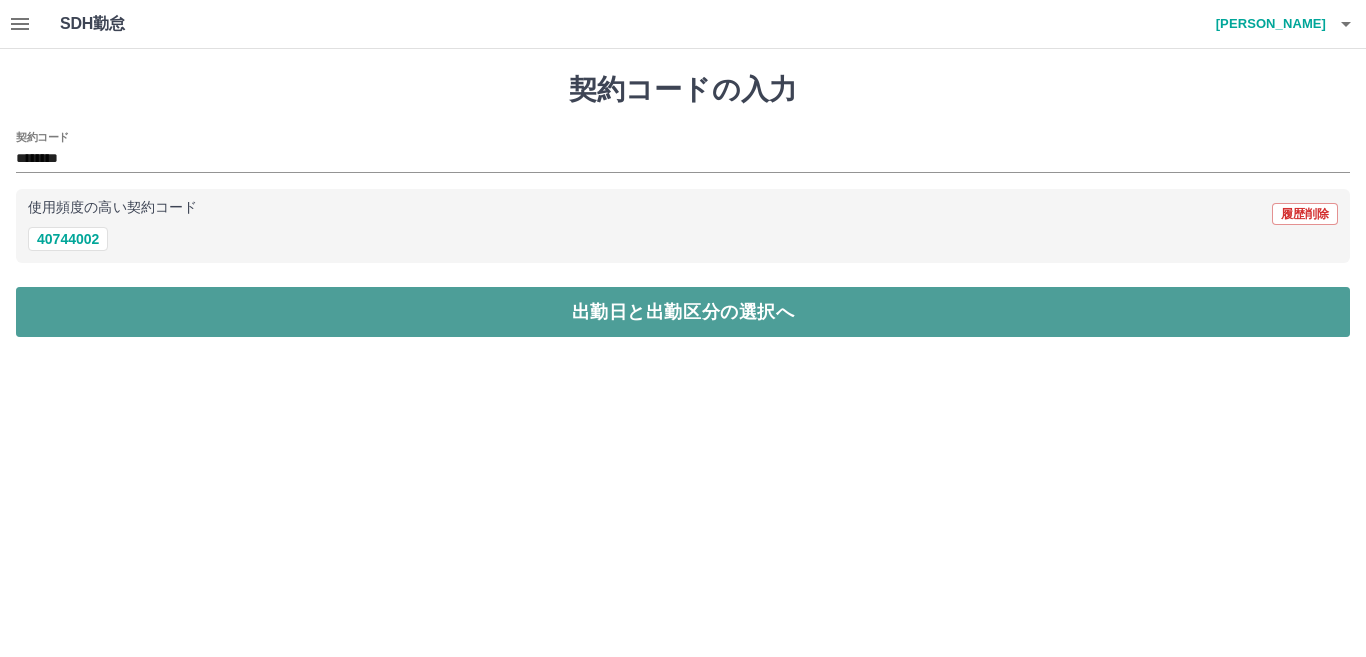 click on "出勤日と出勤区分の選択へ" at bounding box center (683, 312) 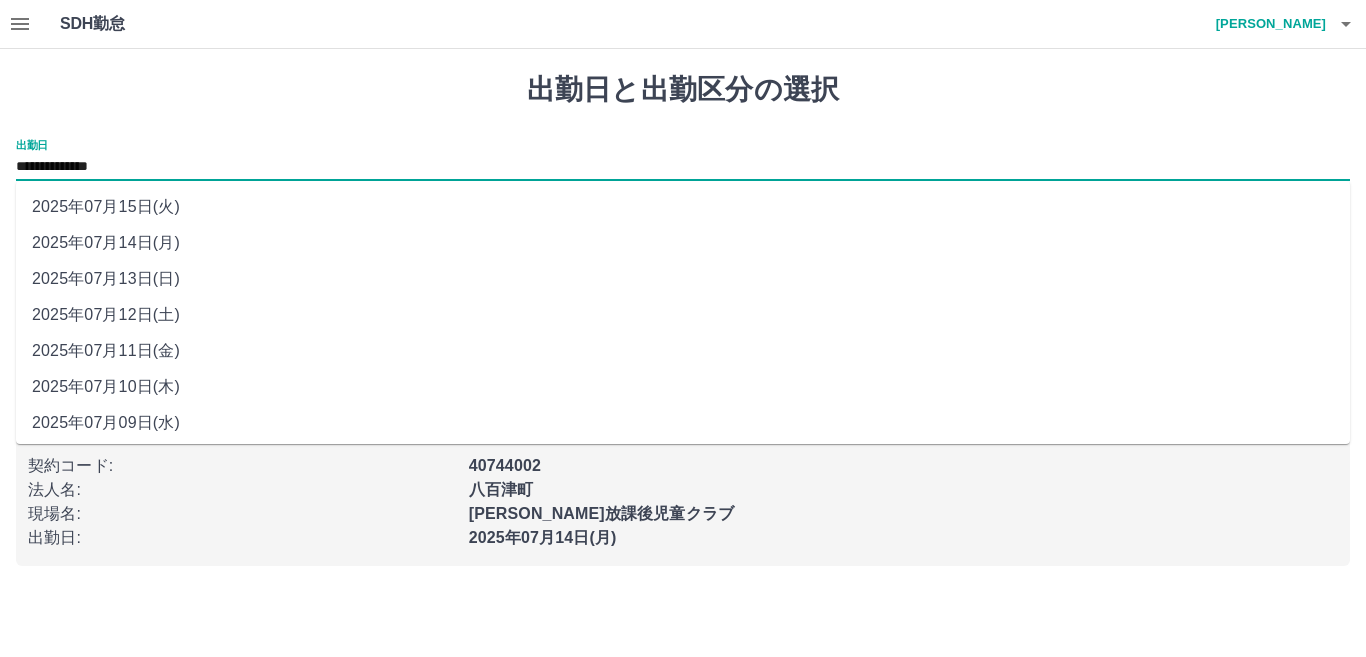click on "**********" at bounding box center [683, 167] 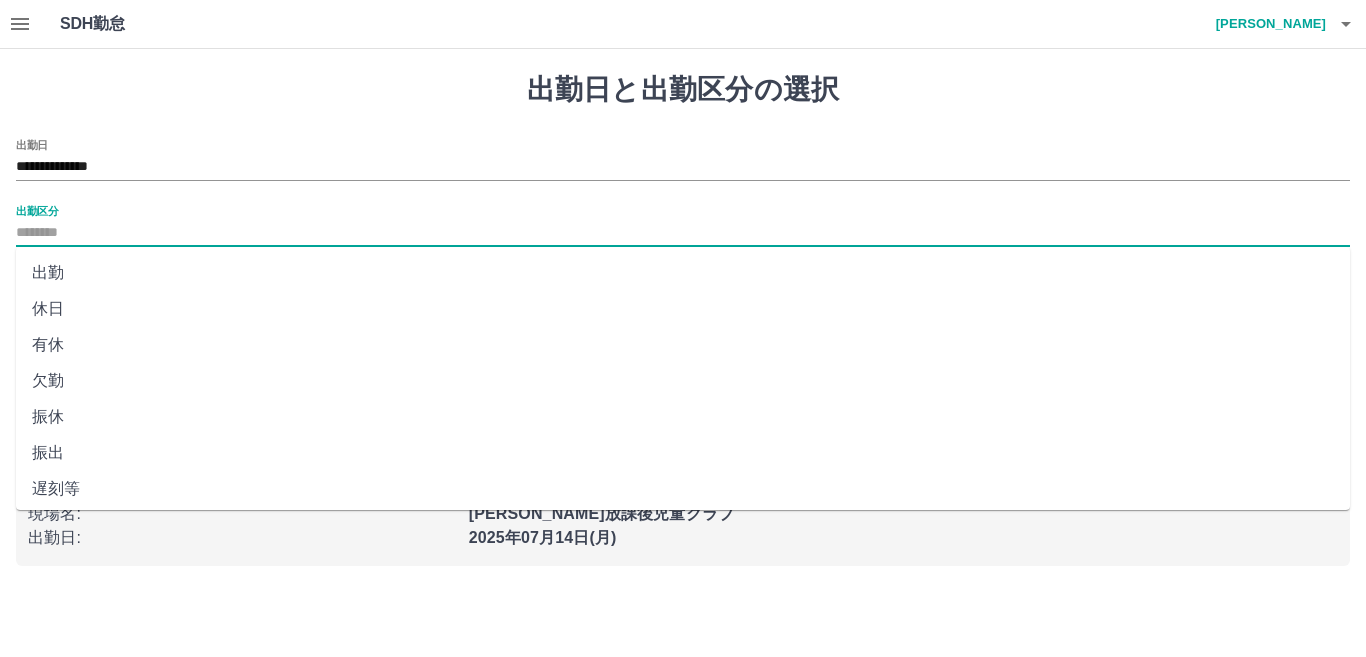 click on "出勤区分" at bounding box center (683, 233) 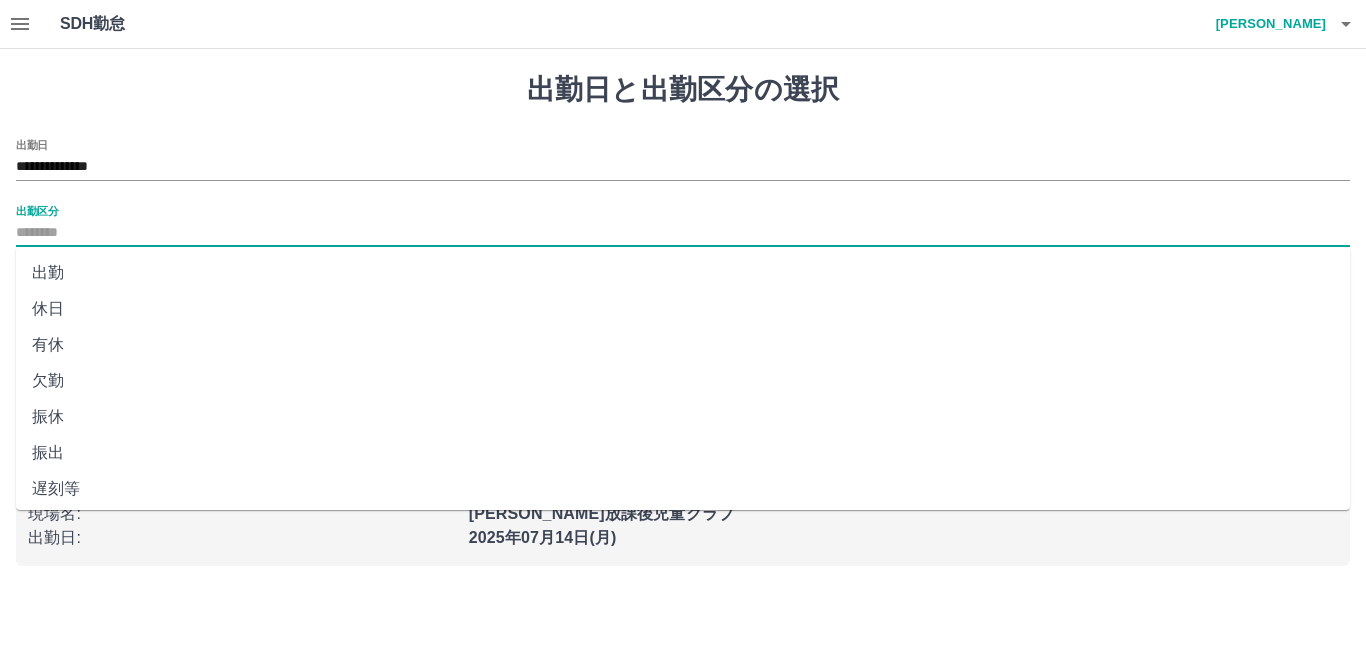 click on "出勤" at bounding box center (683, 273) 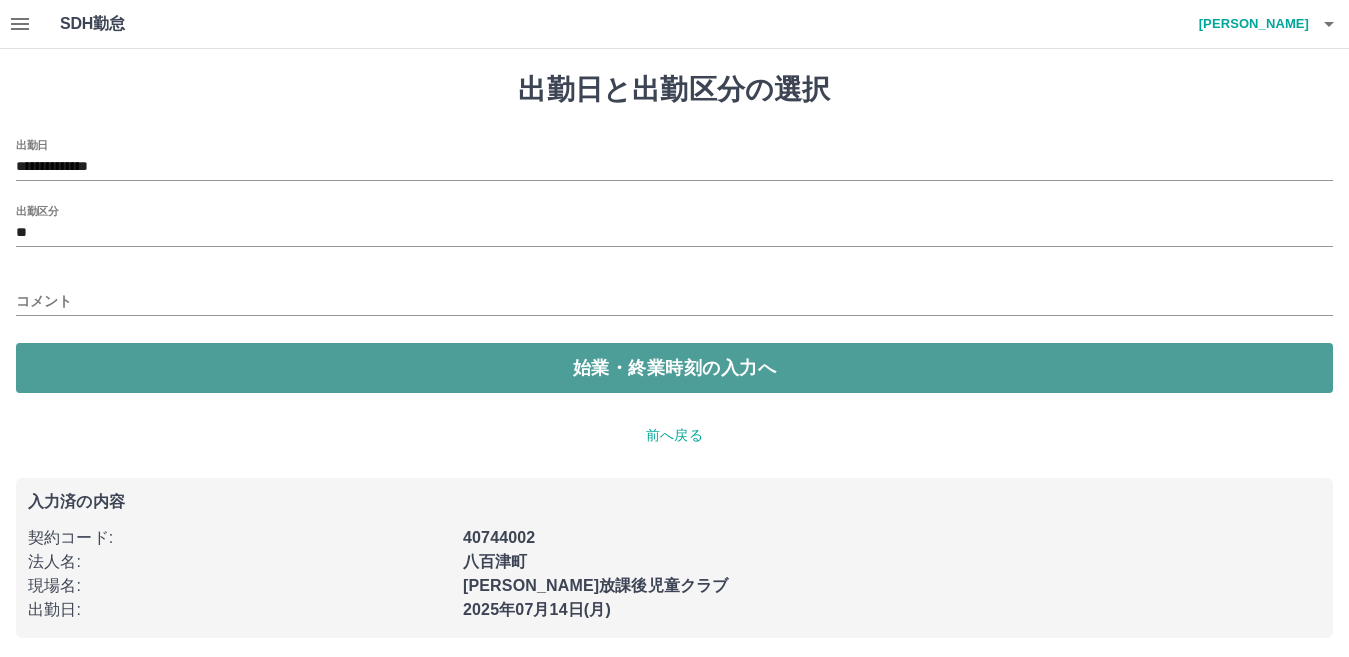 click on "始業・終業時刻の入力へ" at bounding box center (674, 368) 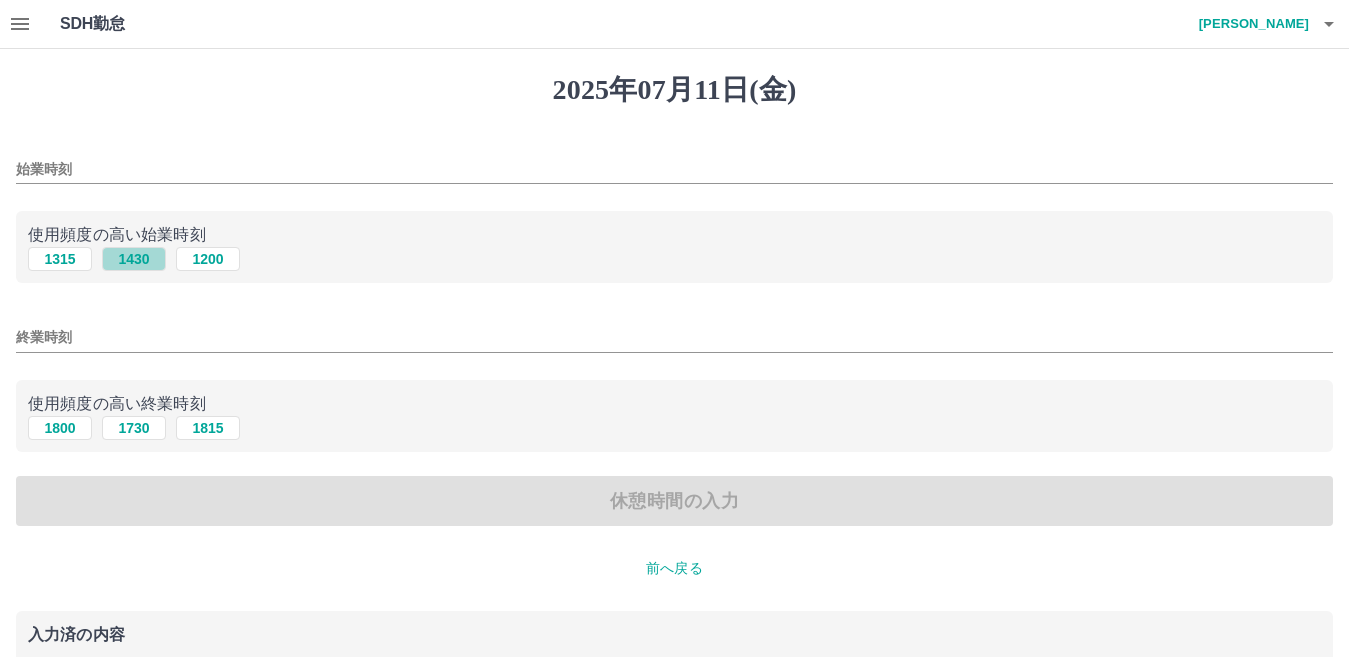click on "1430" at bounding box center [134, 259] 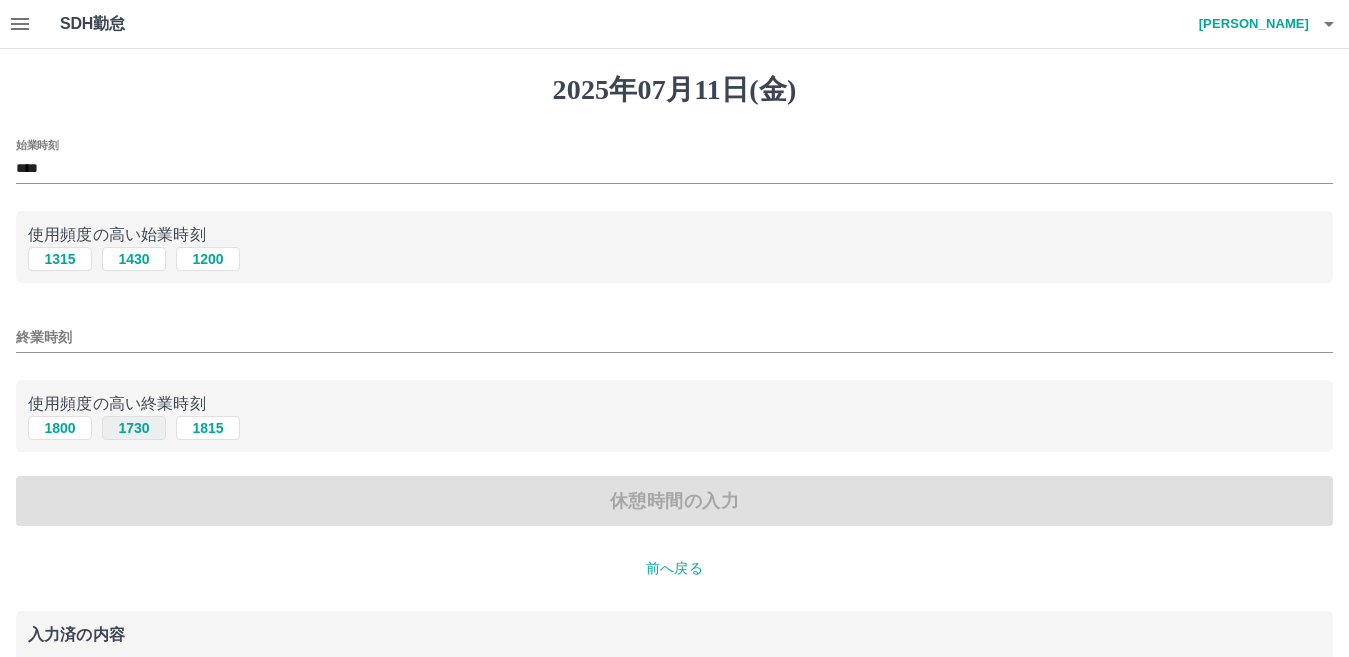 click on "1730" at bounding box center [134, 428] 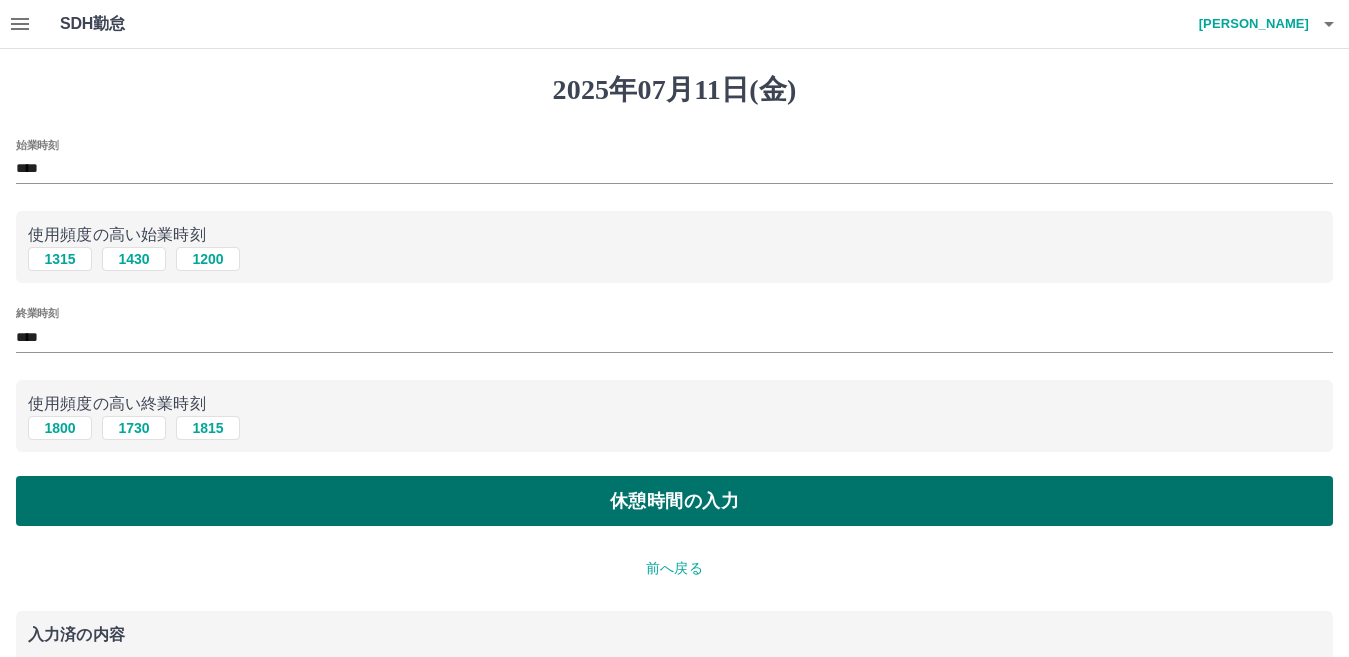 click on "休憩時間の入力" at bounding box center [674, 501] 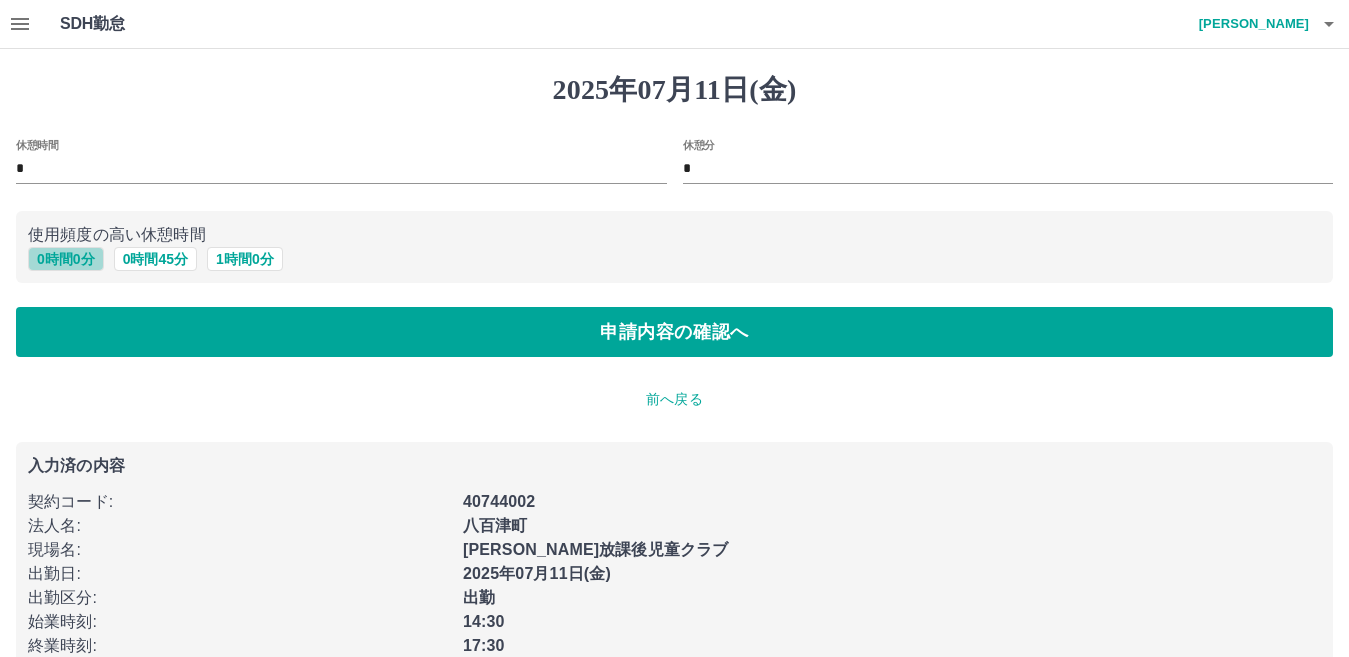 click on "0 時間 0 分" at bounding box center [66, 259] 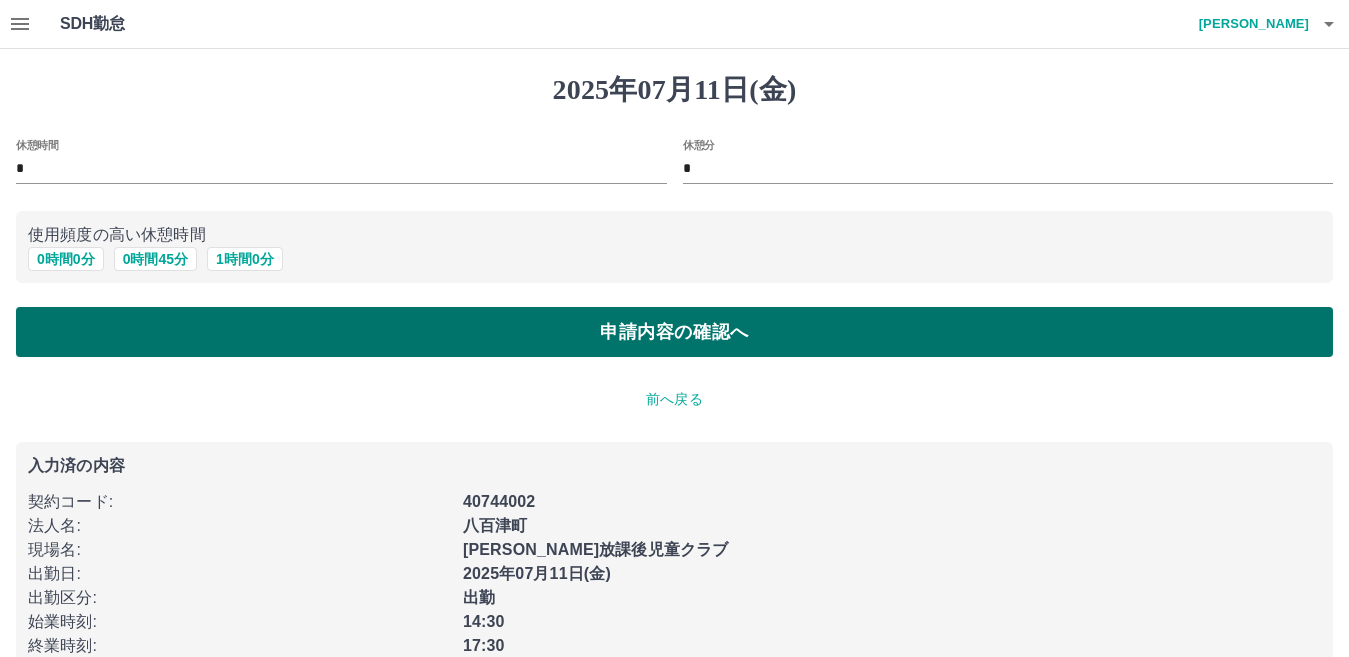 click on "申請内容の確認へ" at bounding box center [674, 332] 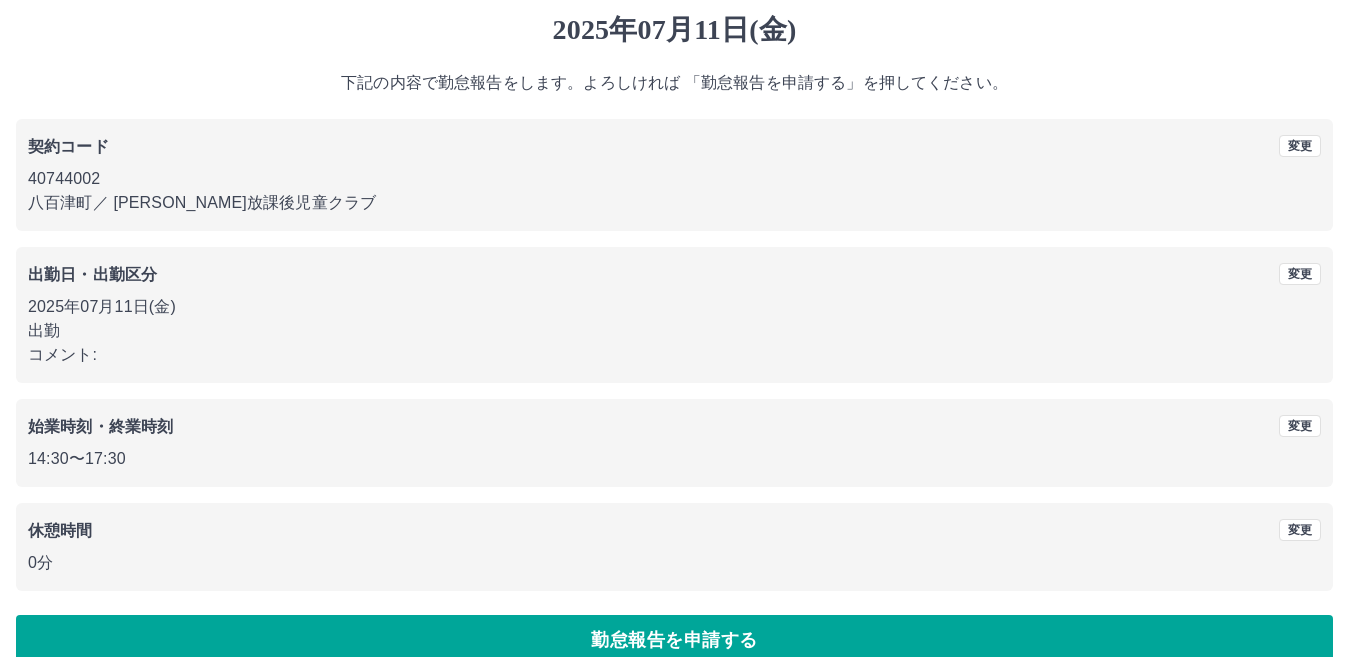 scroll, scrollTop: 92, scrollLeft: 0, axis: vertical 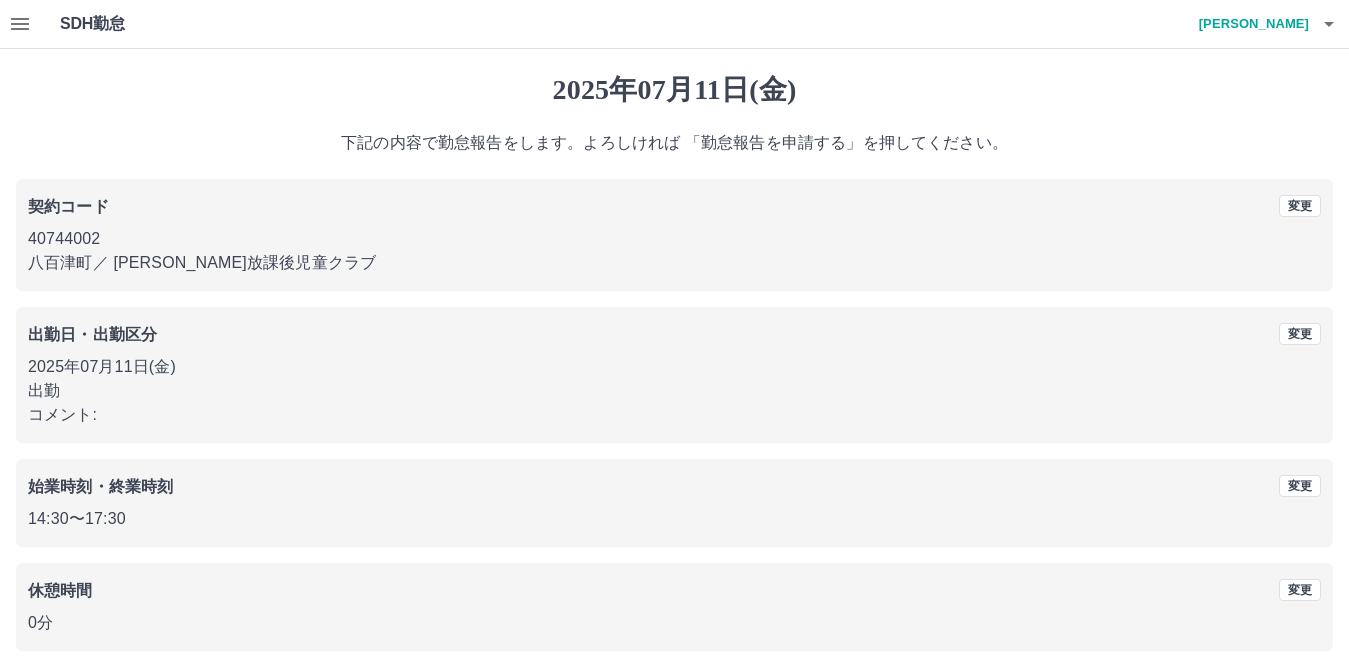 drag, startPoint x: 1354, startPoint y: 217, endPoint x: 589, endPoint y: 597, distance: 854.1809 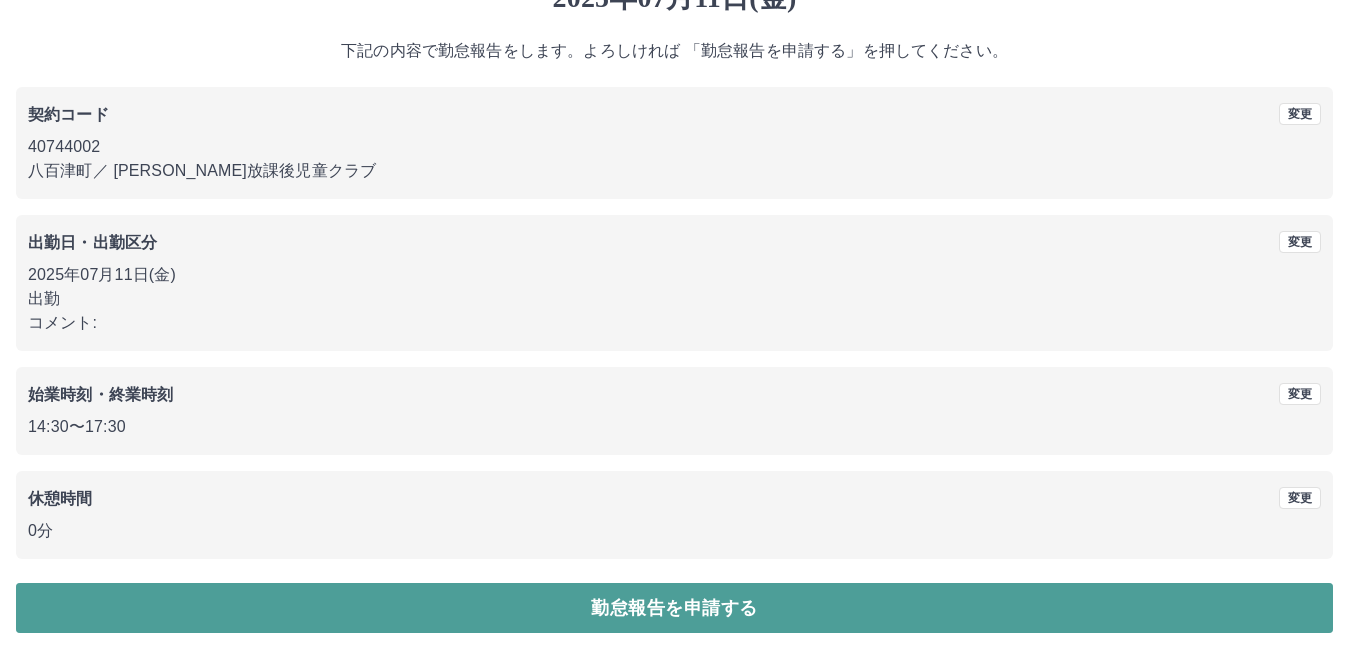click on "勤怠報告を申請する" at bounding box center (674, 608) 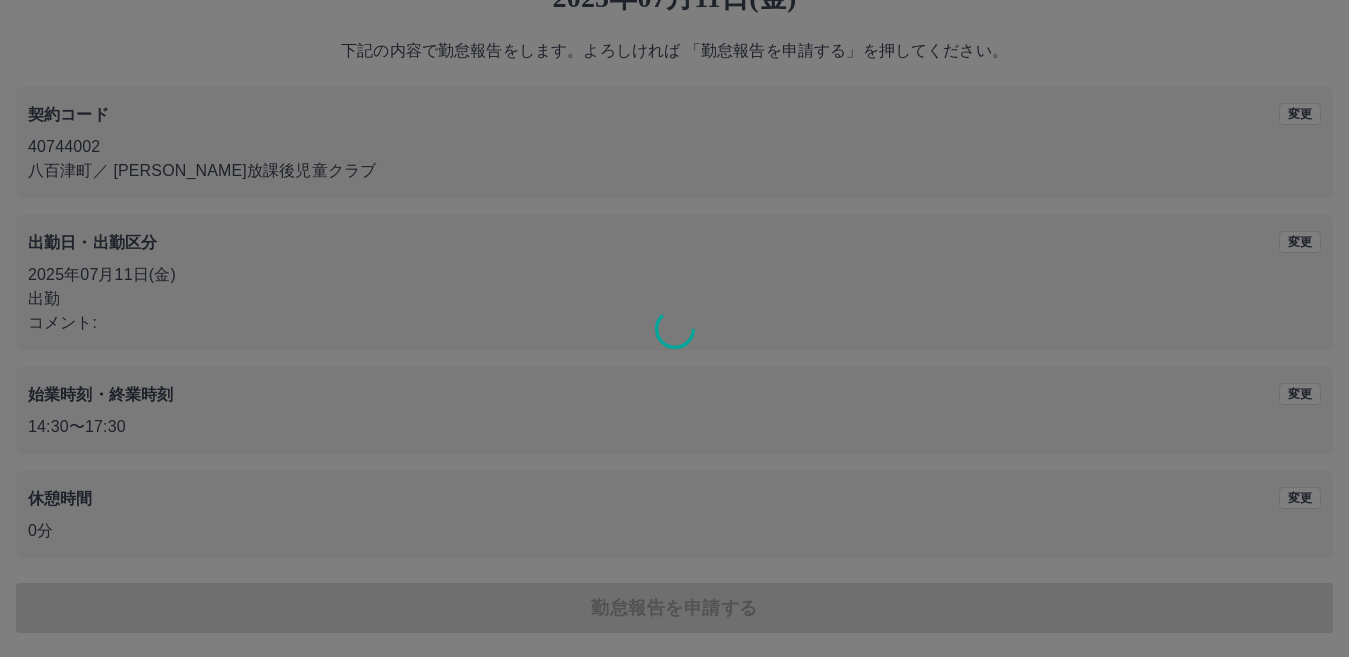 scroll, scrollTop: 0, scrollLeft: 0, axis: both 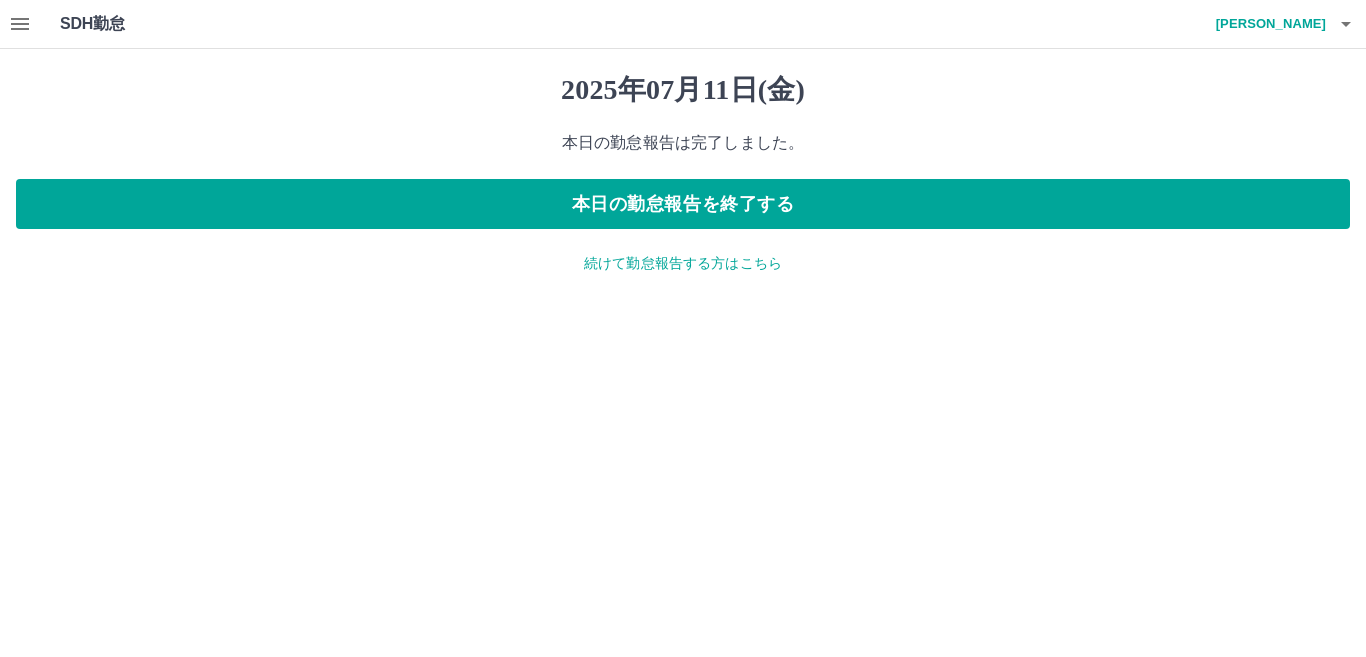 click on "続けて勤怠報告する方はこちら" at bounding box center [683, 263] 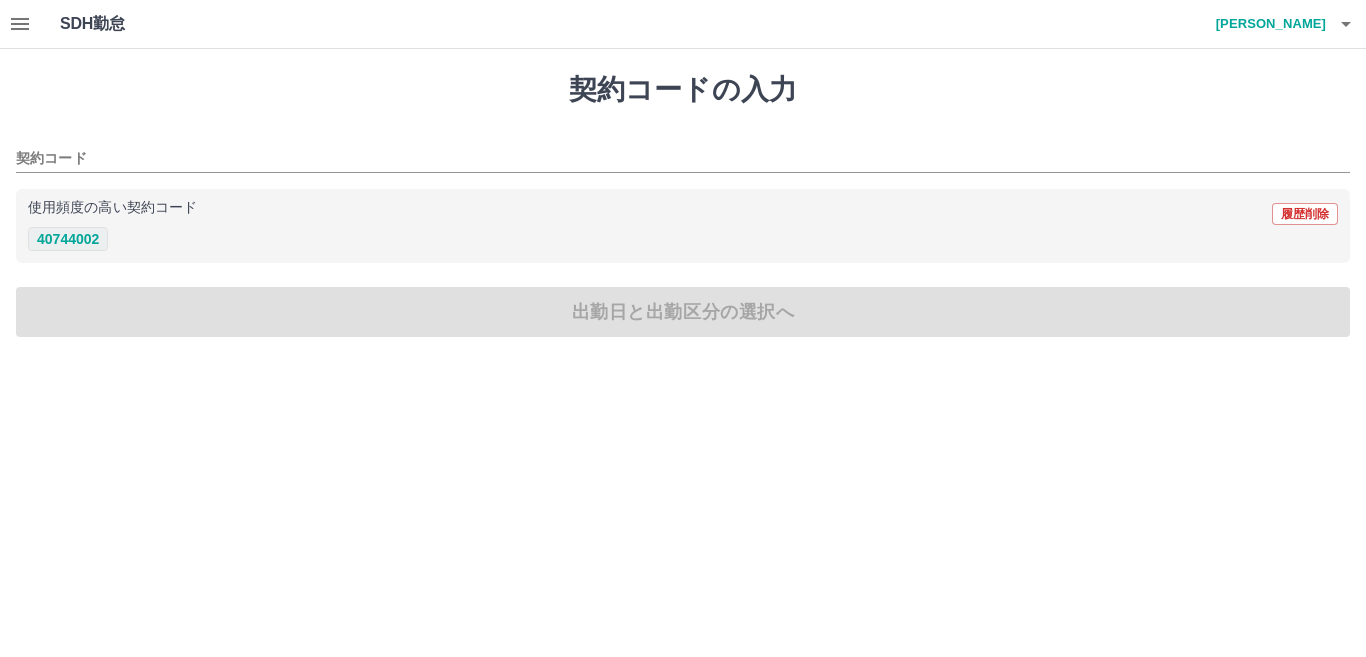 click on "40744002" at bounding box center [68, 239] 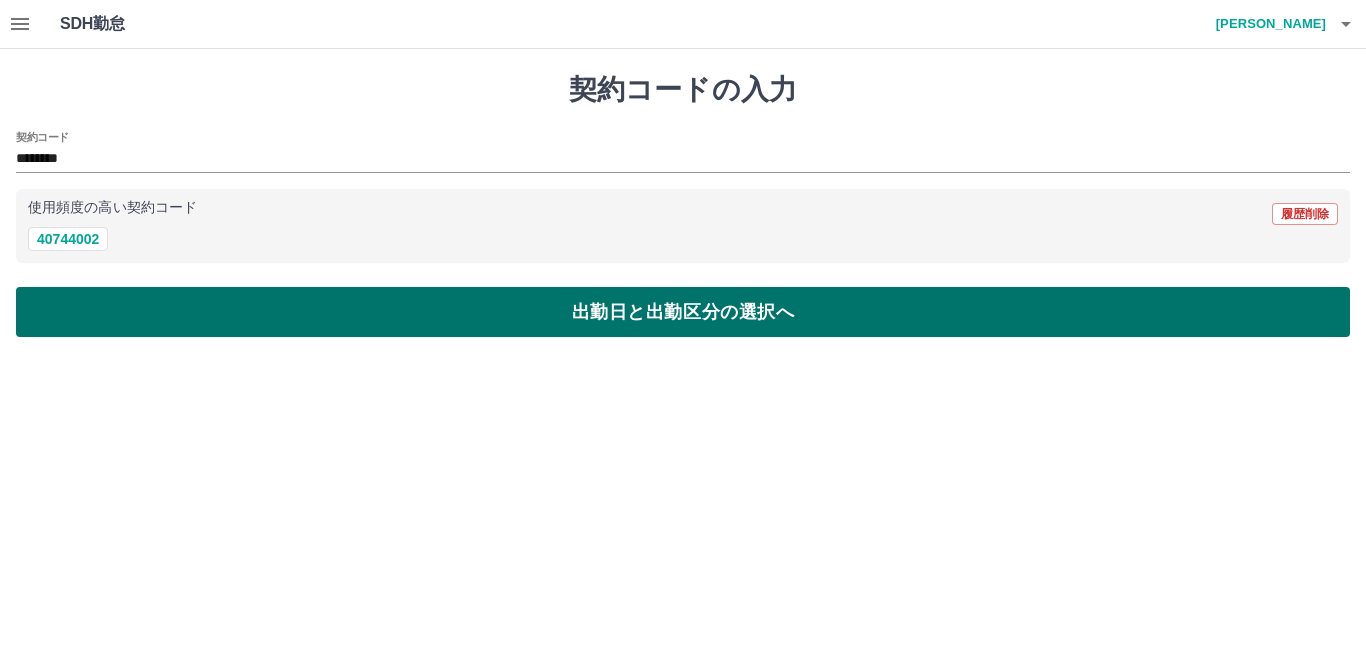 click on "出勤日と出勤区分の選択へ" at bounding box center (683, 312) 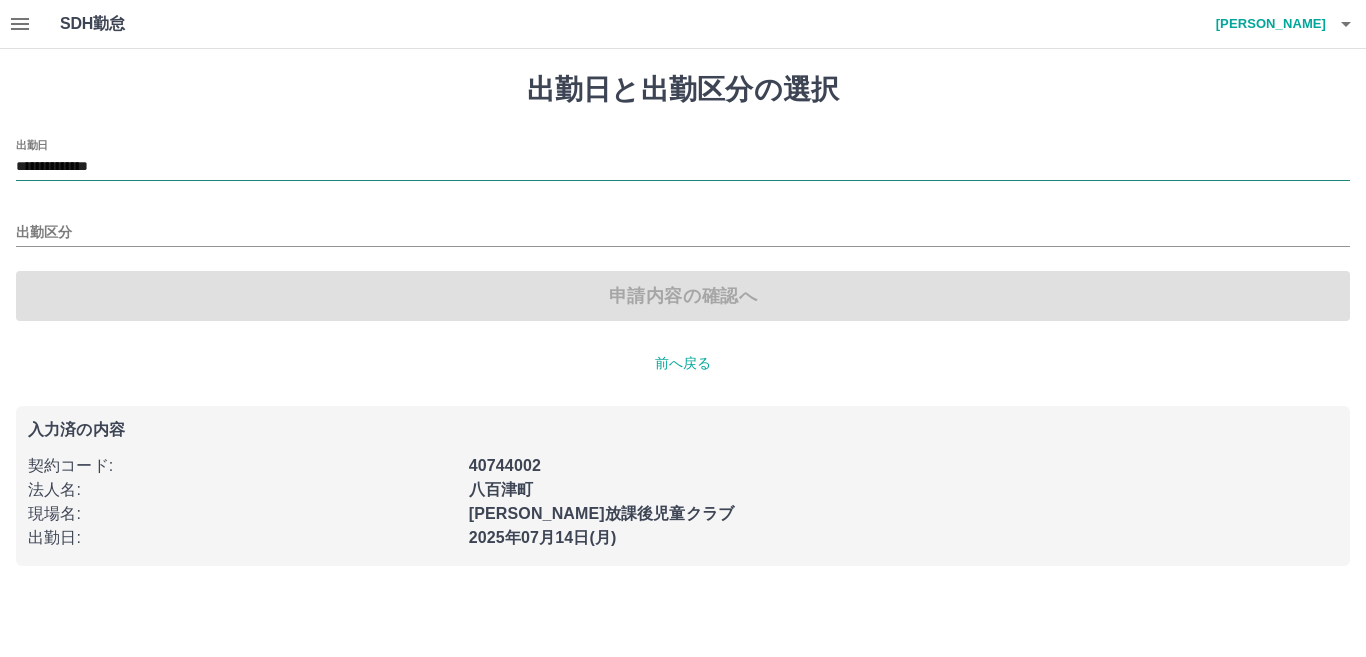 click on "**********" at bounding box center [683, 167] 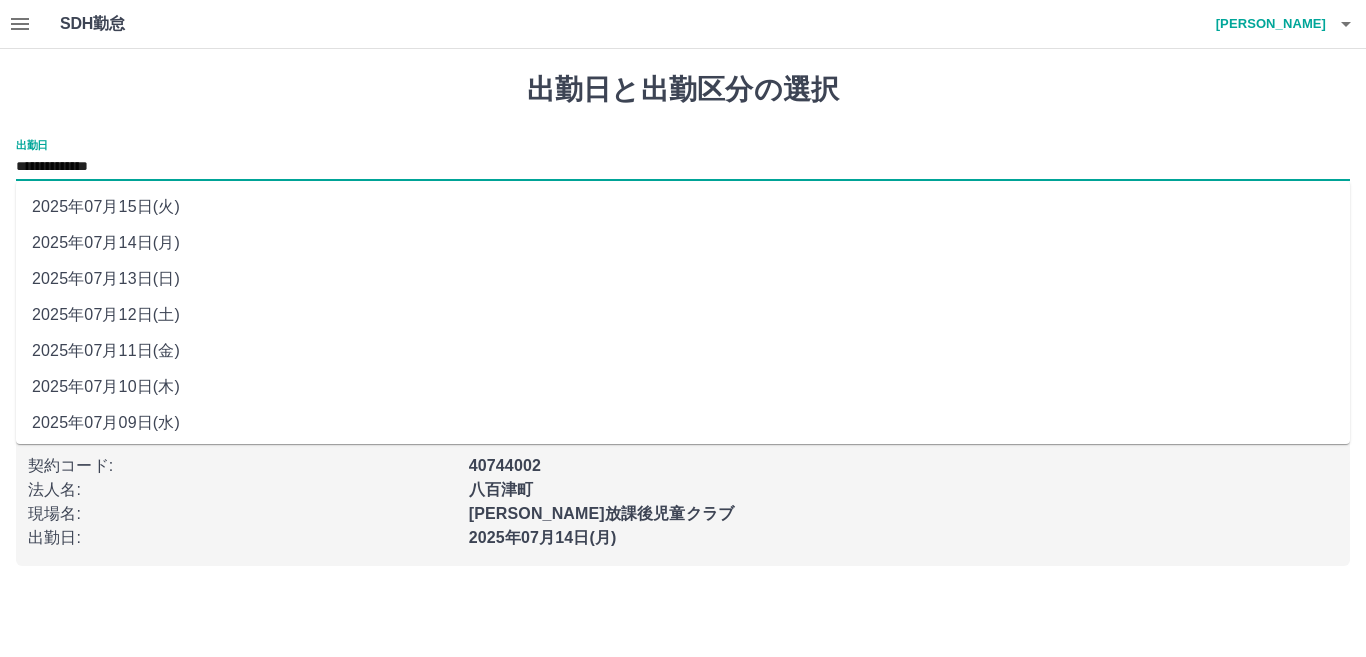 click on "2025年07月12日(土)" at bounding box center [683, 315] 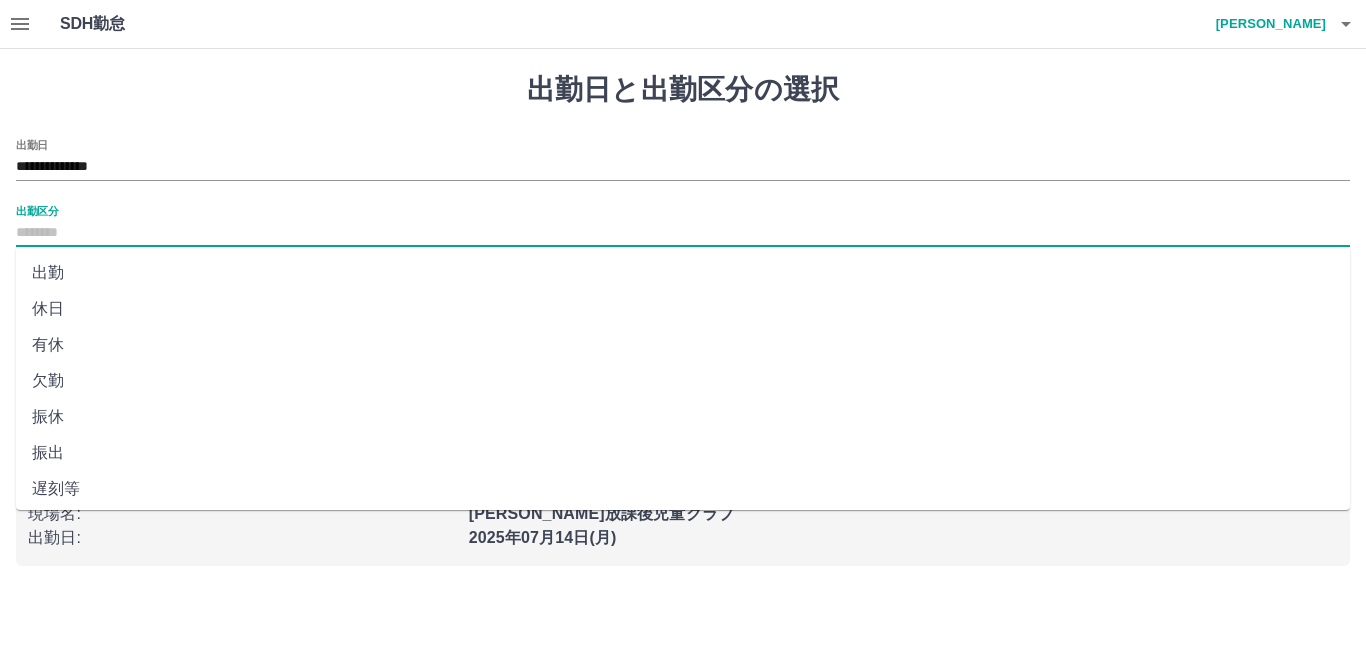 click on "出勤区分" at bounding box center (683, 233) 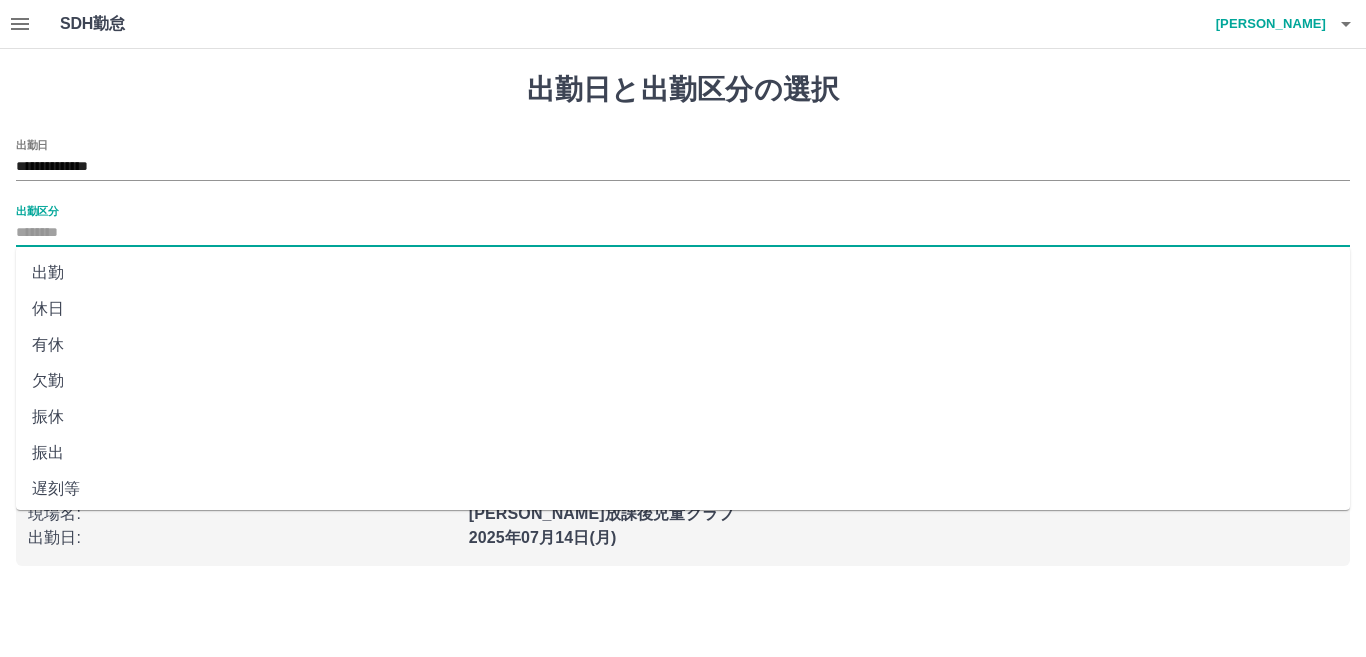 click on "出勤" at bounding box center (683, 273) 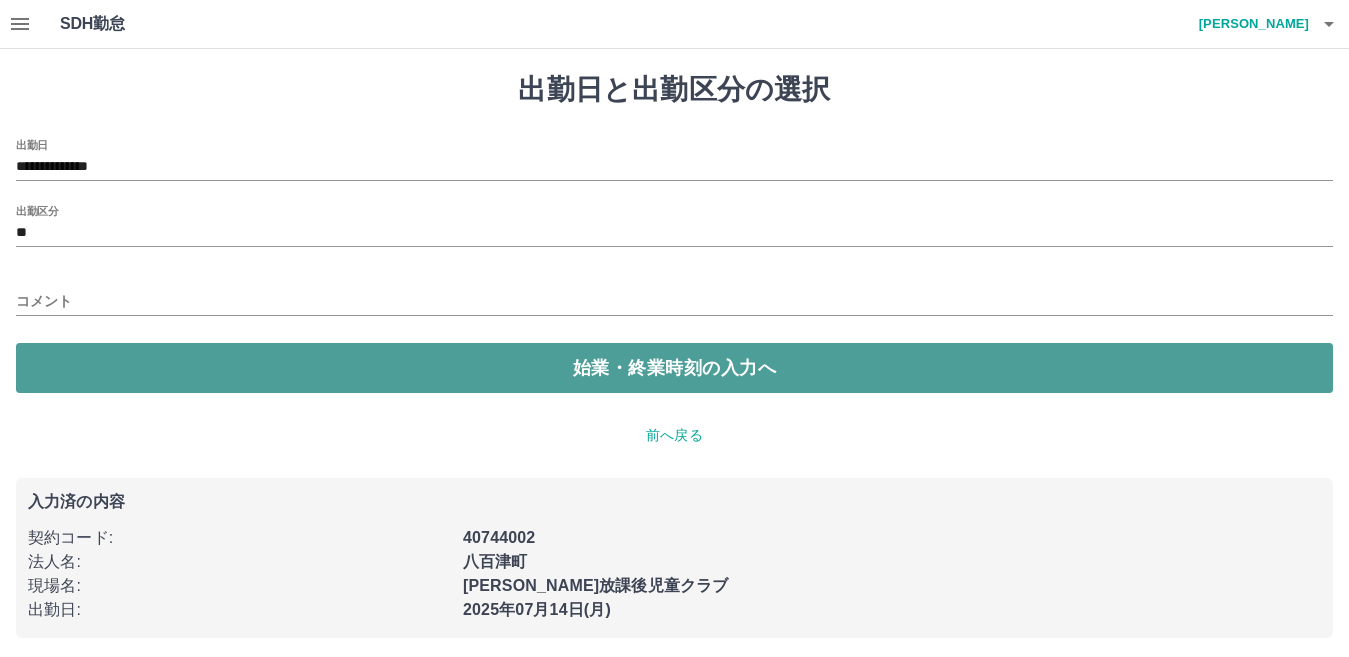 click on "始業・終業時刻の入力へ" at bounding box center (674, 368) 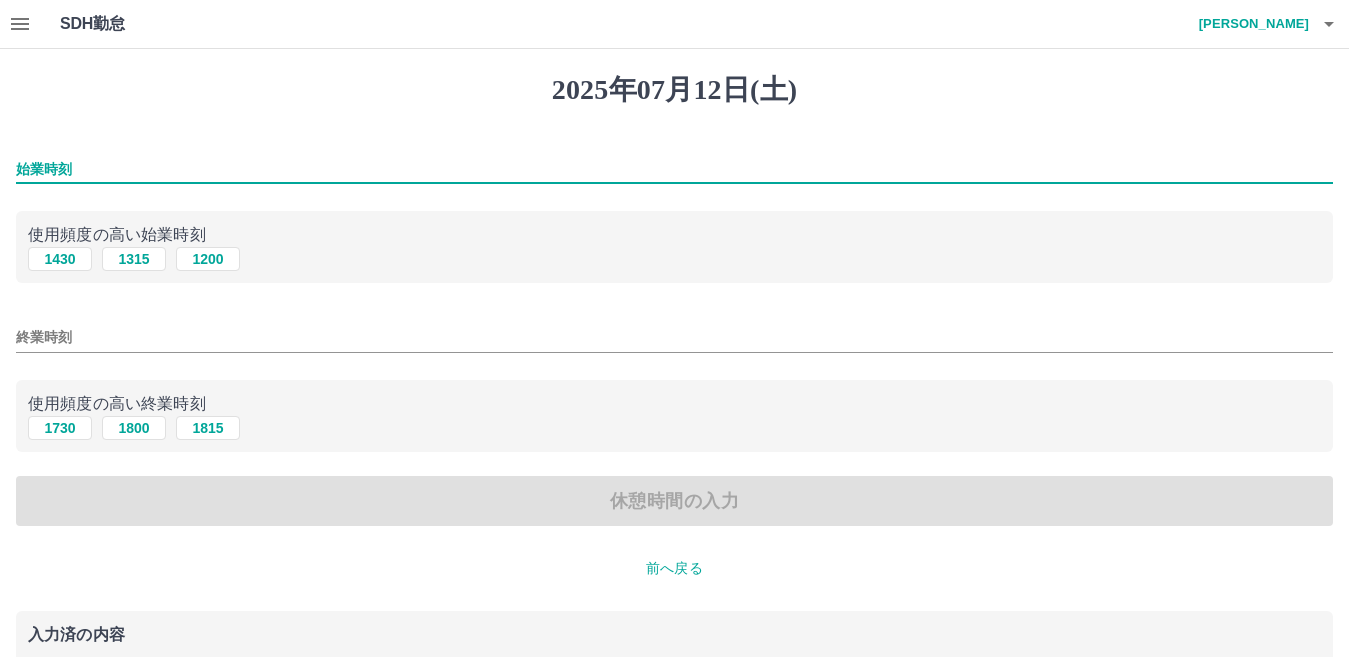 click on "始業時刻" at bounding box center (674, 169) 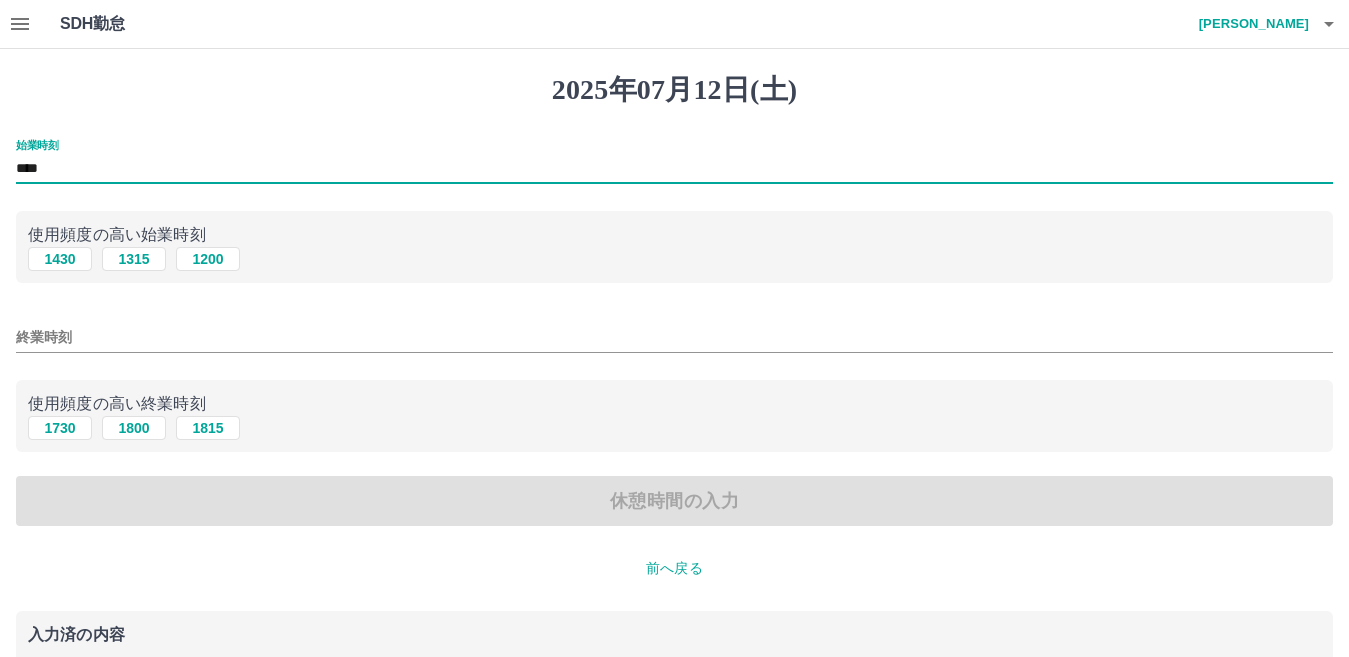 type on "****" 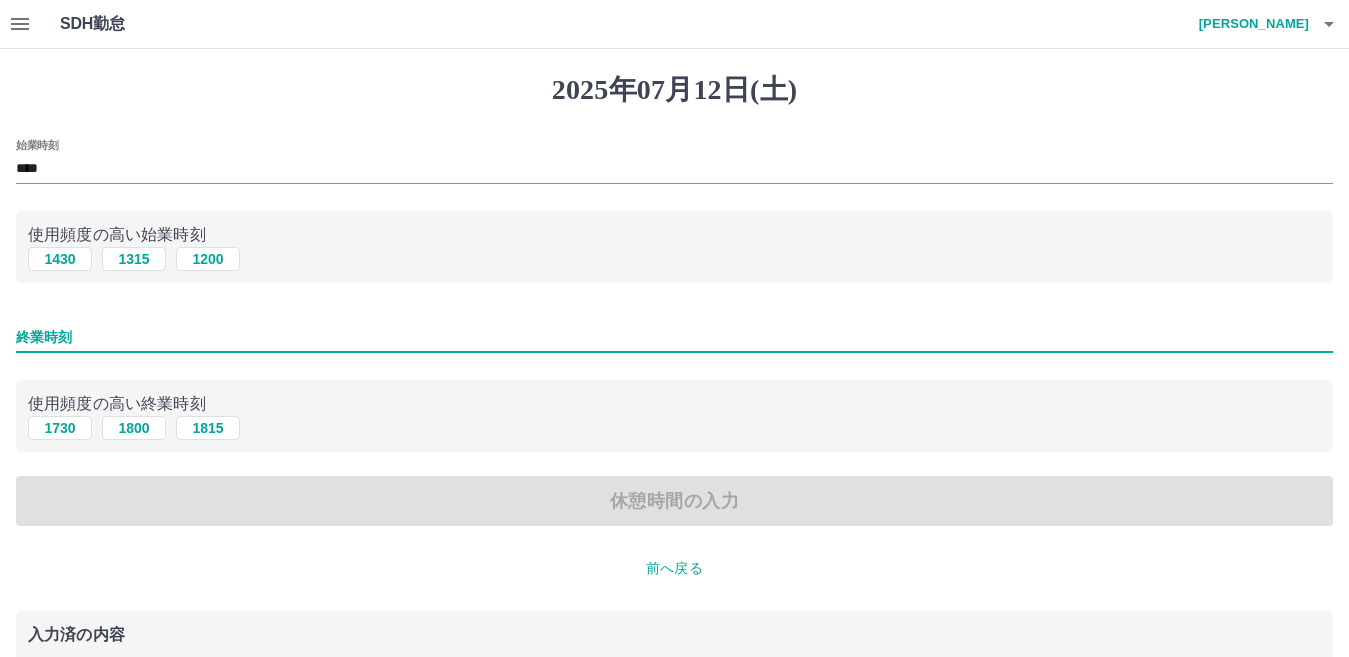 click on "終業時刻" at bounding box center [674, 337] 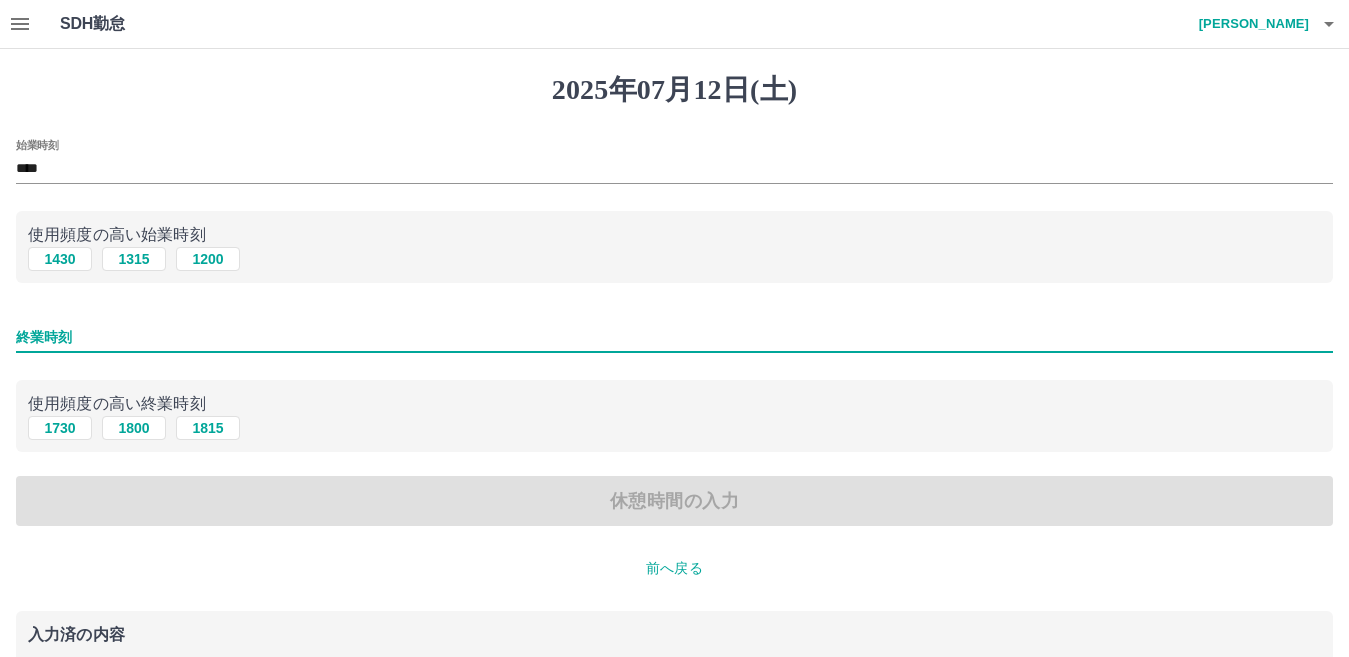click on "終業時刻" at bounding box center (674, 337) 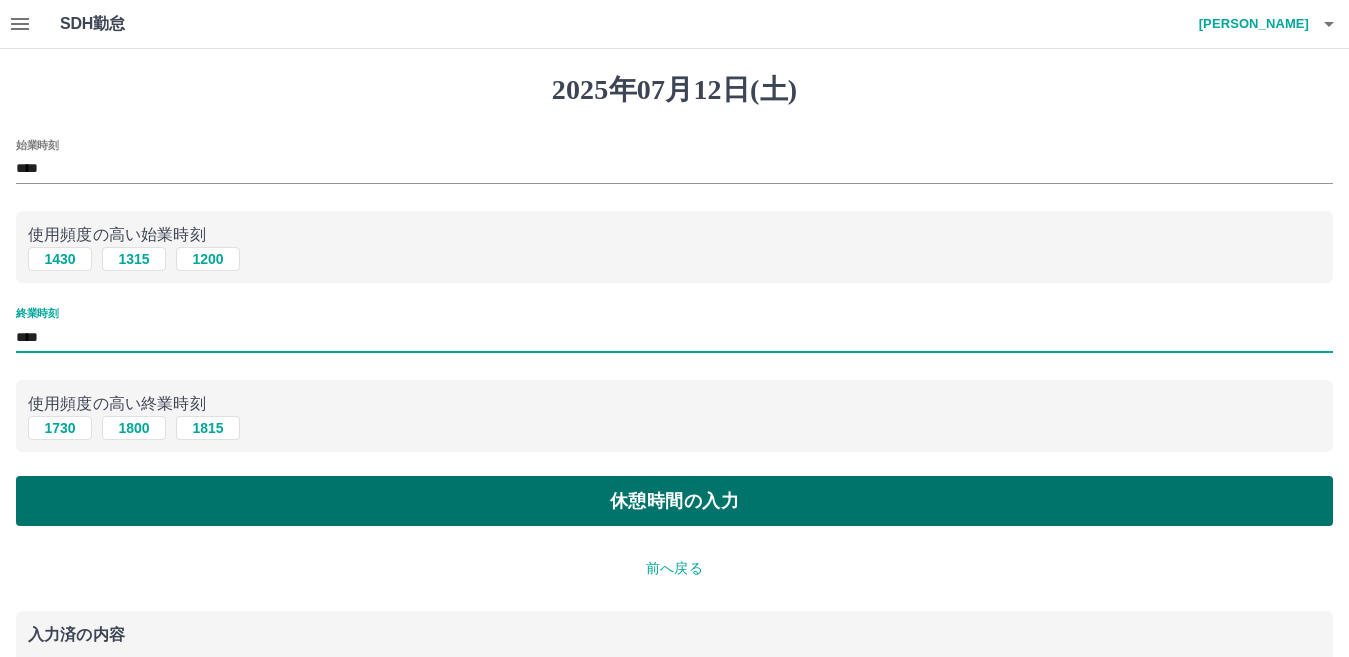 type on "****" 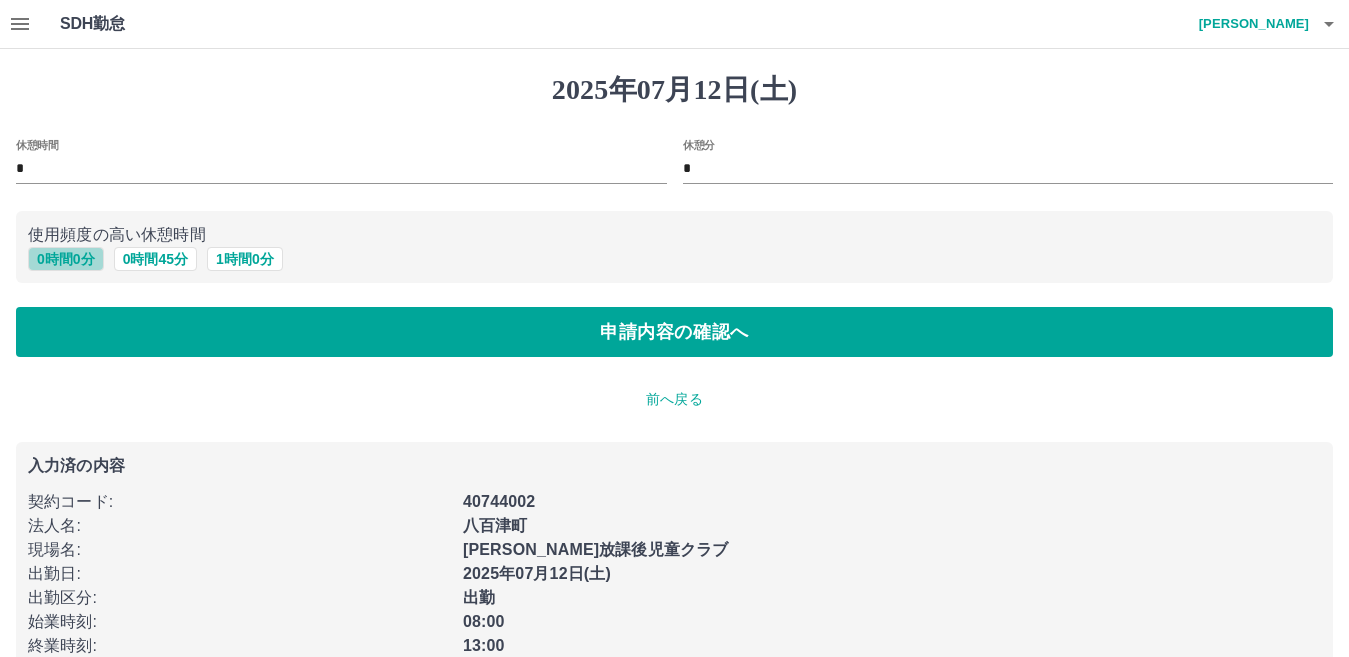 click on "0 時間 0 分" at bounding box center [66, 259] 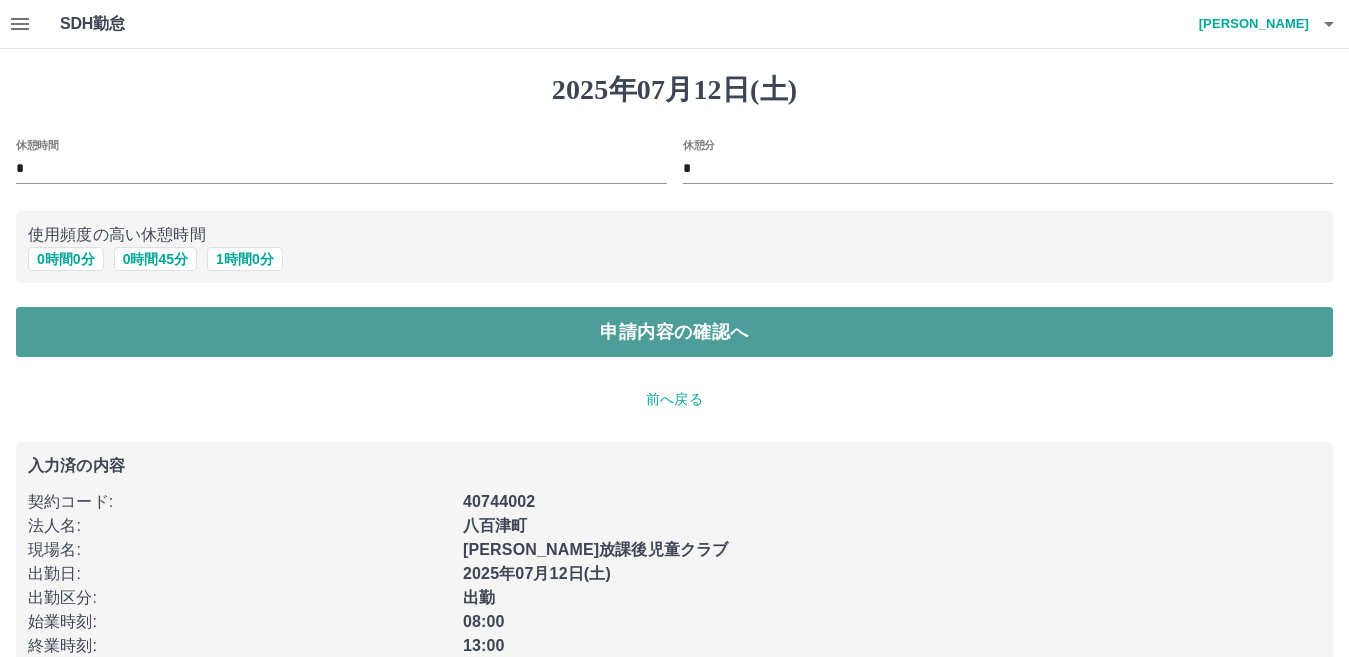 click on "申請内容の確認へ" at bounding box center (674, 332) 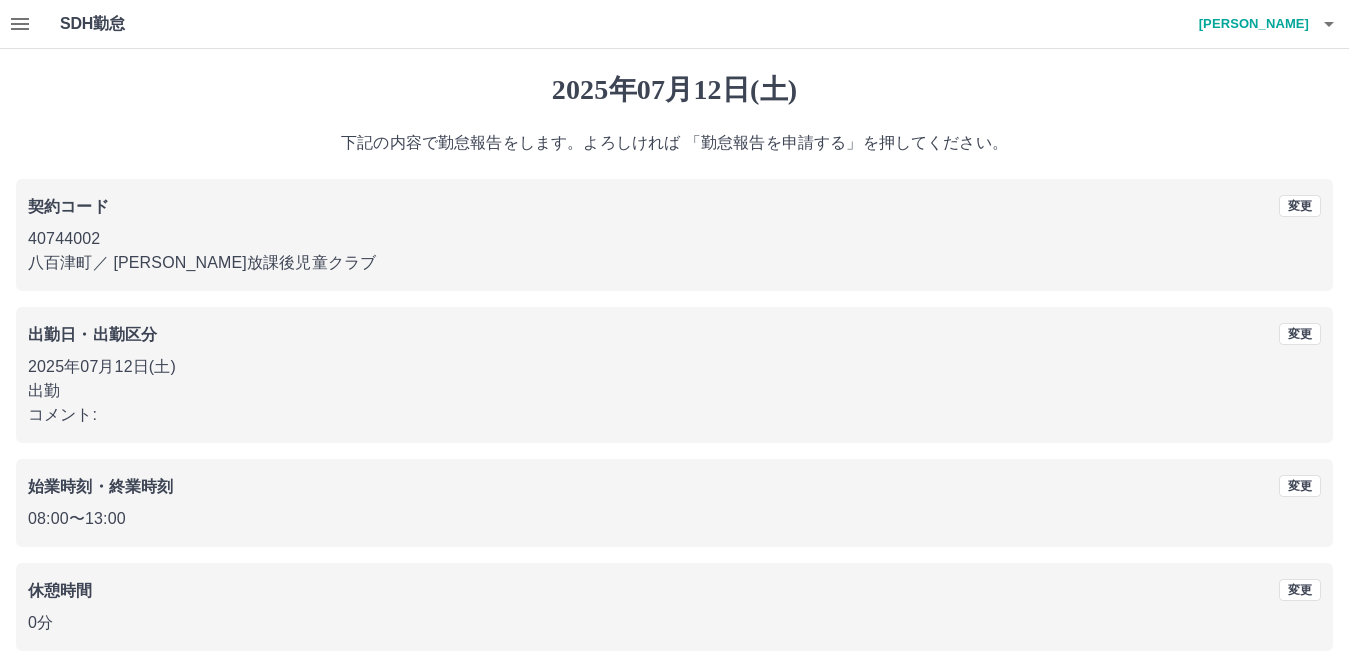scroll, scrollTop: 92, scrollLeft: 0, axis: vertical 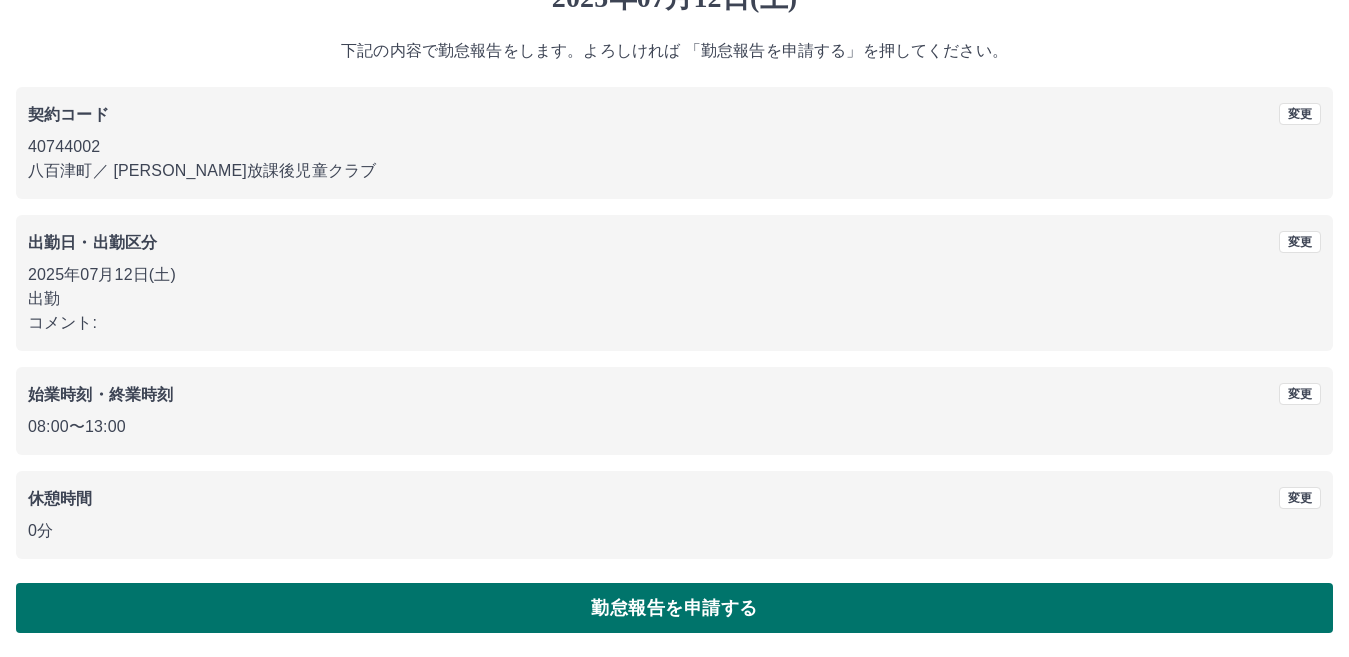 click on "勤怠報告を申請する" at bounding box center [674, 608] 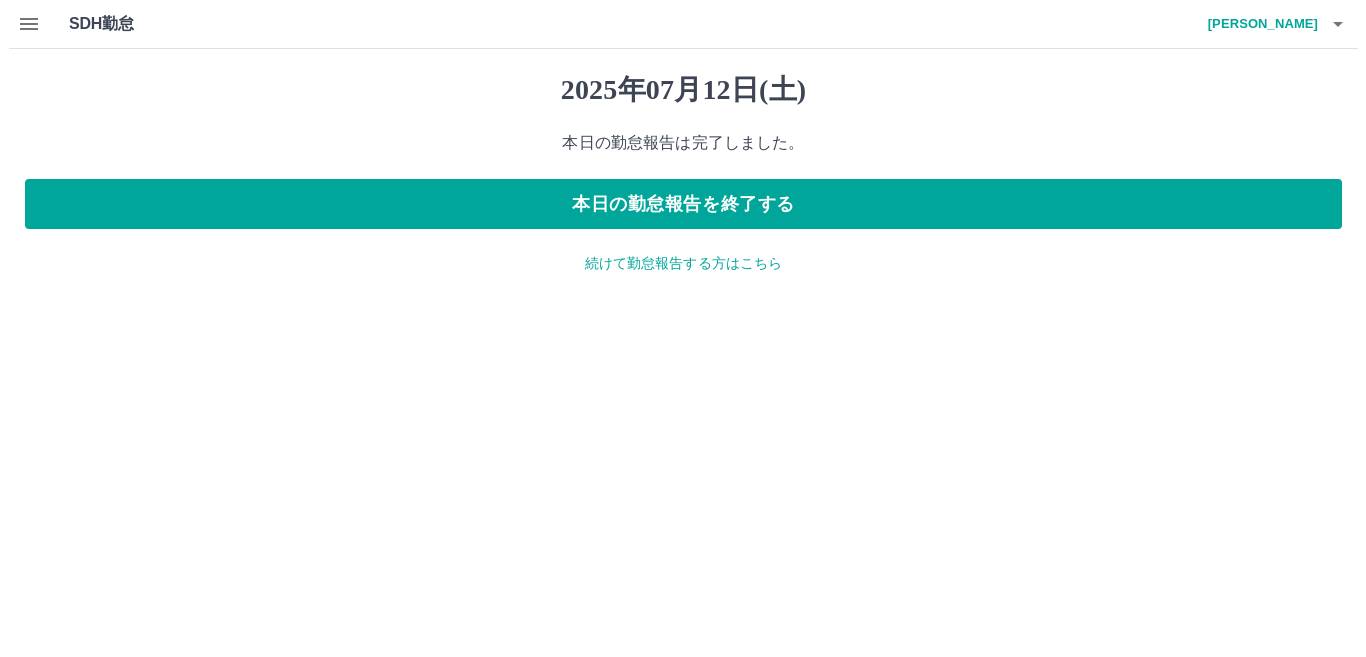 scroll, scrollTop: 0, scrollLeft: 0, axis: both 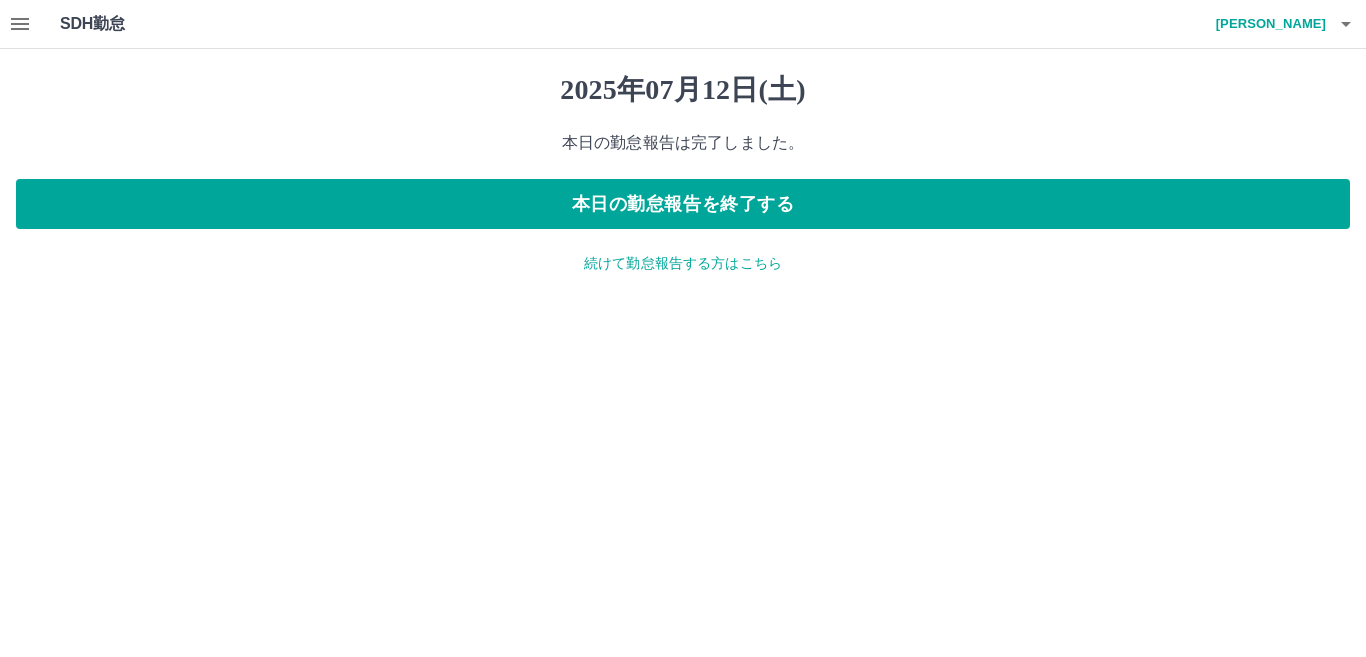 click on "続けて勤怠報告する方はこちら" at bounding box center [683, 263] 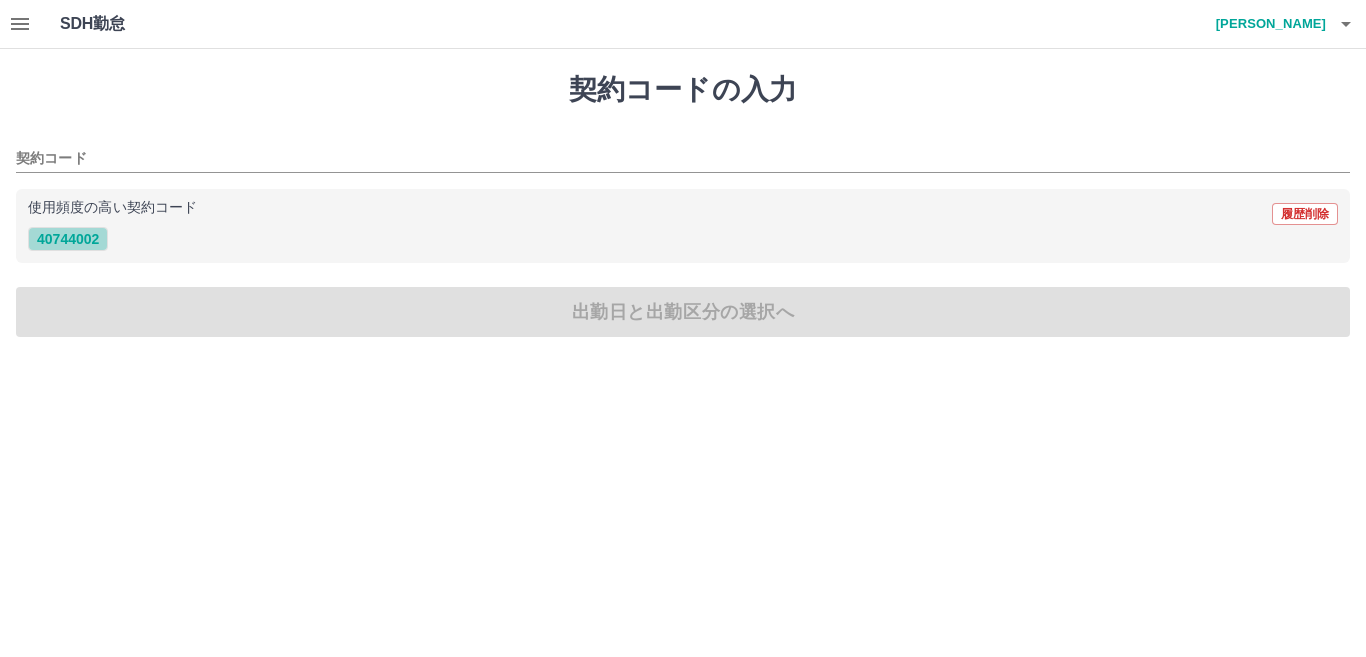 click on "40744002" at bounding box center [68, 239] 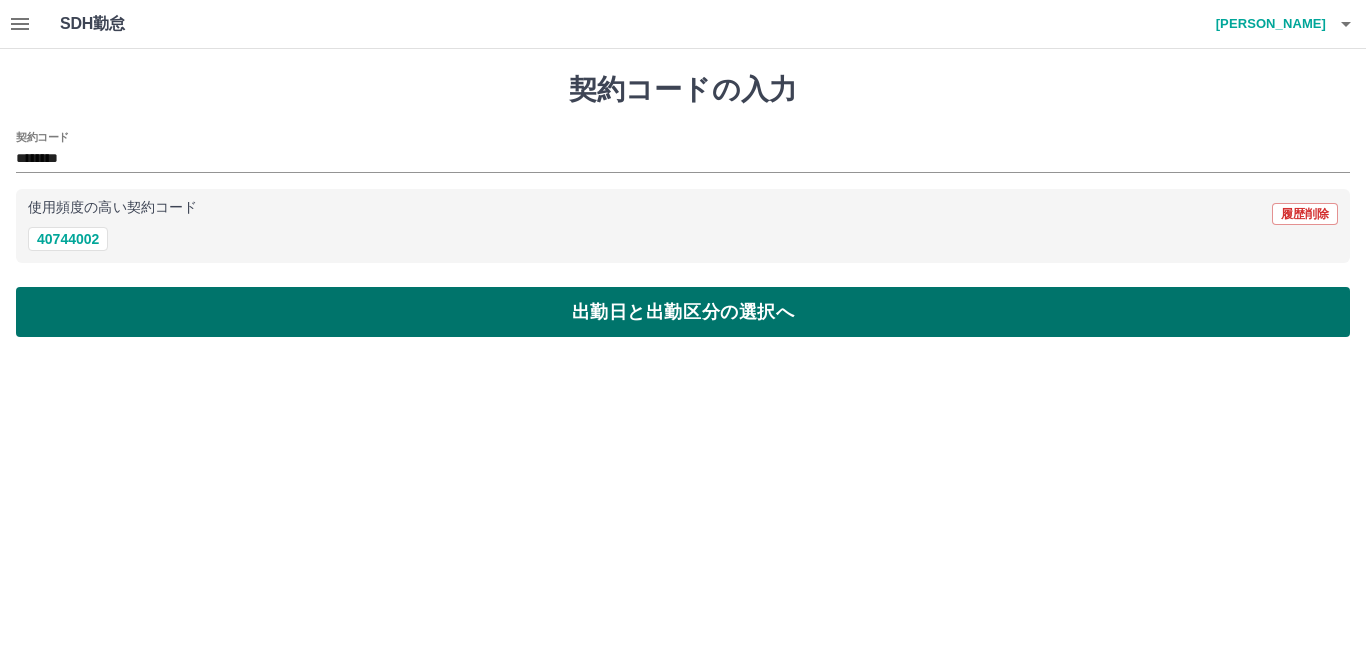 click on "出勤日と出勤区分の選択へ" at bounding box center [683, 312] 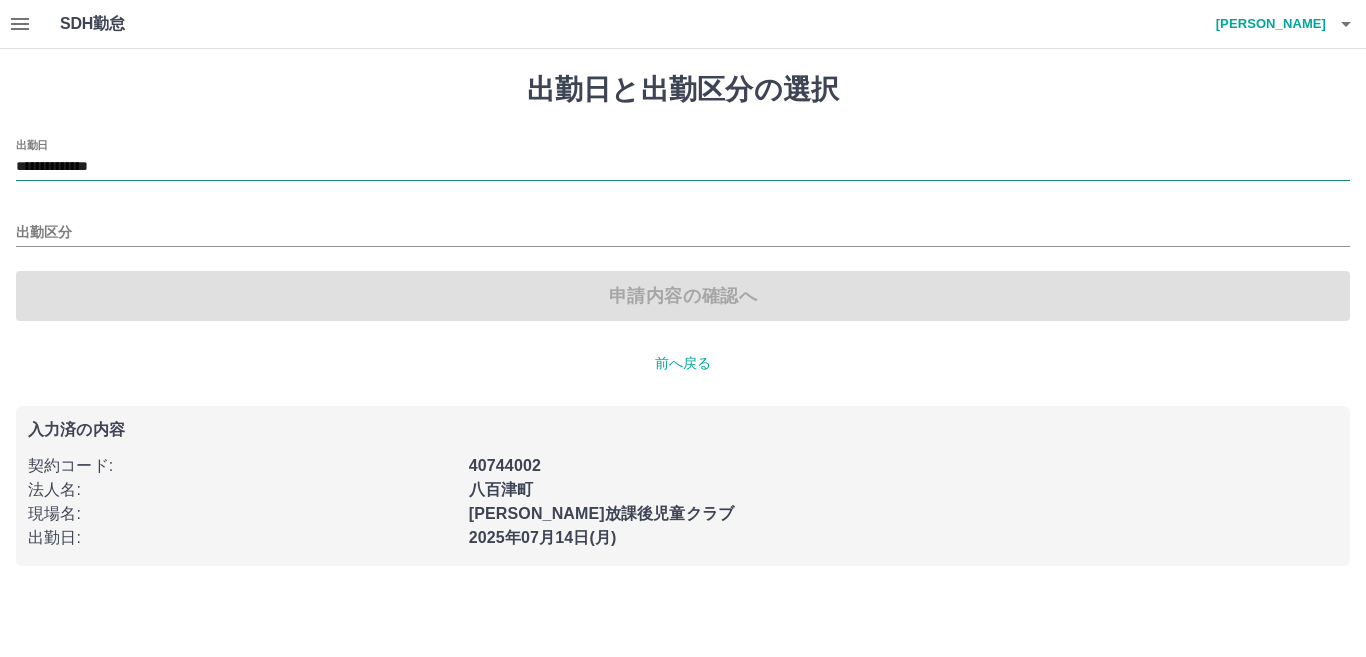 click on "**********" at bounding box center [683, 167] 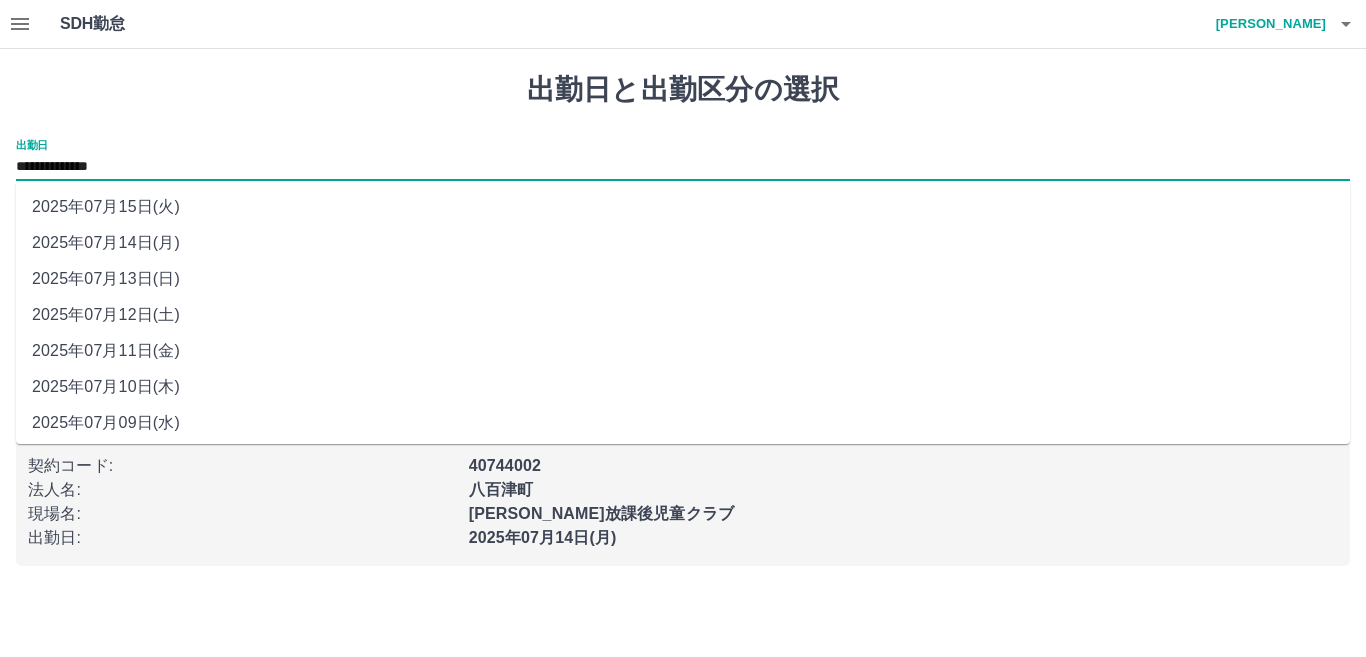 click on "2025年07月13日(日)" at bounding box center [683, 279] 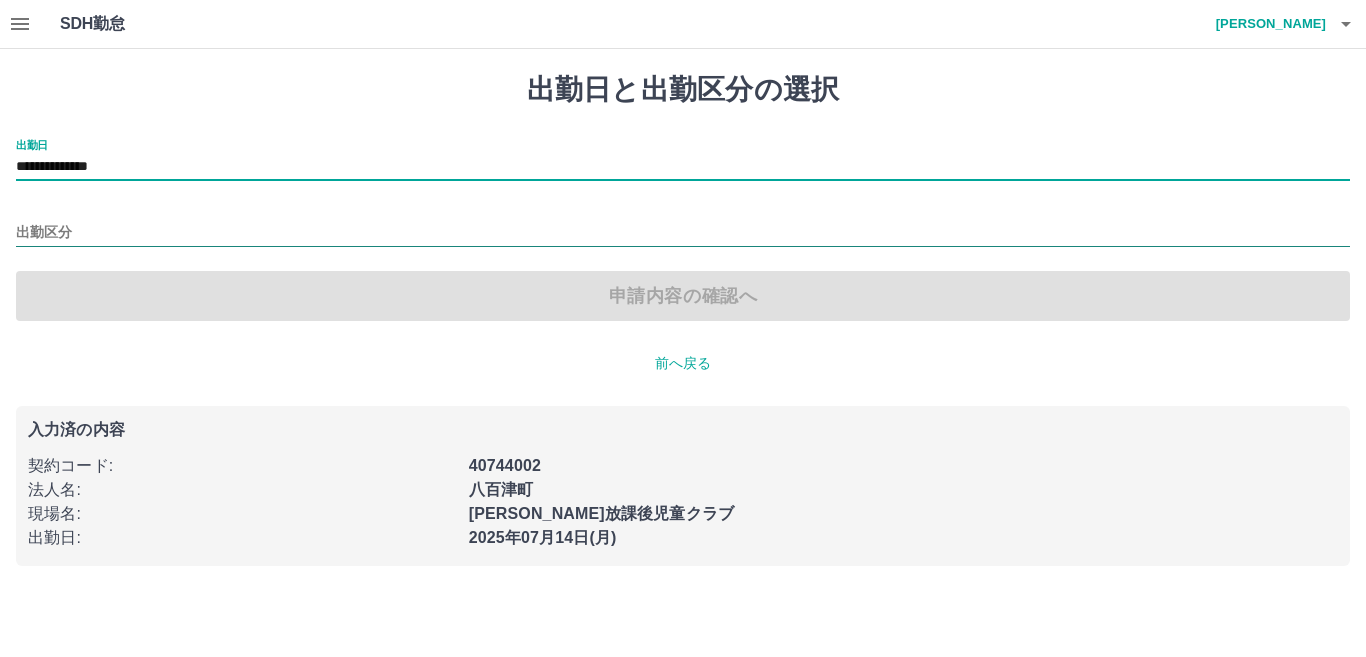 click on "出勤区分" at bounding box center (683, 233) 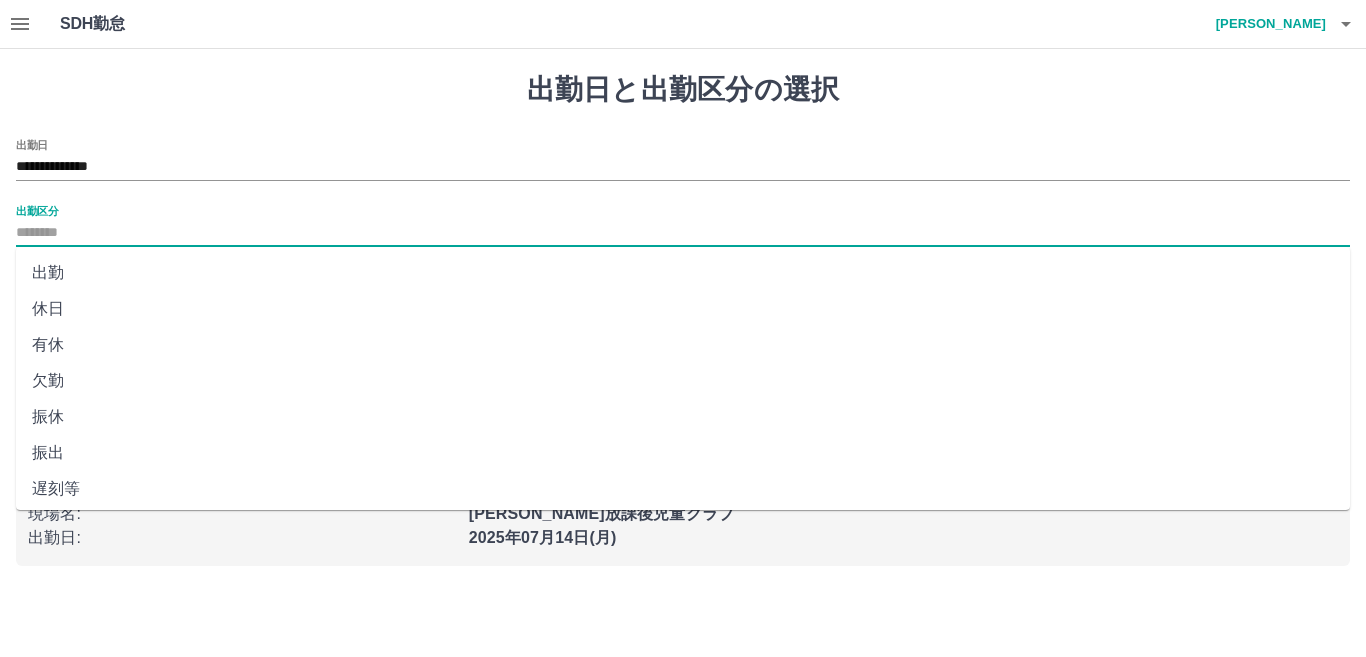 scroll, scrollTop: 401, scrollLeft: 0, axis: vertical 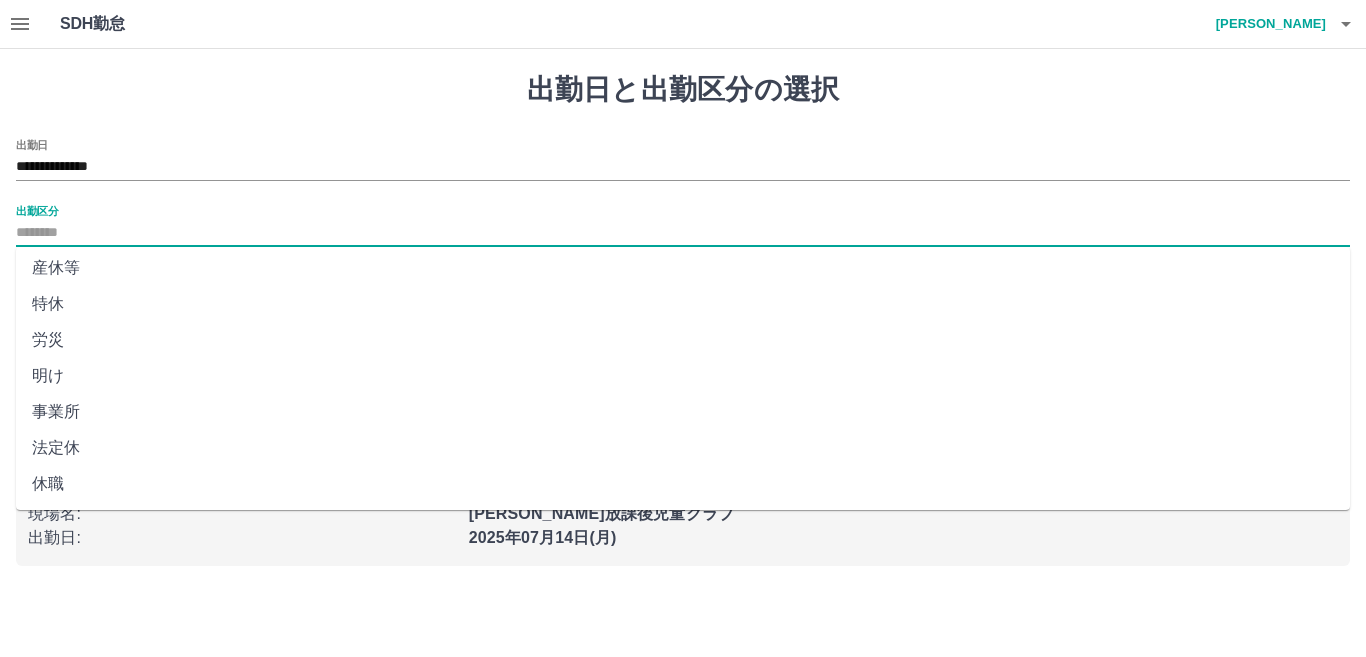 click on "法定休" at bounding box center [683, 448] 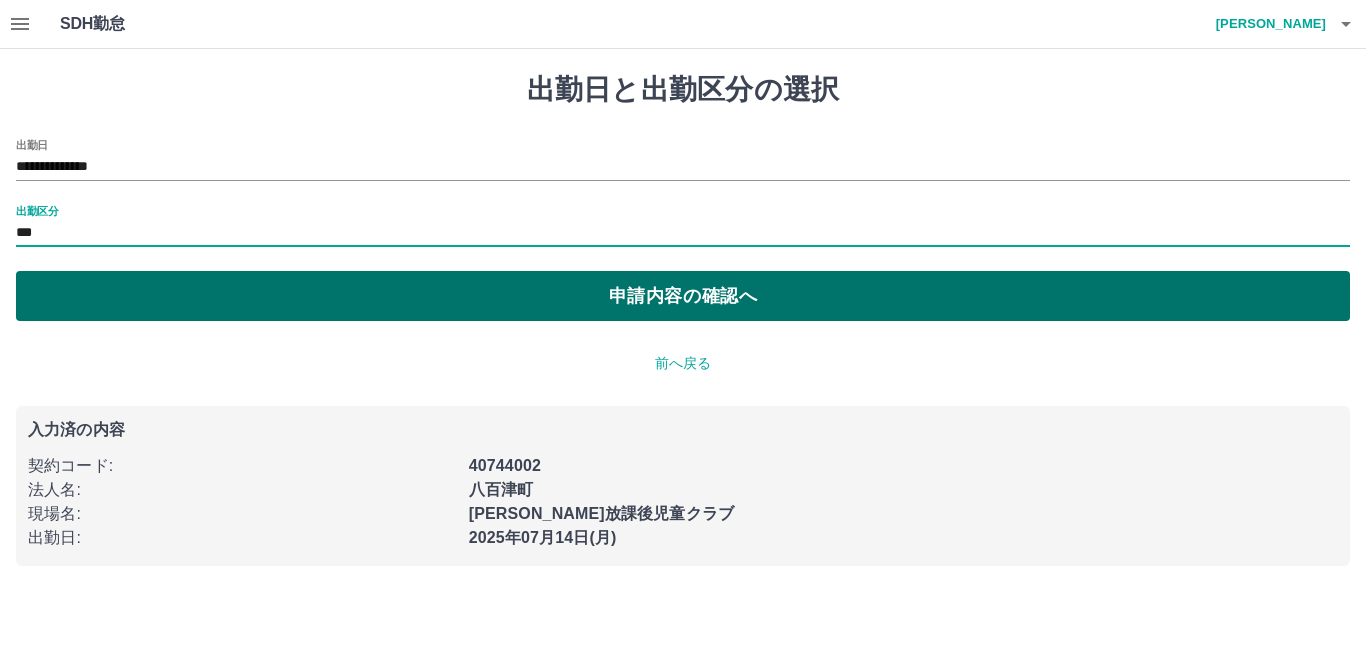 click on "申請内容の確認へ" at bounding box center [683, 296] 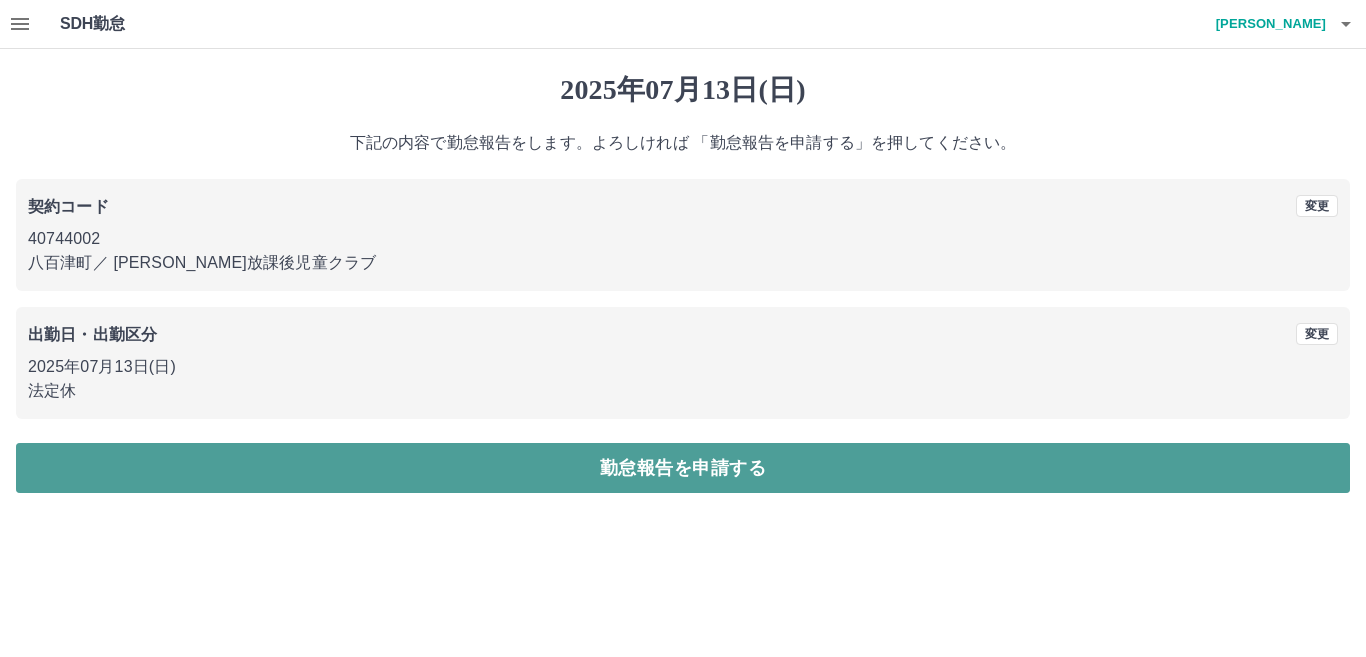 click on "勤怠報告を申請する" at bounding box center (683, 468) 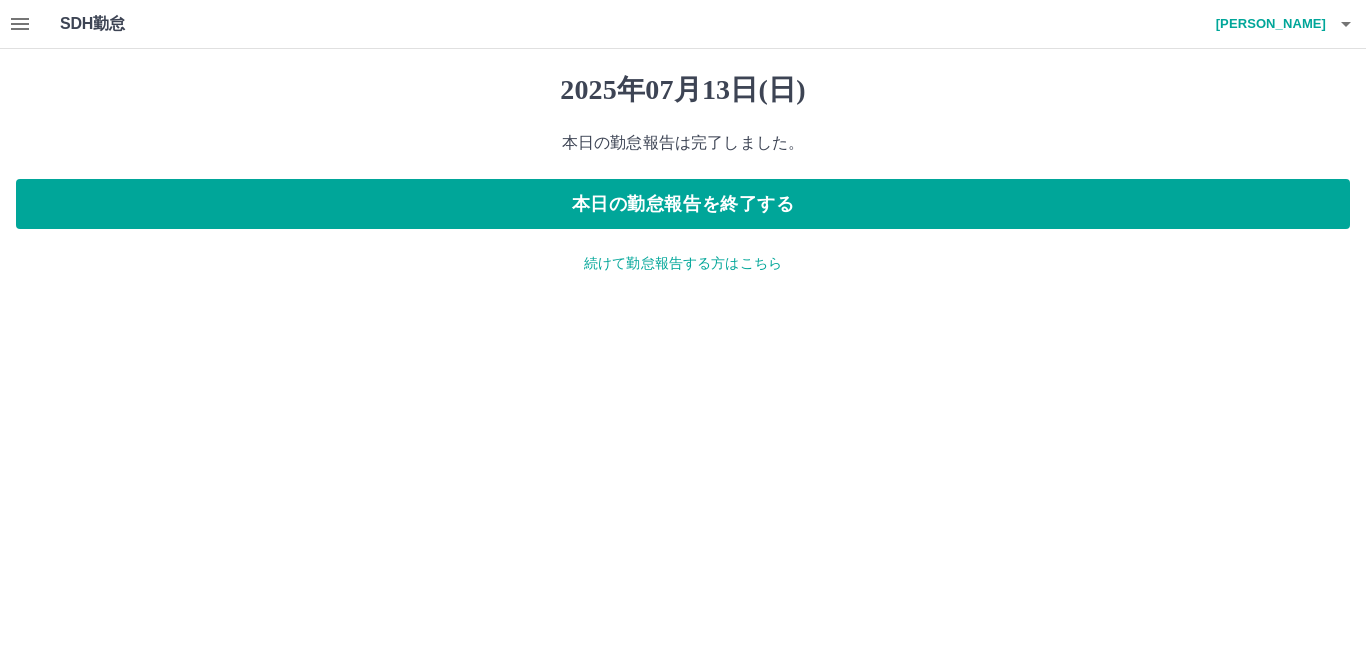 click on "続けて勤怠報告する方はこちら" at bounding box center [683, 263] 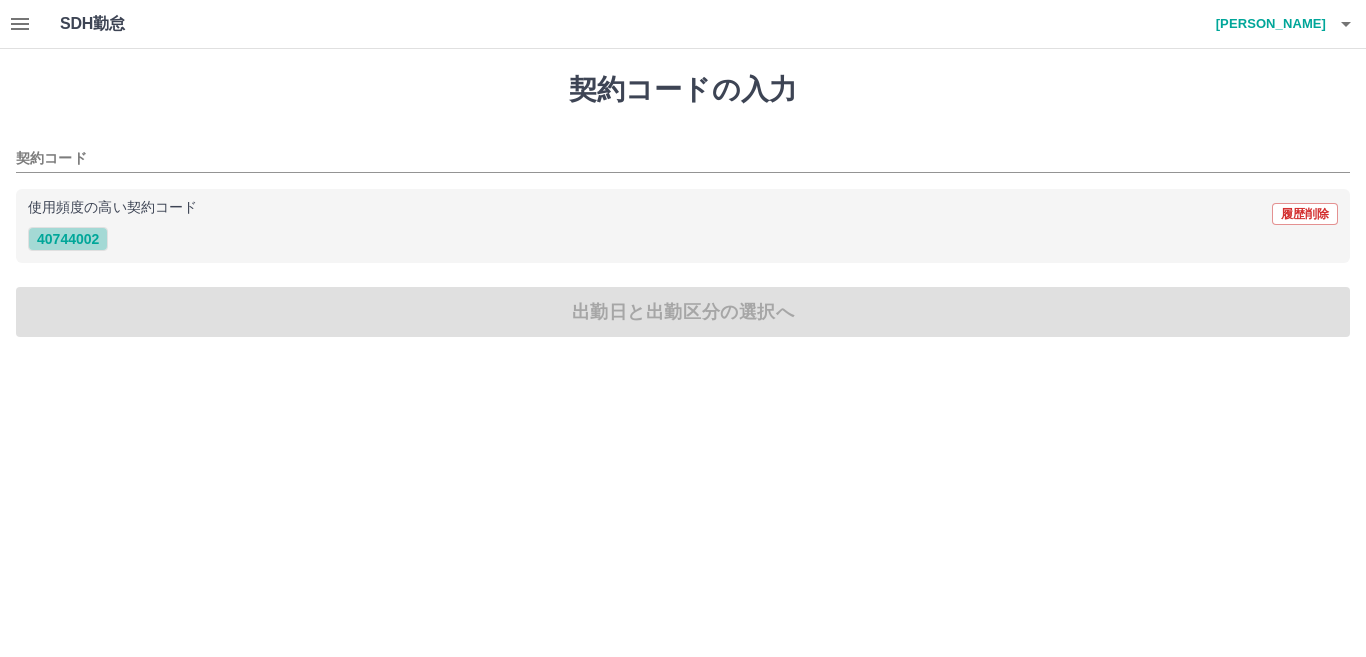 click on "40744002" at bounding box center (68, 239) 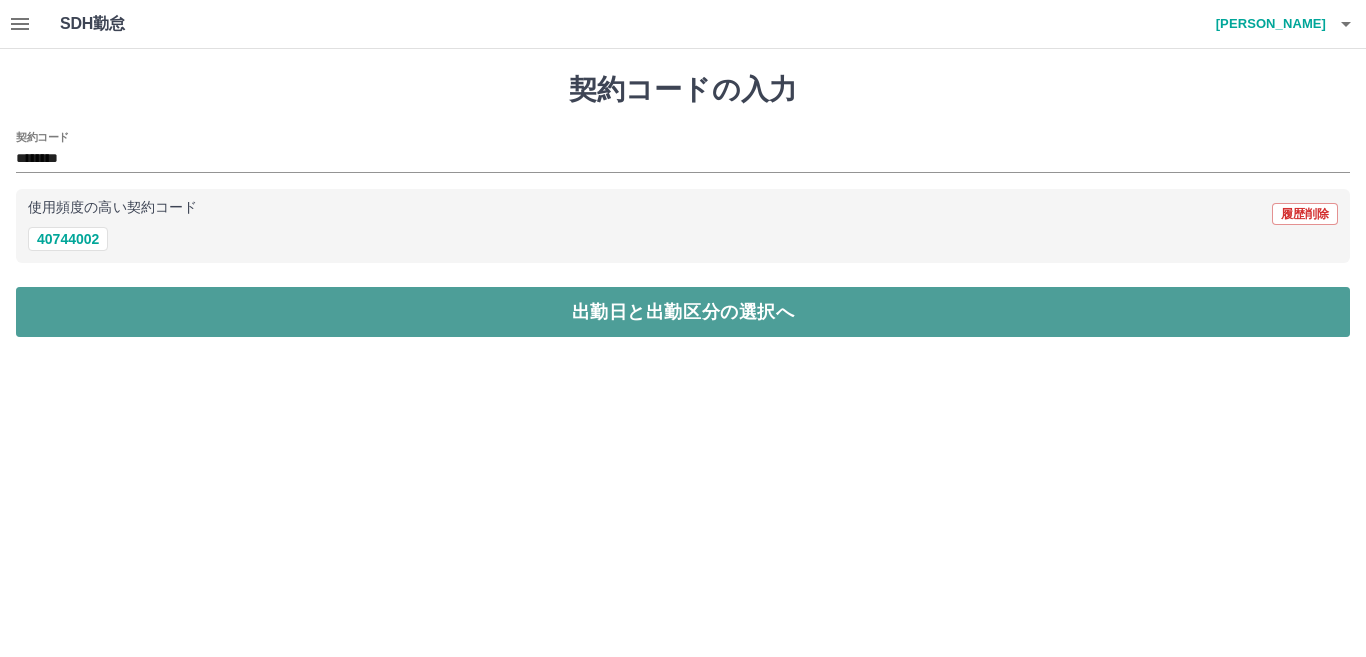 click on "出勤日と出勤区分の選択へ" at bounding box center [683, 312] 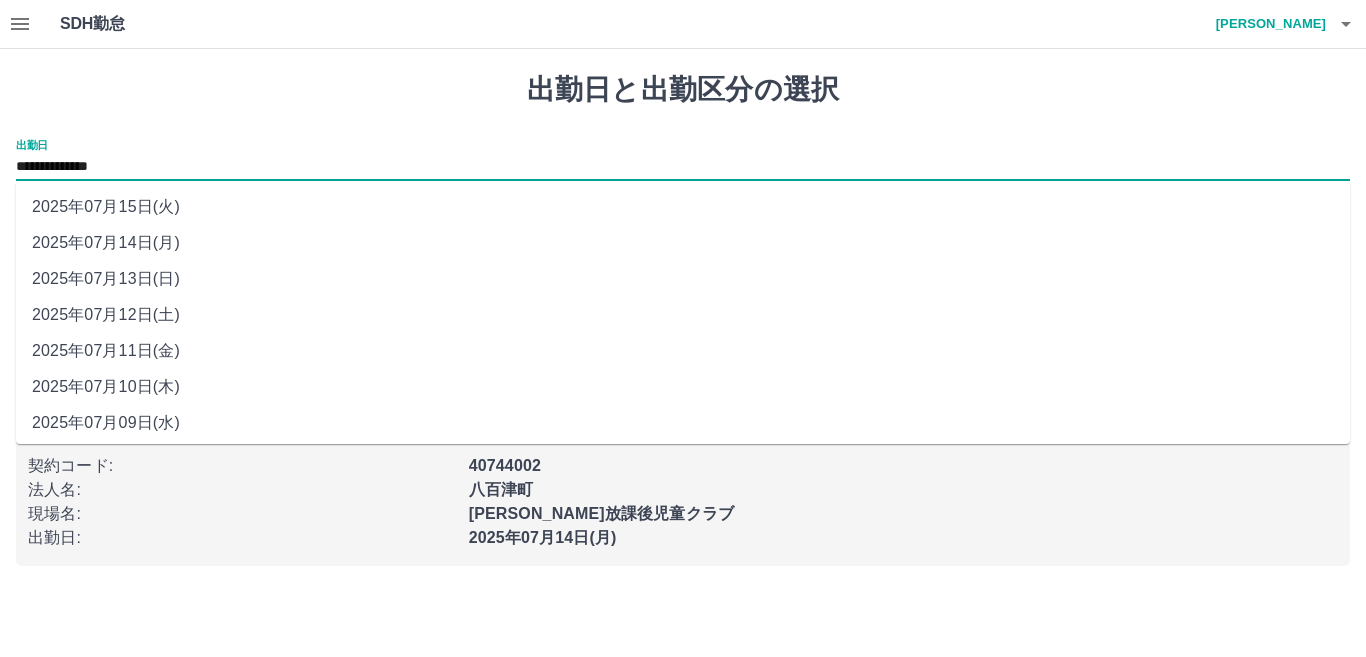 click on "**********" at bounding box center (683, 167) 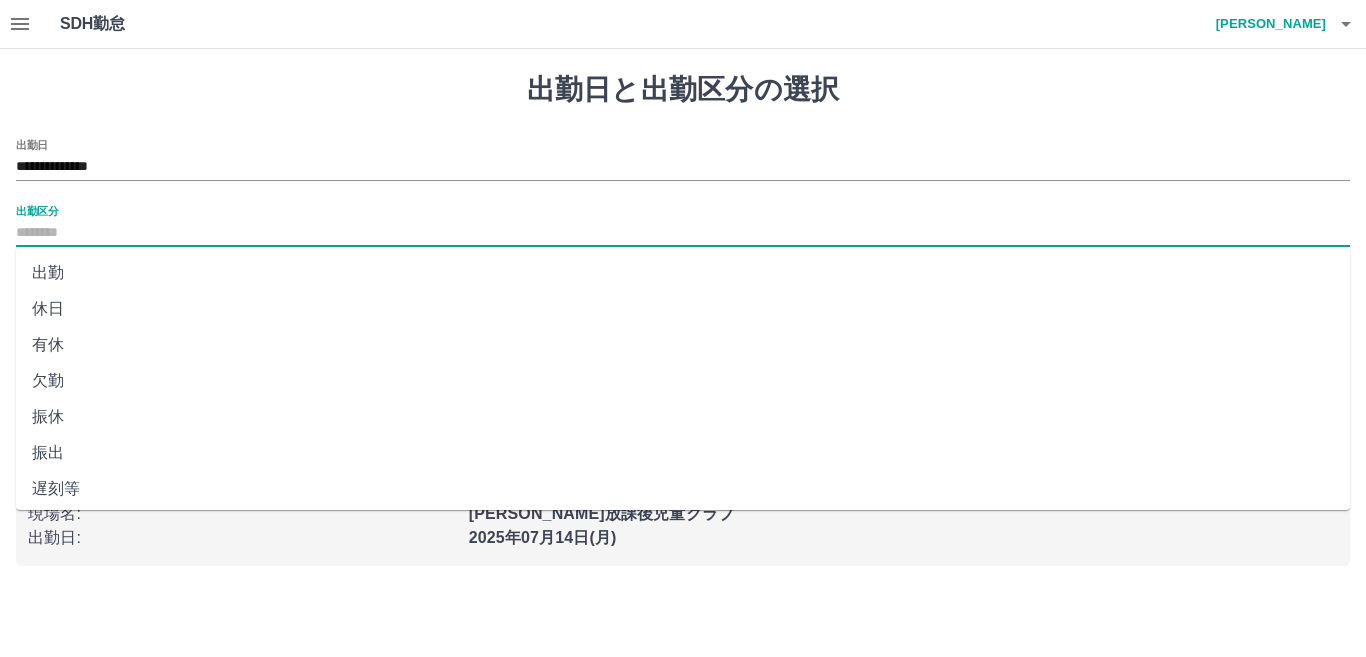 click on "出勤区分" at bounding box center (683, 233) 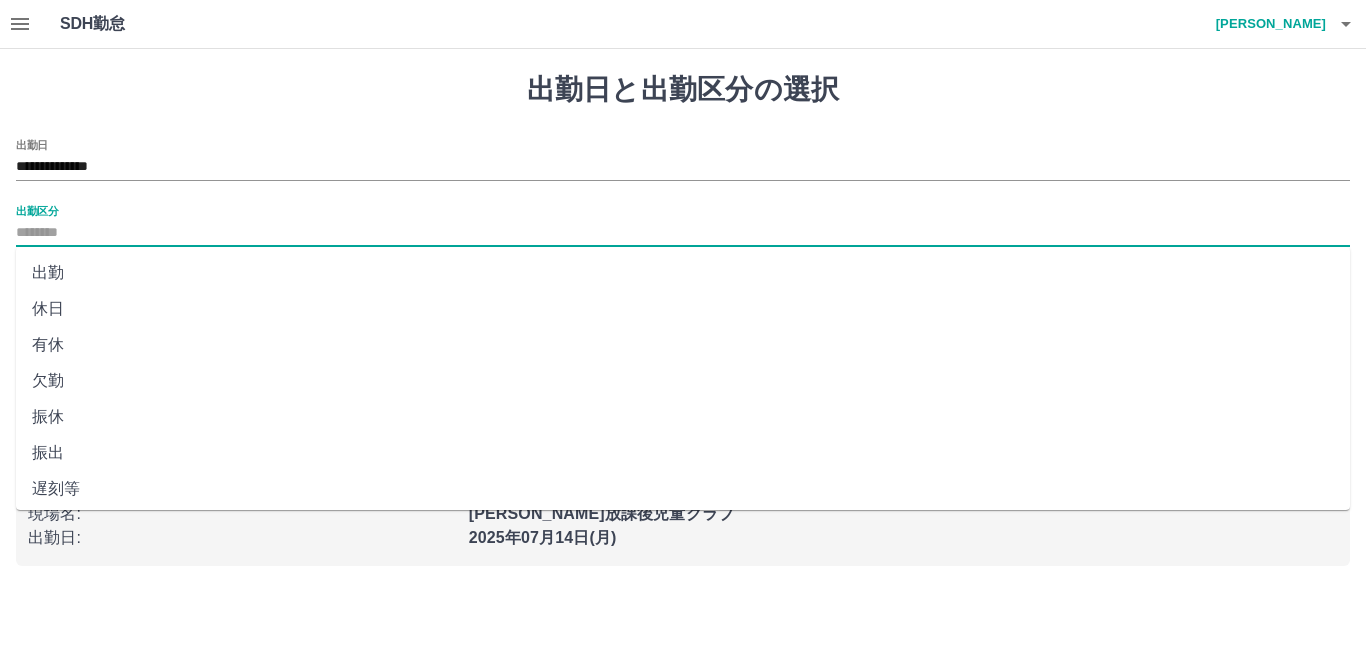 click on "休日" at bounding box center (683, 309) 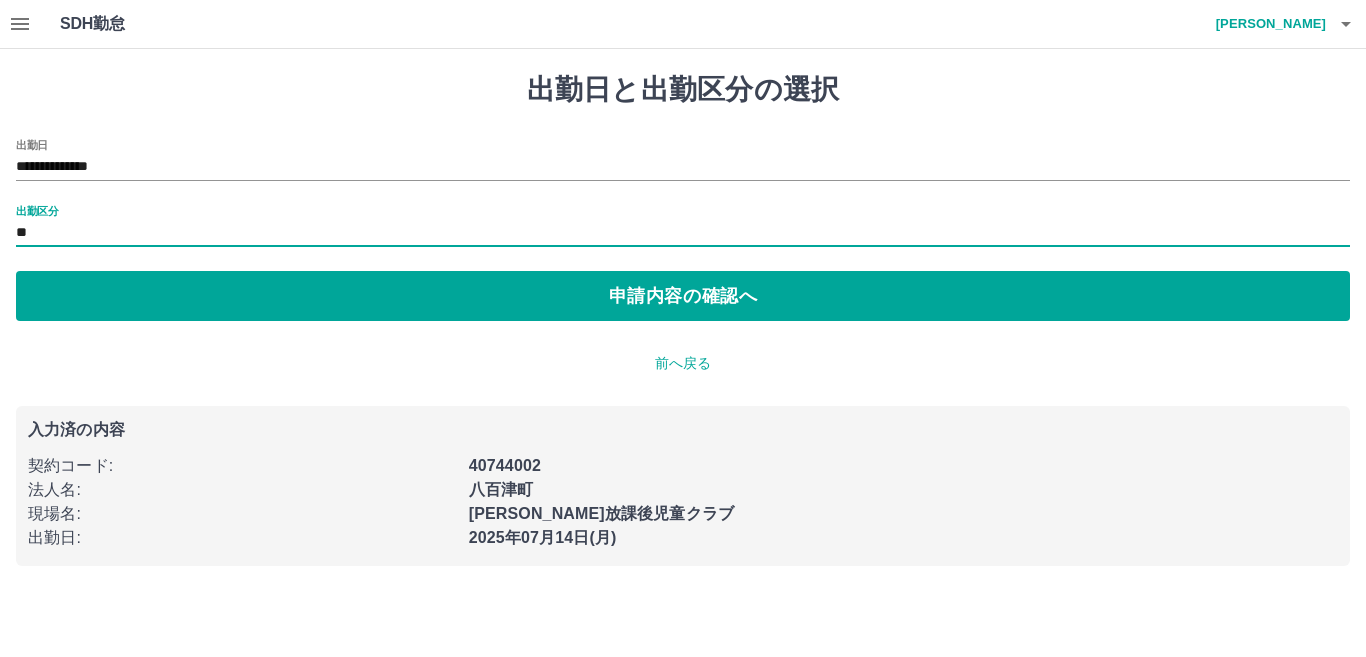 type on "**" 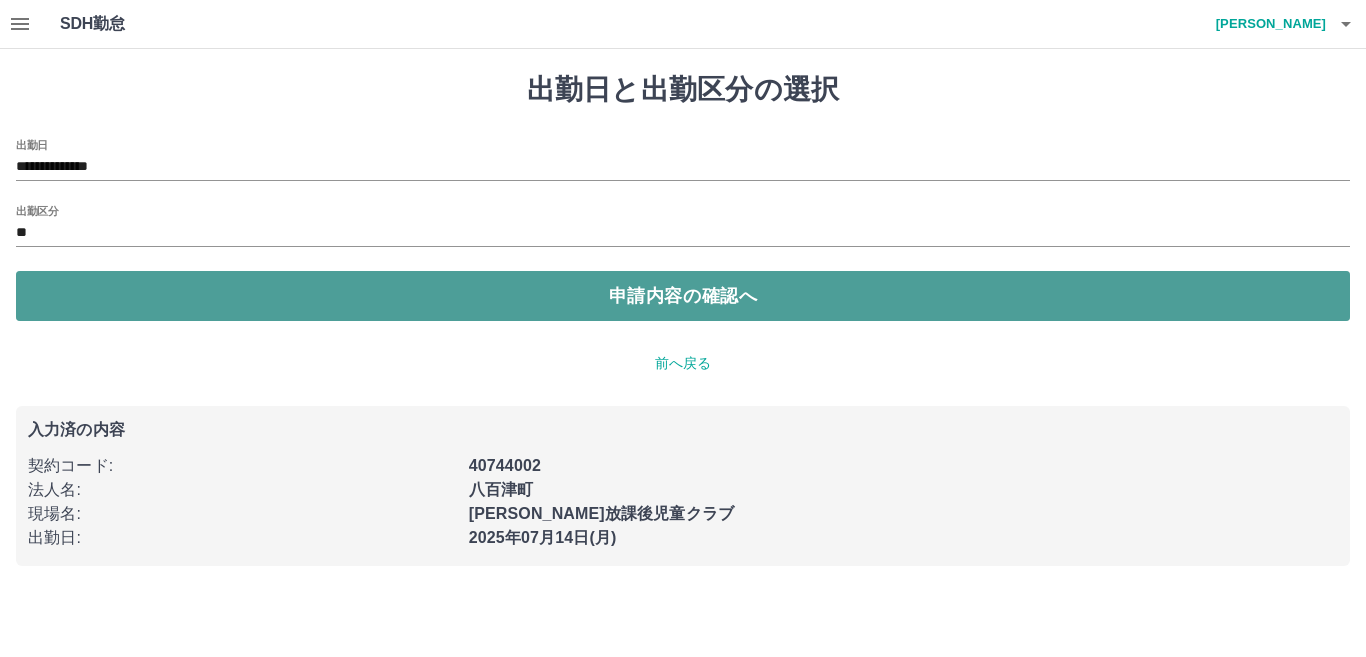 click on "申請内容の確認へ" at bounding box center (683, 296) 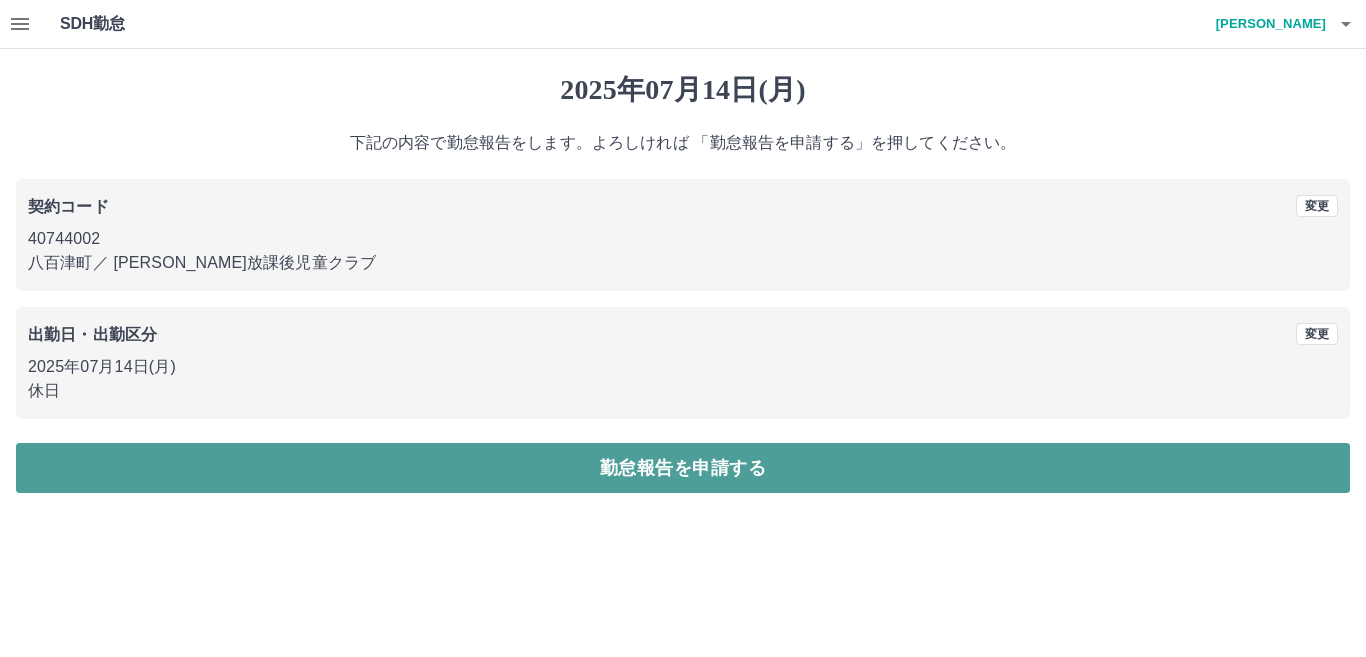 click on "勤怠報告を申請する" at bounding box center (683, 468) 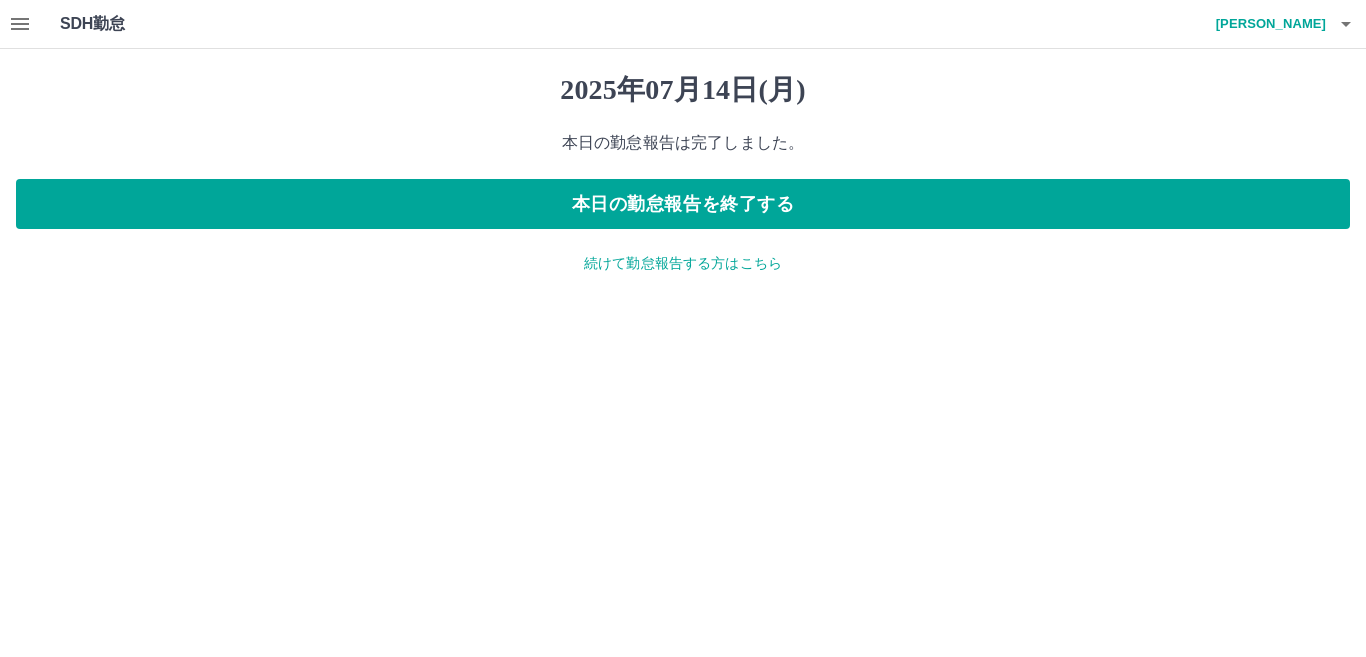 click on "続けて勤怠報告する方はこちら" at bounding box center [683, 263] 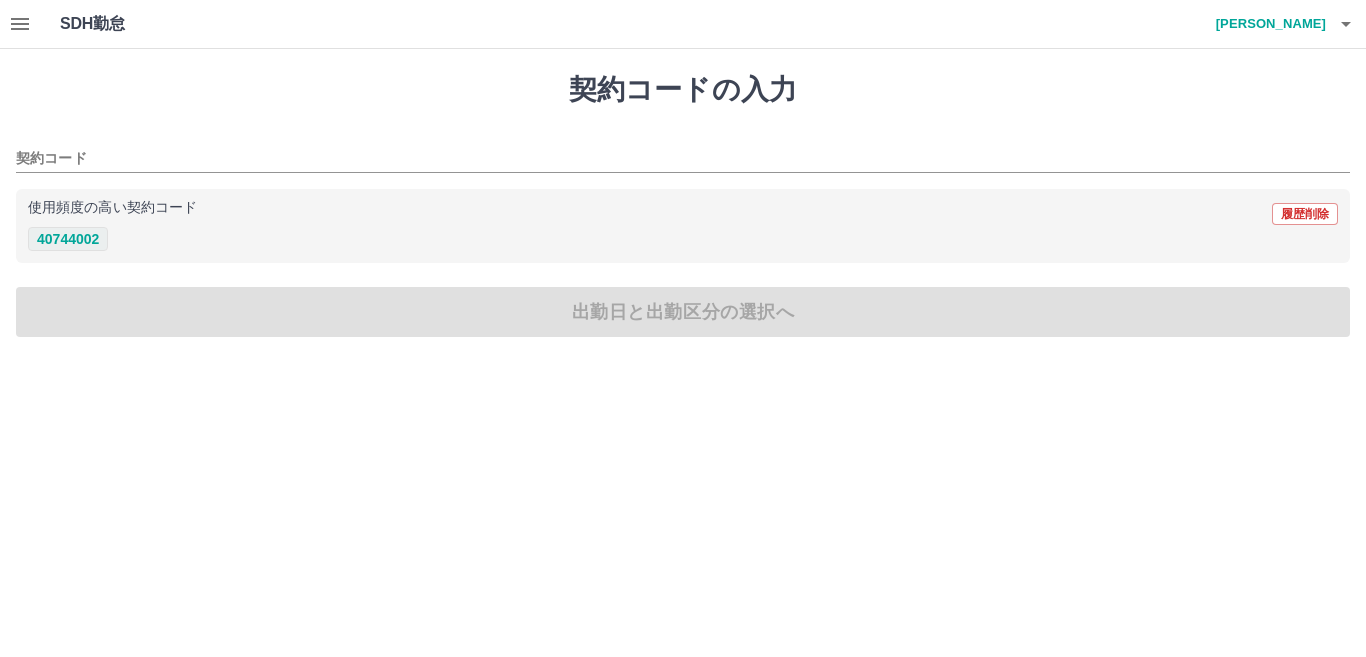 click on "40744002" at bounding box center (68, 239) 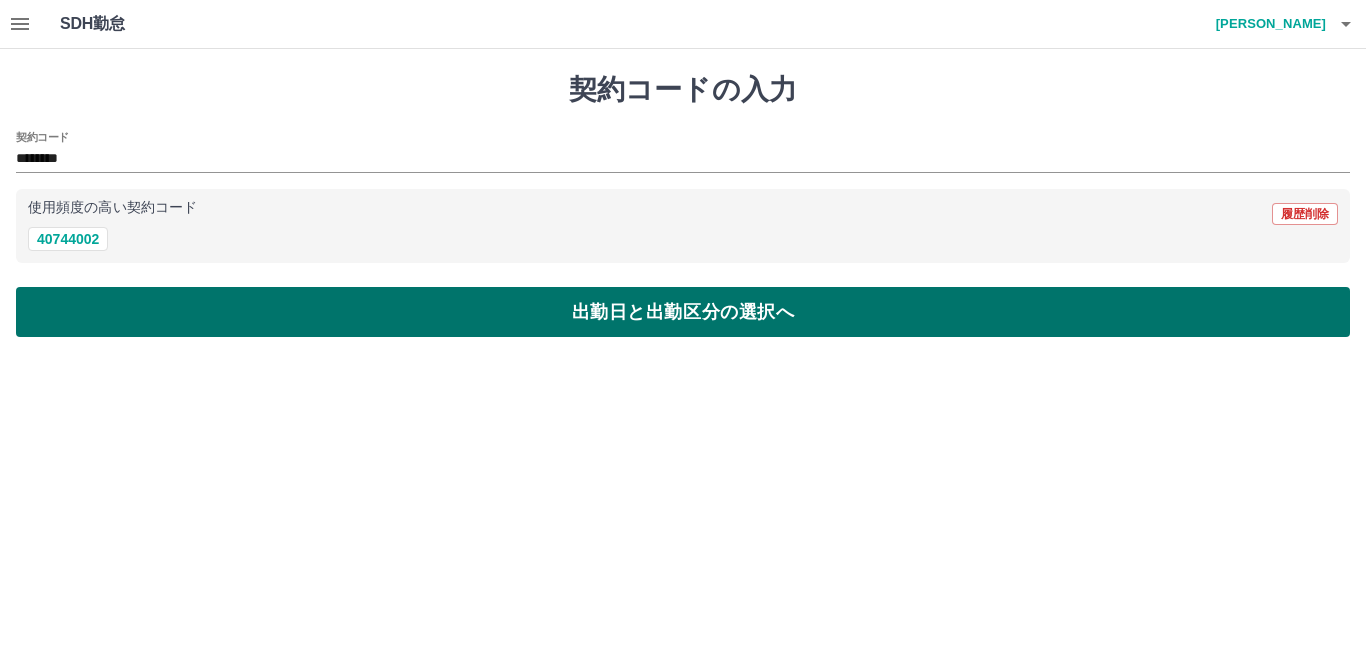 click on "出勤日と出勤区分の選択へ" at bounding box center [683, 312] 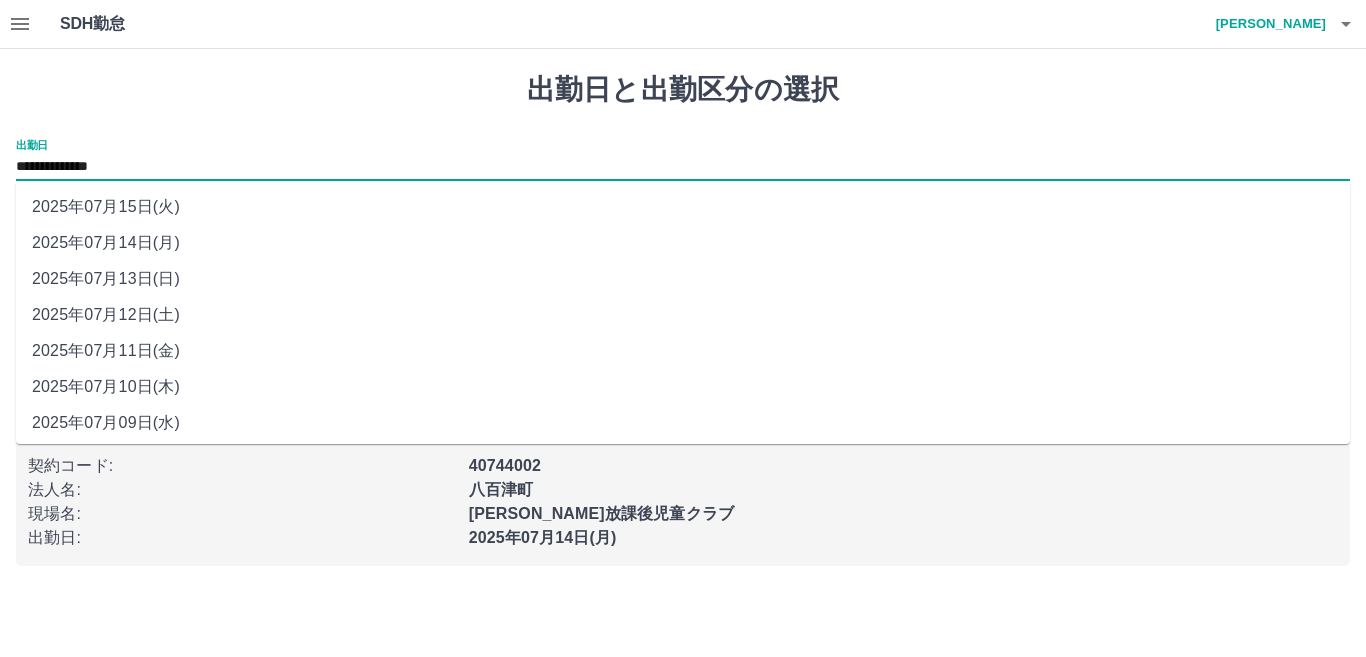 click on "**********" at bounding box center [683, 167] 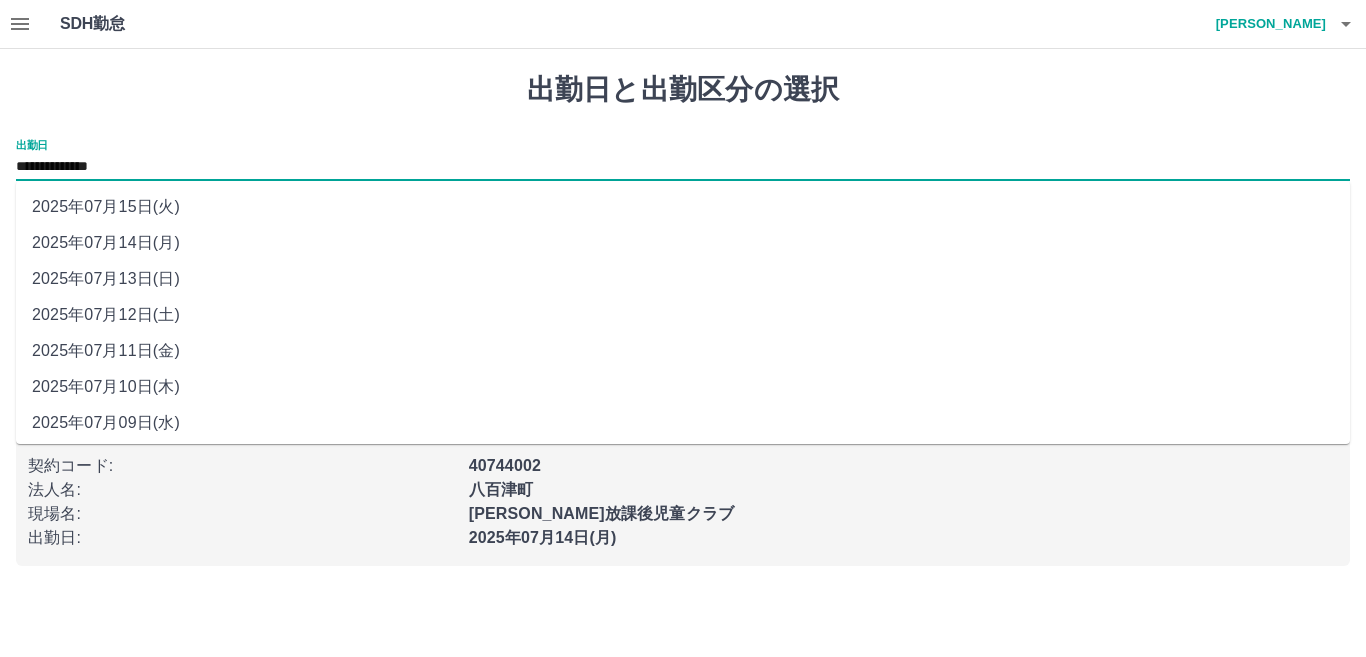 click on "2025年07月15日(火)" at bounding box center [683, 207] 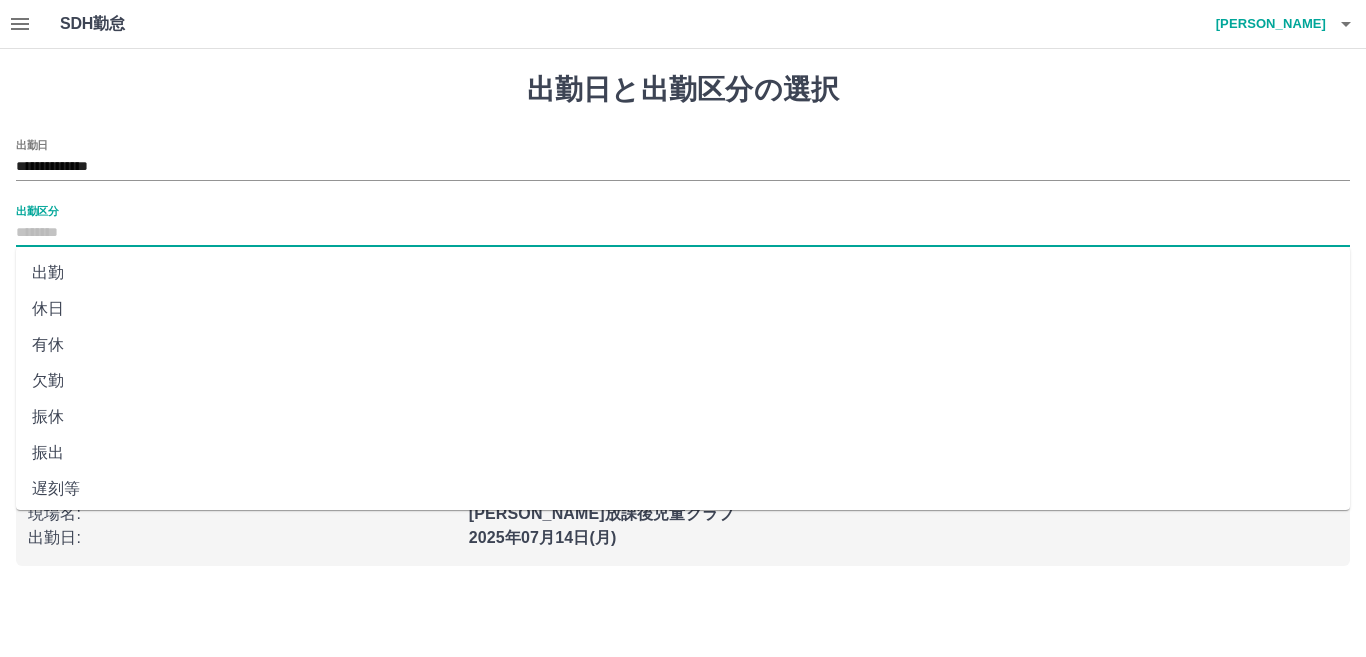 click on "出勤区分" at bounding box center [683, 233] 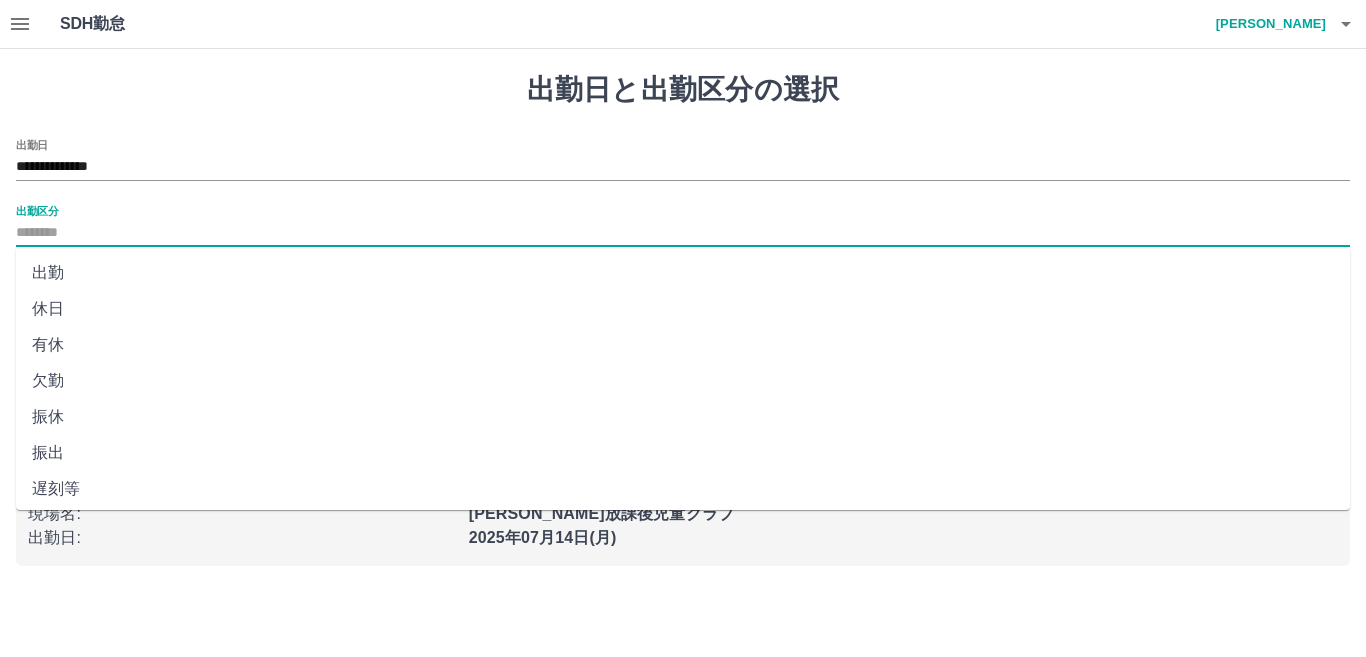 click on "休日" at bounding box center [683, 309] 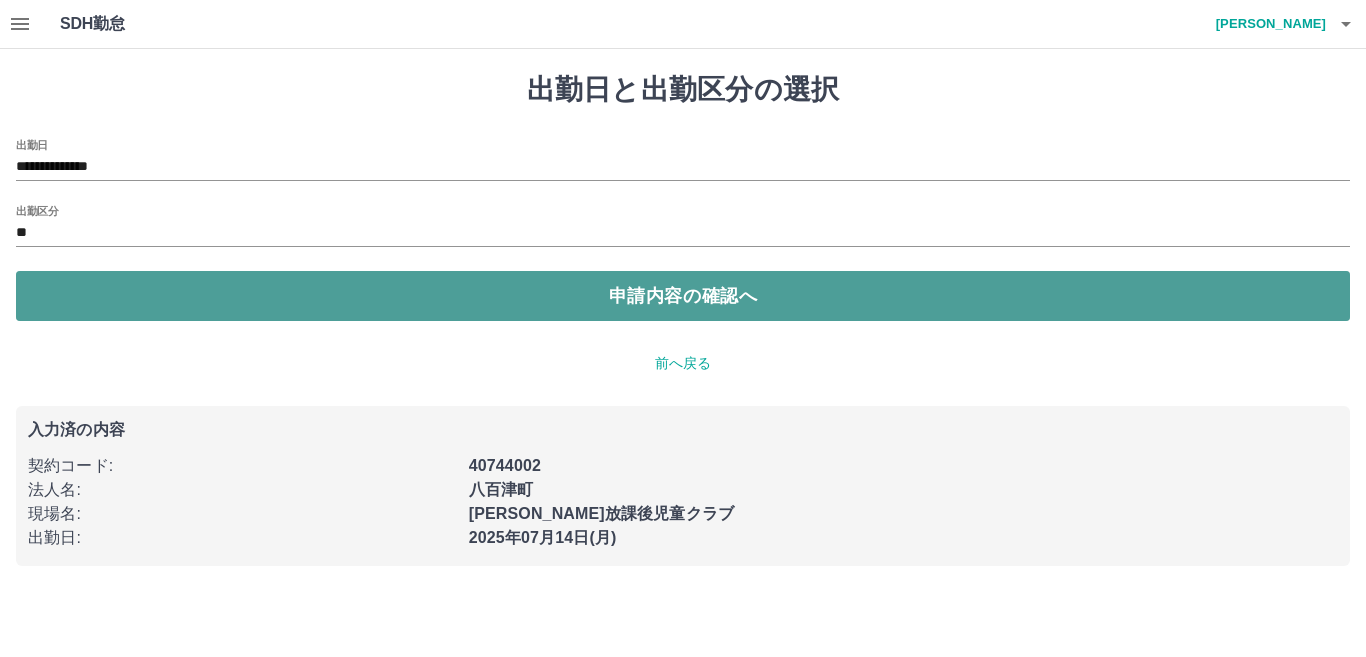 click on "申請内容の確認へ" at bounding box center (683, 296) 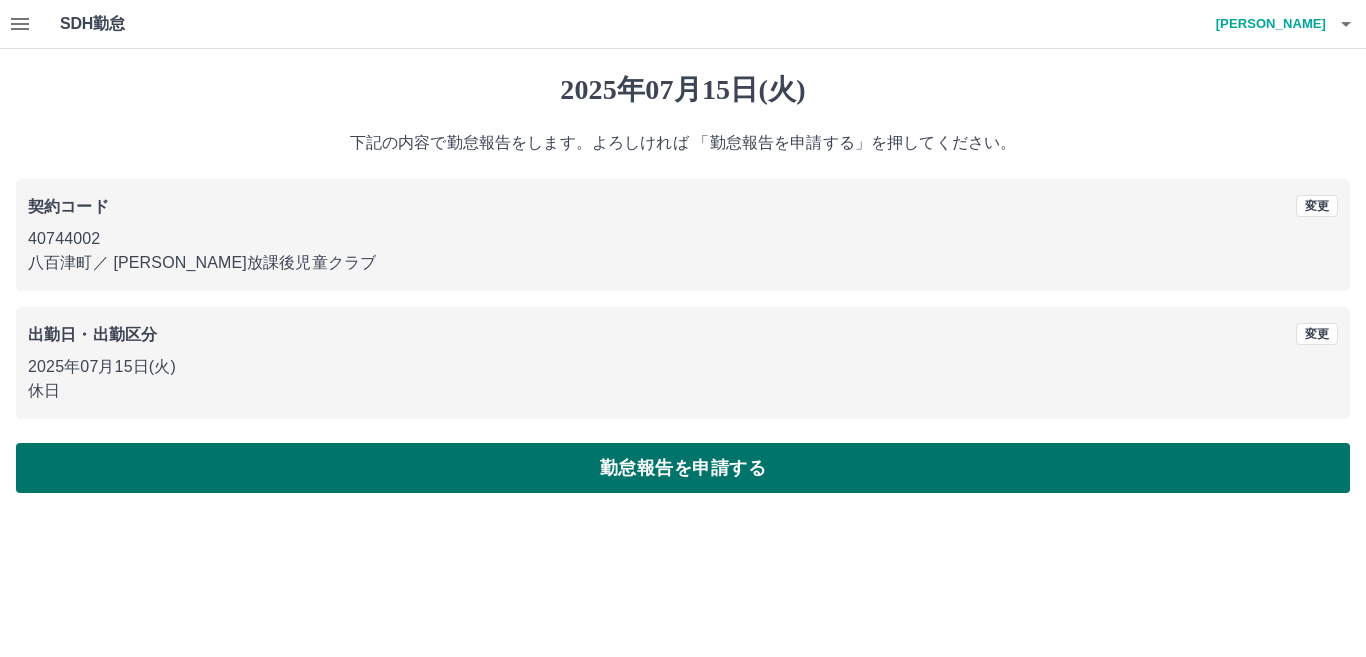click on "勤怠報告を申請する" at bounding box center (683, 468) 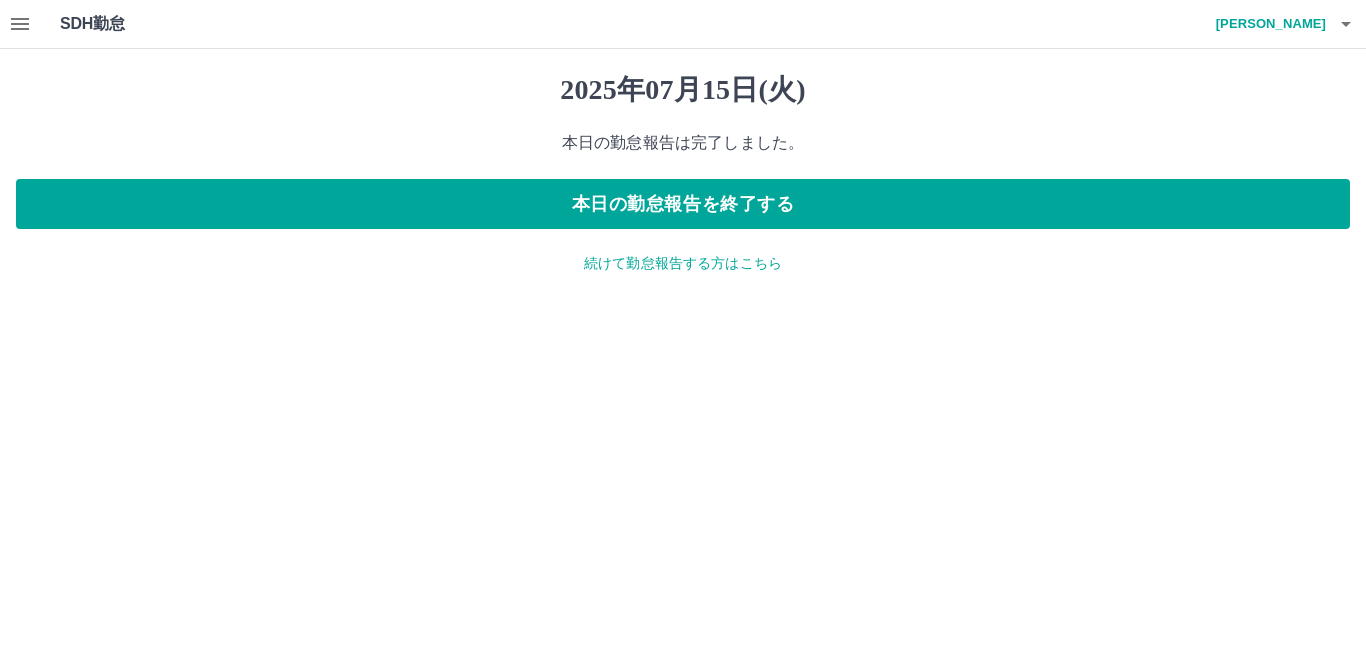 click 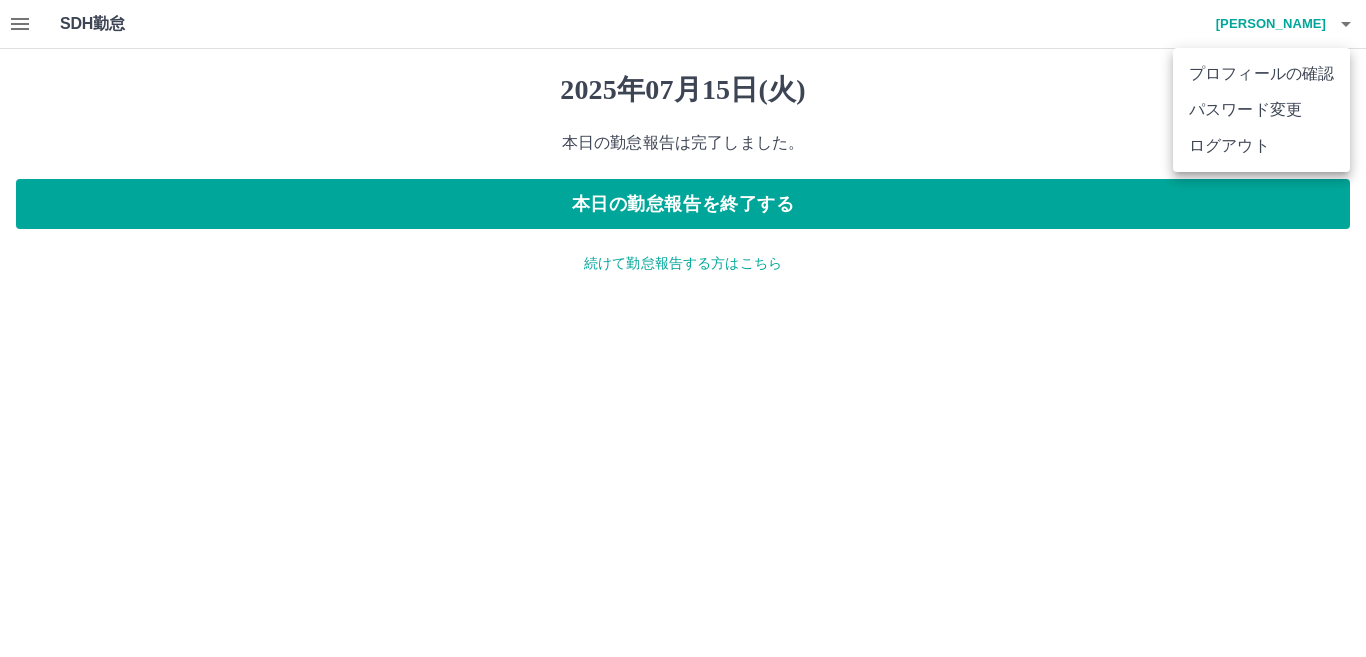 click on "ログアウト" at bounding box center (1261, 146) 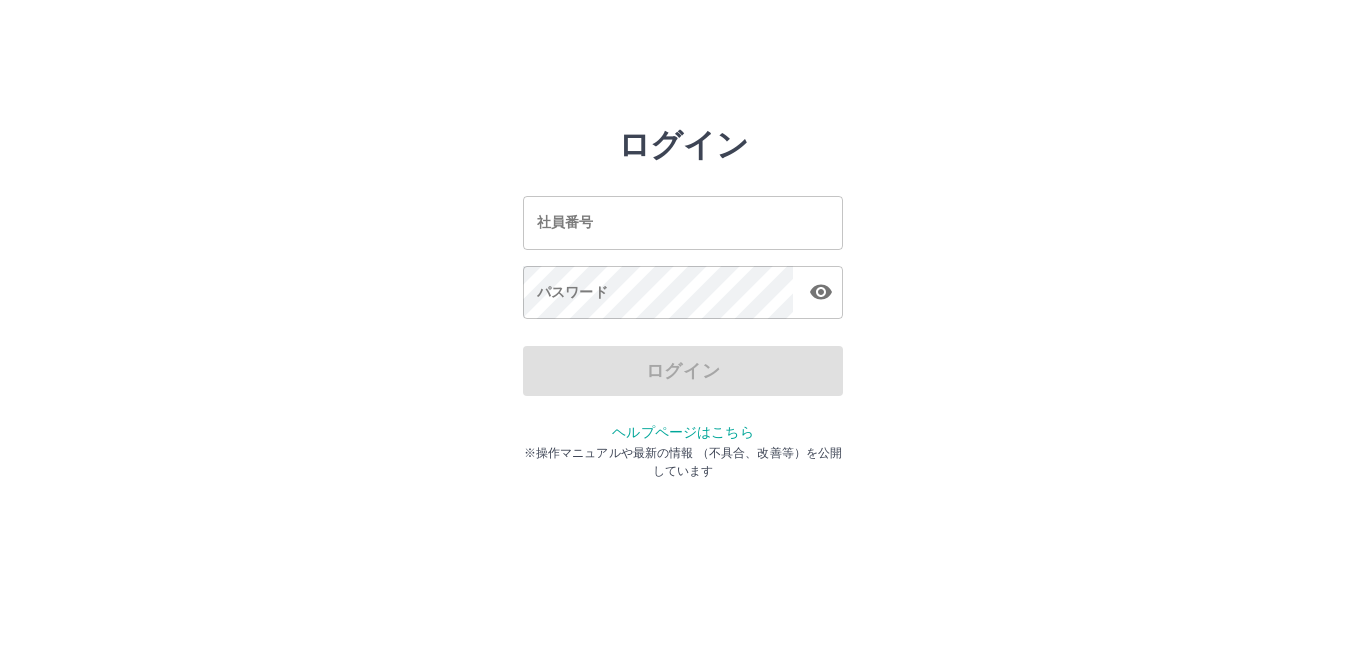 scroll, scrollTop: 0, scrollLeft: 0, axis: both 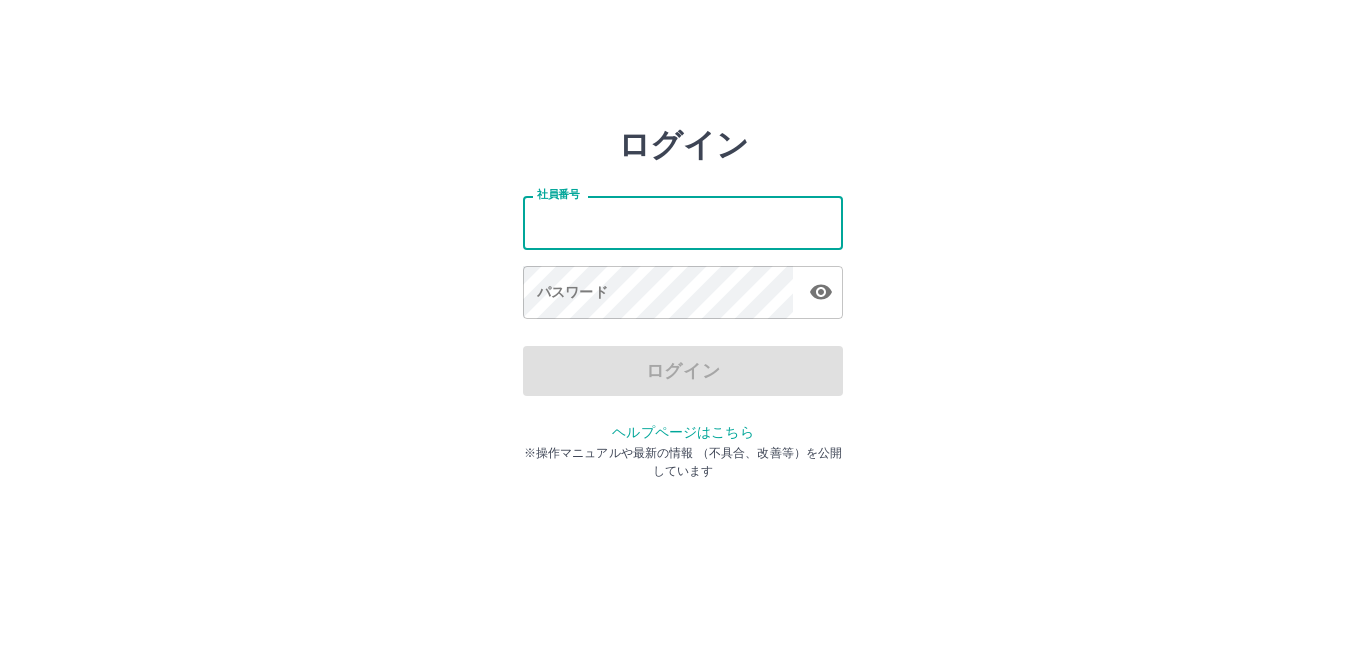 click on "社員番号" at bounding box center (683, 222) 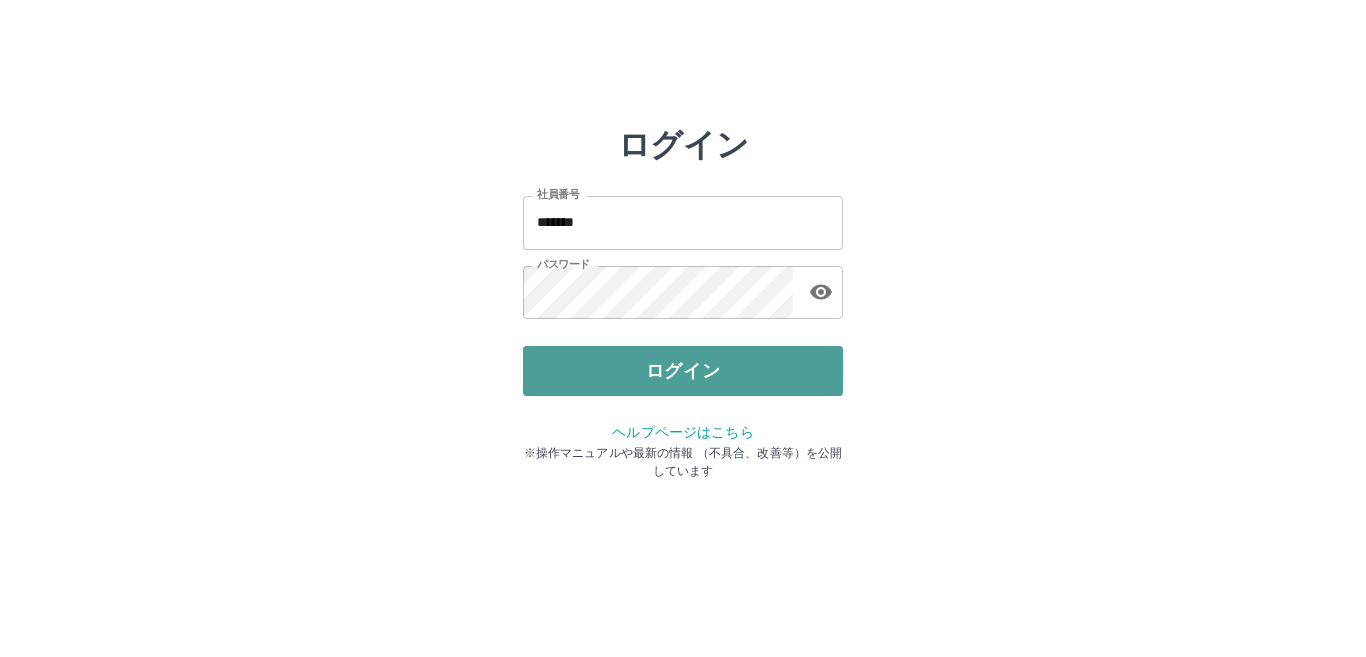 click on "ログイン" at bounding box center [683, 371] 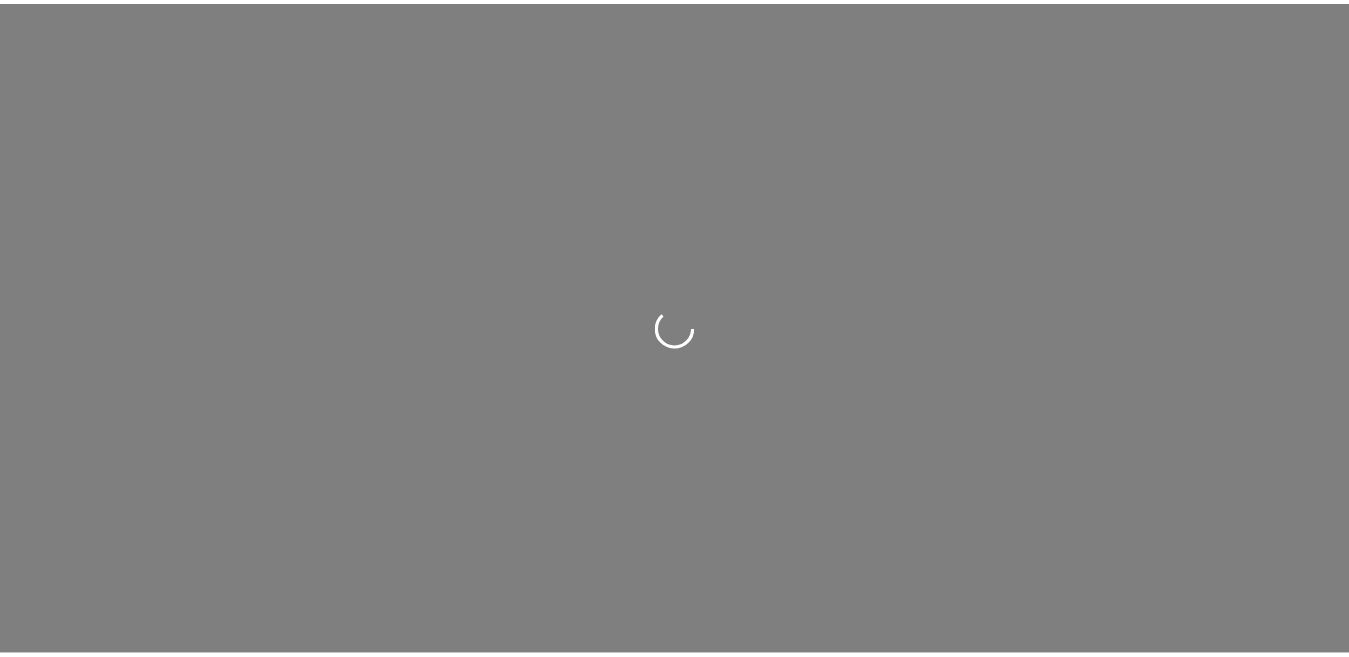 scroll, scrollTop: 0, scrollLeft: 0, axis: both 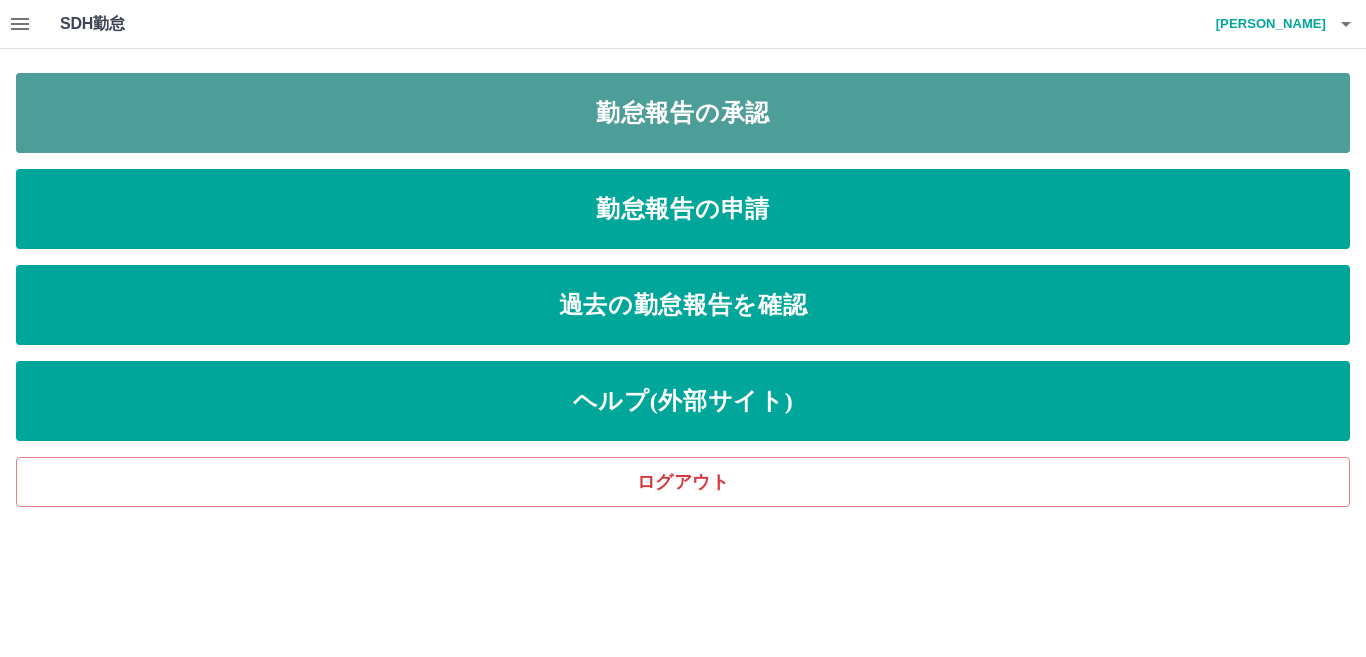 click on "勤怠報告の承認" at bounding box center [683, 113] 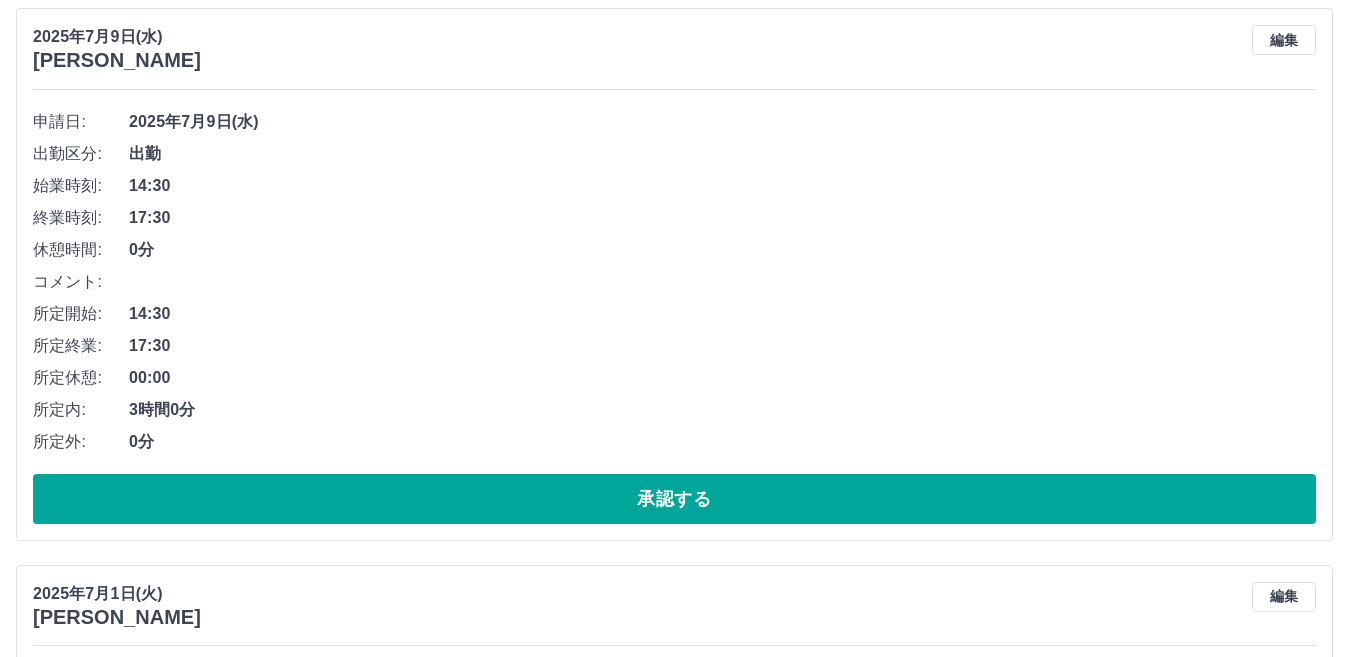 scroll, scrollTop: 9457, scrollLeft: 0, axis: vertical 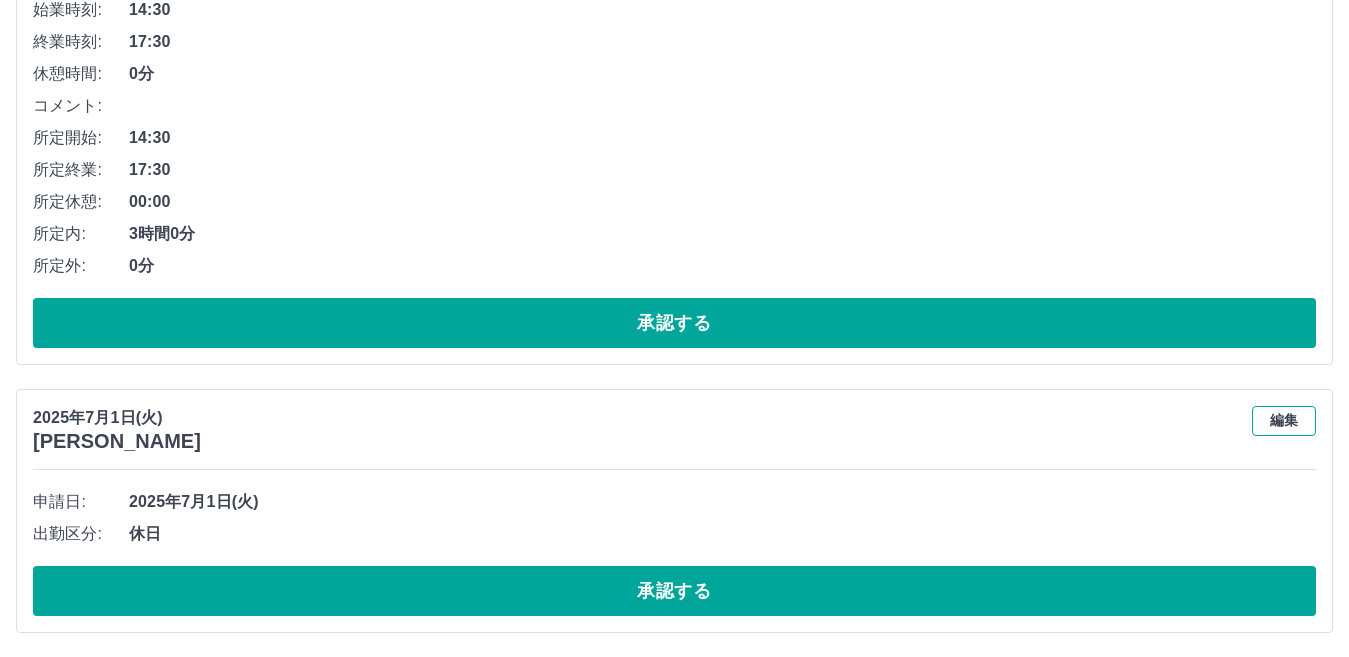 click on "編集" at bounding box center [1284, 421] 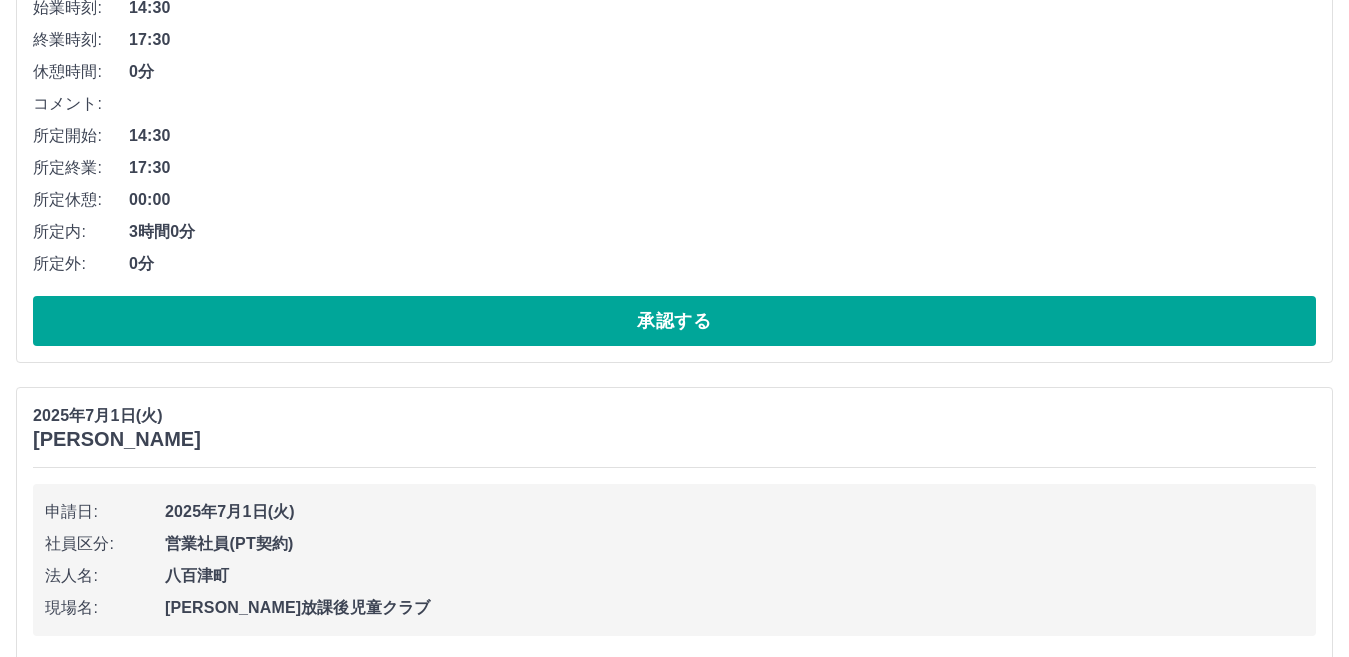 type on "********" 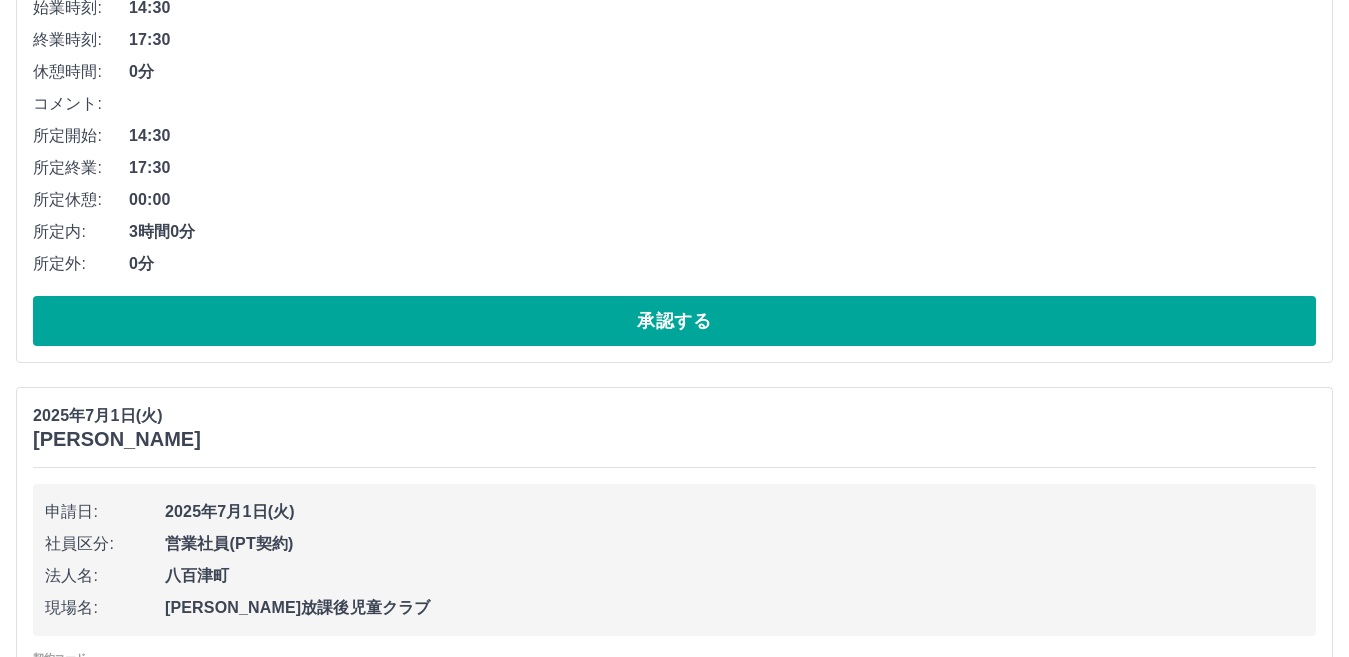 click on "八百津町" at bounding box center (734, 576) 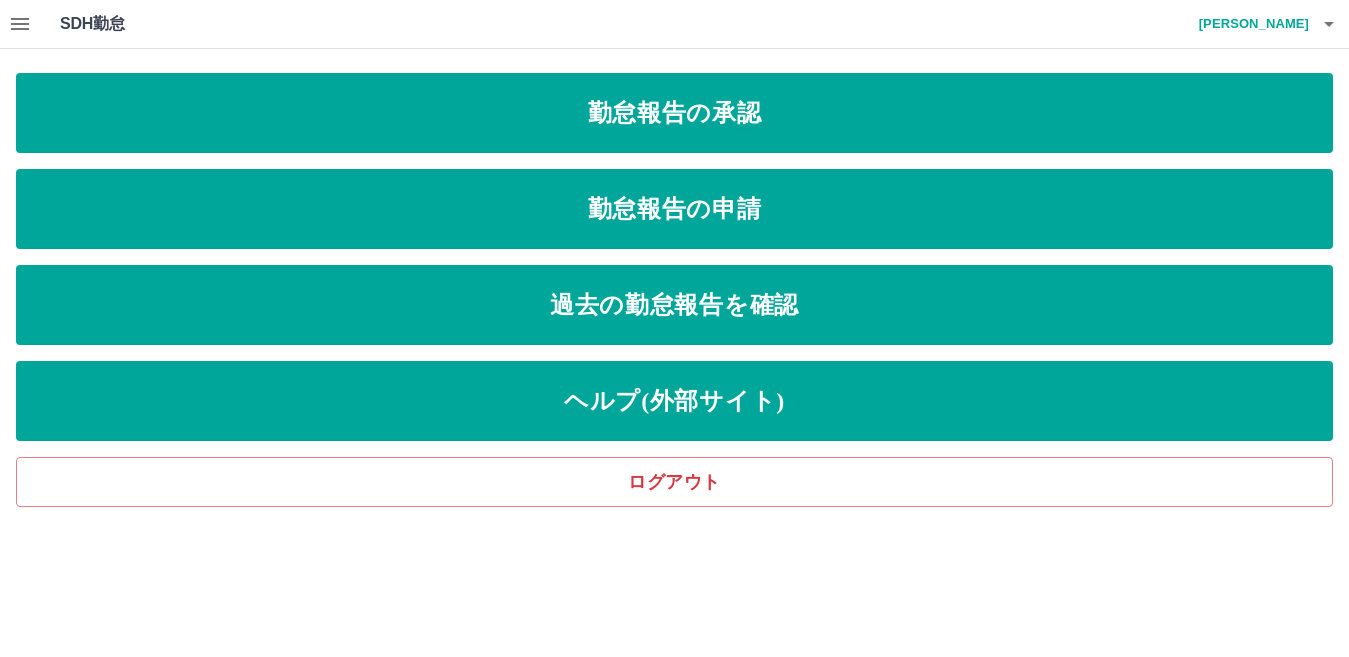 scroll, scrollTop: 0, scrollLeft: 0, axis: both 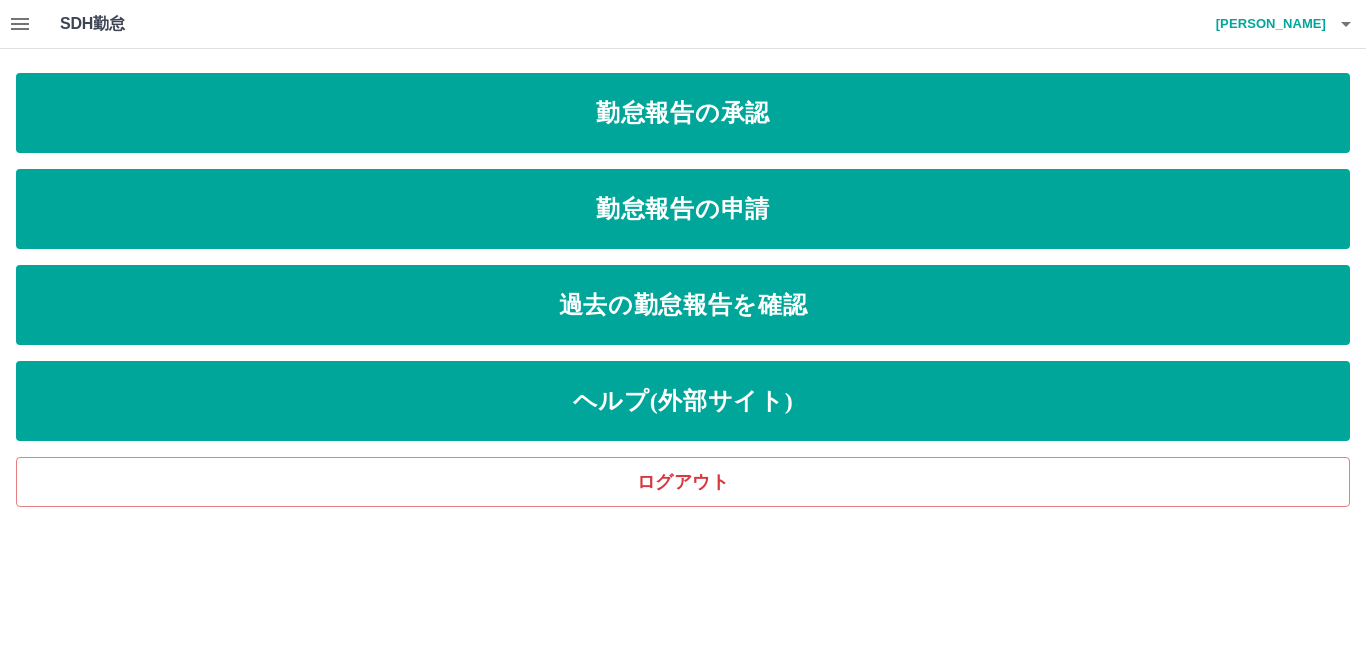 click 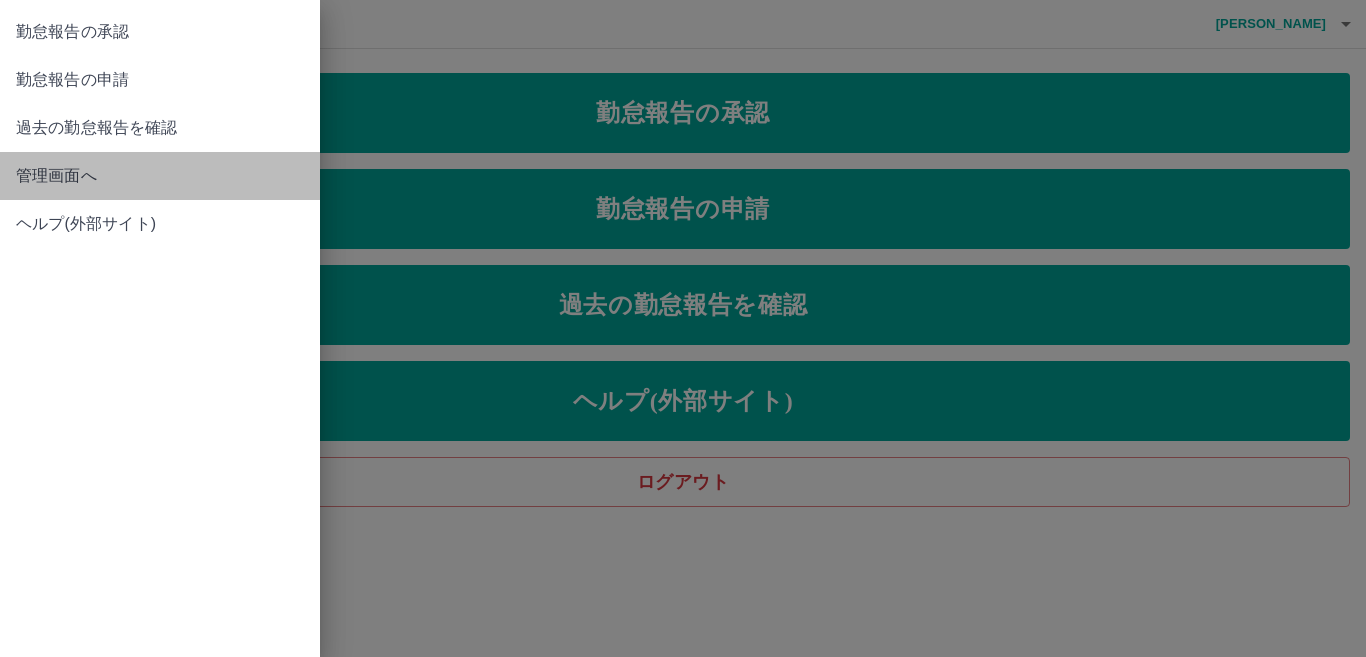 click on "管理画面へ" at bounding box center [160, 176] 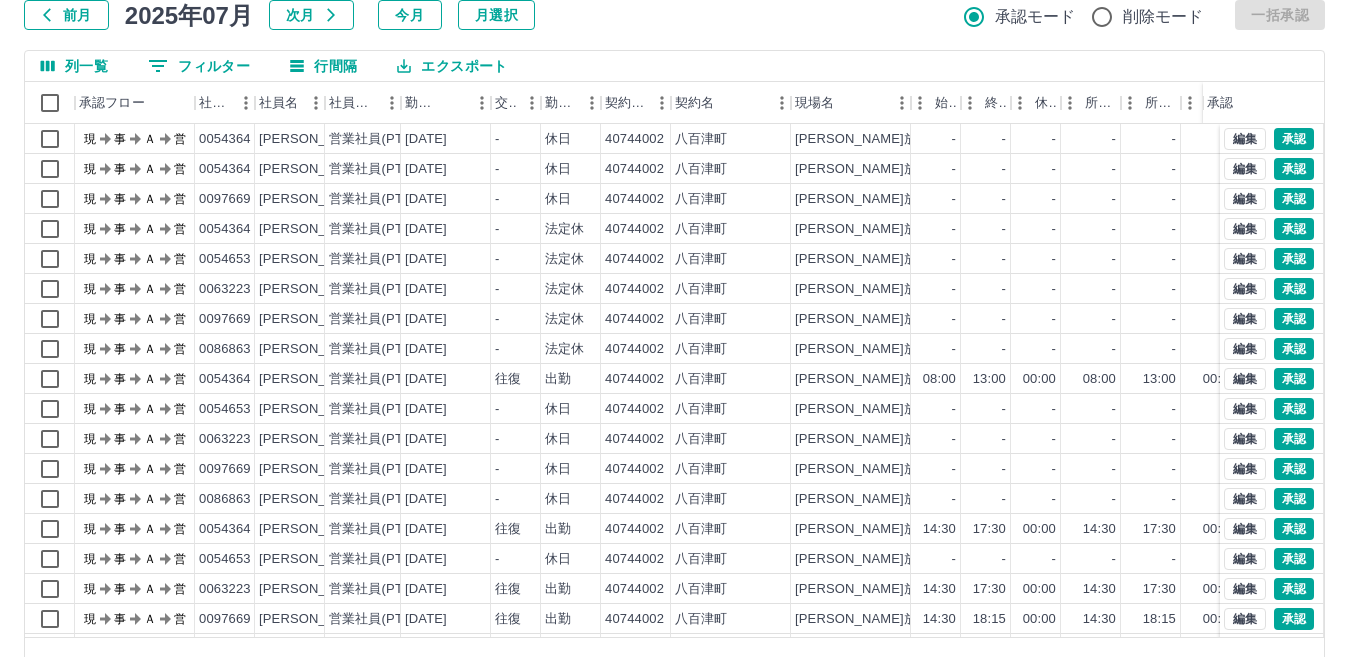 scroll, scrollTop: 188, scrollLeft: 0, axis: vertical 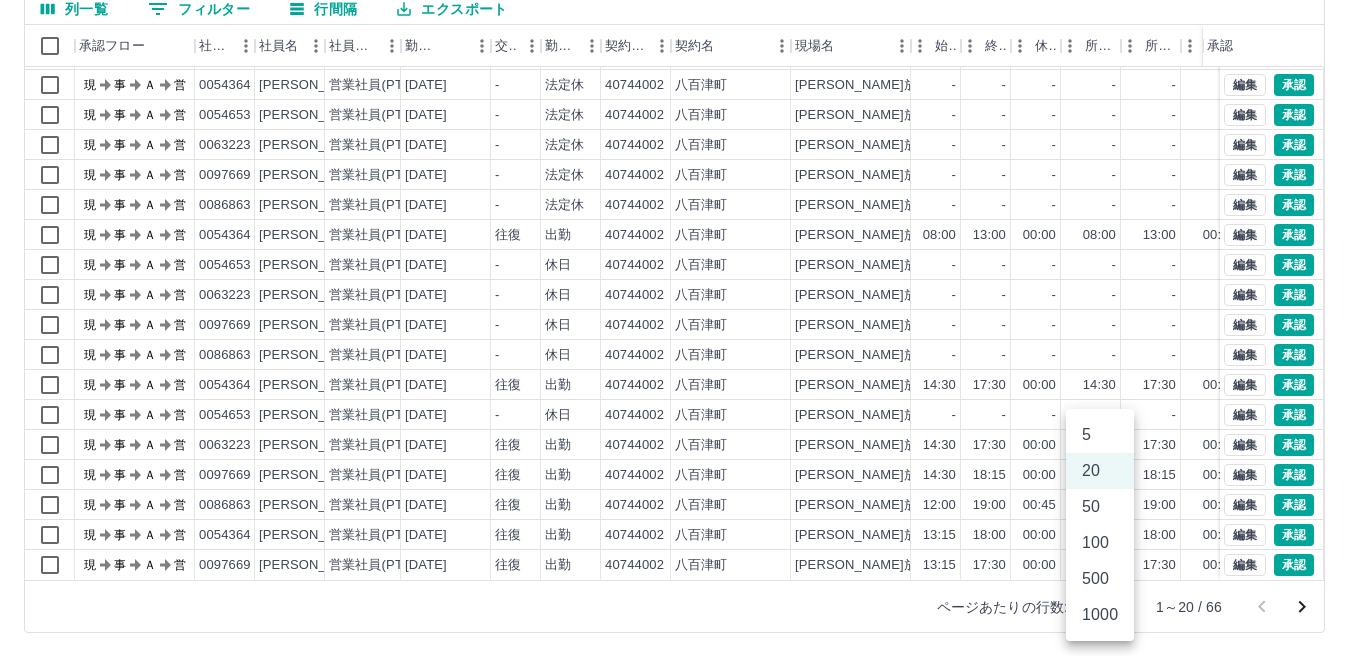 click on "SDH勤怠 [PERSON_NAME] 勤務実績承認 前月 [DATE] 次月 今月 月選択 承認モード 削除モード 一括承認 列一覧 0 フィルター 行間隔 エクスポート 承認フロー 社員番号 社員名 社員区分 勤務日 交通費 勤務区分 契約コード 契約名 現場名 始業 終業 休憩 所定開始 所定終業 所定休憩 拘束 勤務 遅刻等 コメント ステータス 承認 現 事 Ａ 営 0054364 [PERSON_NAME] 営業社員(PT契約) [DATE]  -  休日 40744002 [GEOGRAPHIC_DATA][PERSON_NAME]放課後児童クラブ - - - - - - 00:00 00:00 00:00 現場責任者承認待 現 事 Ａ 営 0054364 [PERSON_NAME] 営業社員(PT契約) [DATE]  -  休日 40744002 [GEOGRAPHIC_DATA][PERSON_NAME]放課後児童クラブ - - - - - - 00:00 00:00 00:00 現場責任者承認待 現 事 Ａ 営 0097669 [PERSON_NAME] 営業社員(PT契約) [DATE]  -  休日 40744002 [GEOGRAPHIC_DATA][PERSON_NAME]放課後児童クラブ - - - - - - 00:00 00:00 00:00 現場責任者承認待 現 事 Ａ -" at bounding box center [683, 234] 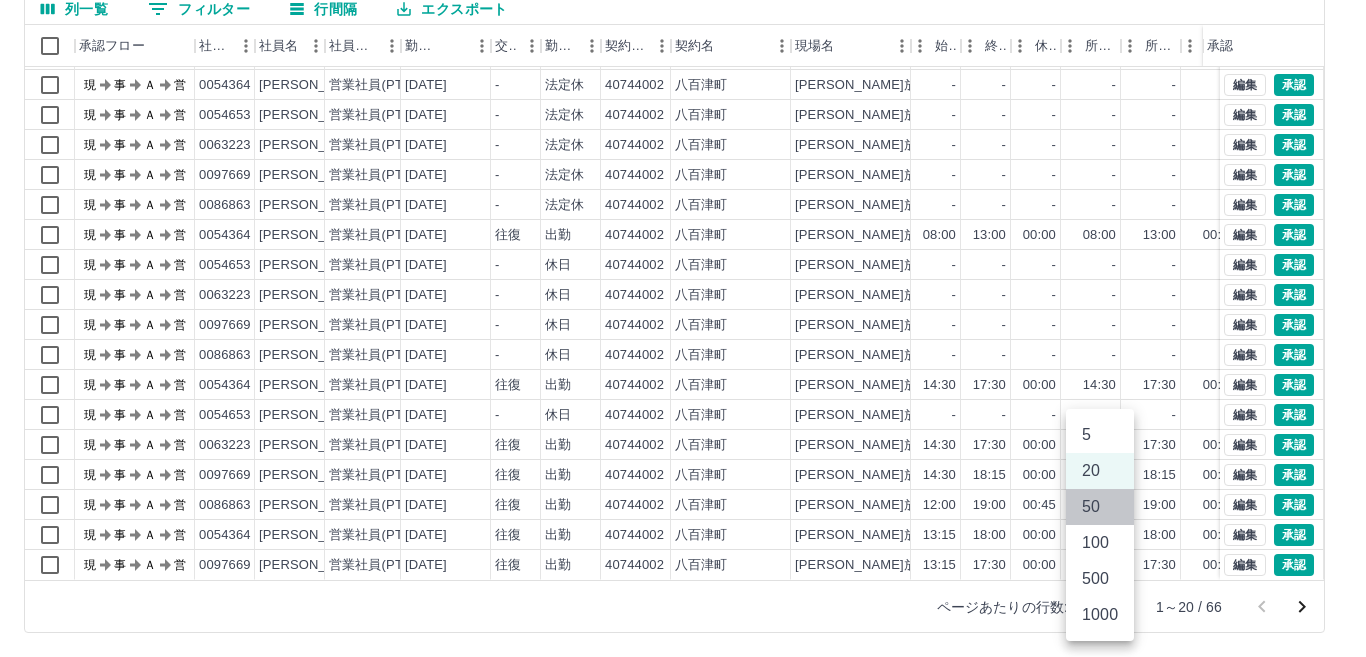 click on "50" at bounding box center (1100, 507) 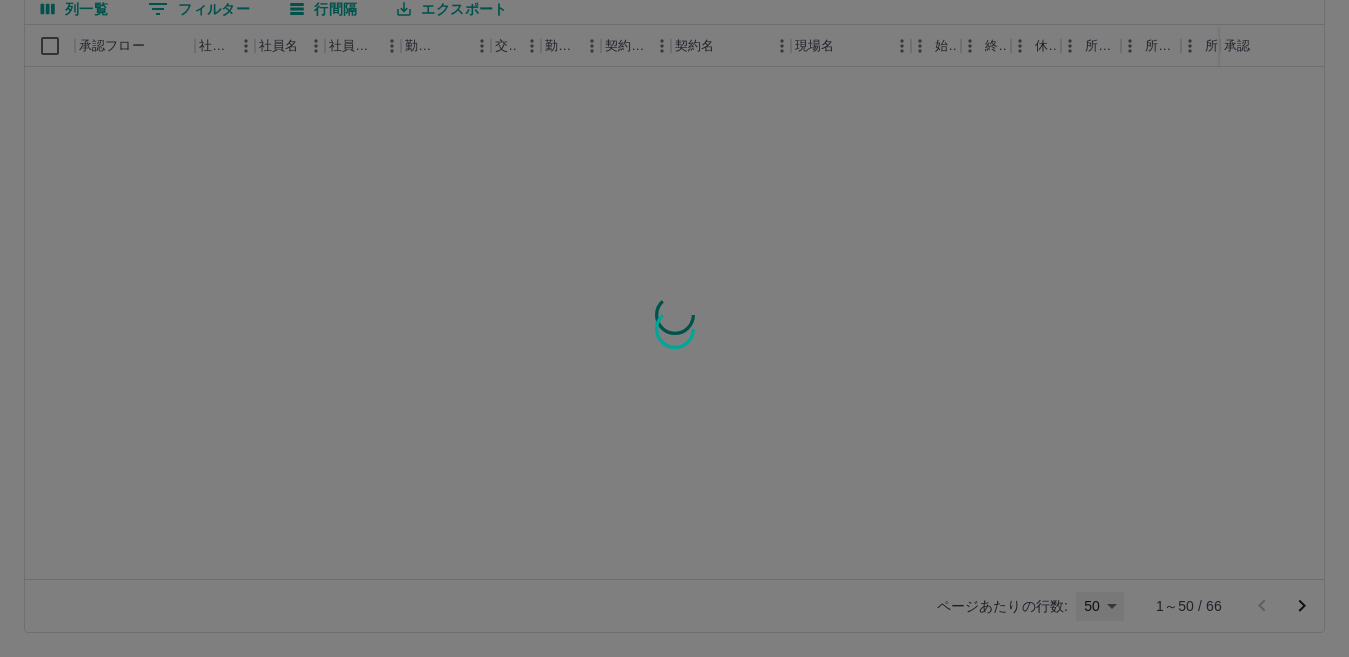 scroll, scrollTop: 0, scrollLeft: 0, axis: both 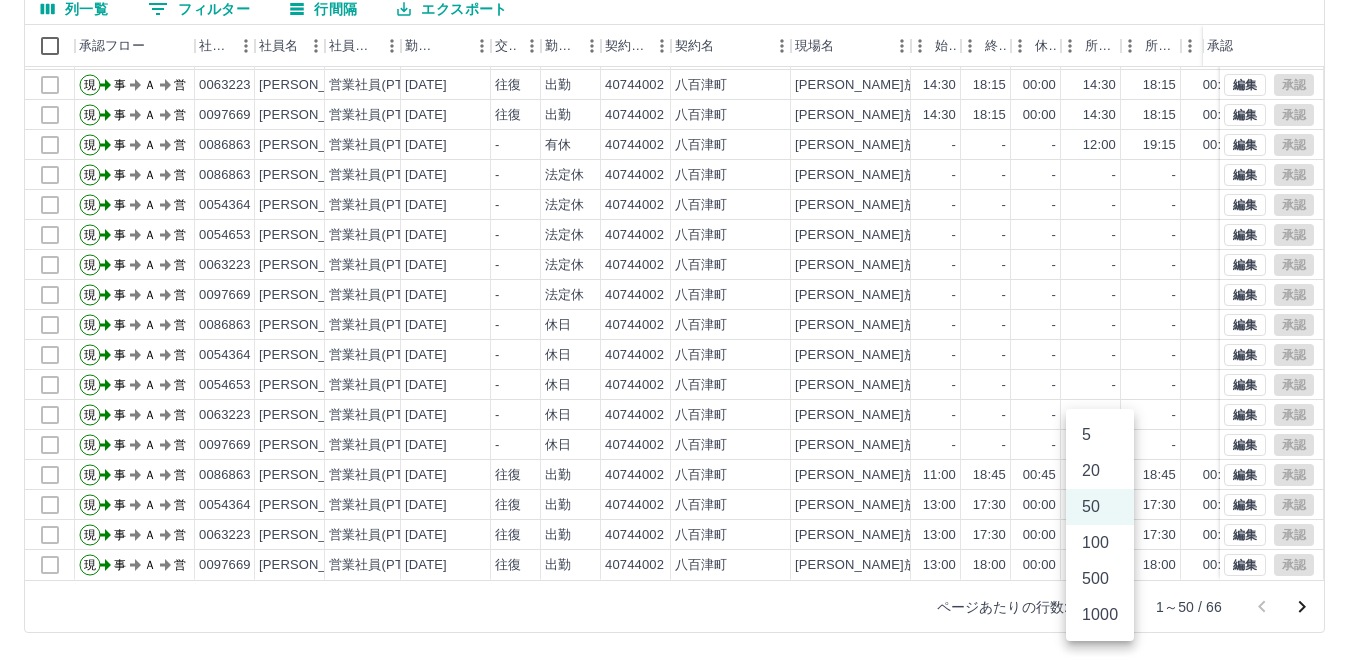 click on "SDH勤怠 [PERSON_NAME] 勤務実績承認 前月 [DATE] 次月 今月 月選択 承認モード 削除モード 一括承認 列一覧 0 フィルター 行間隔 エクスポート 承認フロー 社員番号 社員名 社員区分 勤務日 交通費 勤務区分 契約コード 契約名 現場名 始業 終業 休憩 所定開始 所定終業 所定休憩 拘束 勤務 遅刻等 コメント ステータス 承認 現 事 Ａ 営 0063223 [PERSON_NAME] 営業社員(PT契約) [DATE] 往復 出勤 40744002 [GEOGRAPHIC_DATA][PERSON_NAME]放課後児童クラブ 14:30 18:00 00:00 14:30 18:00 00:00 03:30 03:30 00:00 事務担当者承認待 現 事 Ａ 営 0097669 [PERSON_NAME] 営業社員(PT契約) [DATE] 往復 出勤 40744002 [GEOGRAPHIC_DATA][PERSON_NAME]放課後児童クラブ 14:30 17:30 00:00 14:30 17:30 00:00 03:00 03:00 00:00 事務担当者承認待 現 事 Ａ 営 0054653 [PERSON_NAME] 営業社員(PT契約) [DATE] 往復 出勤 40744002 [GEOGRAPHIC_DATA][PERSON_NAME]放課後児童クラブ 14:30 -" at bounding box center (683, 234) 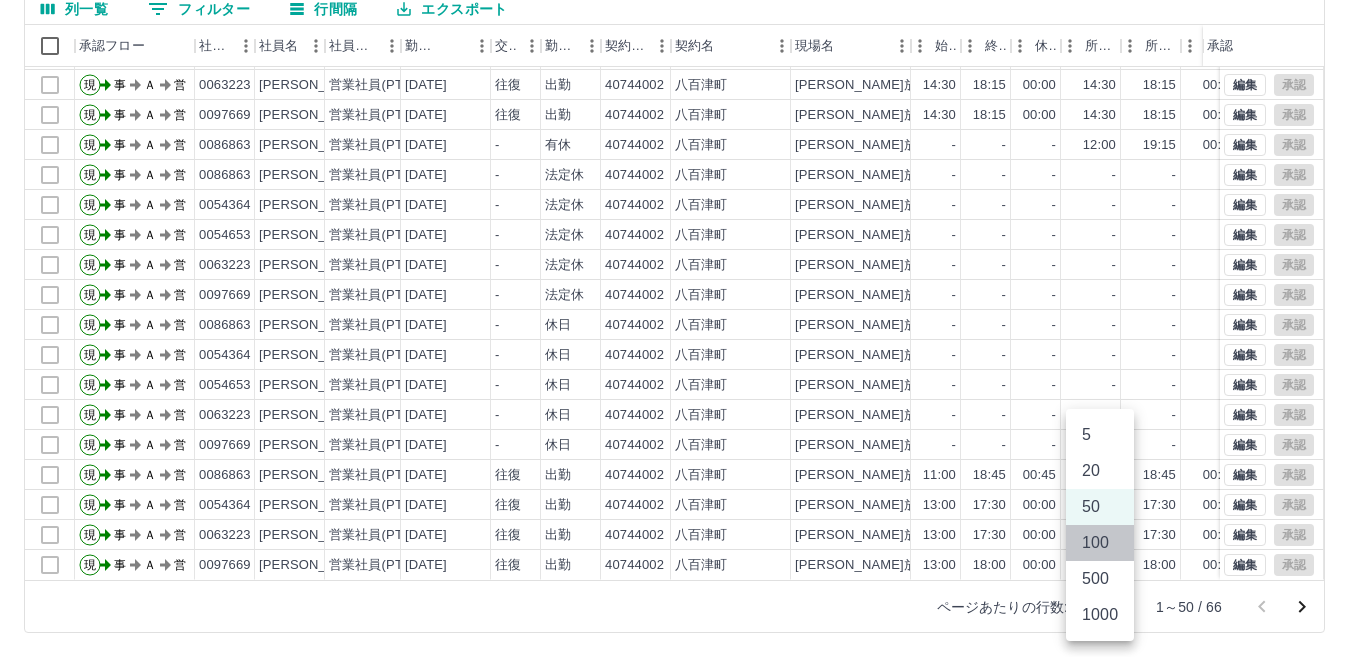 click on "100" at bounding box center [1100, 543] 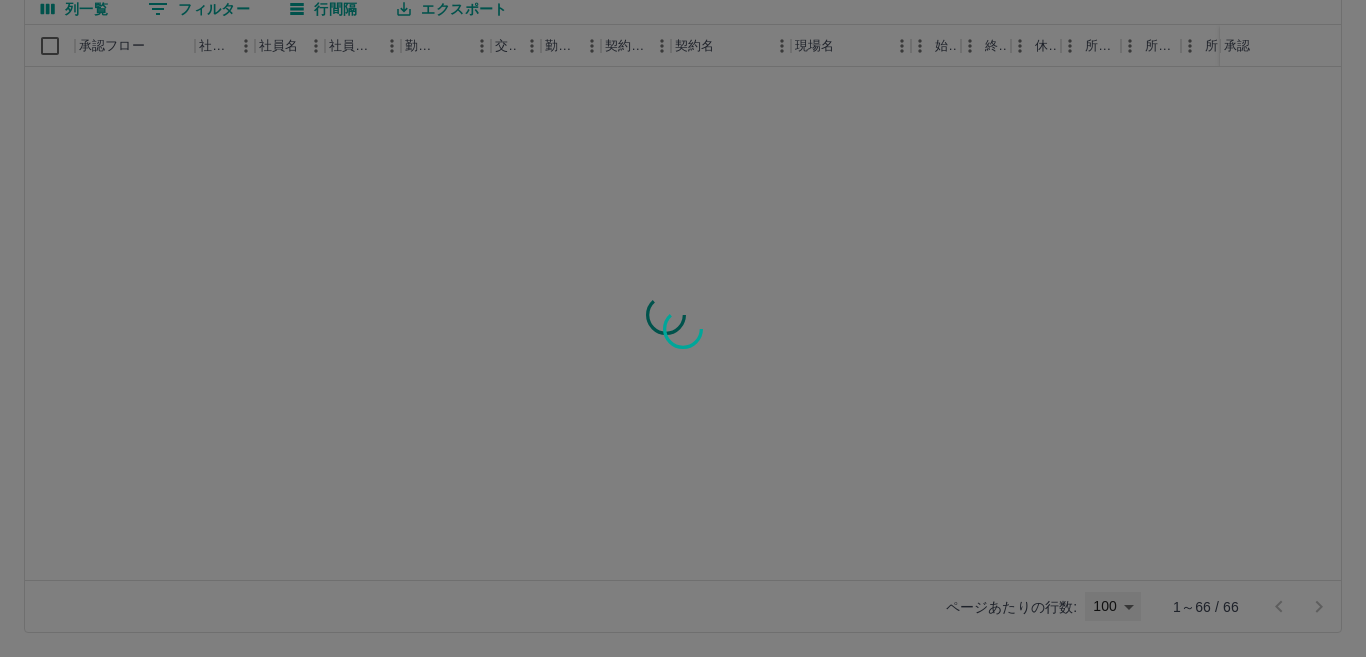 type on "***" 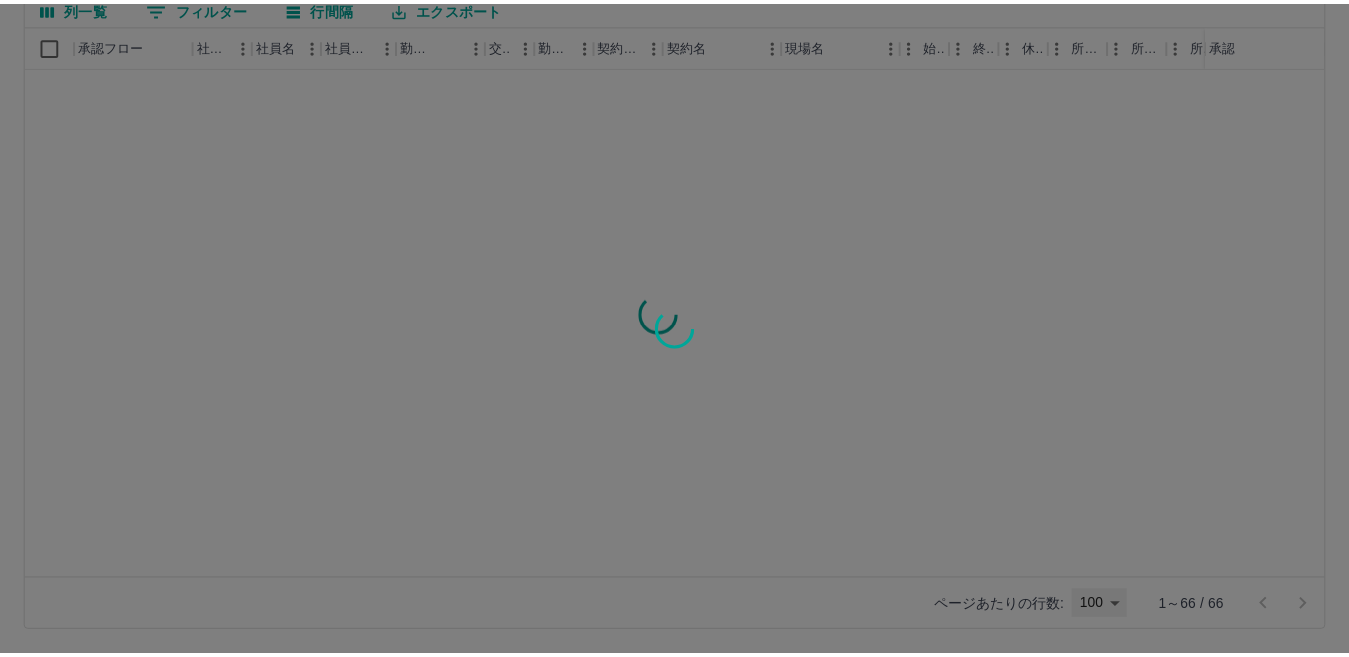 scroll, scrollTop: 0, scrollLeft: 0, axis: both 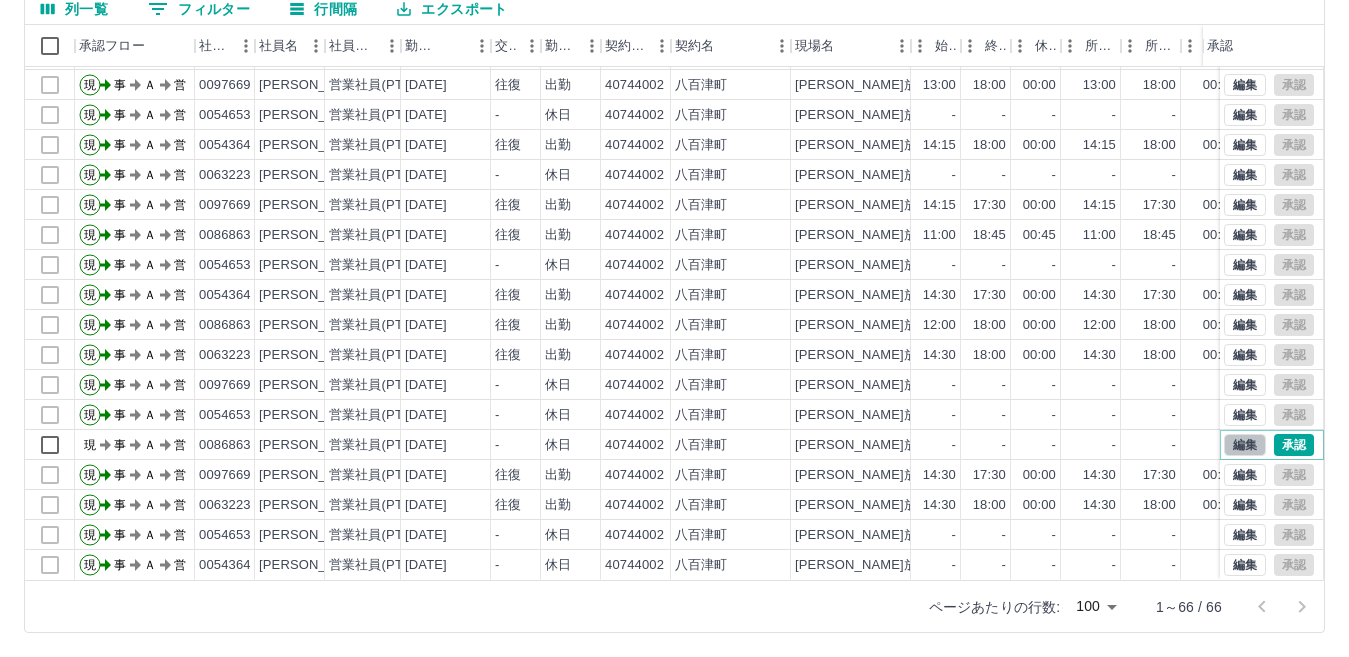 click on "編集" at bounding box center [1245, 445] 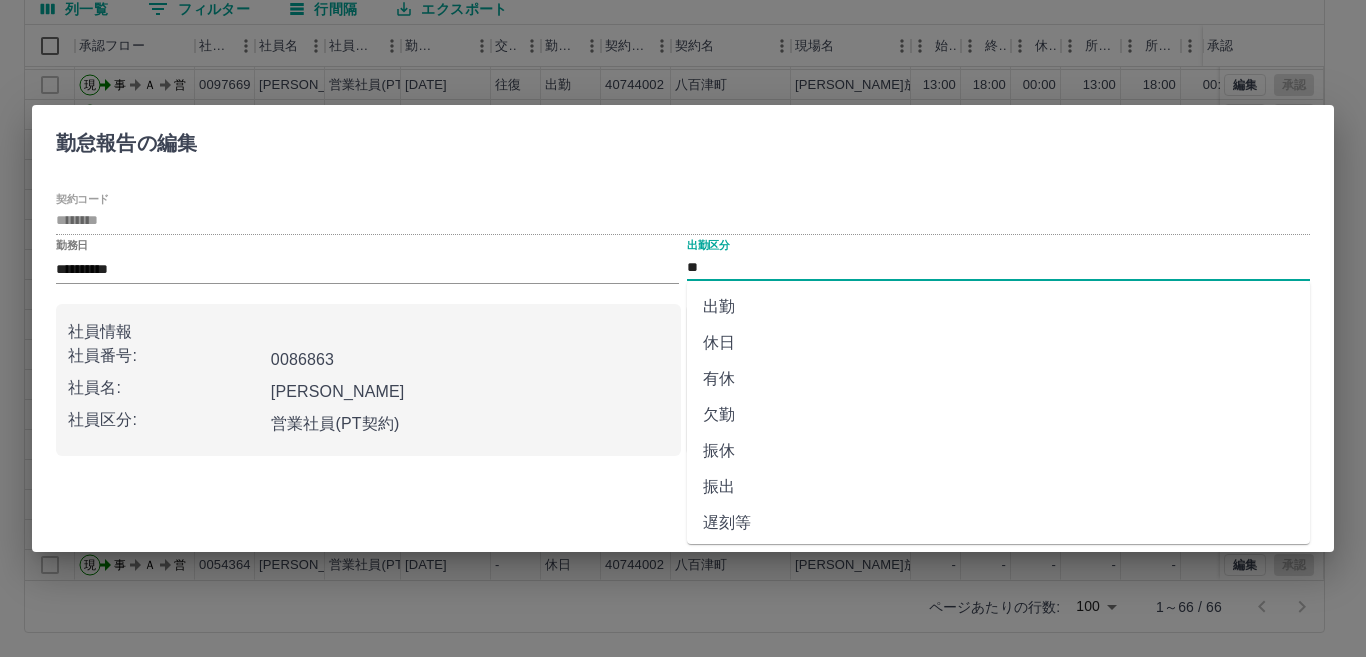 click on "**" at bounding box center [998, 267] 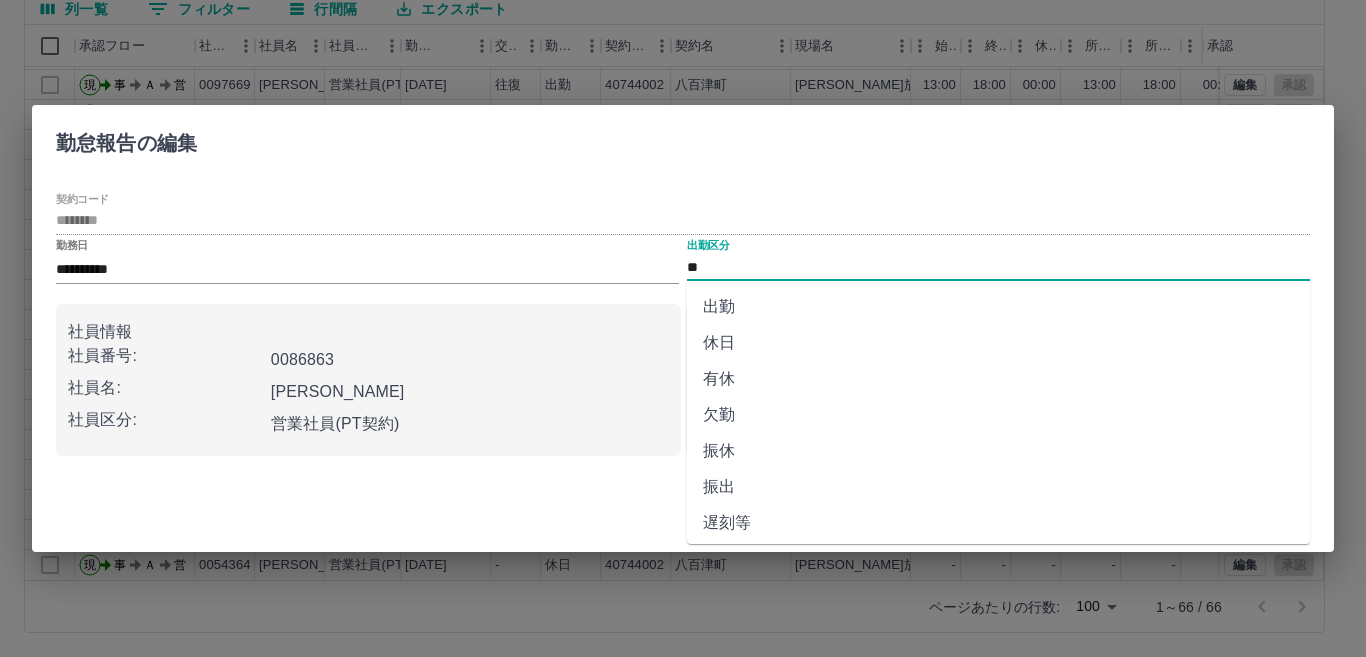 click on "出勤" at bounding box center [998, 307] 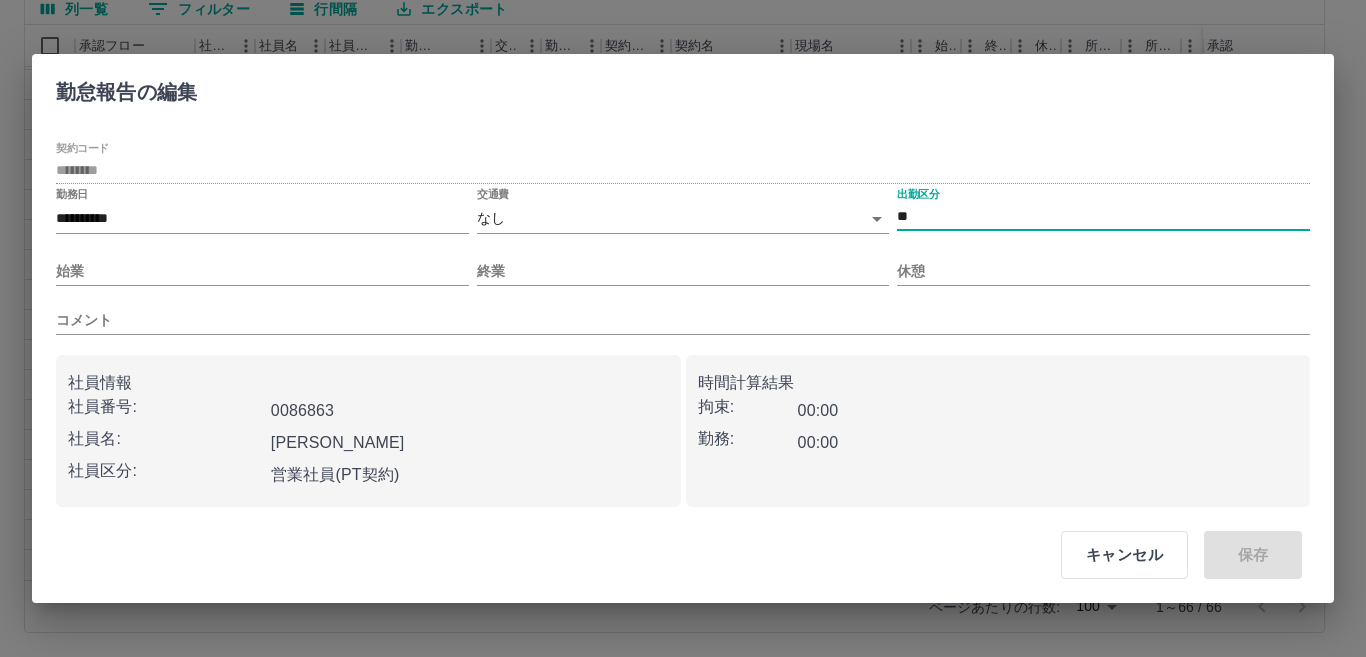 type on "**" 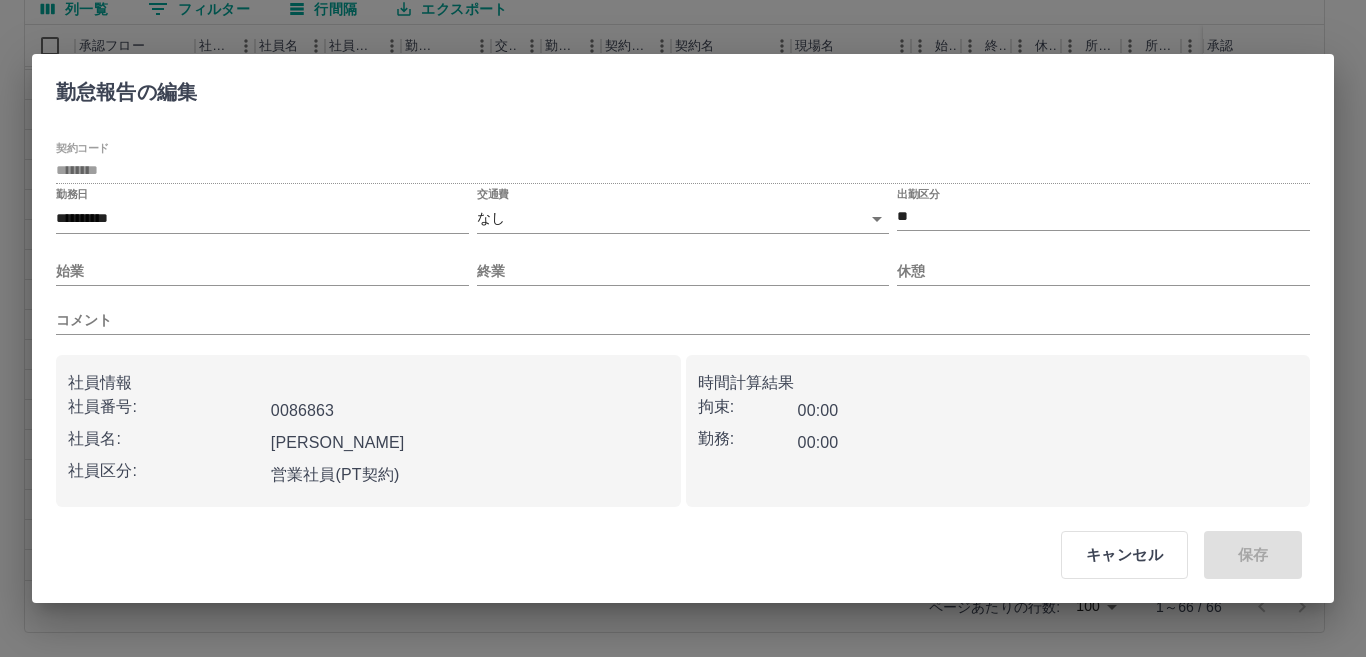 click on "00:00" at bounding box center [818, 410] 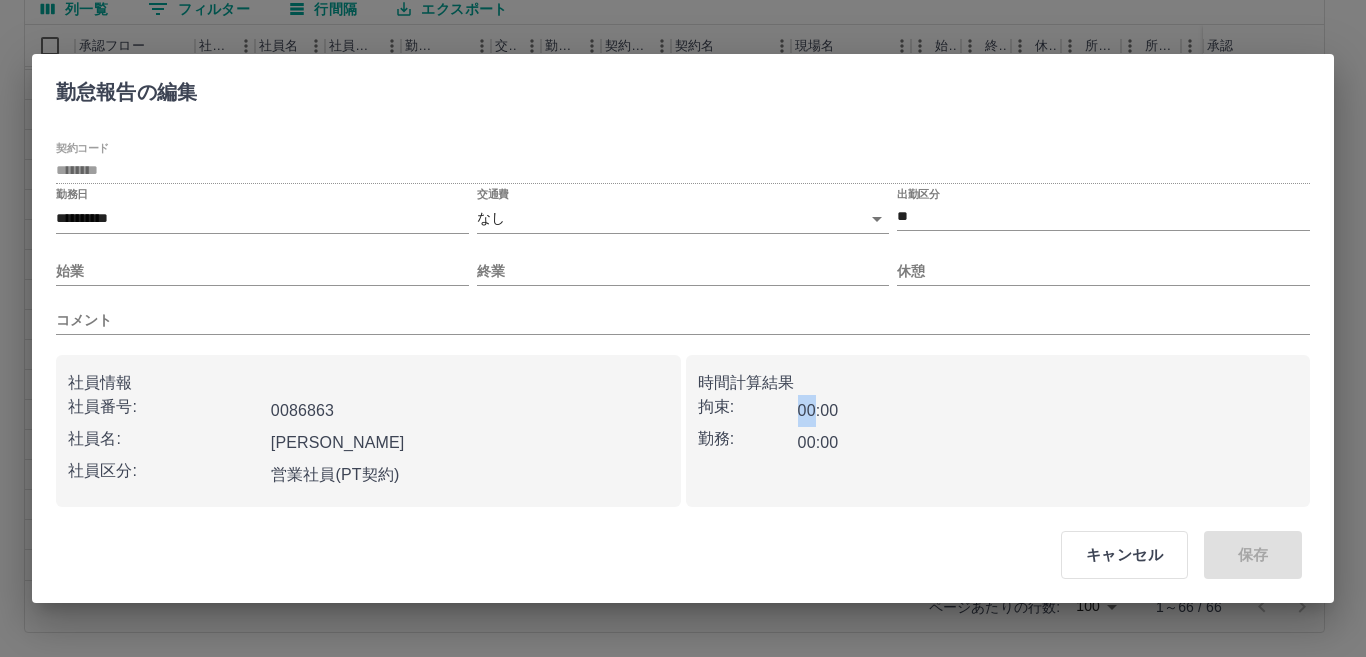 drag, startPoint x: 801, startPoint y: 408, endPoint x: 812, endPoint y: 408, distance: 11 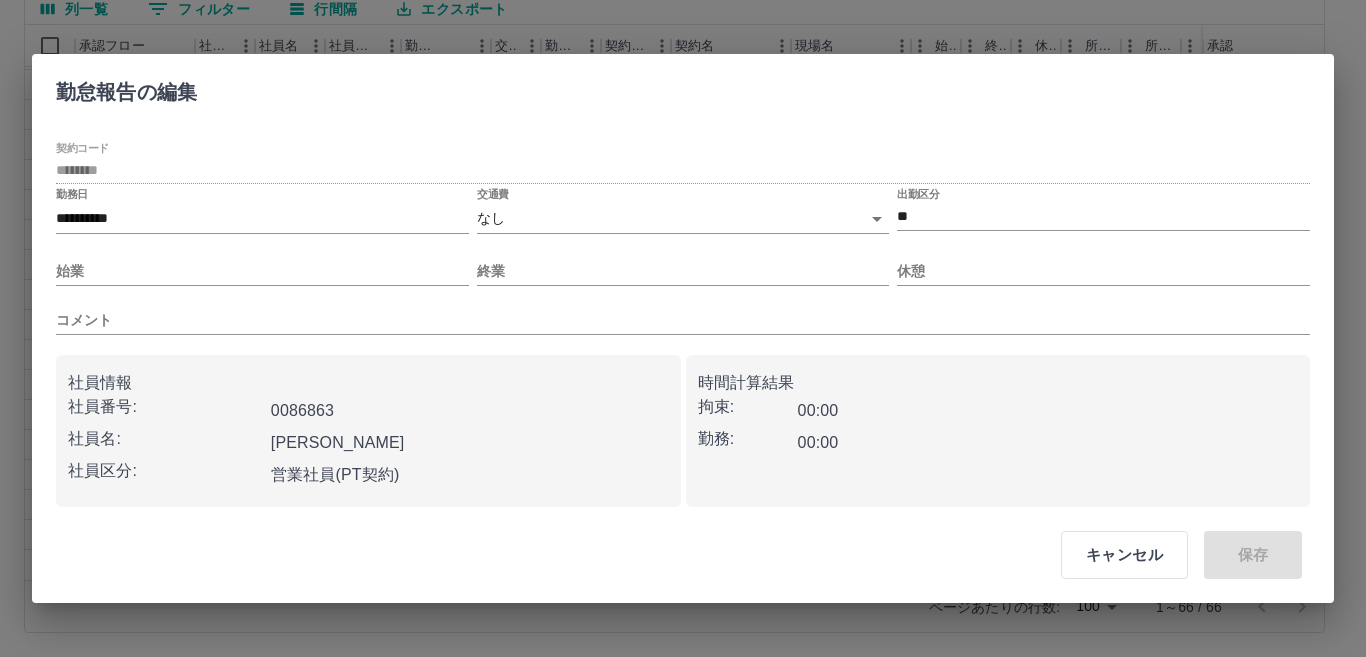 click on "[PERSON_NAME]" at bounding box center [466, 439] 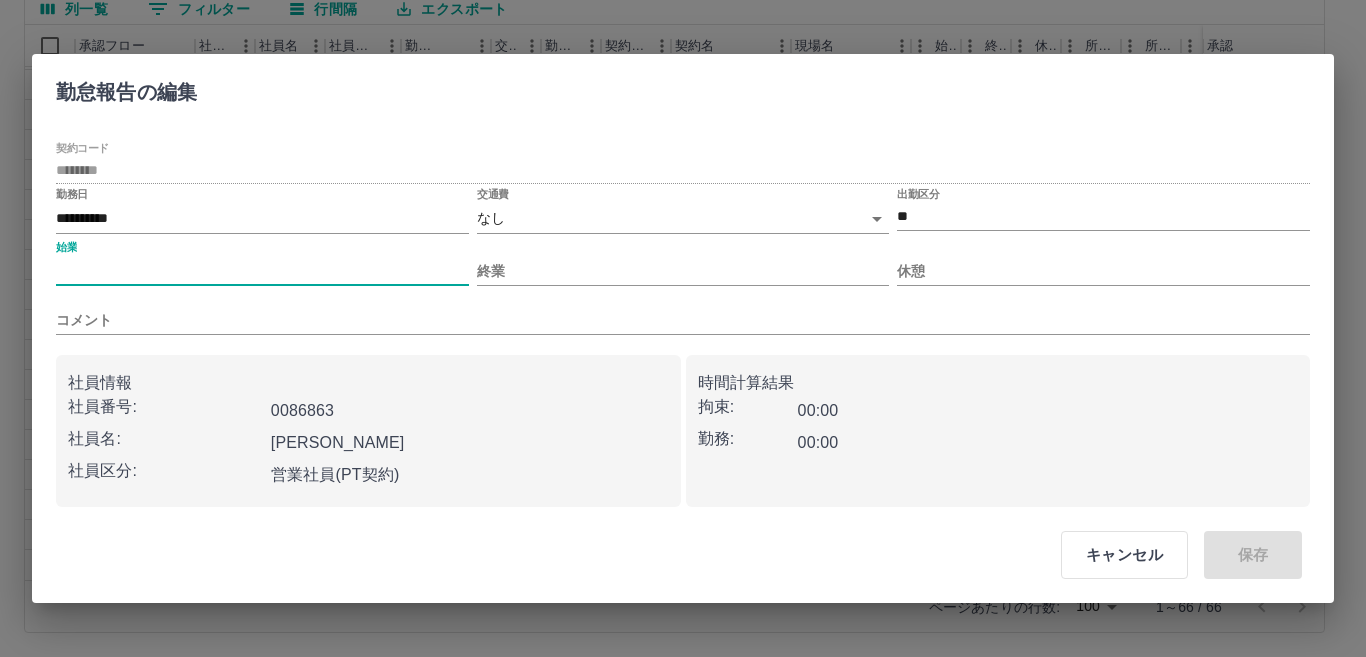 click on "始業" at bounding box center [262, 271] 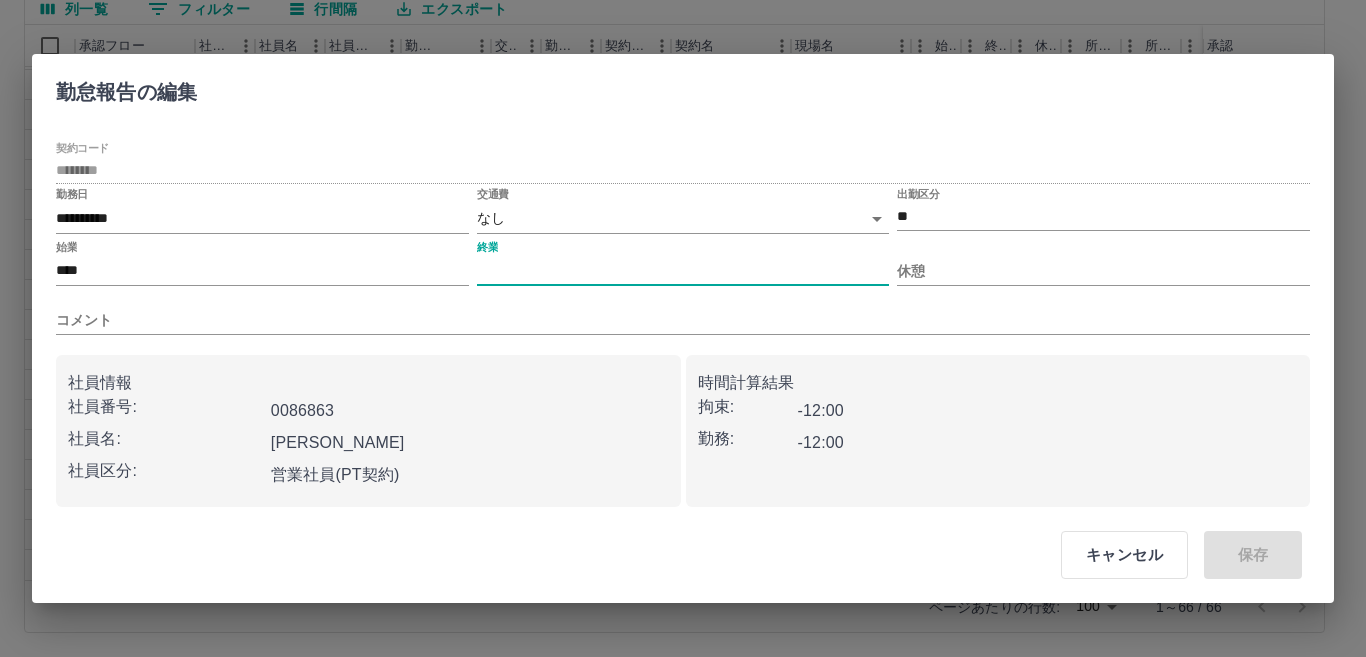 click on "終業" at bounding box center (683, 271) 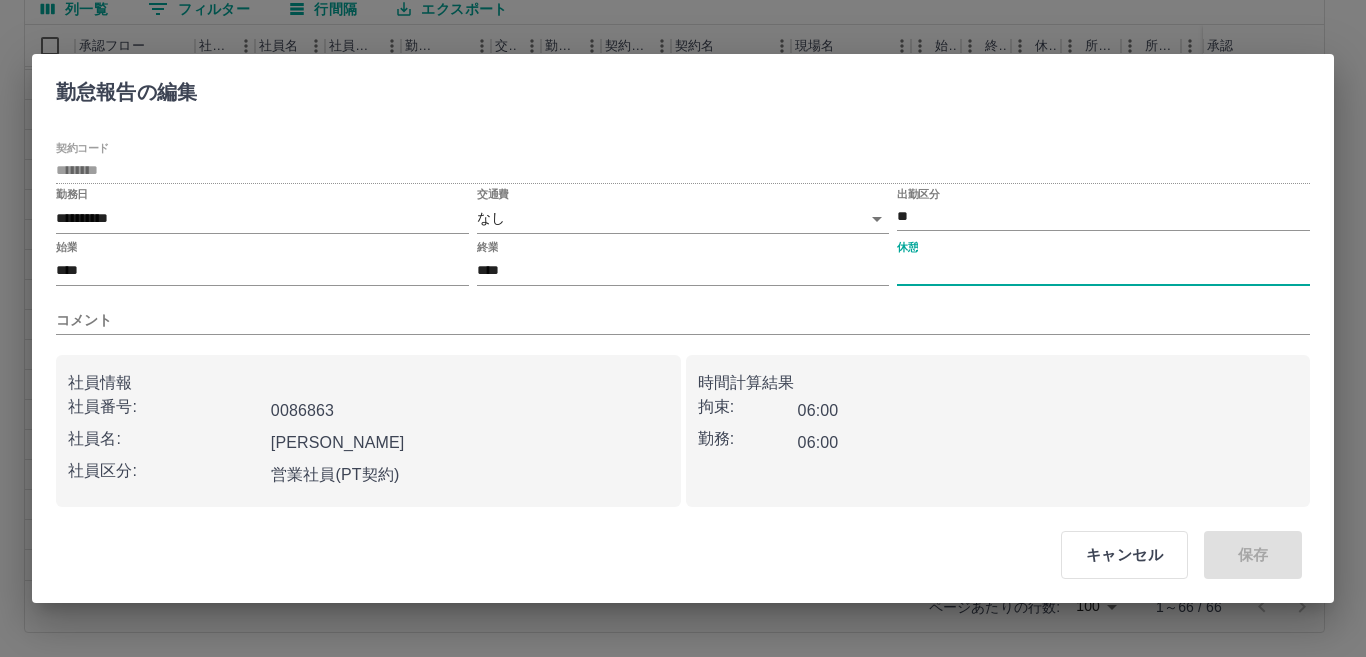 click on "休憩" at bounding box center [1103, 271] 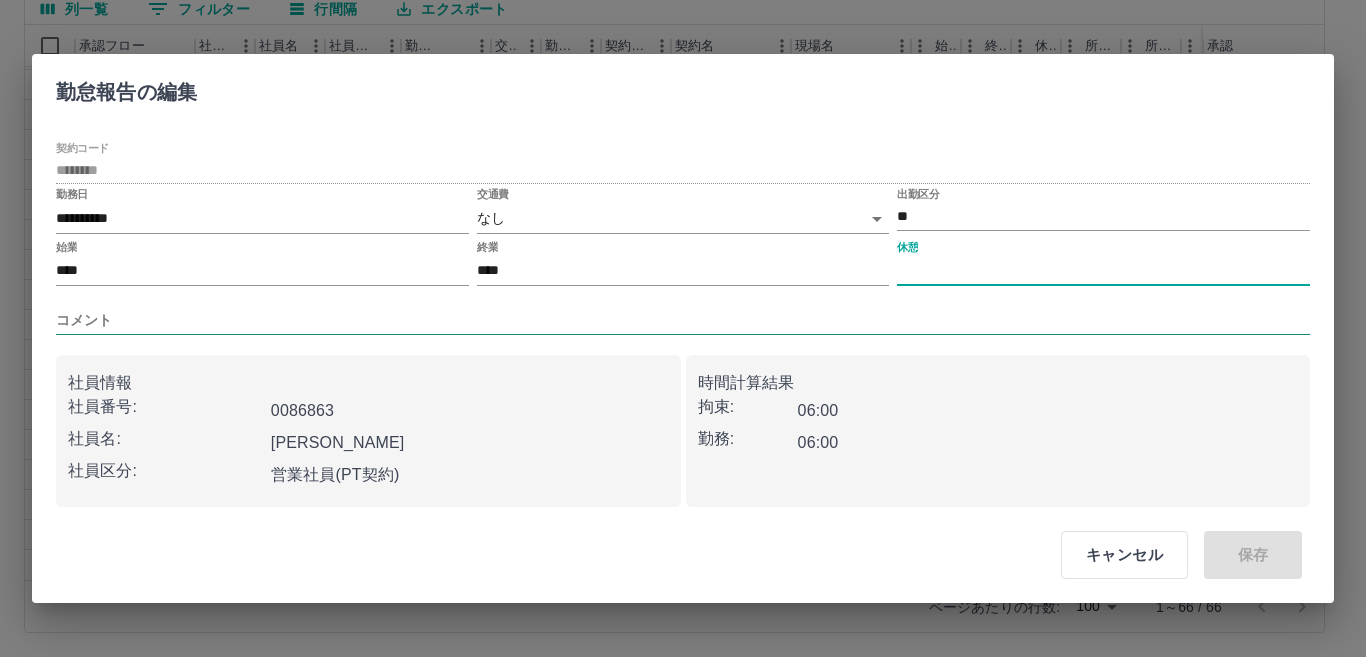 type on "***" 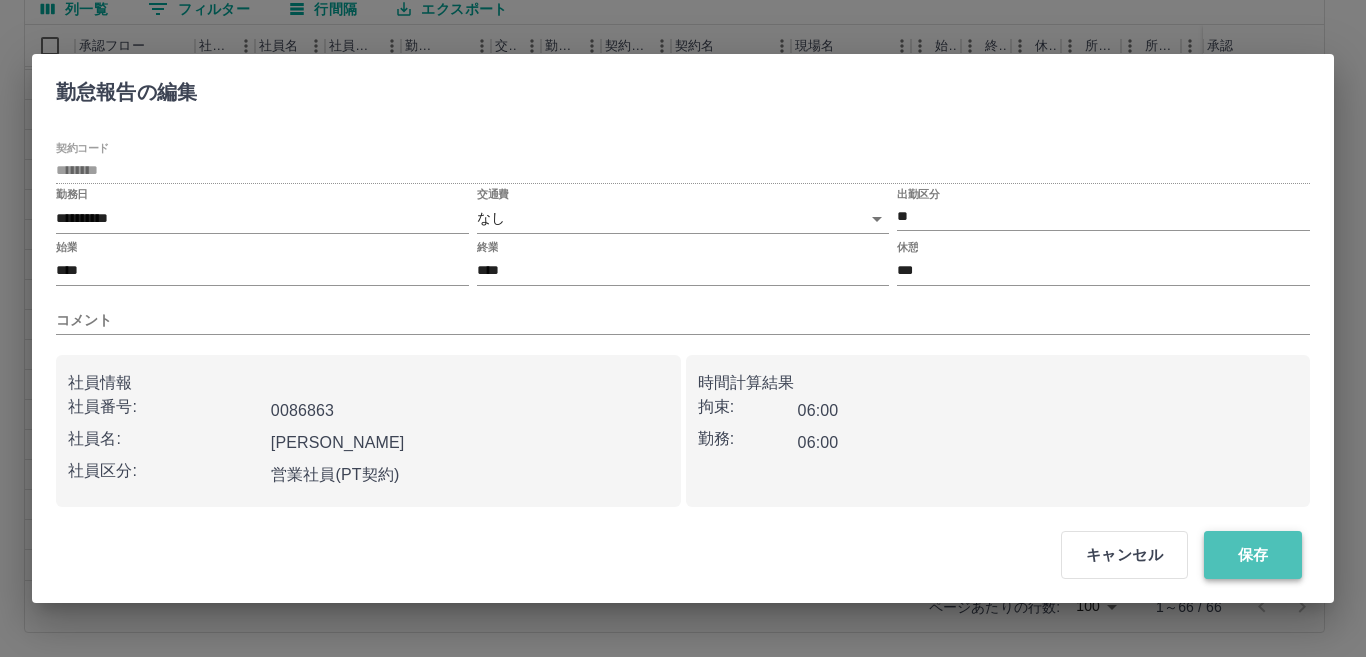 click on "保存" at bounding box center (1253, 555) 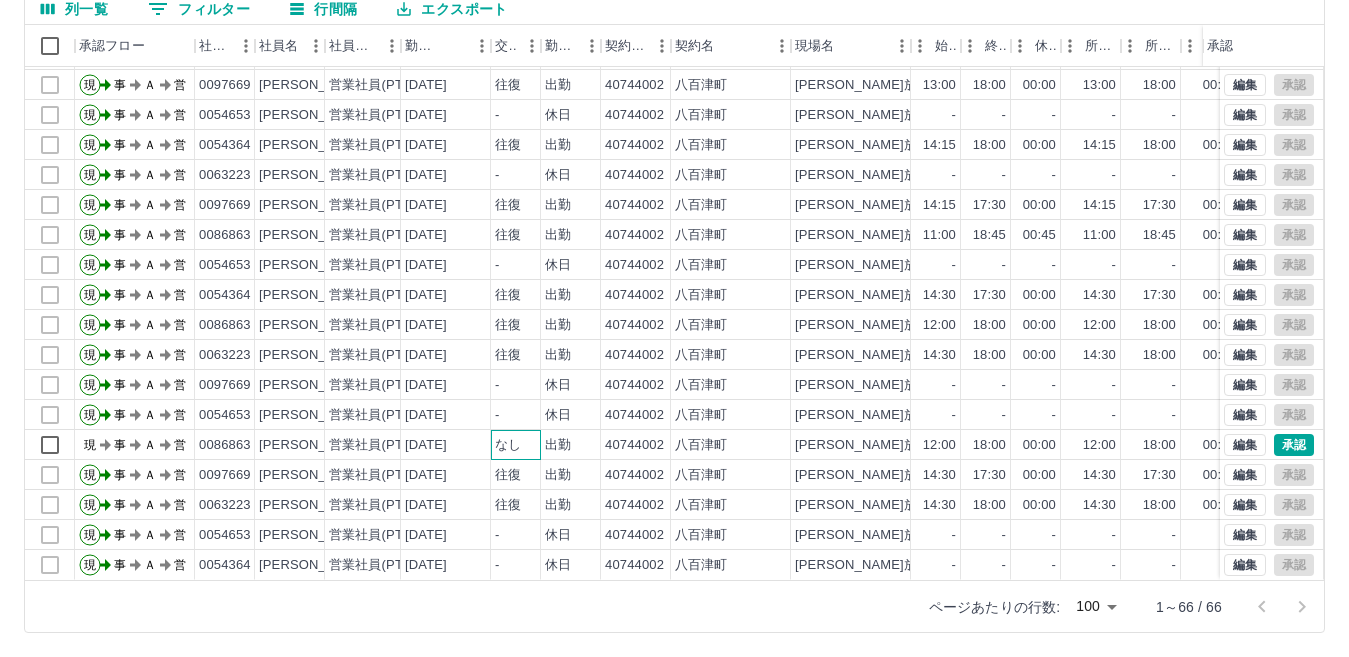 click on "なし" at bounding box center (516, 445) 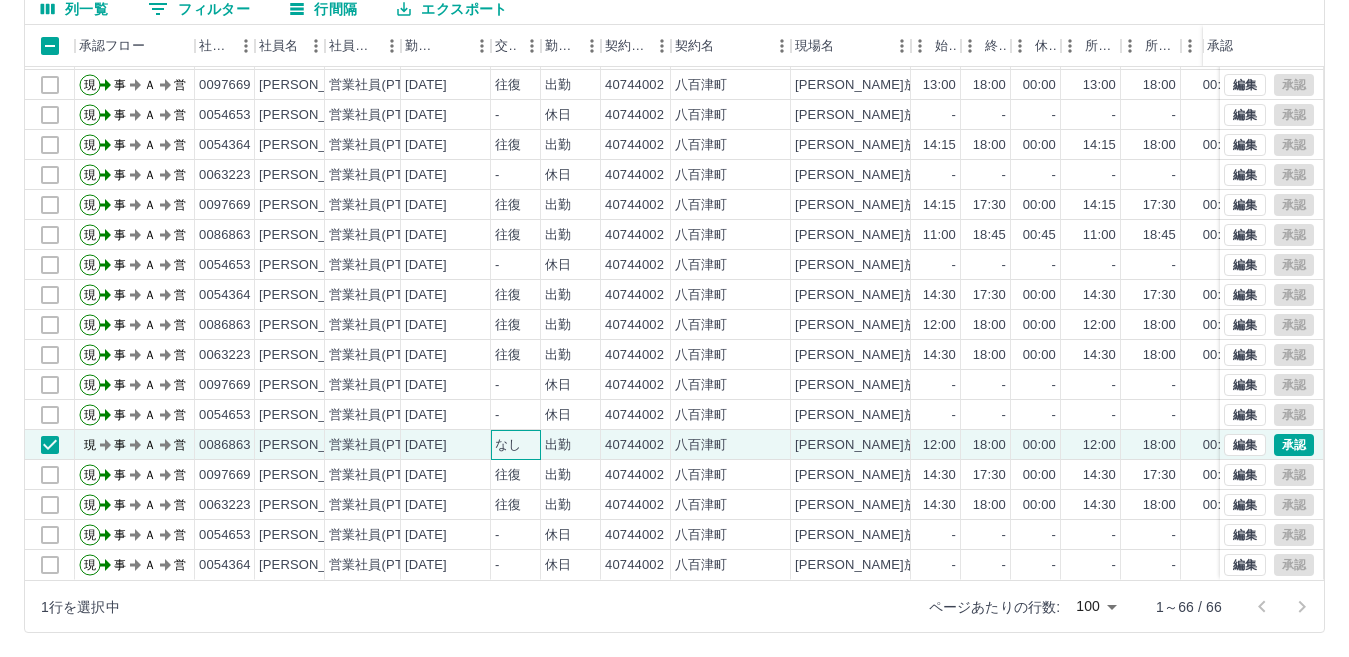 click on "なし" at bounding box center [516, 445] 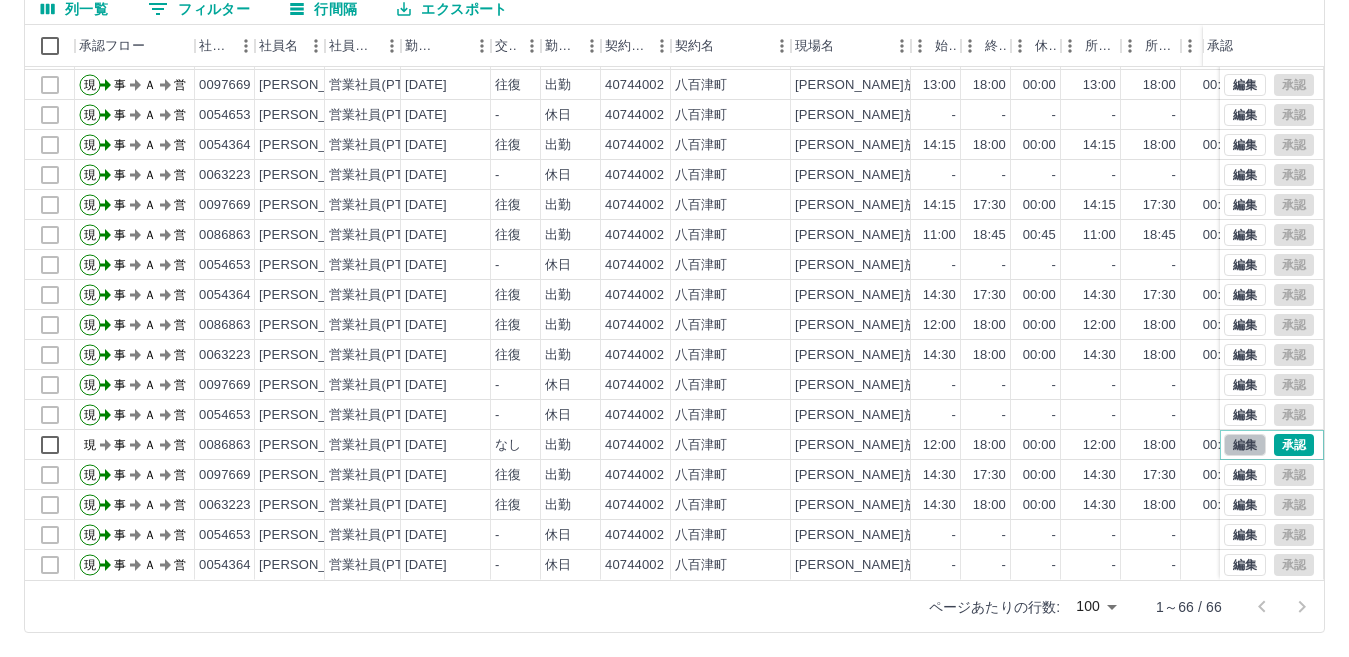 click on "編集" at bounding box center (1245, 445) 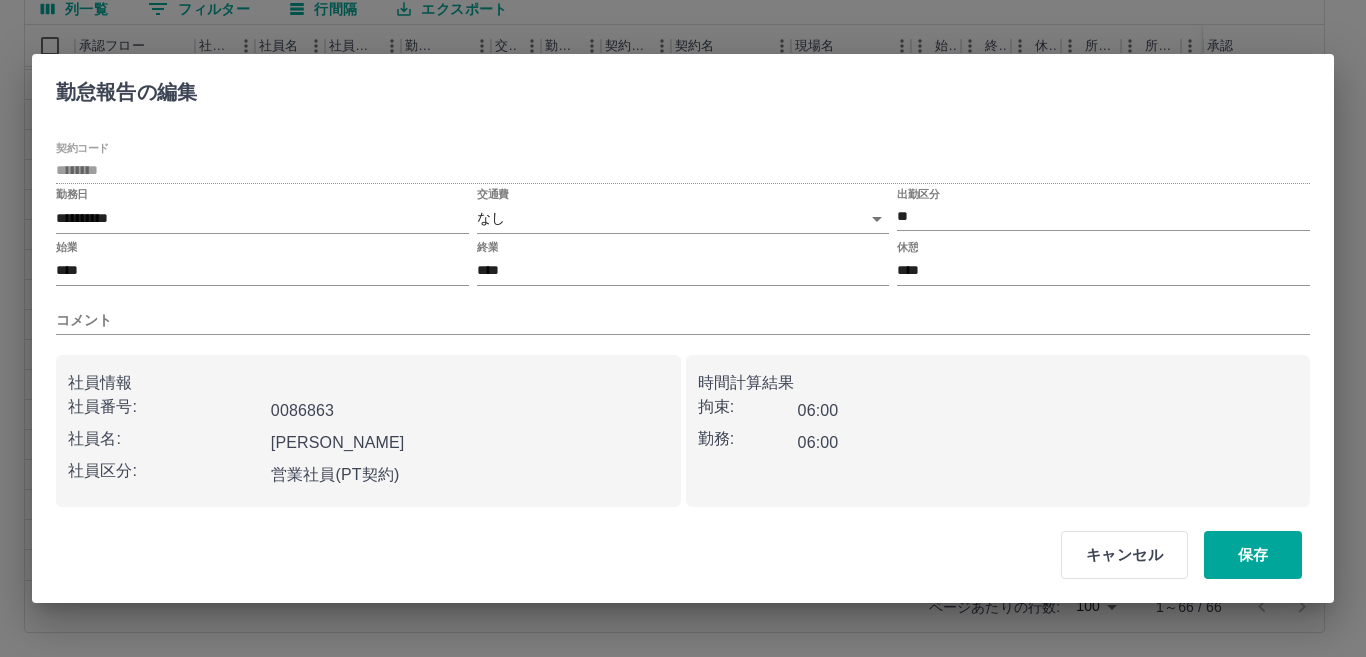 click on "SDH勤怠 [PERSON_NAME] 勤務実績承認 前月 [DATE] 次月 今月 月選択 承認モード 削除モード 一括承認 列一覧 0 フィルター 行間隔 エクスポート 承認フロー 社員番号 社員名 社員区分 勤務日 交通費 勤務区分 契約コード 契約名 現場名 始業 終業 休憩 所定開始 所定終業 所定休憩 拘束 勤務 遅刻等 コメント ステータス 承認 現 事 Ａ 営 0054364 [PERSON_NAME] 営業社員(PT契約) [DATE] 往復 出勤 40744002 [GEOGRAPHIC_DATA][PERSON_NAME]放課後児童クラブ 13:00 17:30 00:00 13:00 17:30 00:00 04:30 04:30 00:00 ミーティング 事務担当者承認待 現 事 Ａ 営 0063223 [PERSON_NAME] 営業社員(PT契約) [DATE] 往復 出勤 40744002 [GEOGRAPHIC_DATA][PERSON_NAME]放課後児童クラブ 13:00 17:30 00:00 13:00 17:30 00:00 04:30 04:30 00:00 ミーティング 事務担当者承認待 現 事 Ａ 営 0097669 [PERSON_NAME] 営業社員(PT契約) [DATE] 往復 出勤 40744002 [GEOGRAPHIC_DATA] -" at bounding box center [683, 234] 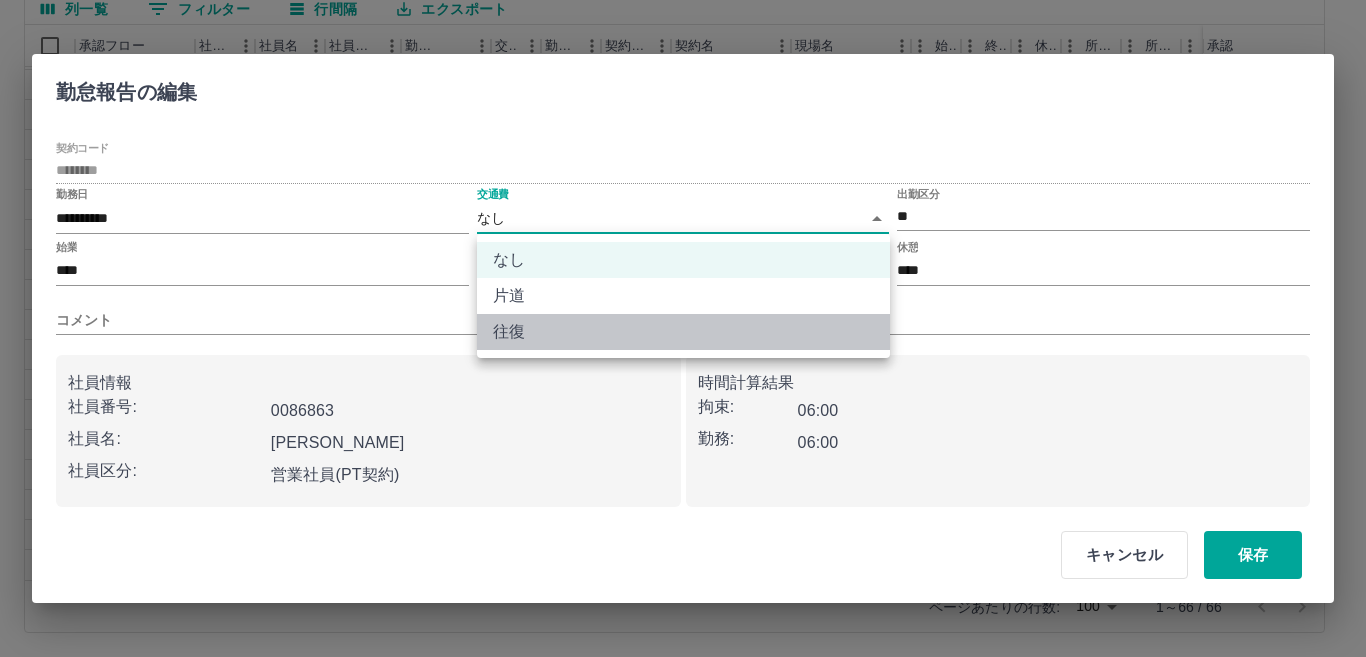 click on "往復" at bounding box center [683, 332] 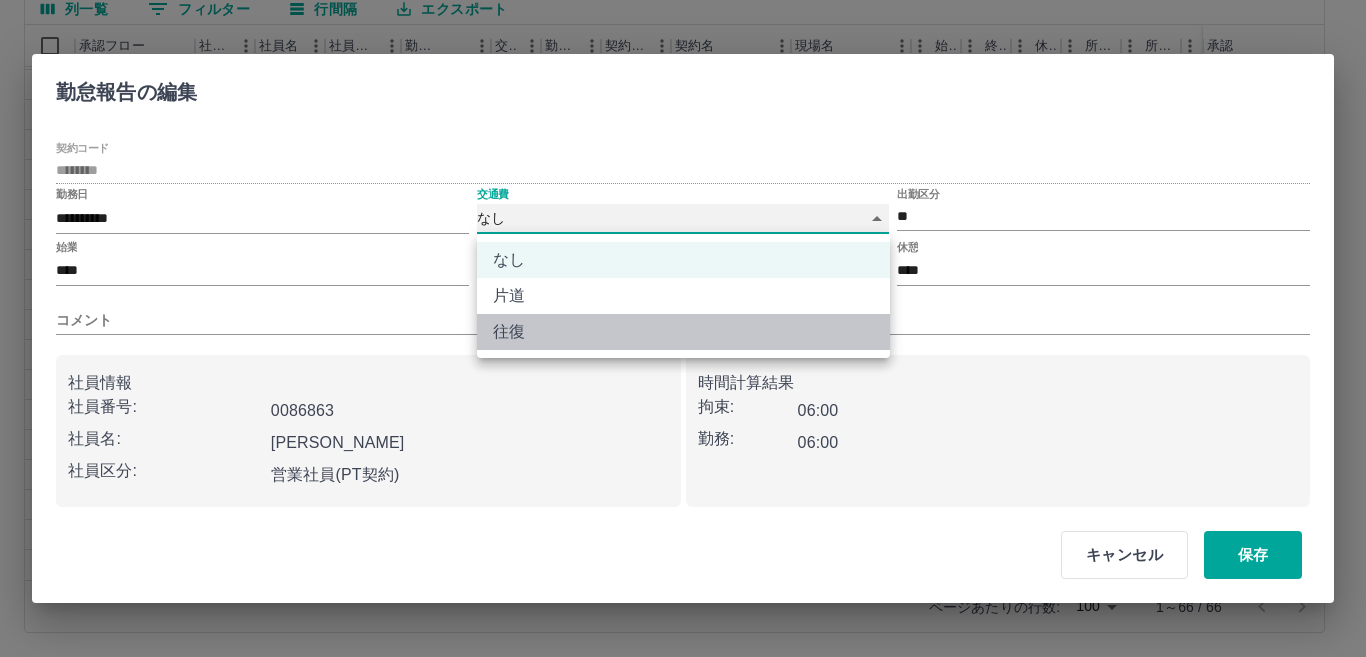 type on "******" 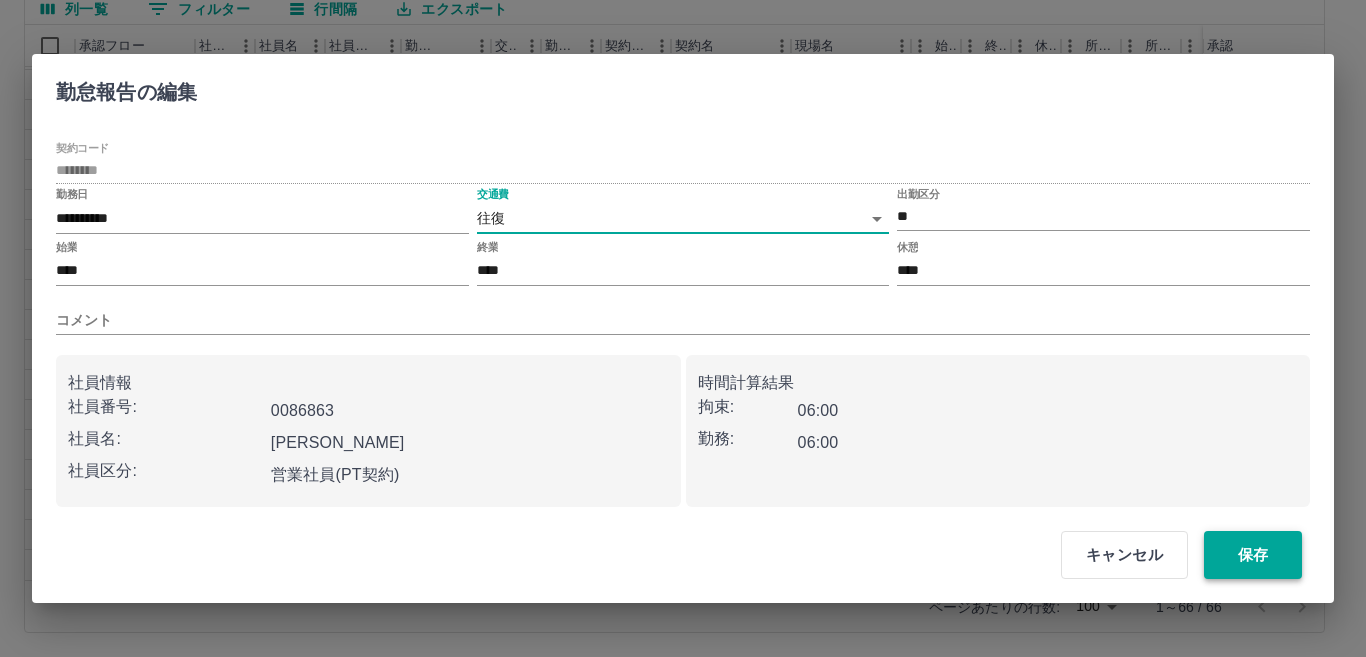 click on "保存" at bounding box center [1253, 555] 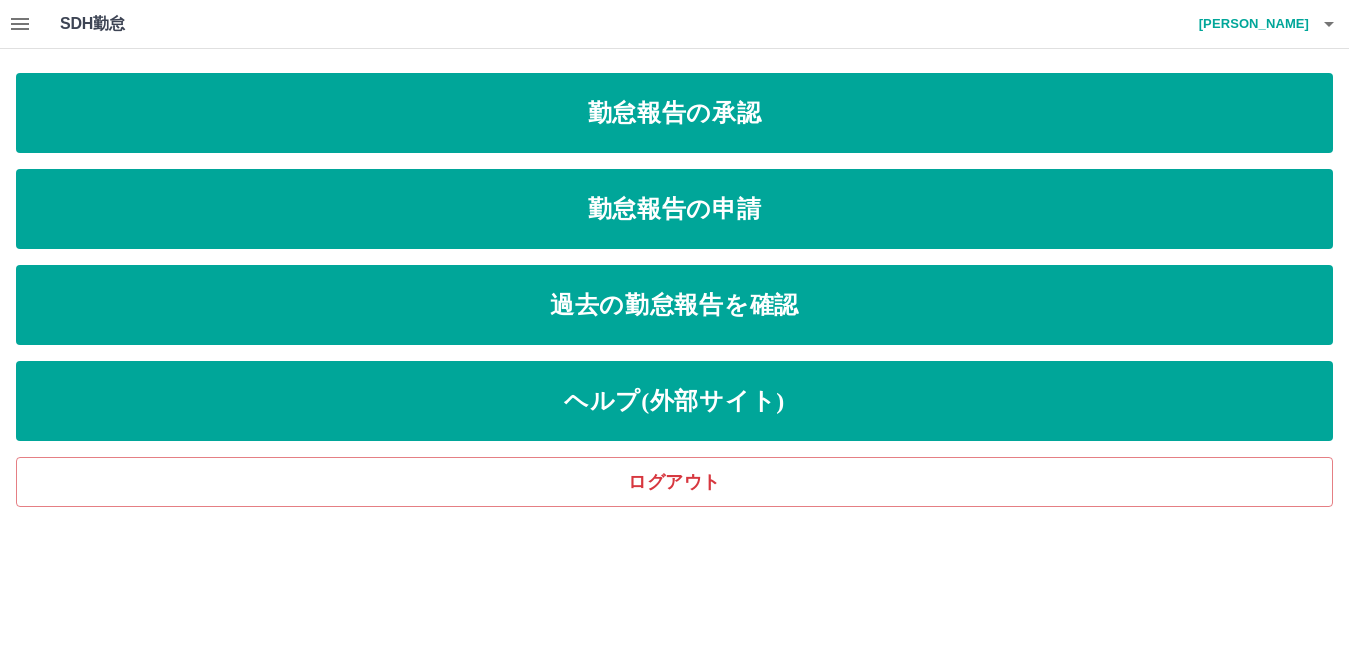 scroll, scrollTop: 0, scrollLeft: 0, axis: both 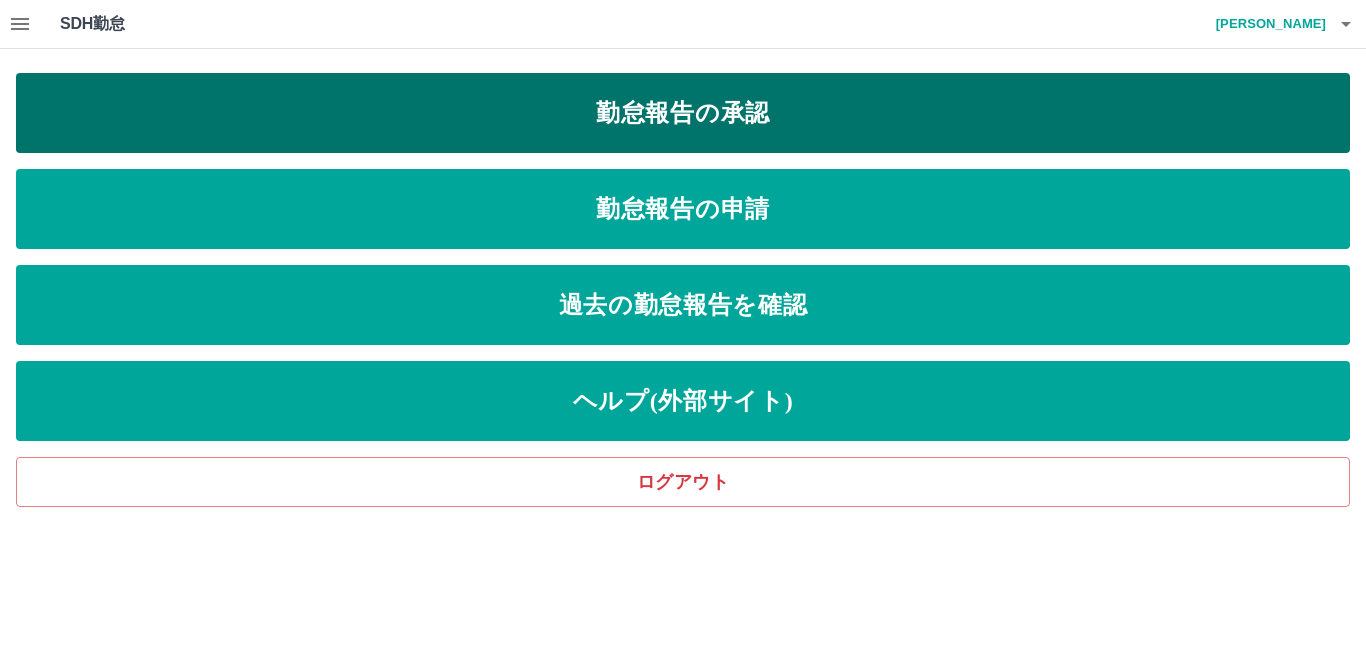 click on "勤怠報告の承認" at bounding box center (683, 113) 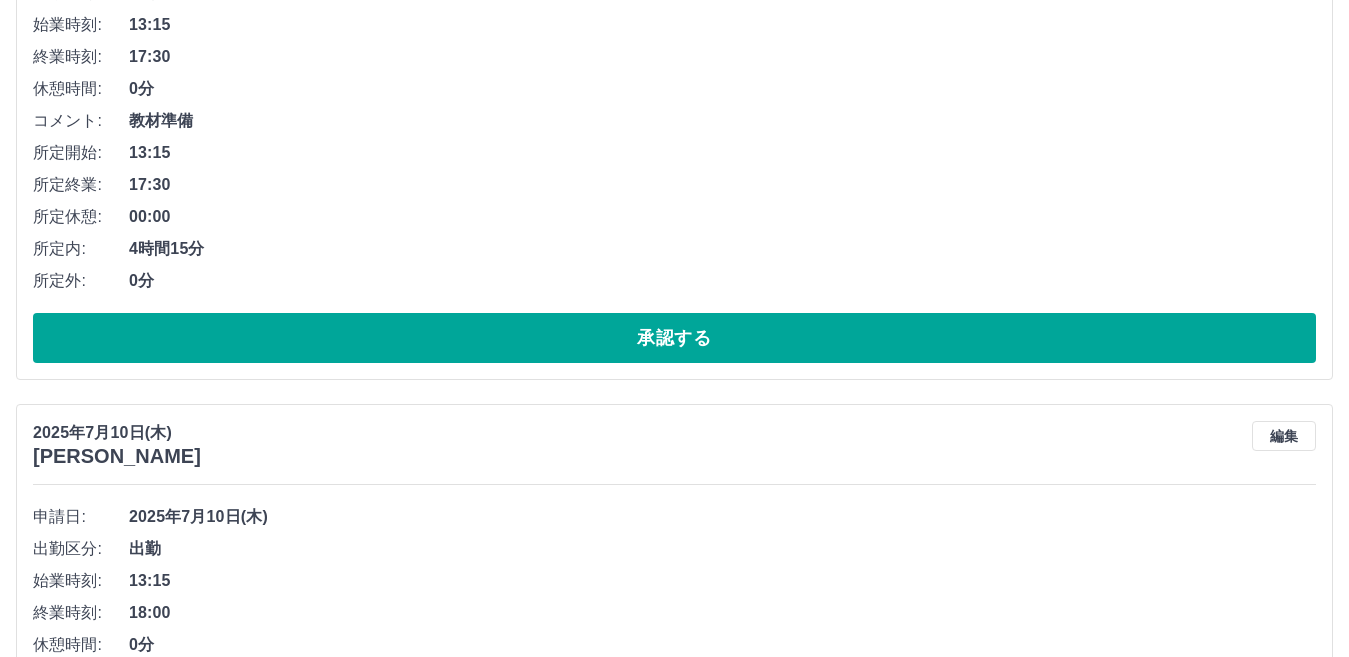 scroll, scrollTop: 9745, scrollLeft: 0, axis: vertical 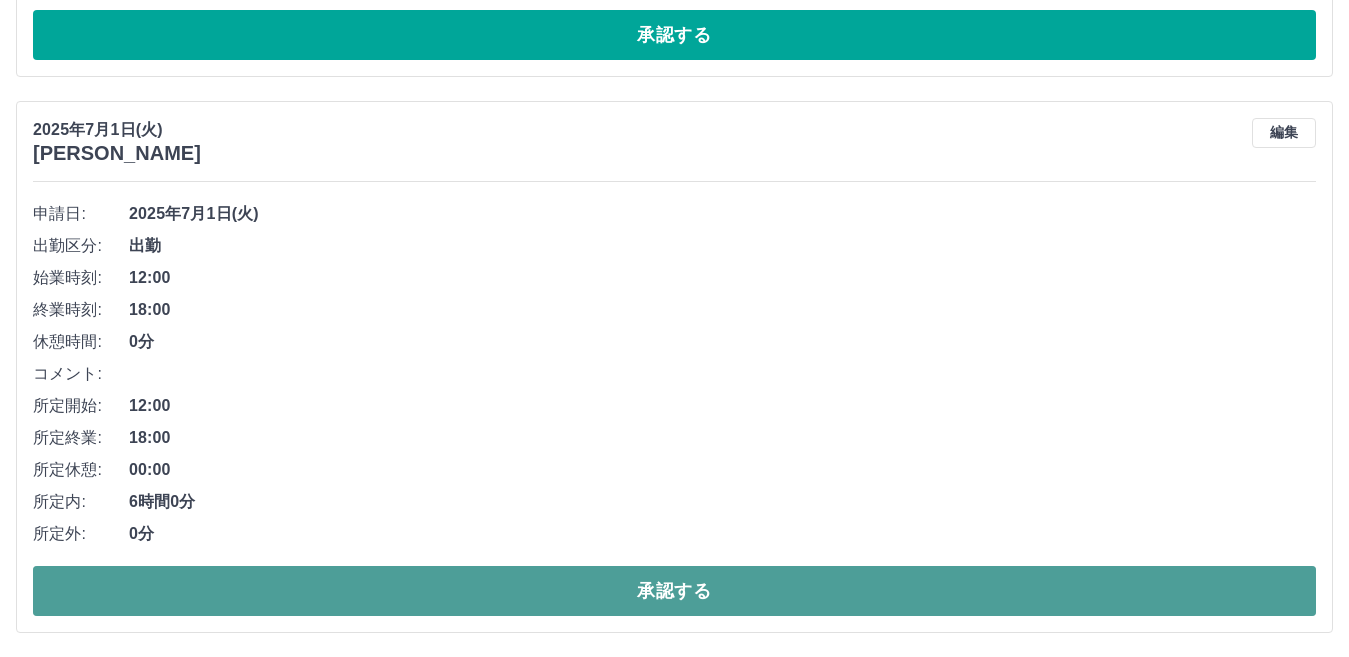 click on "承認する" at bounding box center [674, 591] 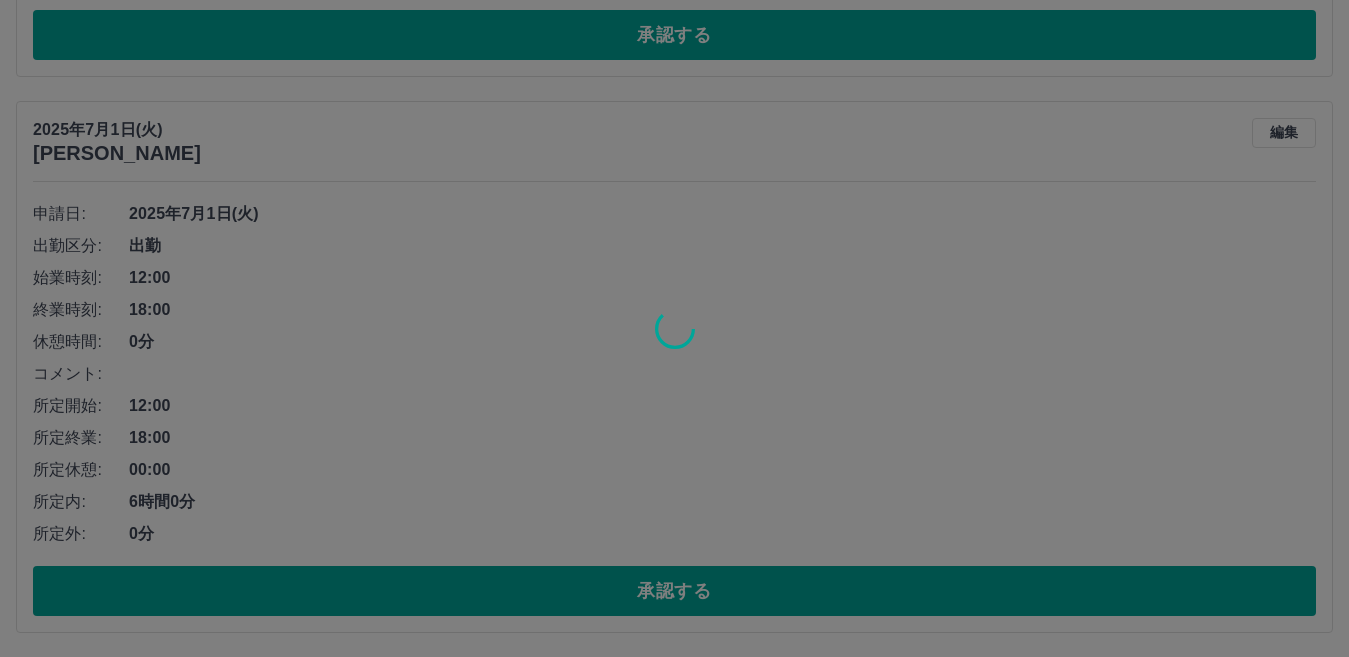 scroll, scrollTop: 9189, scrollLeft: 0, axis: vertical 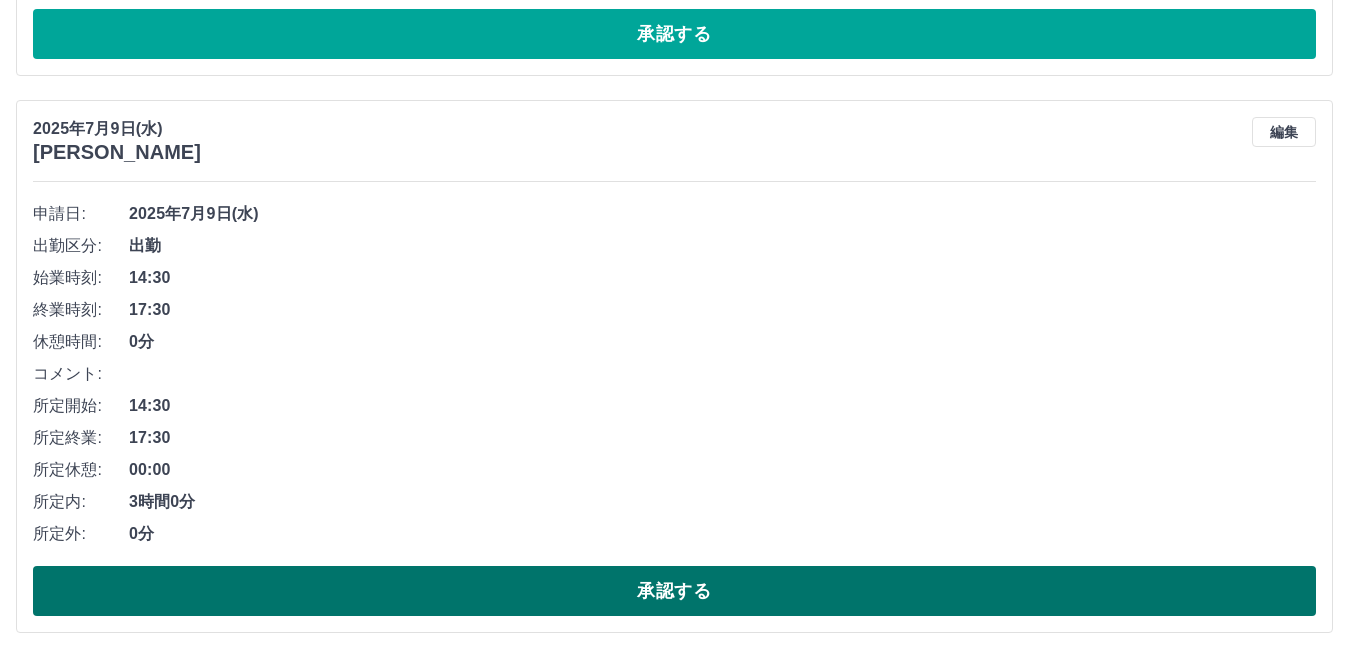 click on "承認する" at bounding box center [674, 591] 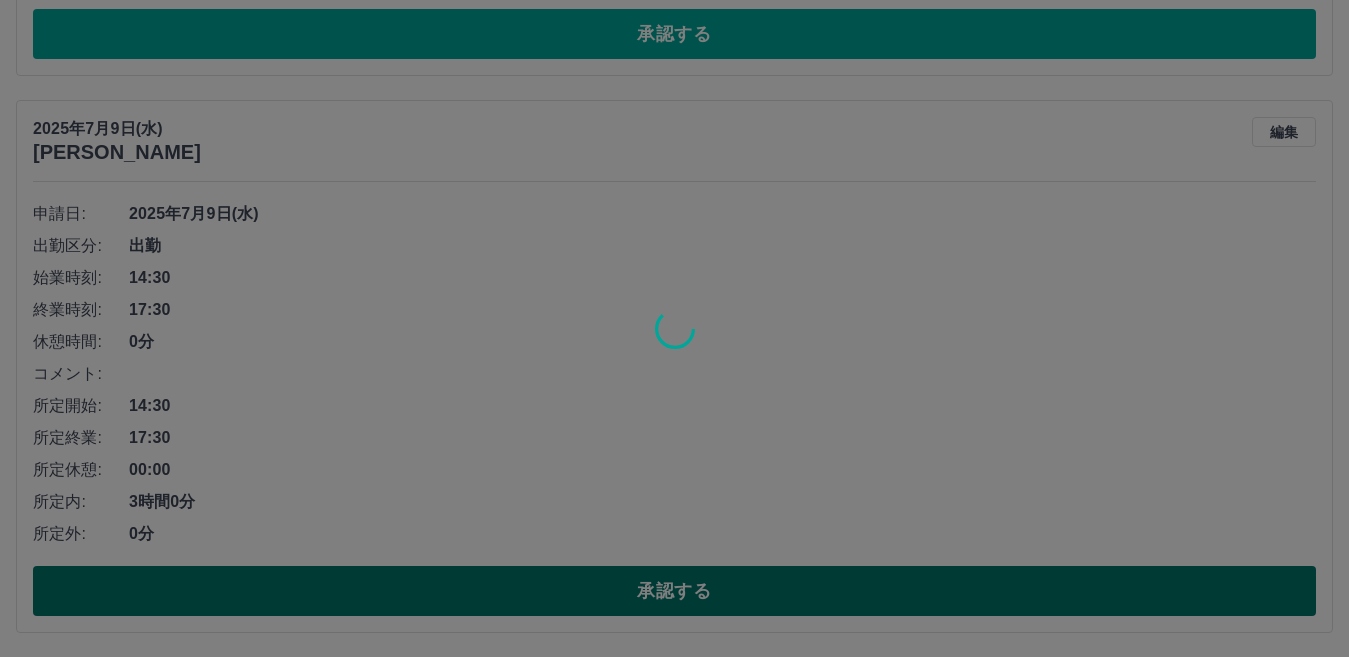 scroll, scrollTop: 8632, scrollLeft: 0, axis: vertical 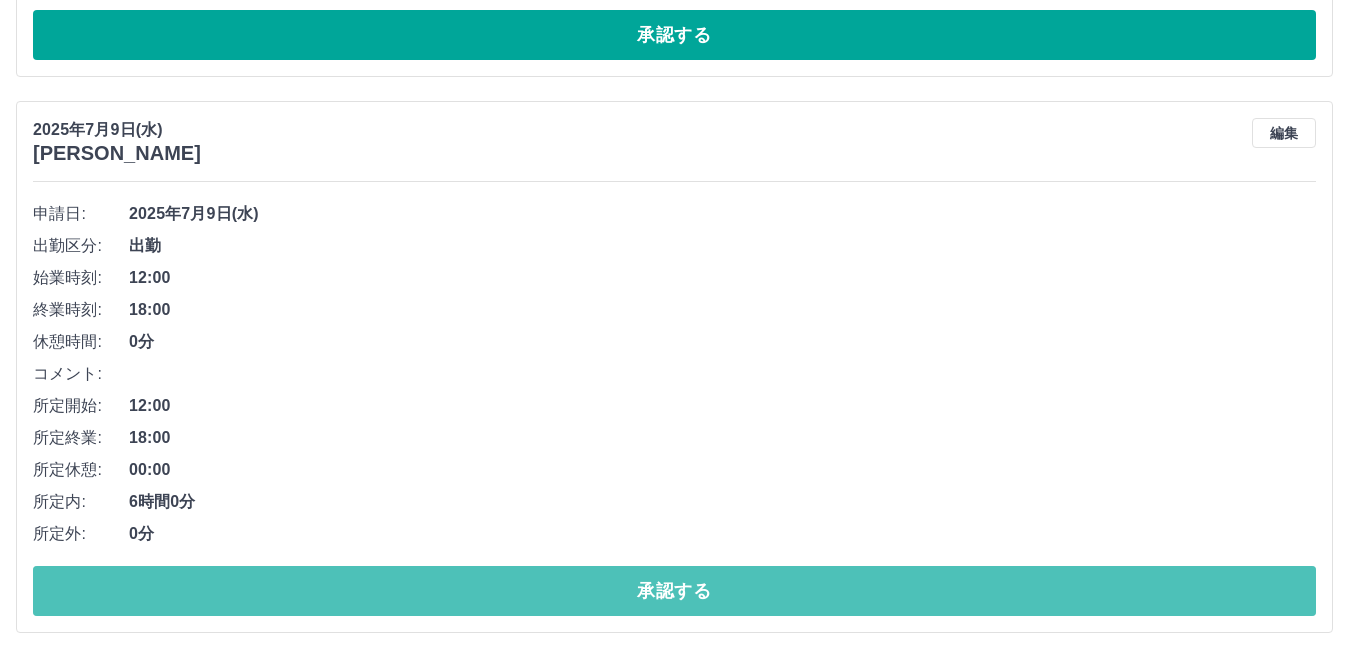 click on "承認する" at bounding box center [674, 591] 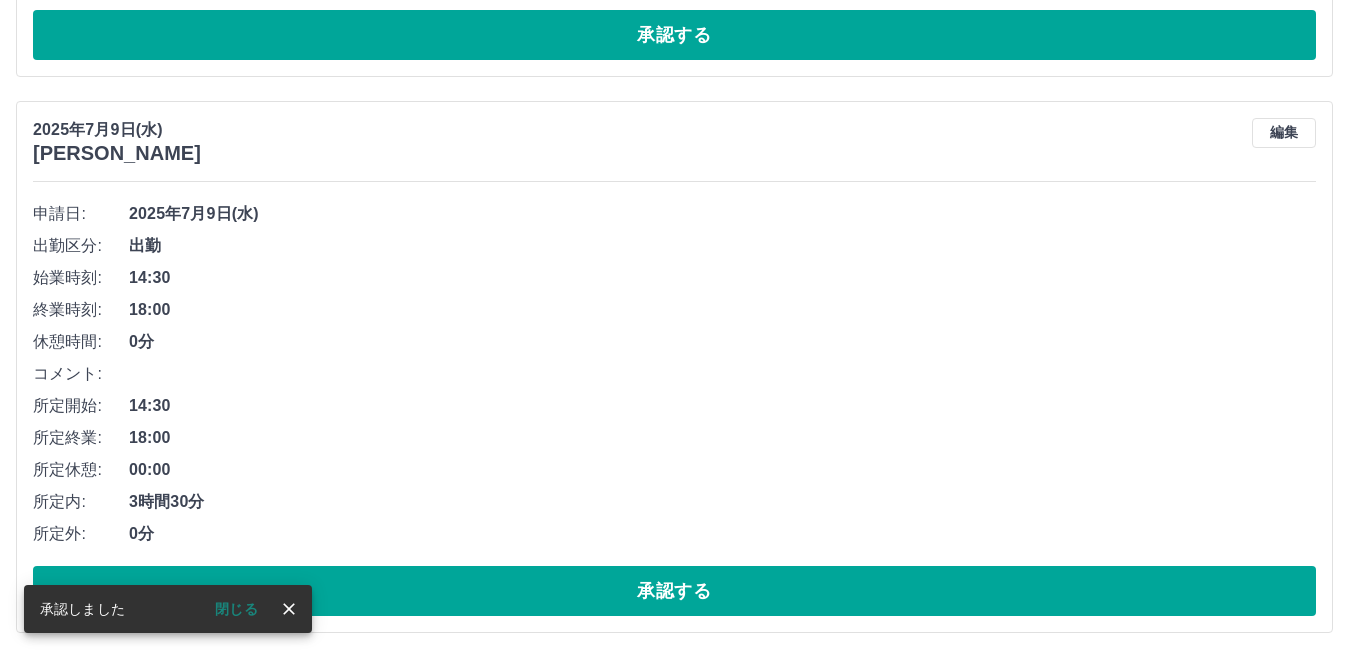 scroll, scrollTop: 8076, scrollLeft: 0, axis: vertical 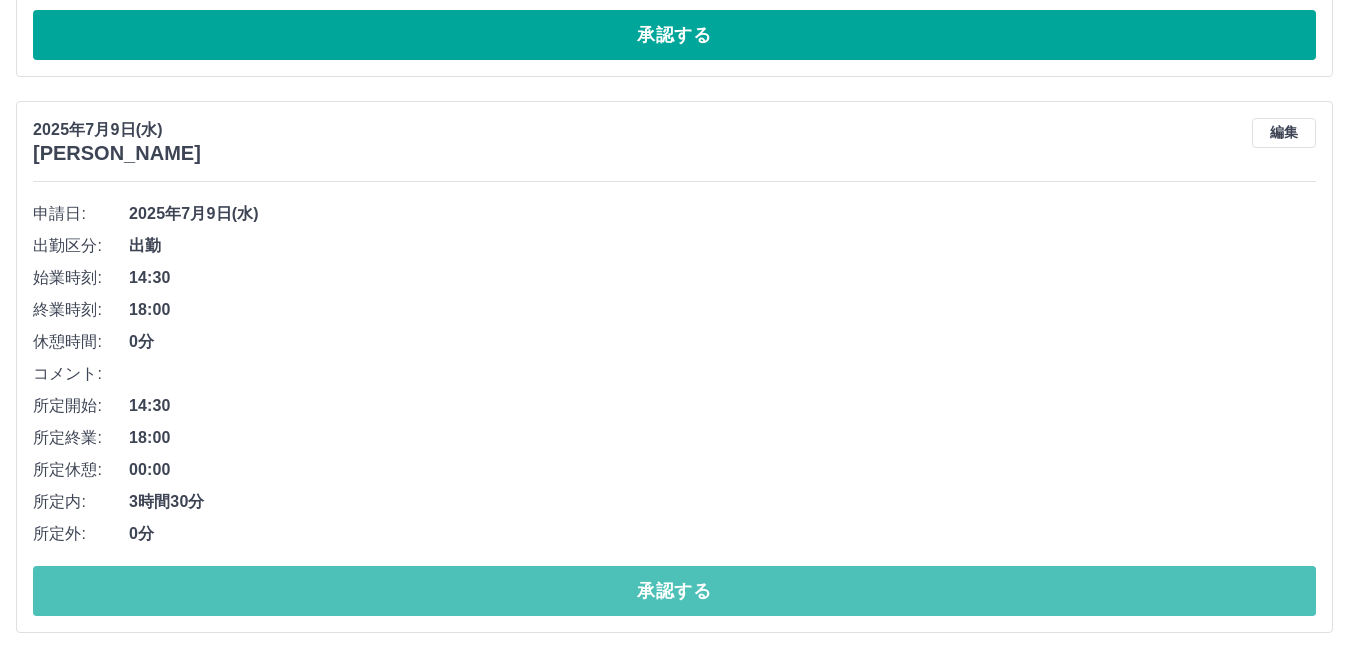 click on "承認する" at bounding box center [674, 591] 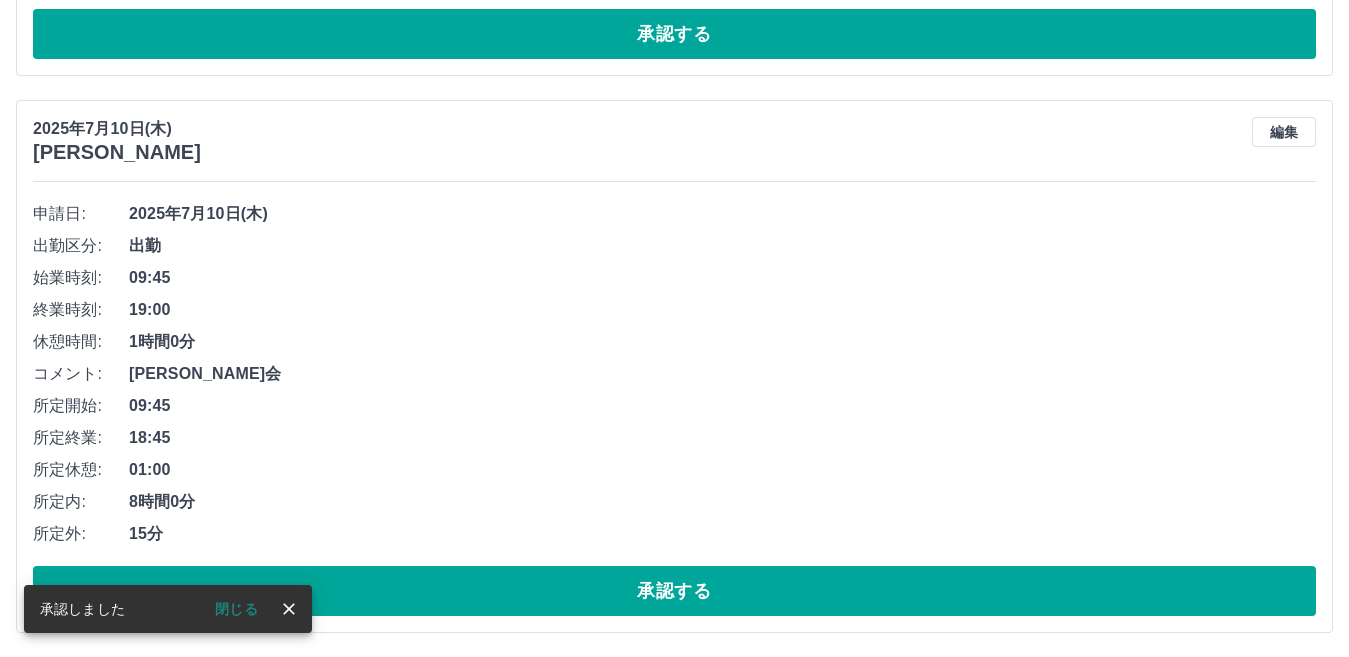 scroll, scrollTop: 7520, scrollLeft: 0, axis: vertical 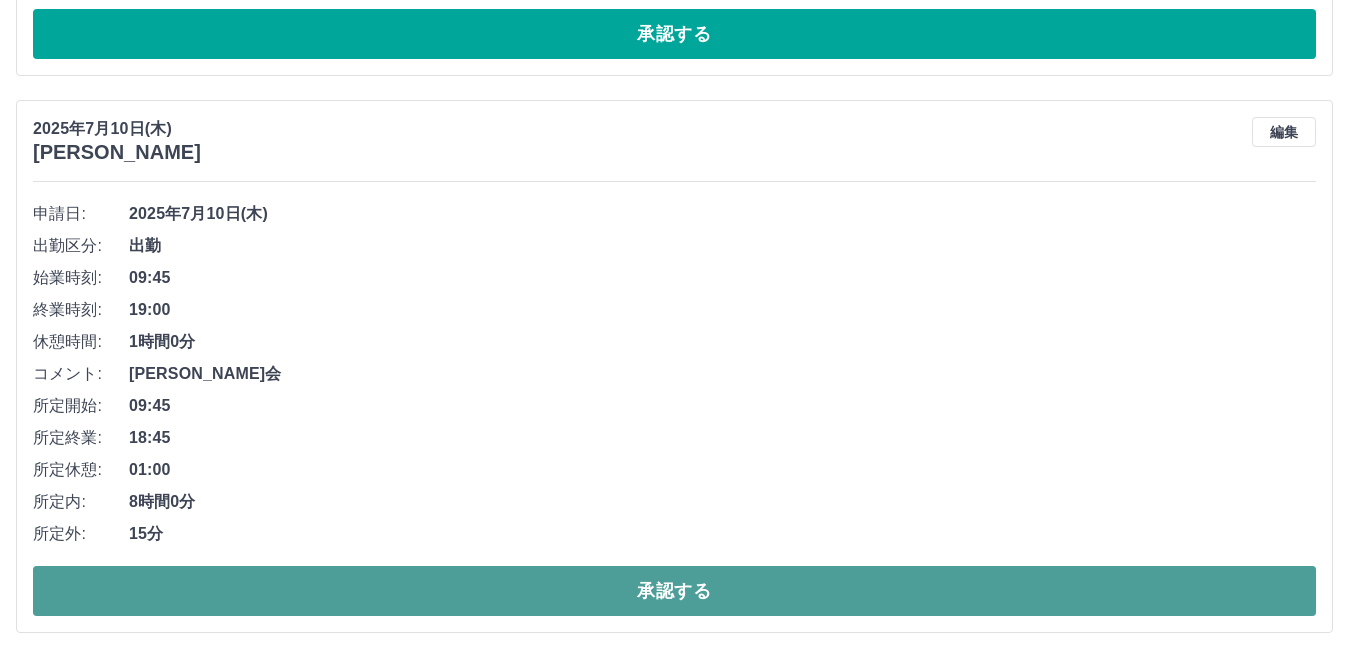 click on "承認する" at bounding box center [674, 591] 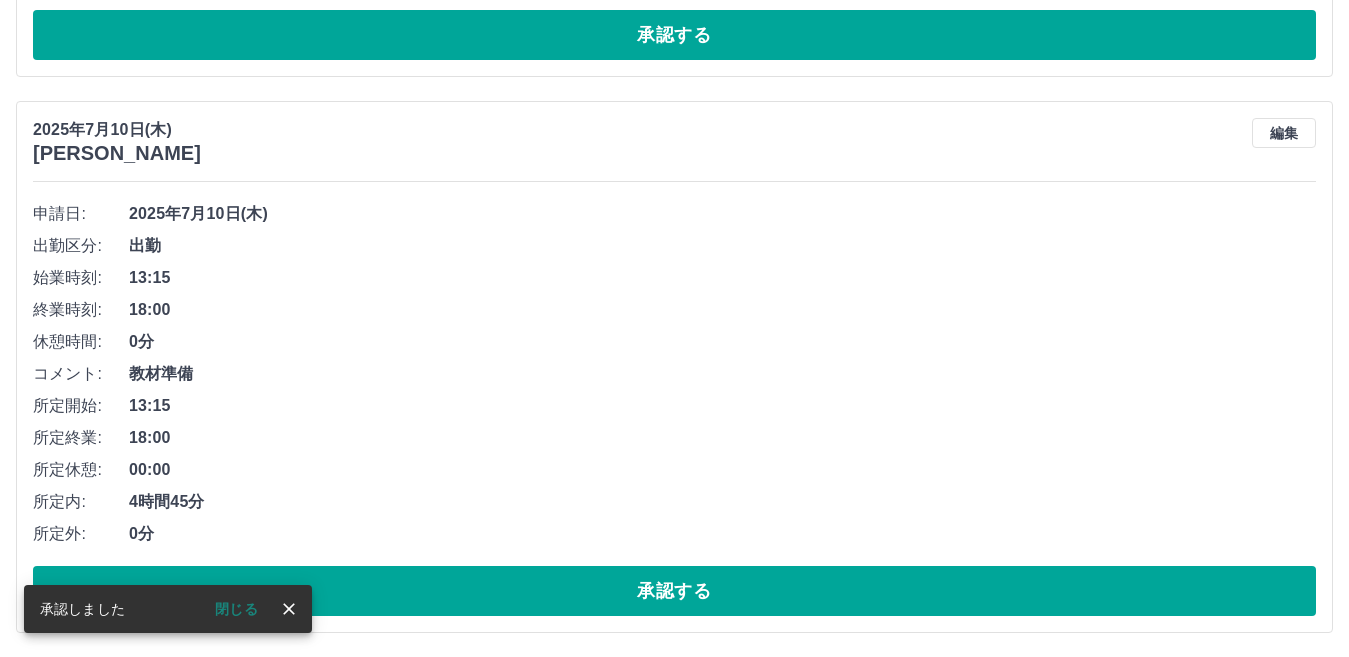 scroll, scrollTop: 6963, scrollLeft: 0, axis: vertical 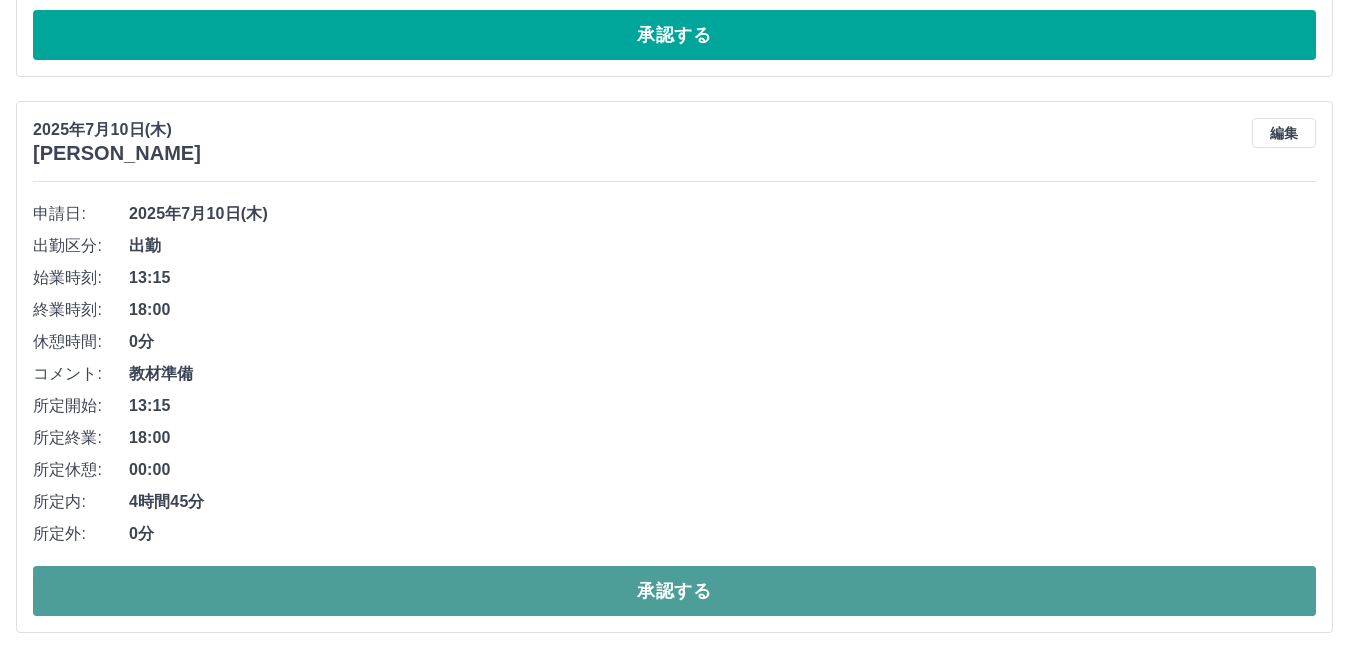 click on "承認する" at bounding box center [674, 591] 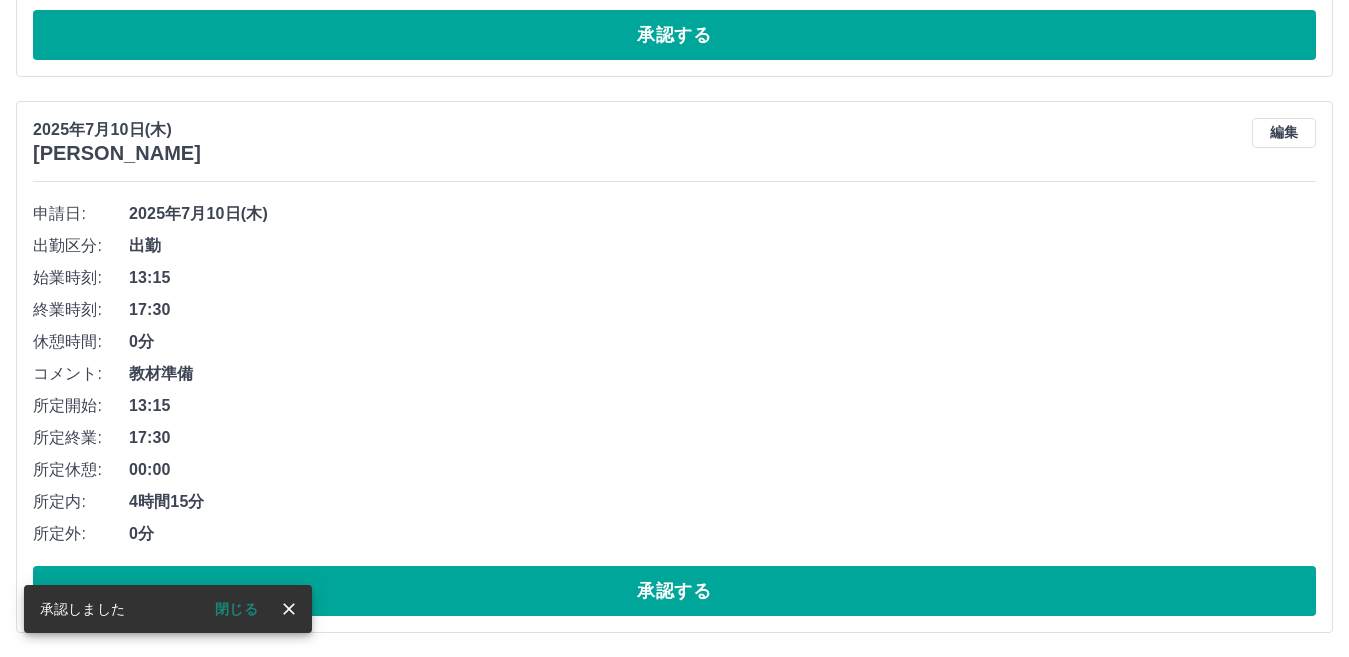 scroll, scrollTop: 6407, scrollLeft: 0, axis: vertical 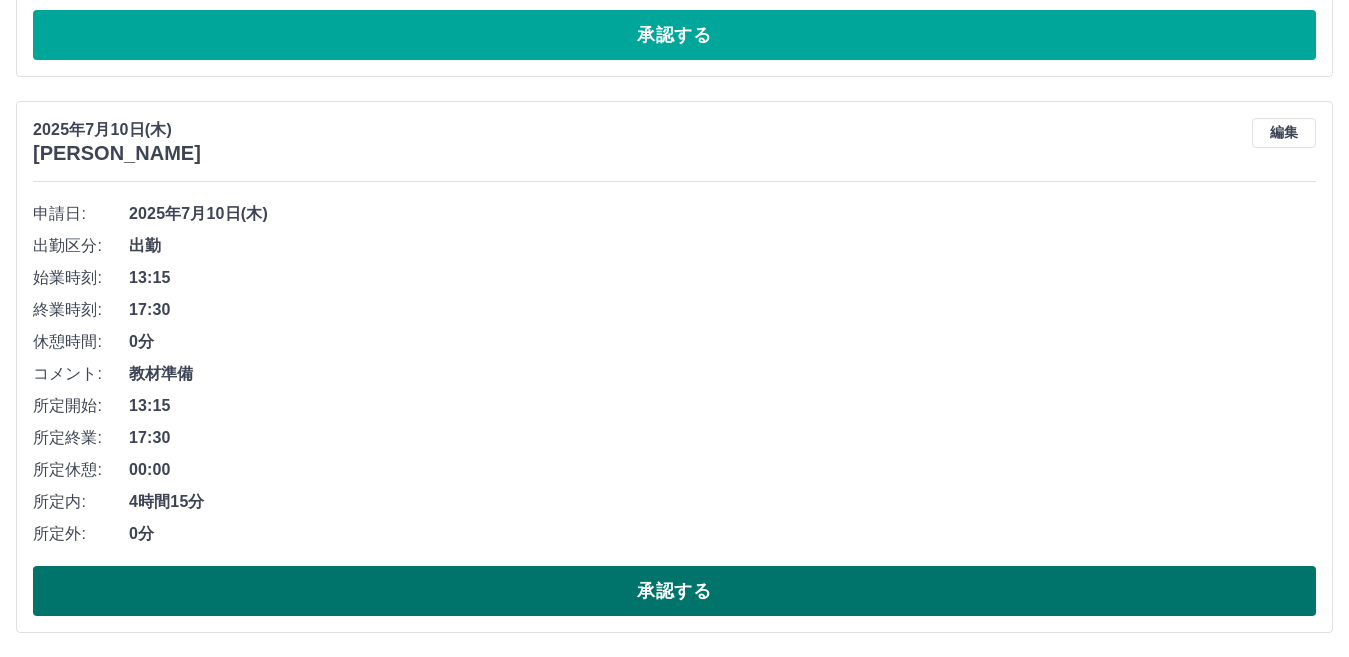 click on "承認する" at bounding box center (674, 591) 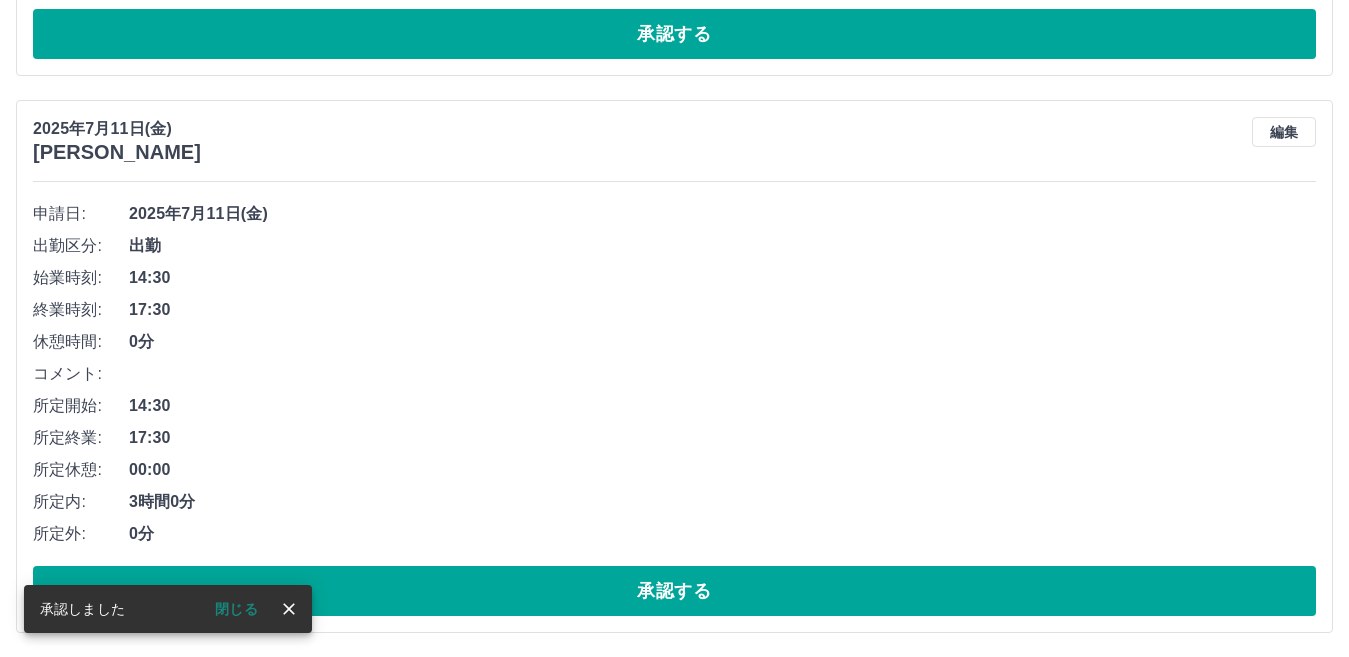 scroll, scrollTop: 5851, scrollLeft: 0, axis: vertical 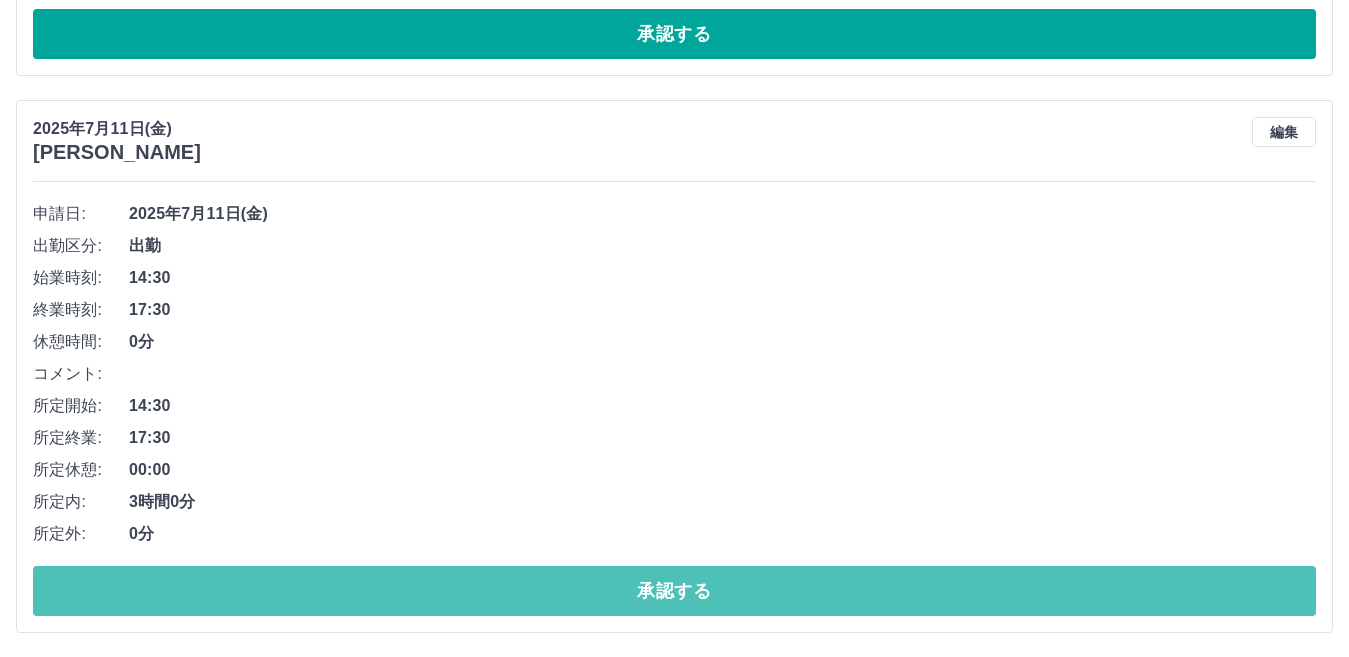 click on "承認する" at bounding box center (674, 591) 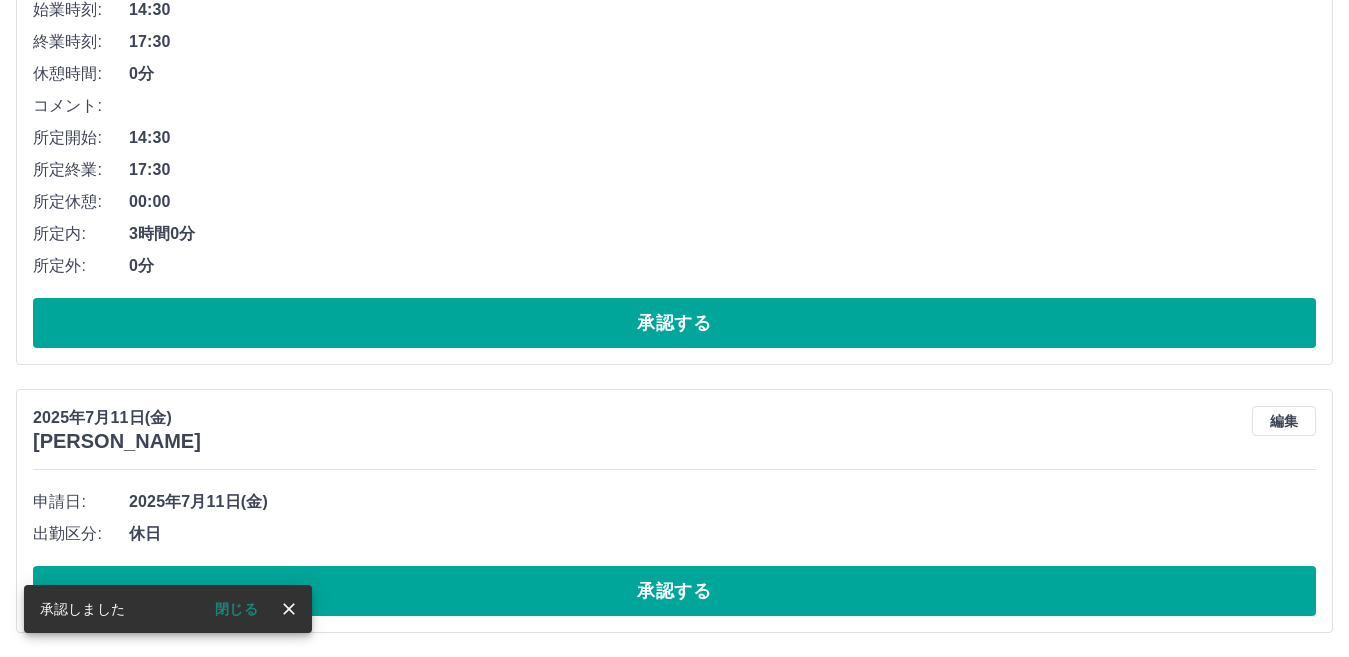 scroll, scrollTop: 5294, scrollLeft: 0, axis: vertical 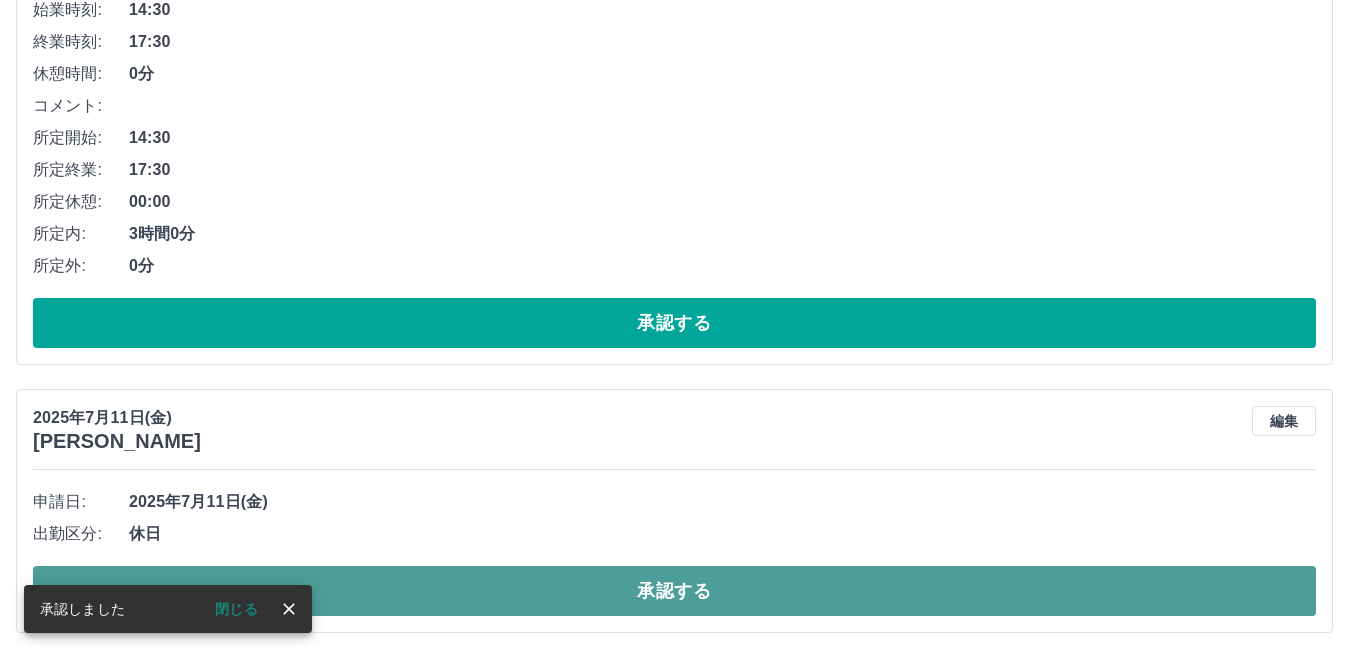 click on "承認する" at bounding box center [674, 591] 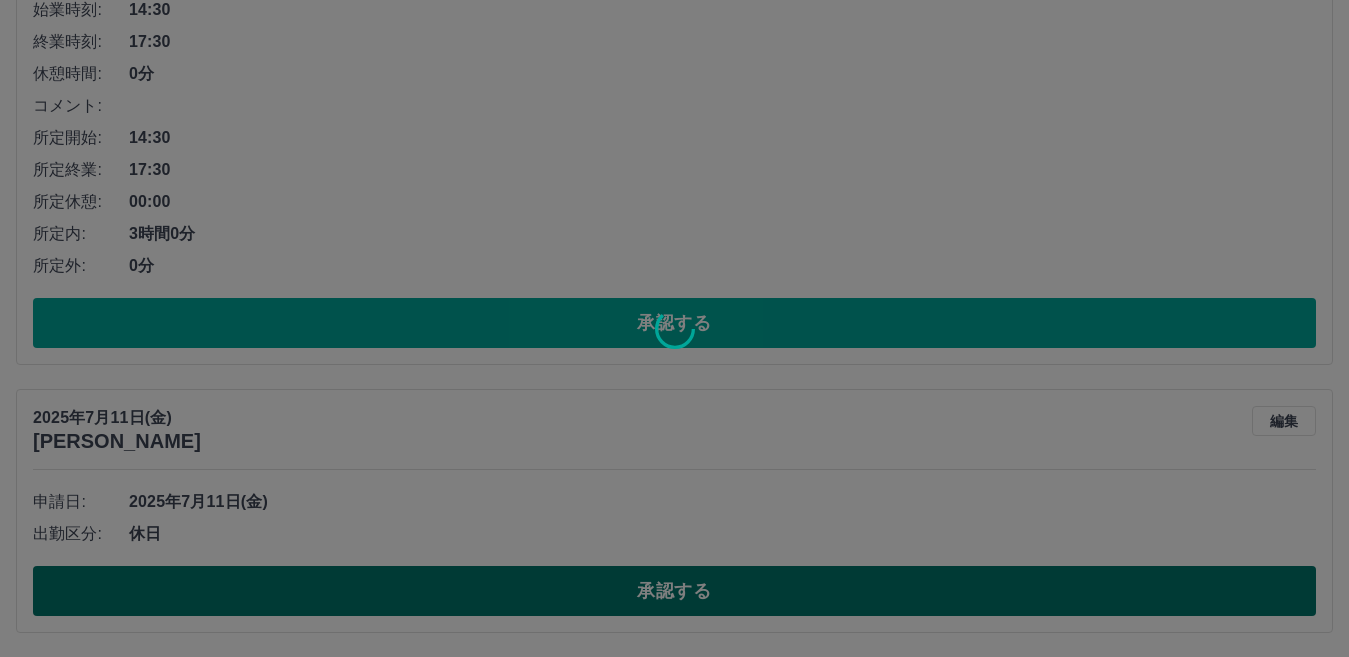 scroll, scrollTop: 5026, scrollLeft: 0, axis: vertical 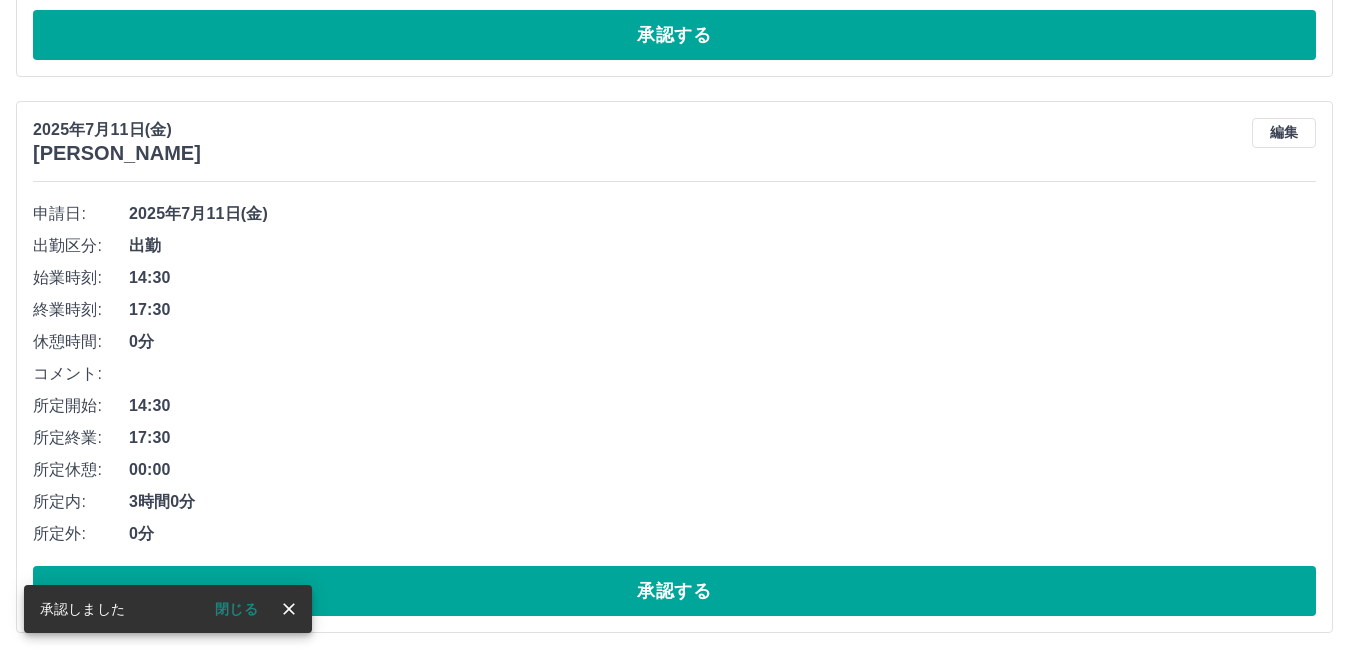 click on "承認する" at bounding box center [674, 591] 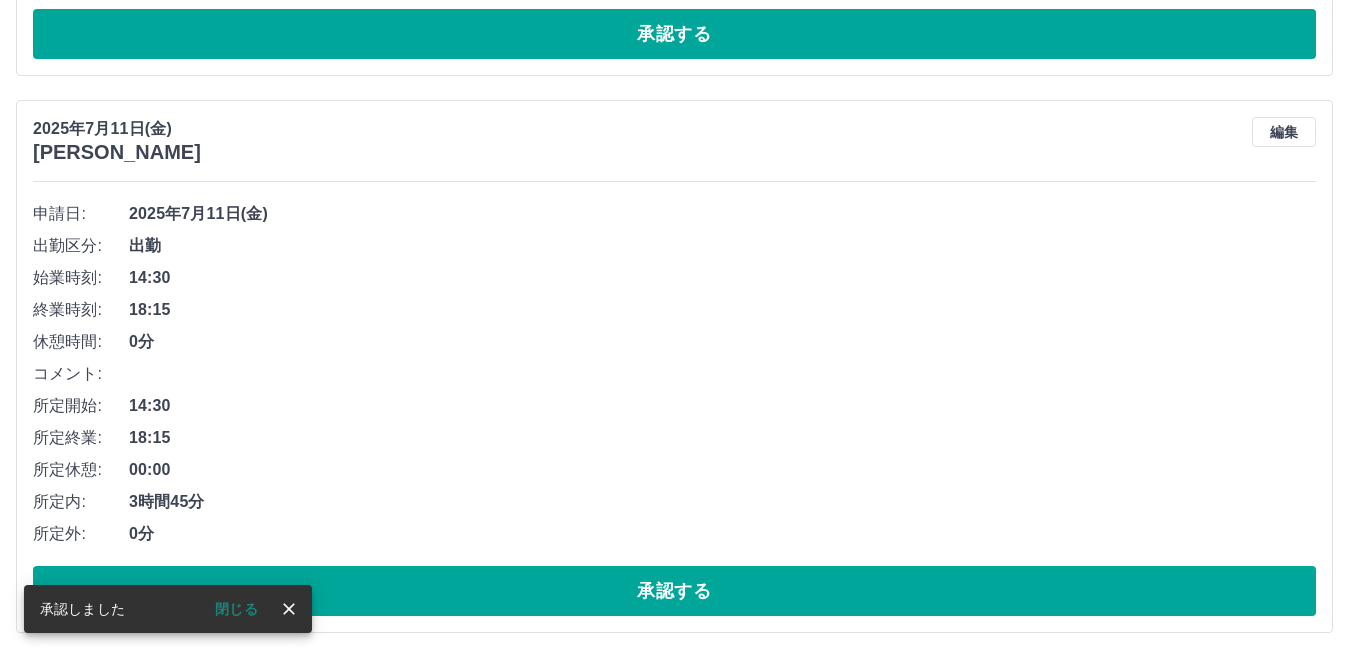 scroll, scrollTop: 4470, scrollLeft: 0, axis: vertical 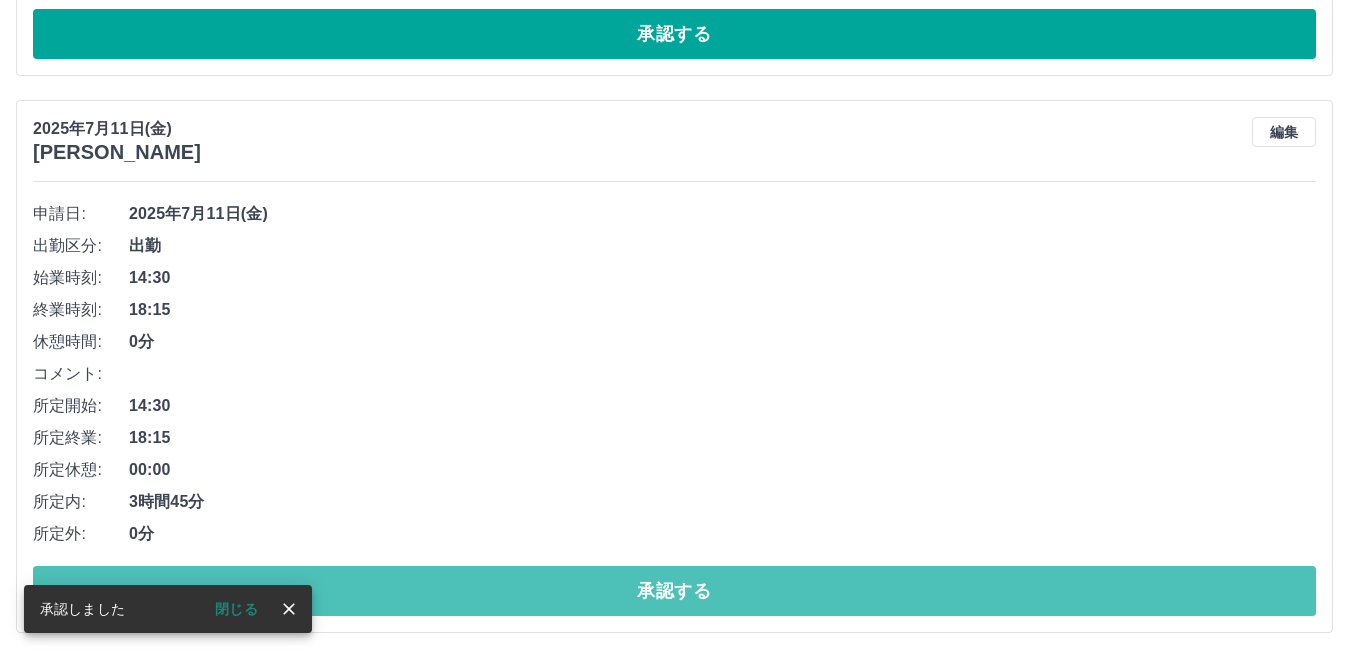 click on "承認する" at bounding box center [674, 591] 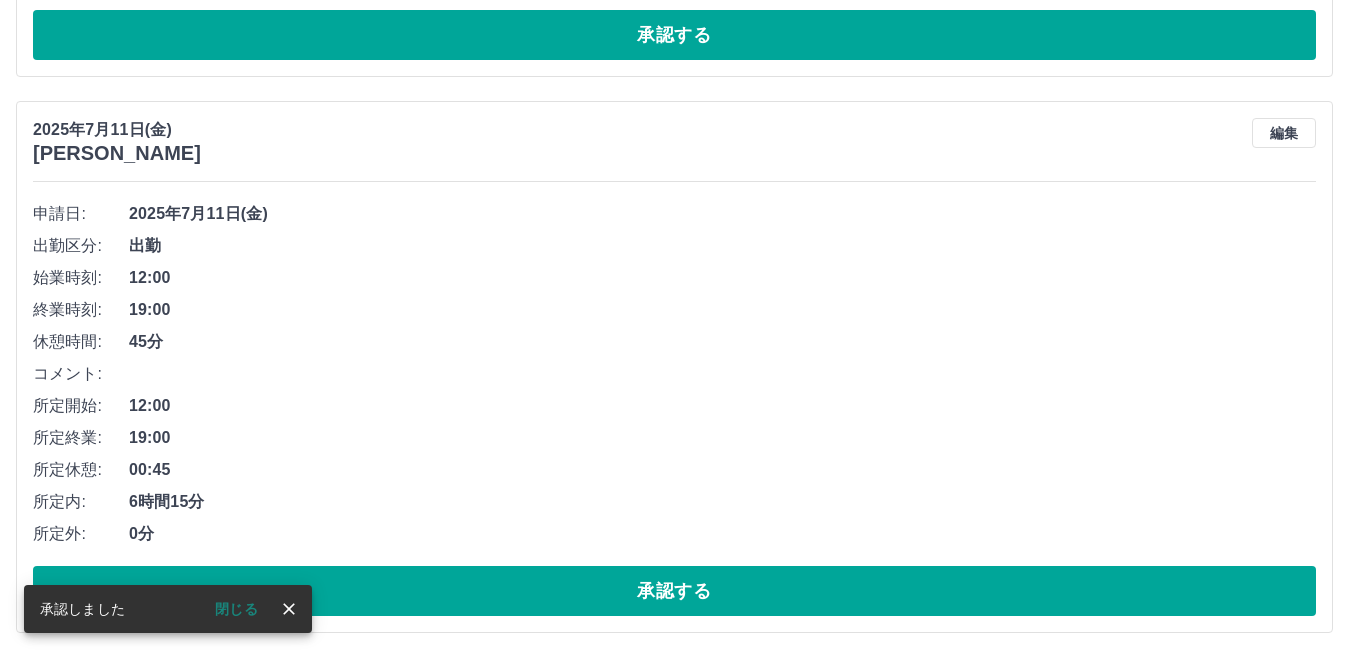 scroll, scrollTop: 3913, scrollLeft: 0, axis: vertical 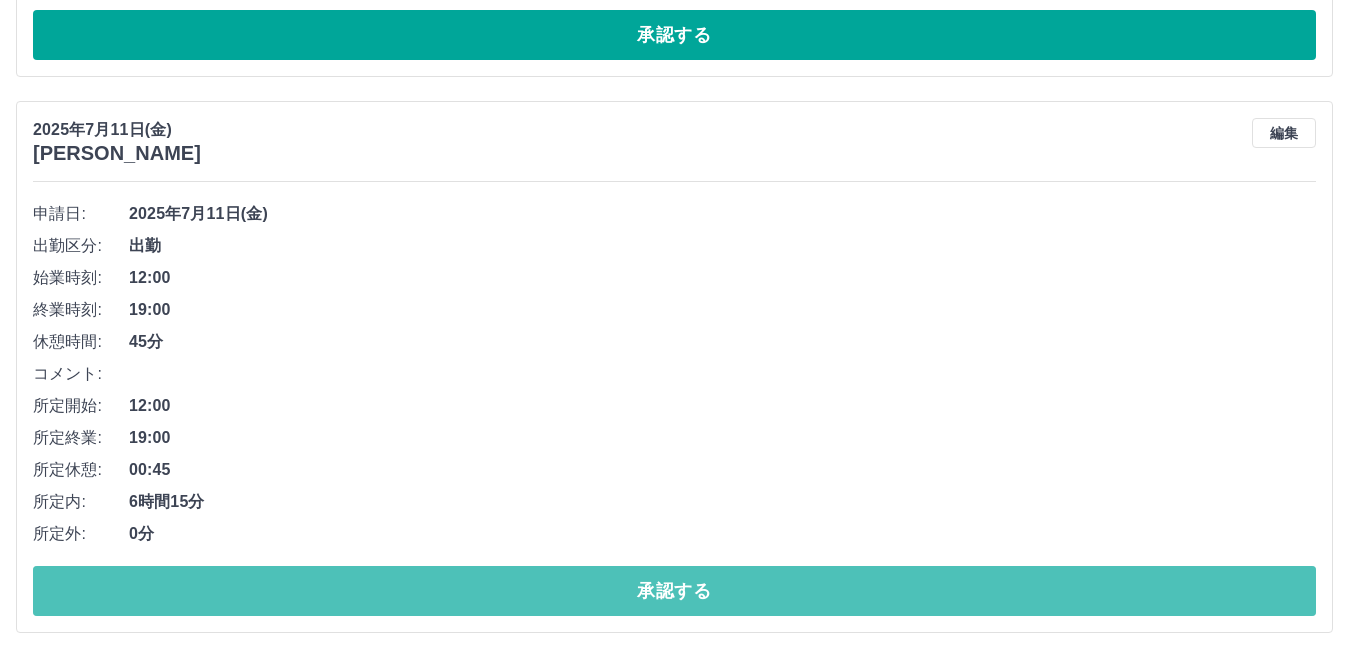 click on "承認する" at bounding box center (674, 591) 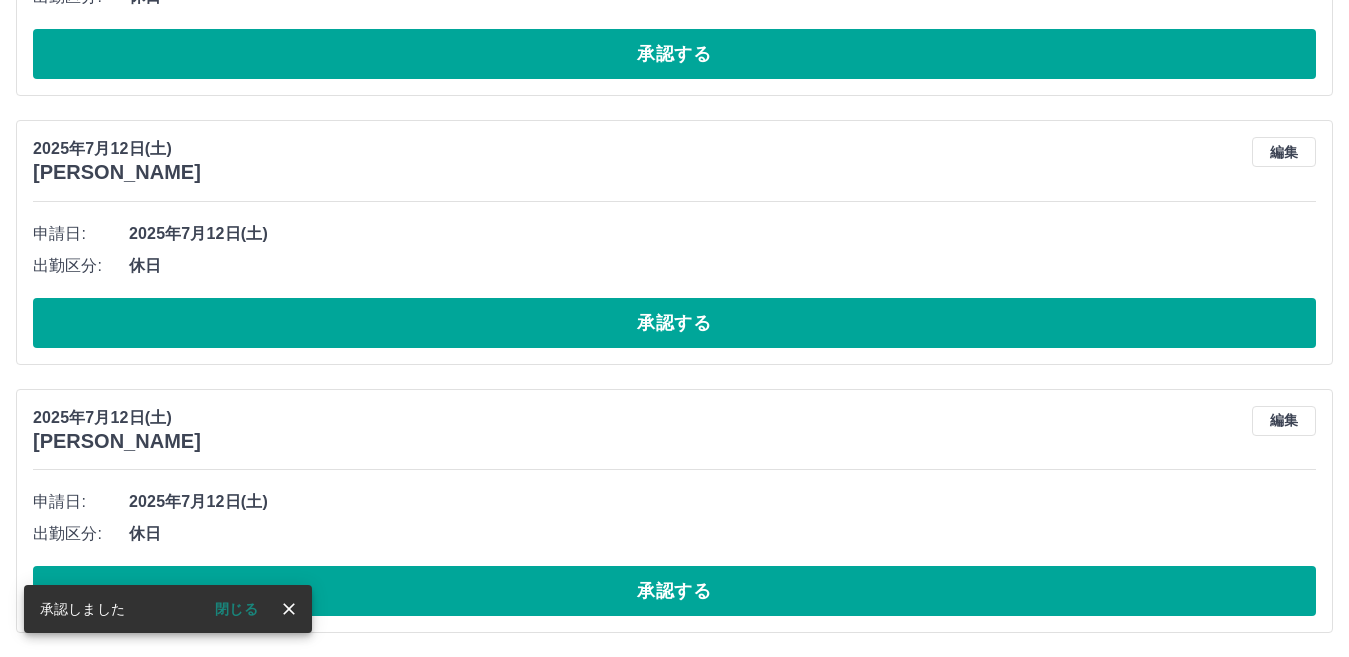 scroll, scrollTop: 3357, scrollLeft: 0, axis: vertical 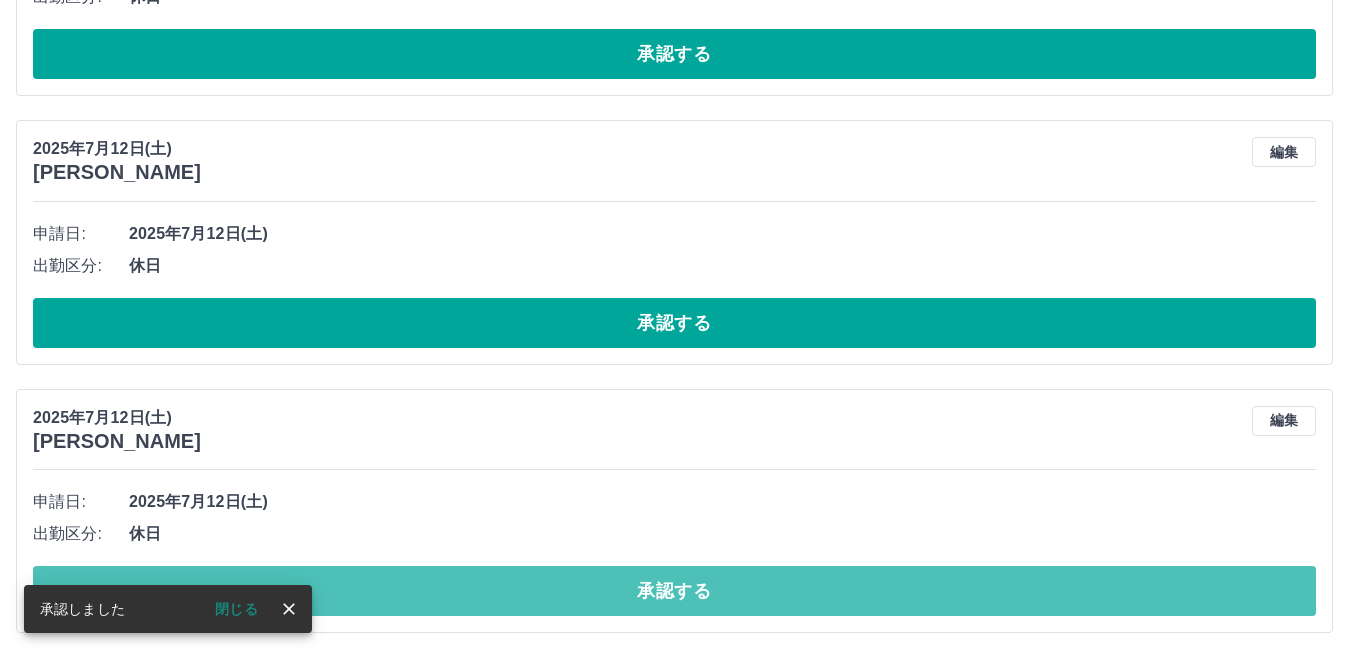 click on "承認する" at bounding box center [674, 591] 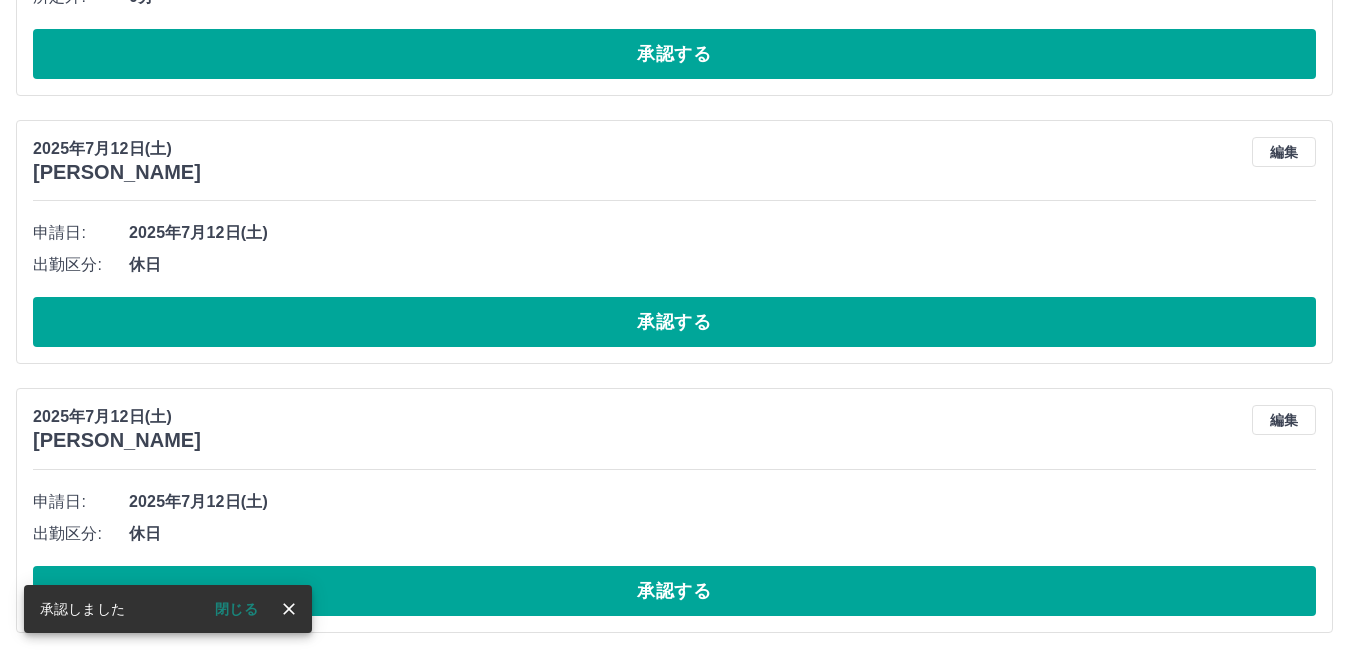 scroll, scrollTop: 3089, scrollLeft: 0, axis: vertical 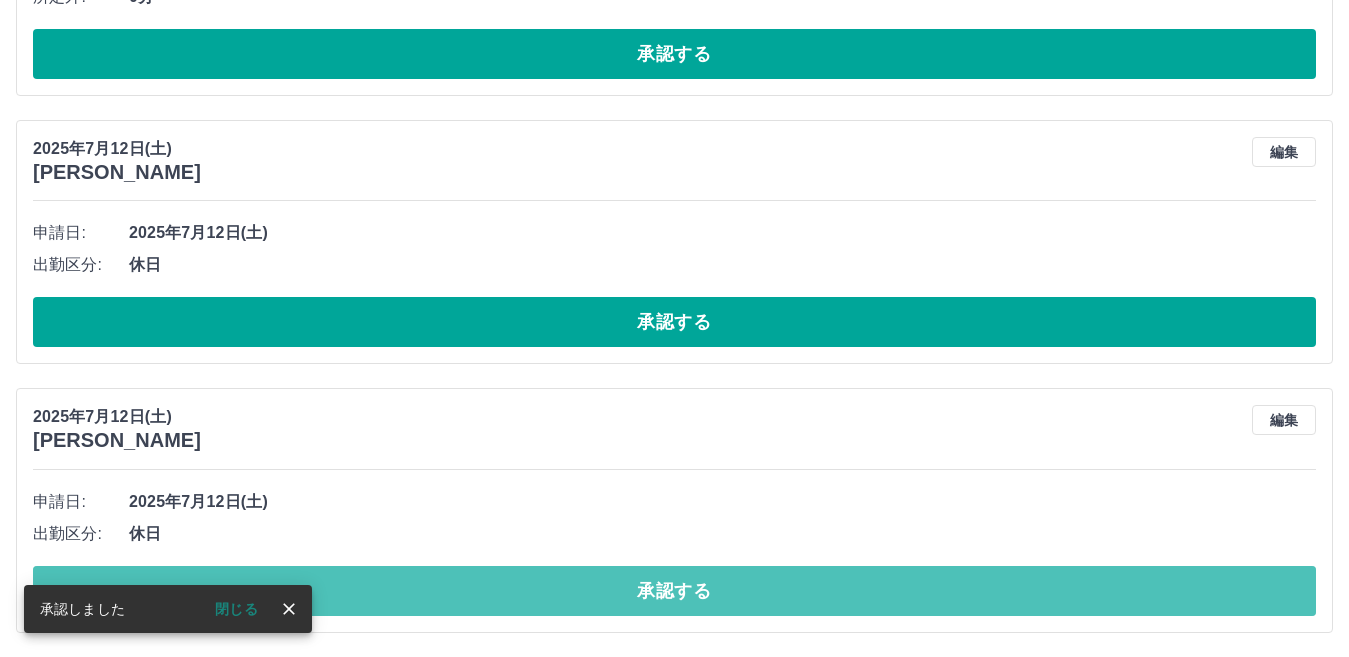 click on "承認する" at bounding box center (674, 591) 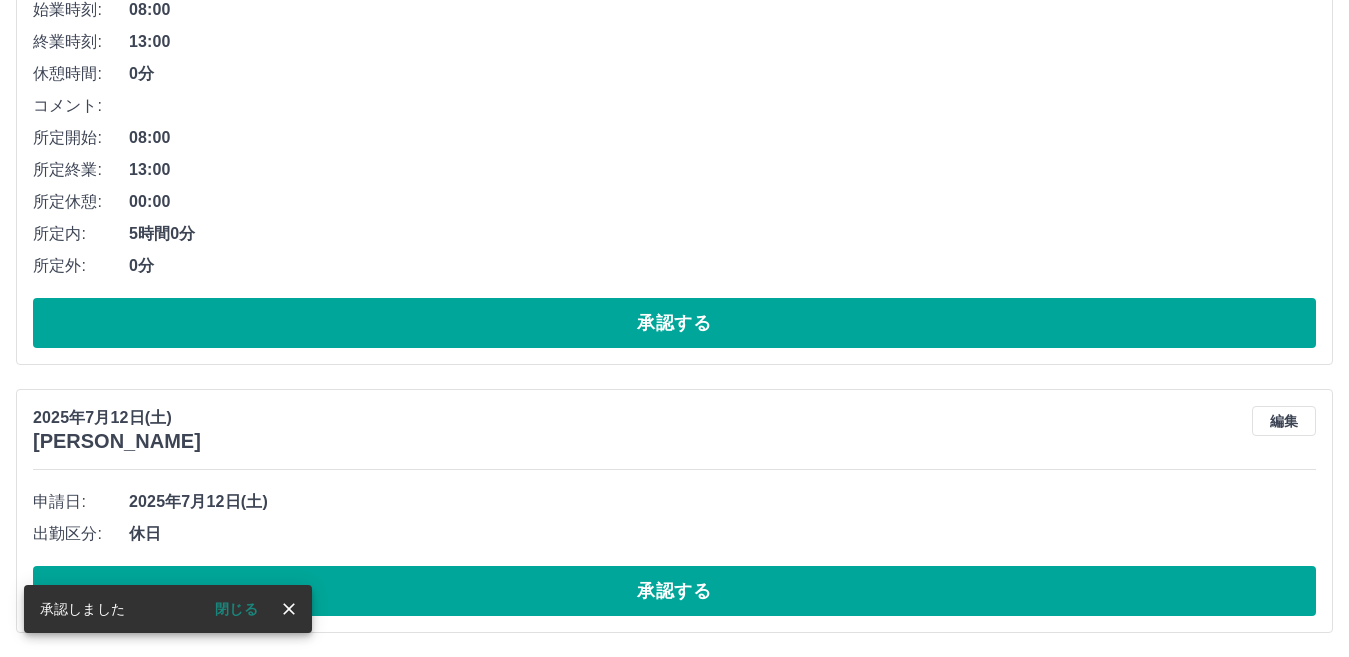 scroll, scrollTop: 2820, scrollLeft: 0, axis: vertical 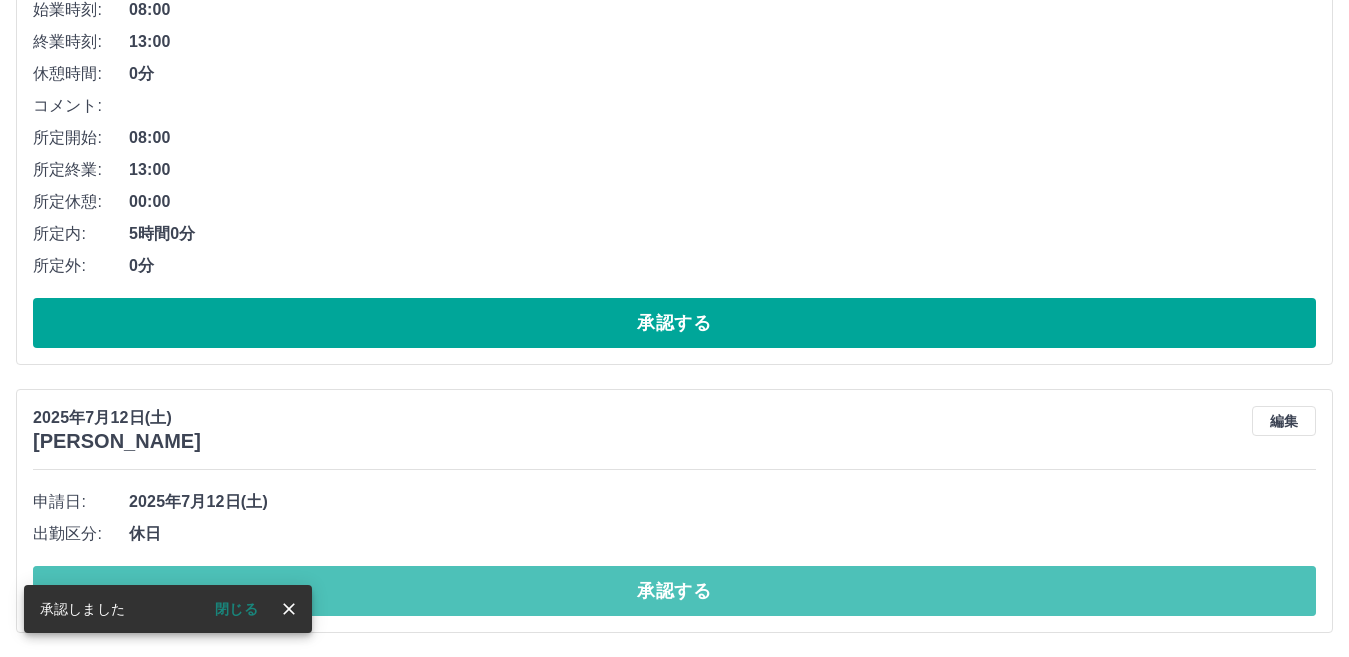 click on "承認する" at bounding box center [674, 591] 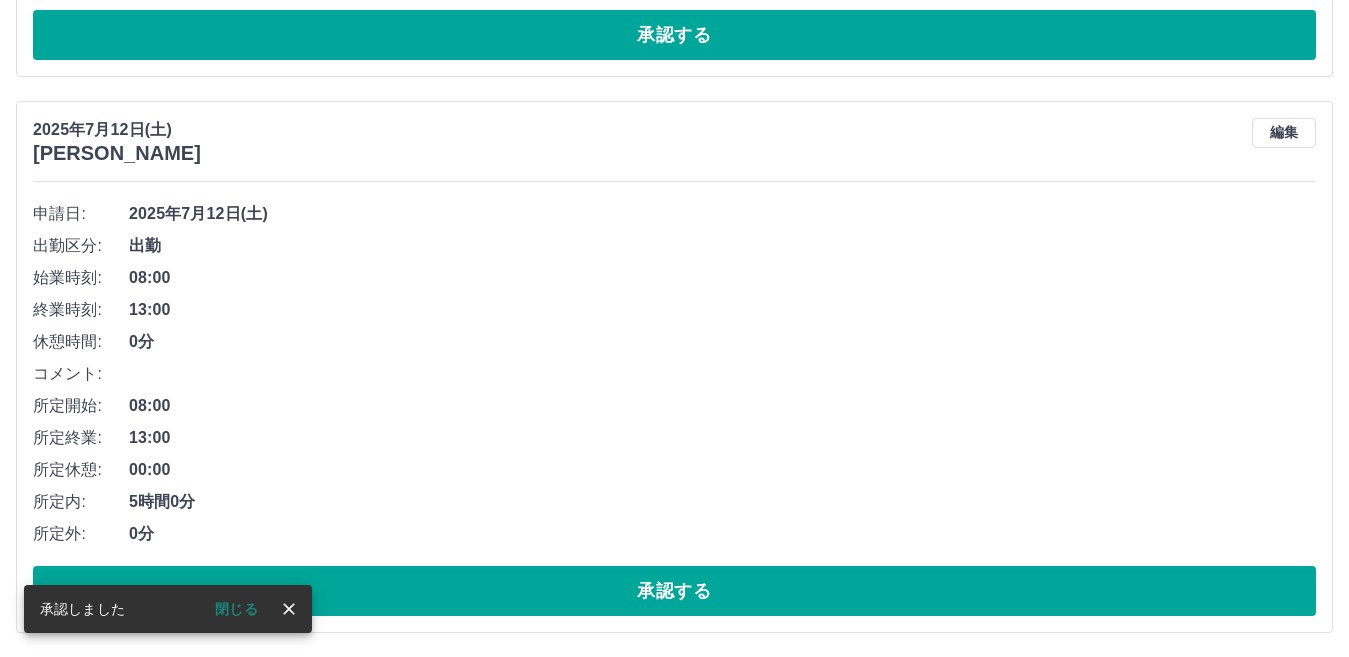 scroll, scrollTop: 2552, scrollLeft: 0, axis: vertical 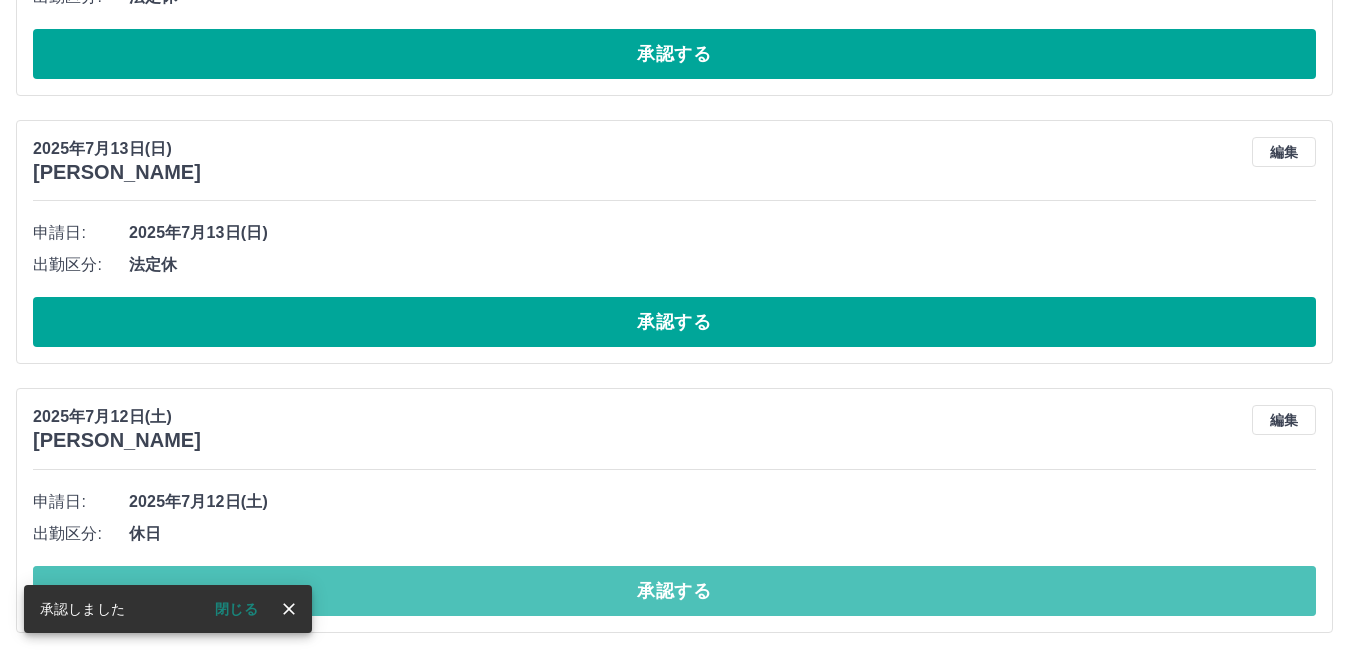 click on "承認する" at bounding box center (674, 591) 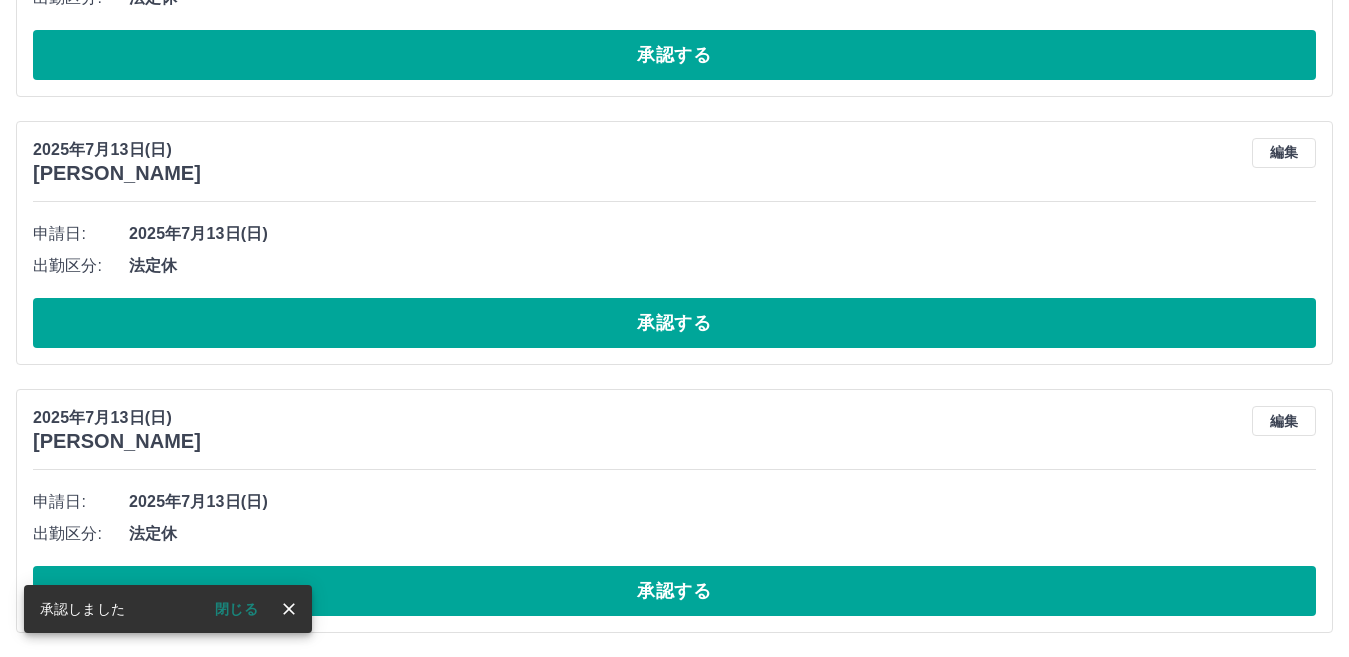 scroll, scrollTop: 1727, scrollLeft: 0, axis: vertical 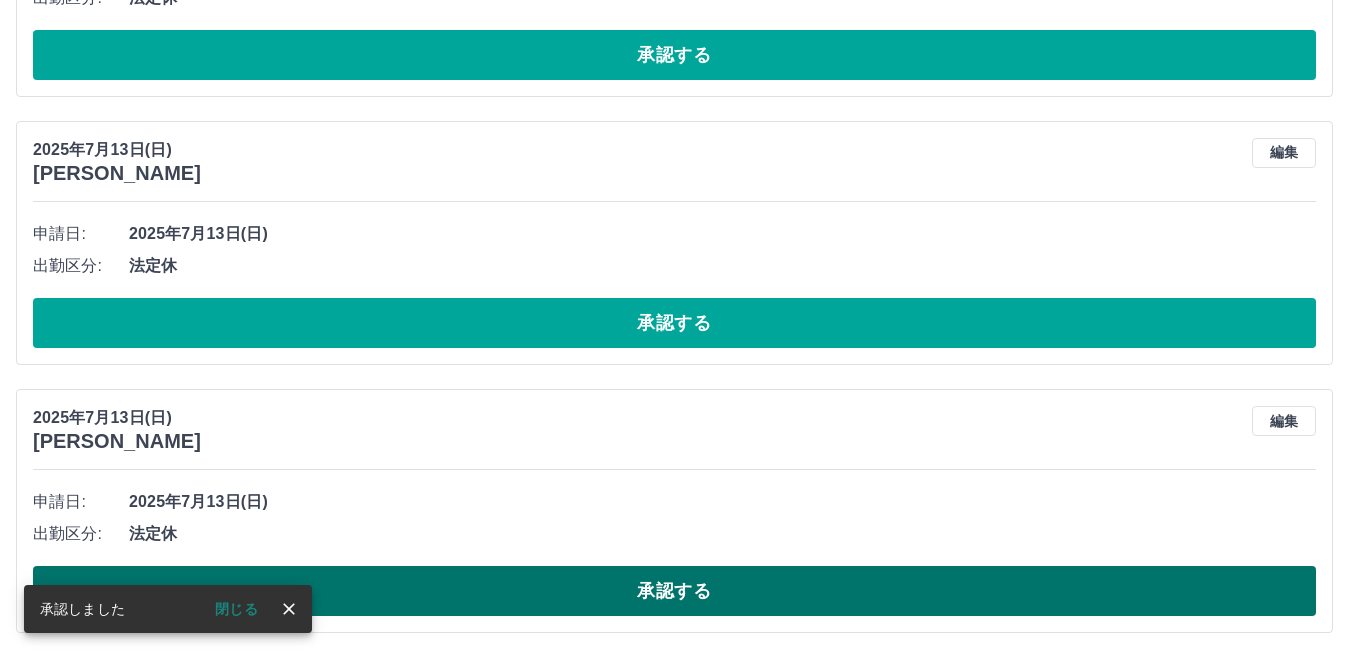 click on "承認する" at bounding box center [674, 591] 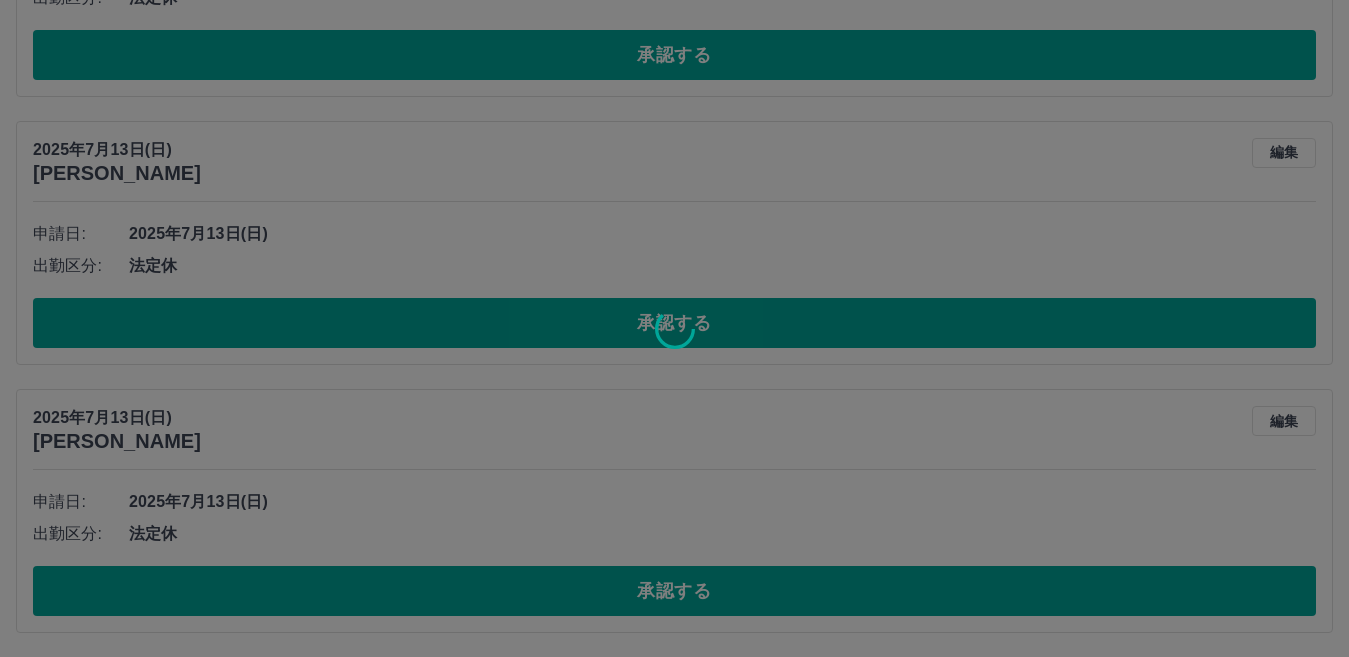 scroll, scrollTop: 1459, scrollLeft: 0, axis: vertical 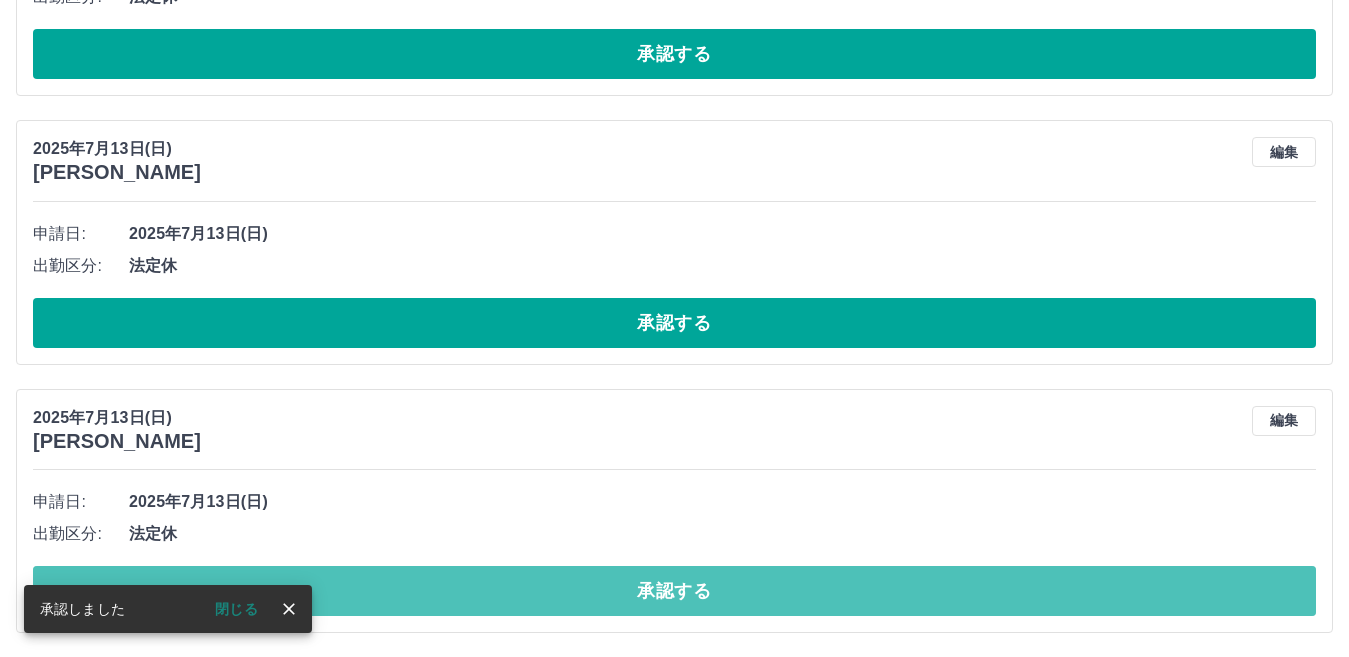 click on "承認する" at bounding box center [674, 591] 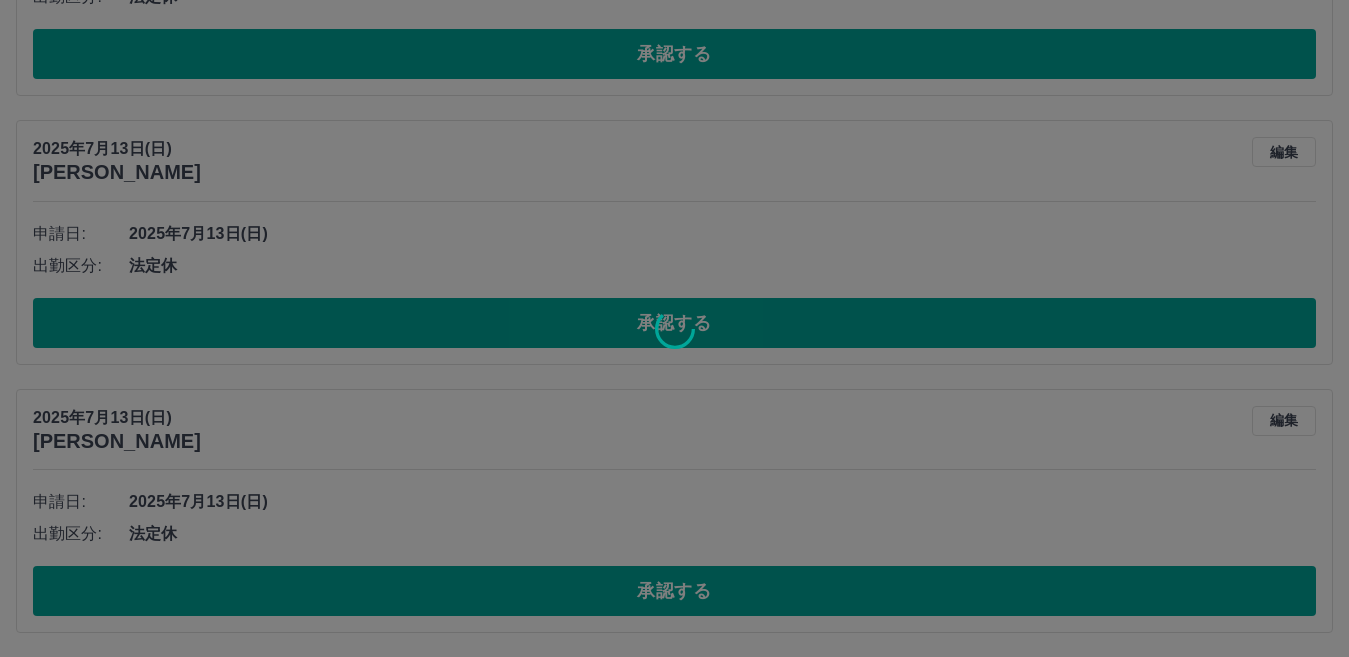 scroll, scrollTop: 1191, scrollLeft: 0, axis: vertical 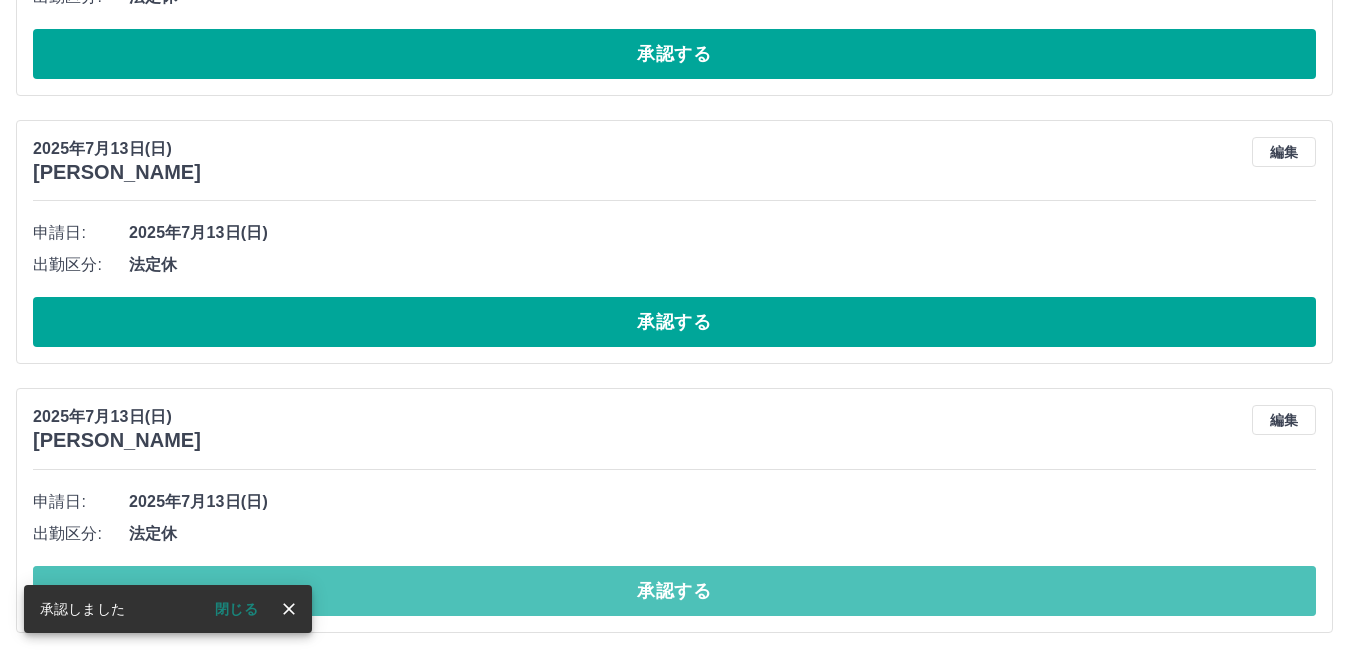 click on "承認する" at bounding box center [674, 591] 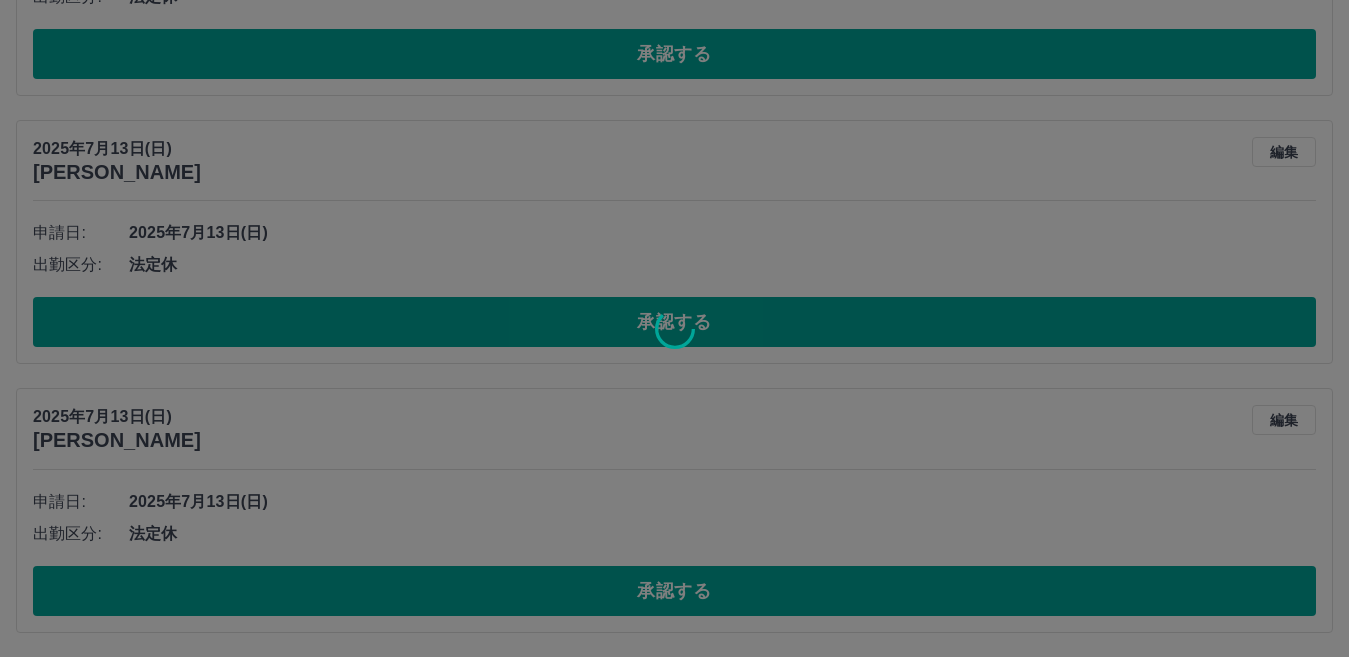 scroll, scrollTop: 922, scrollLeft: 0, axis: vertical 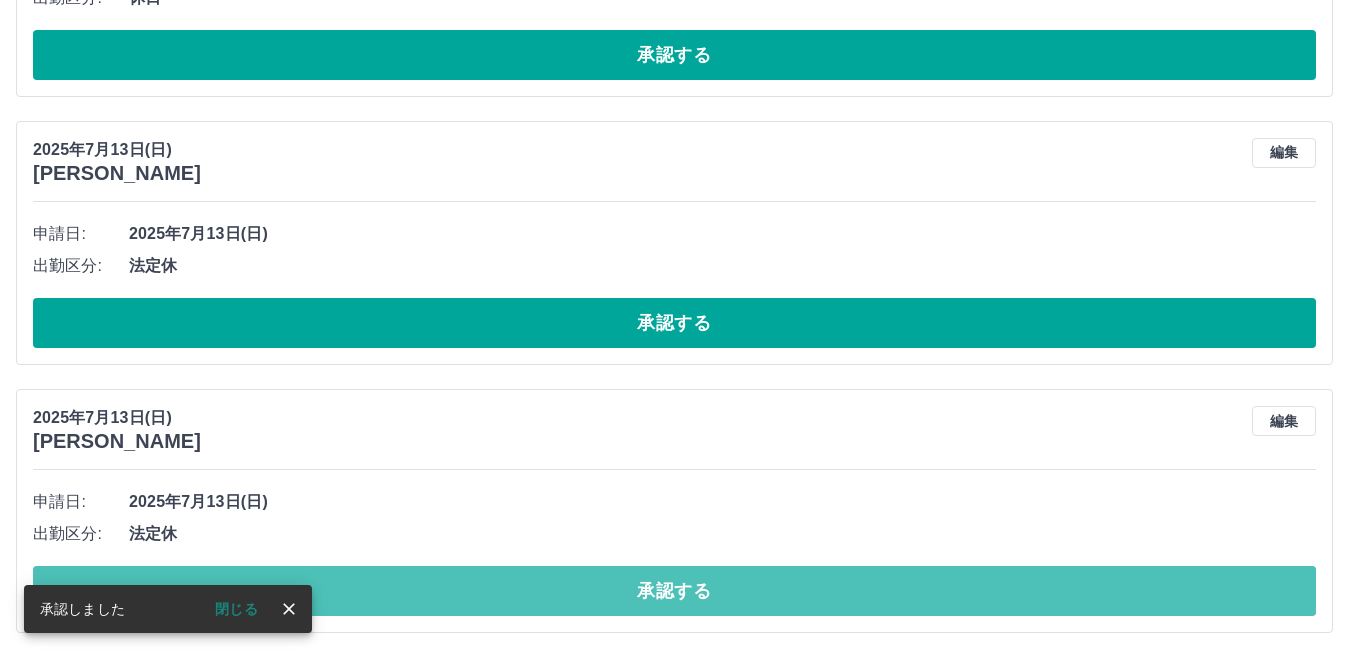 click on "承認する" at bounding box center (674, 591) 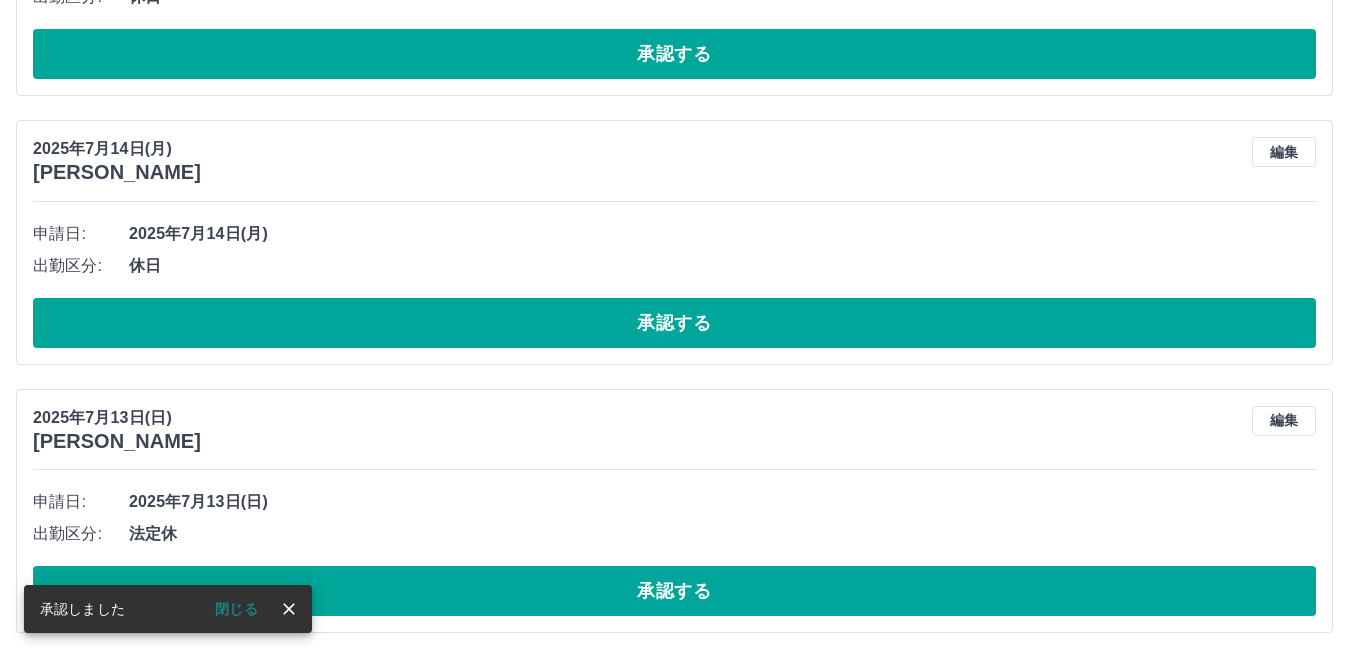 scroll, scrollTop: 654, scrollLeft: 0, axis: vertical 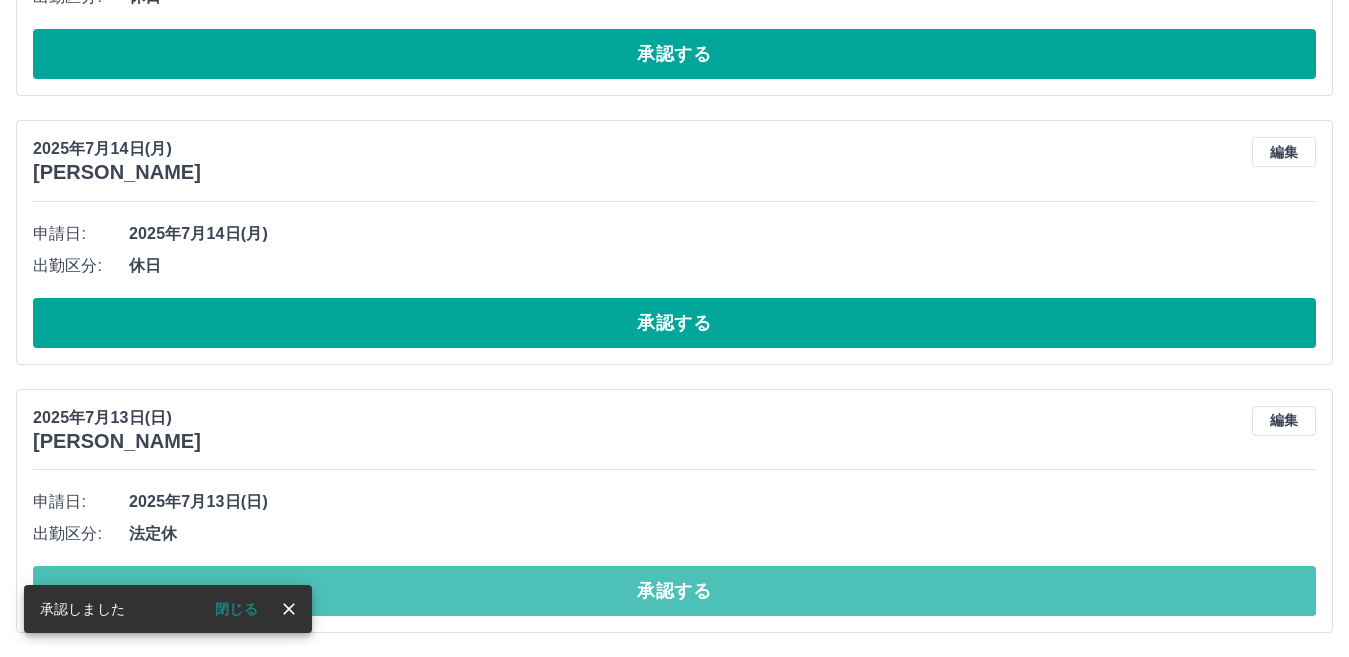 click on "承認する" at bounding box center (674, 591) 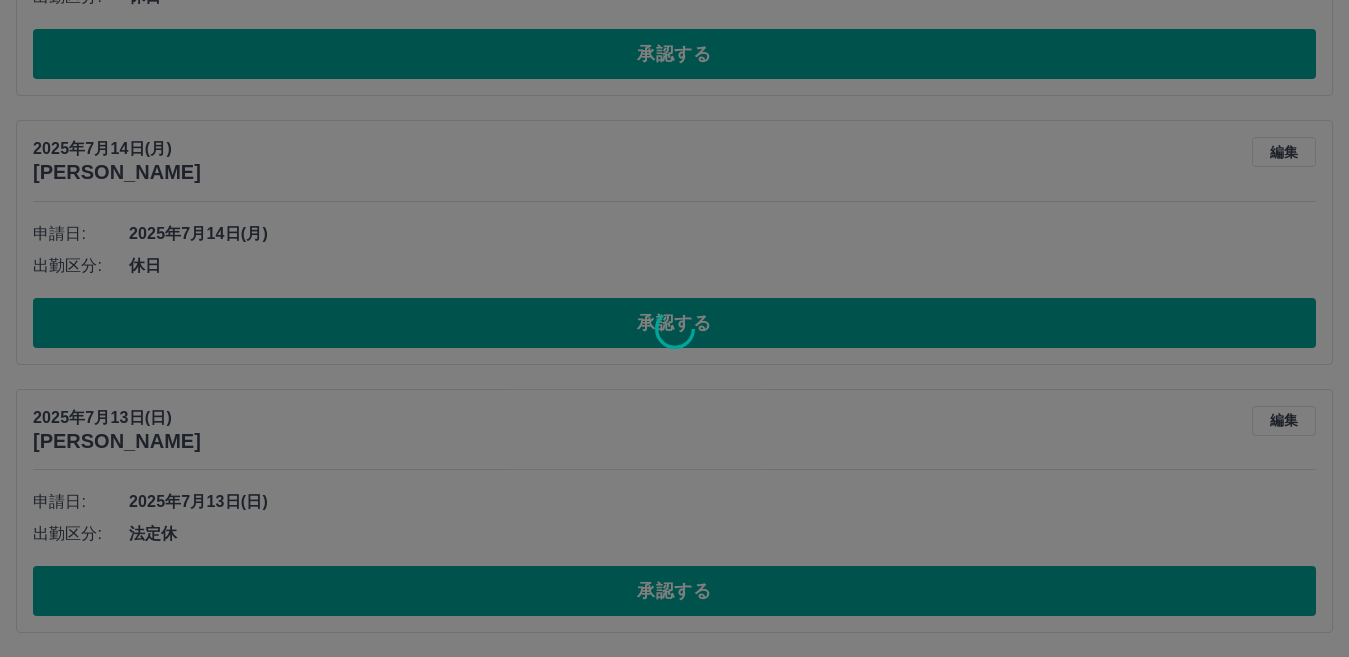 scroll, scrollTop: 386, scrollLeft: 0, axis: vertical 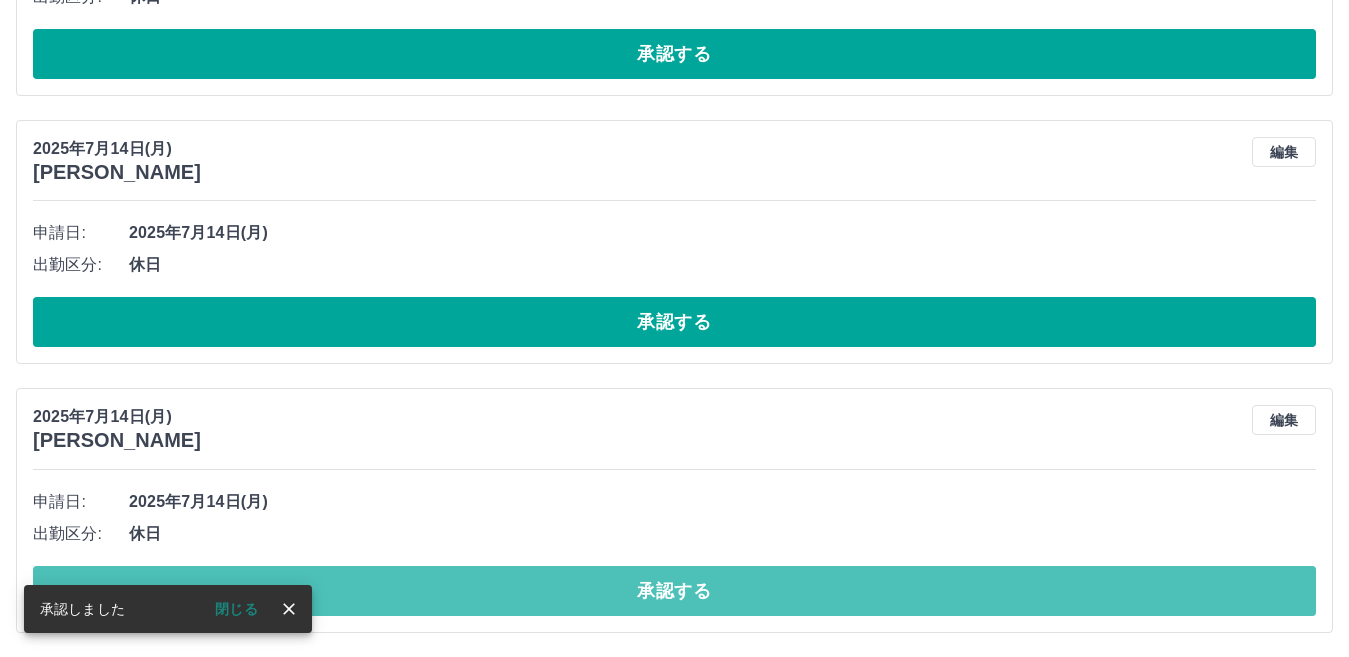 click on "承認する" at bounding box center (674, 591) 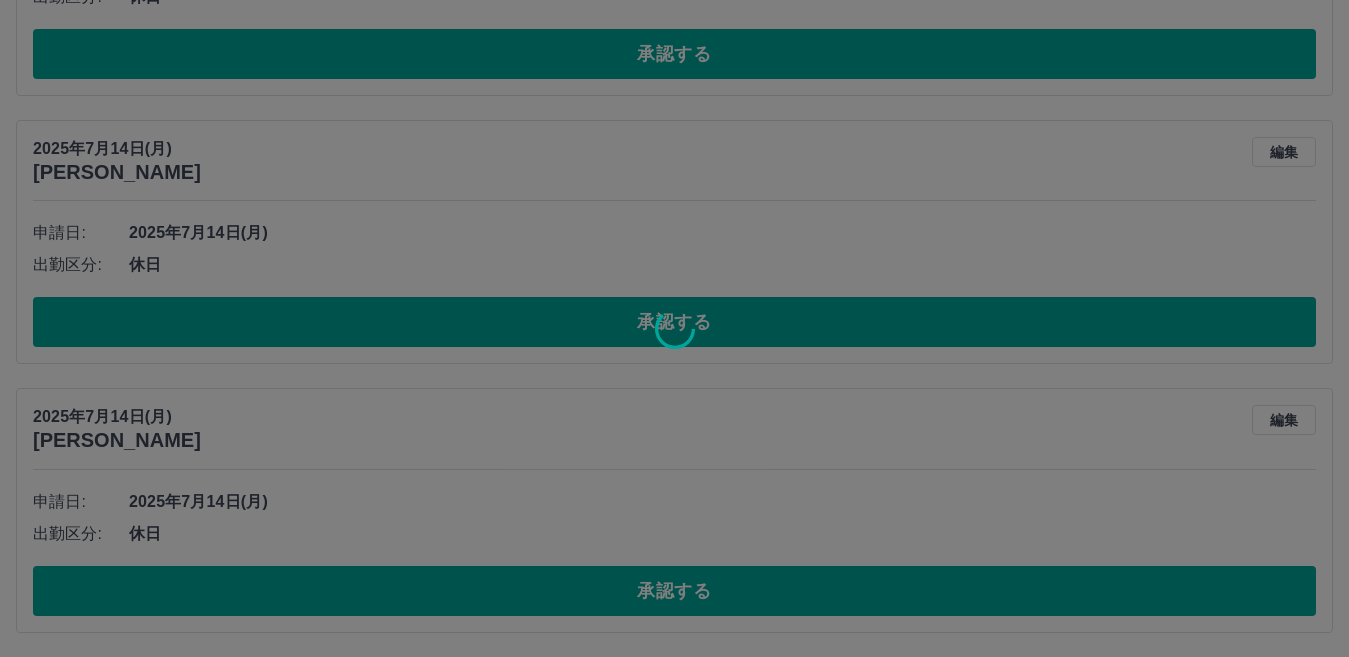 scroll, scrollTop: 117, scrollLeft: 0, axis: vertical 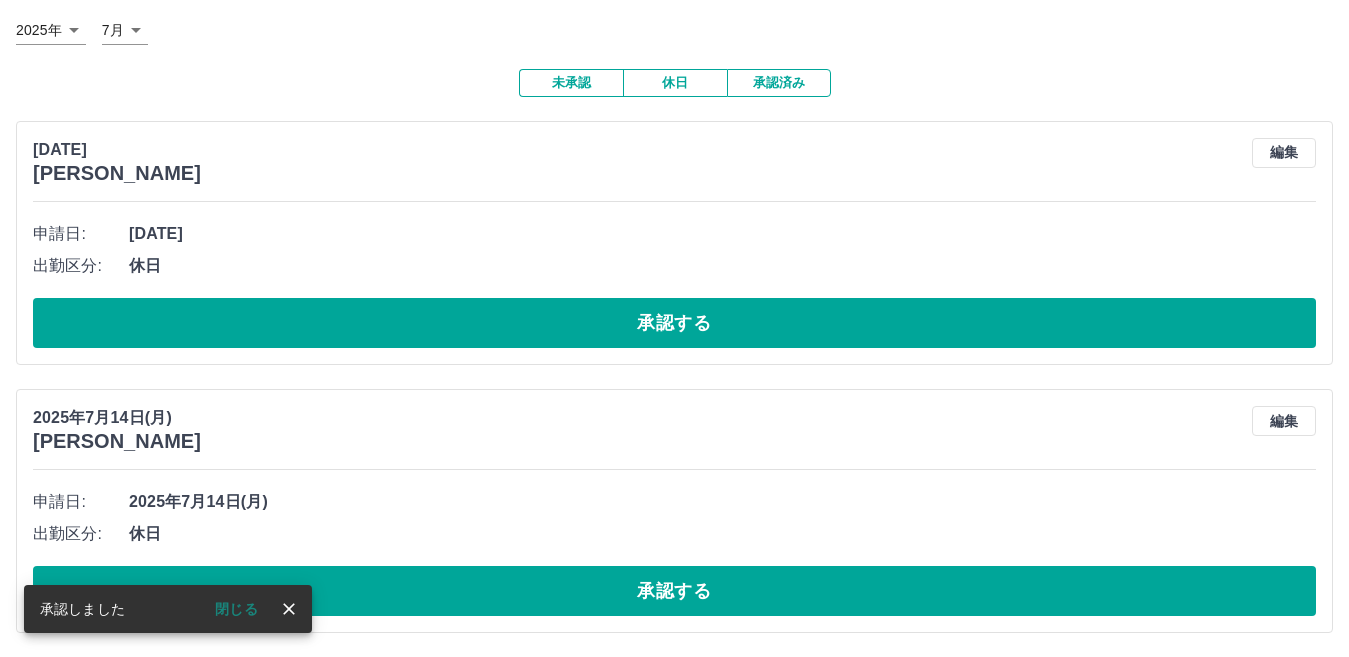 click on "承認する" at bounding box center (674, 591) 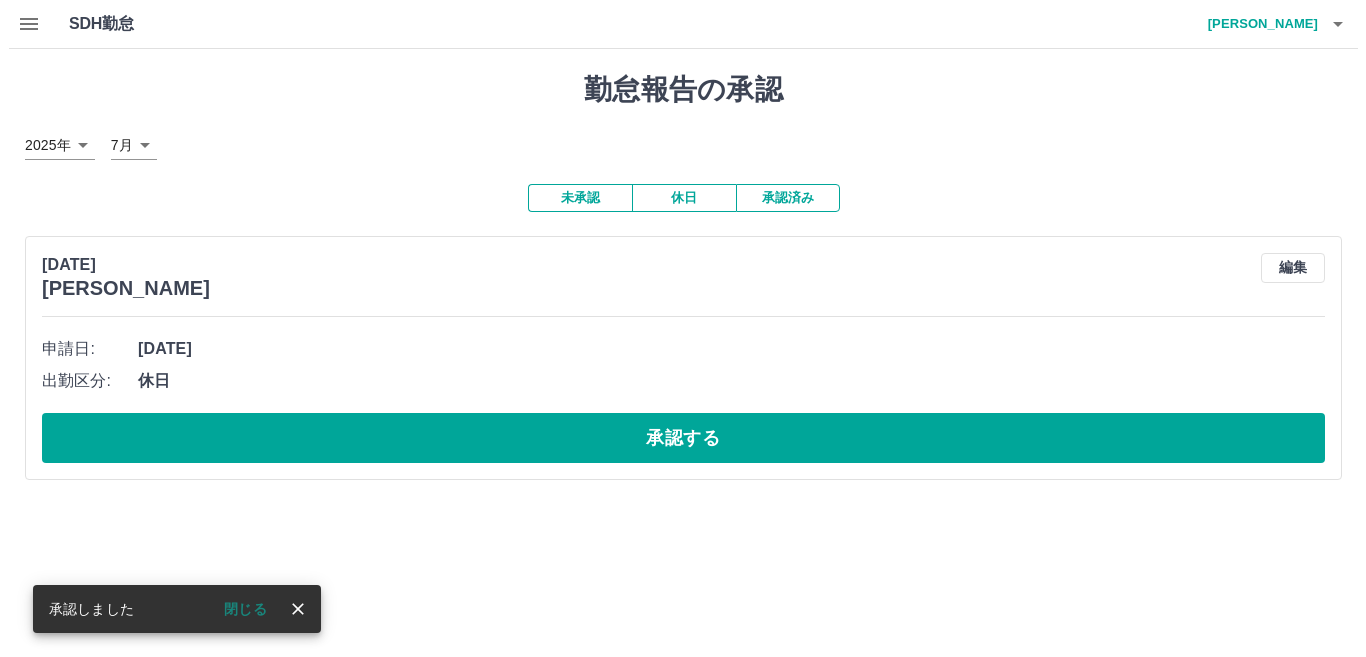 scroll, scrollTop: 0, scrollLeft: 0, axis: both 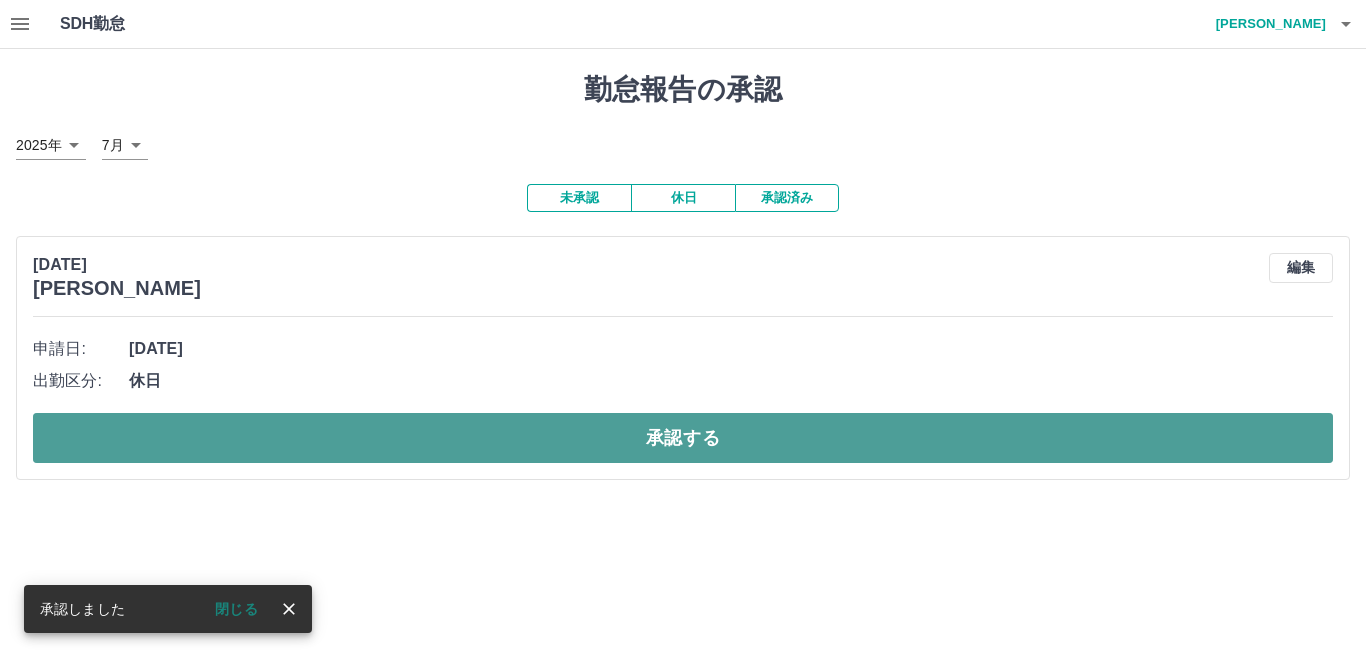 click on "承認する" at bounding box center (683, 438) 